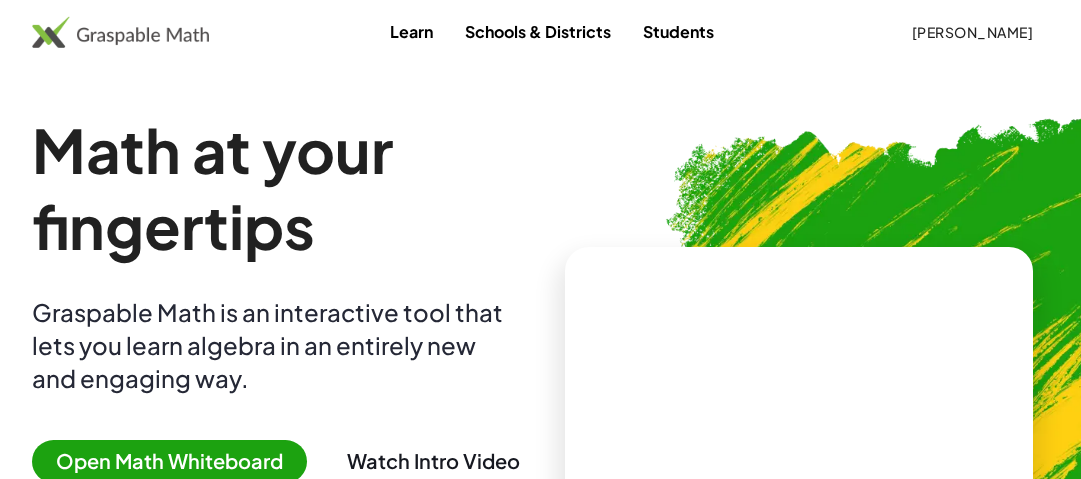 scroll, scrollTop: 0, scrollLeft: 0, axis: both 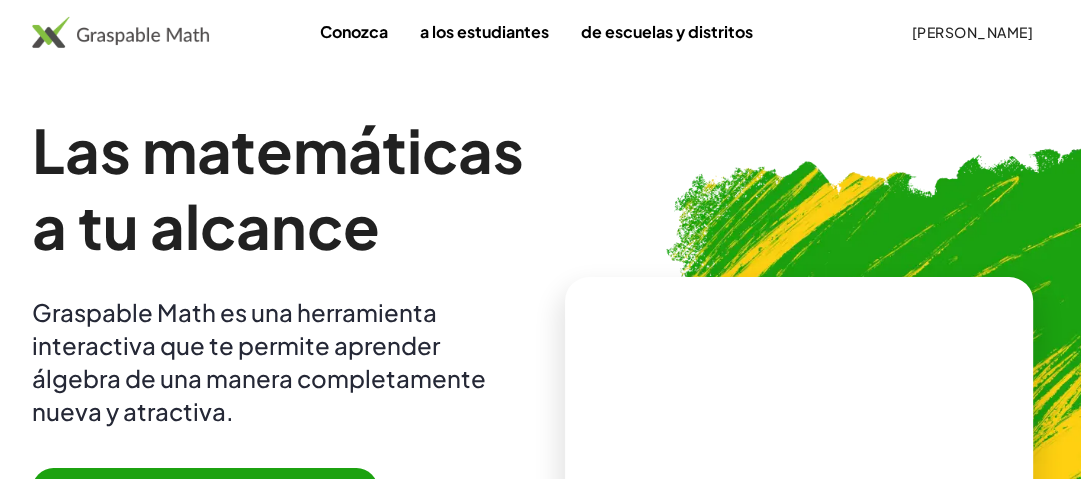 click on "[PERSON_NAME]" at bounding box center [972, 32] 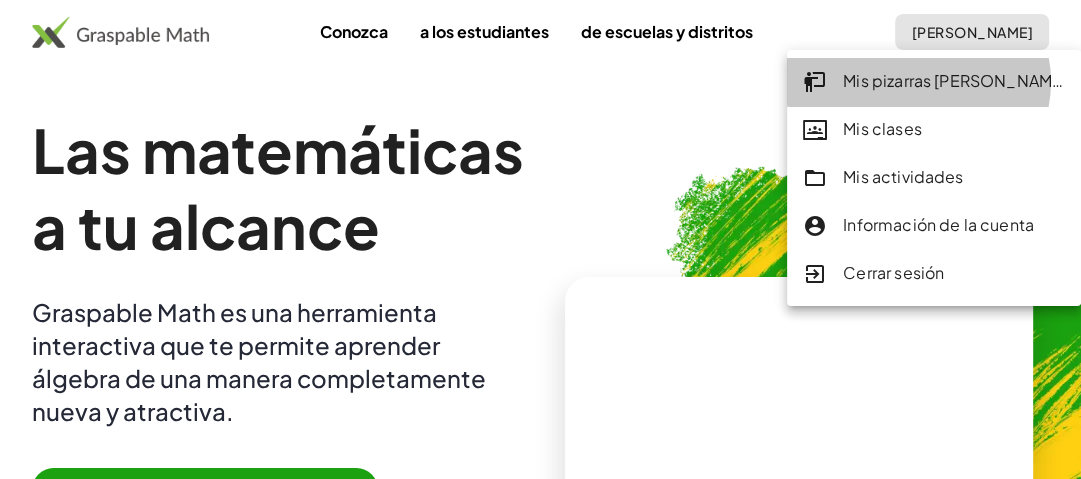 click on "Mis pizarras [PERSON_NAME]" at bounding box center [955, 80] 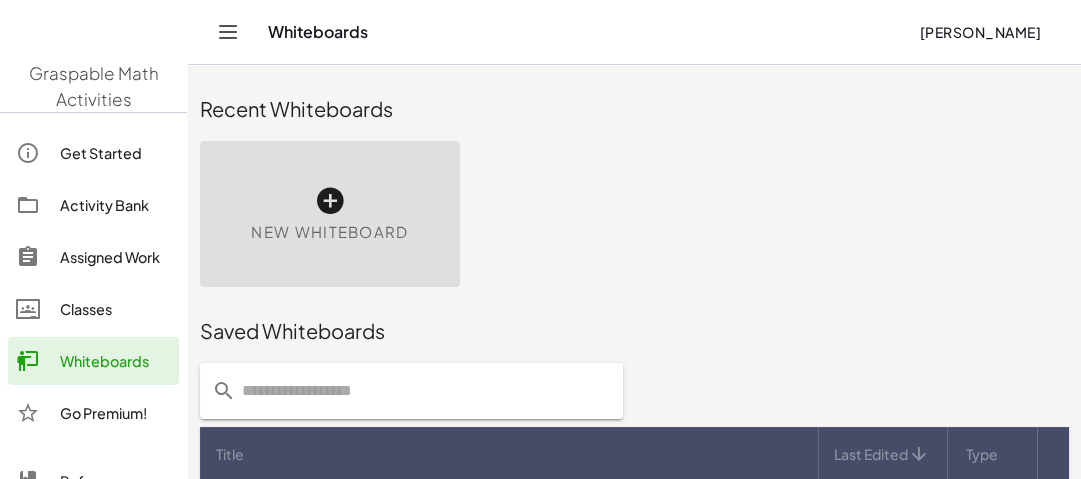 click on "[PERSON_NAME]" 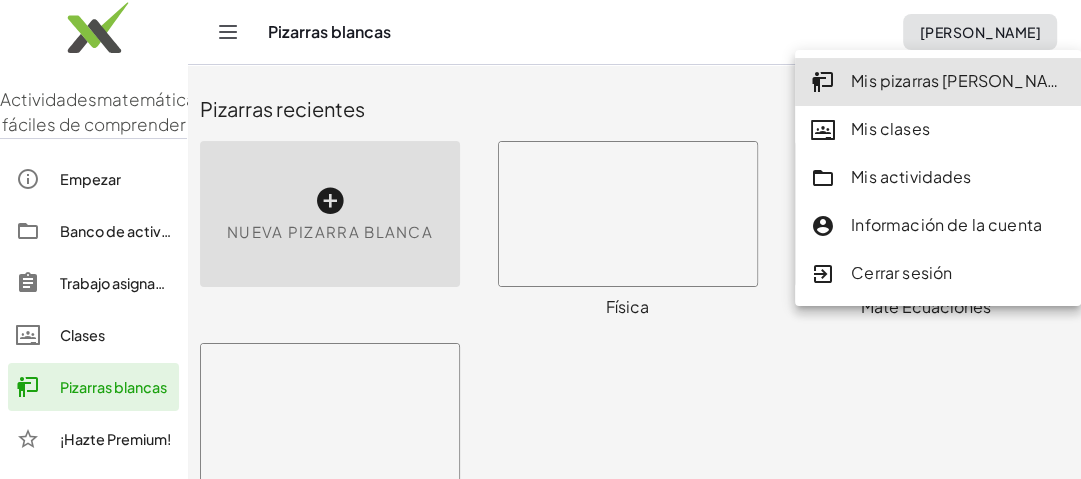 click at bounding box center (3724, 1942) 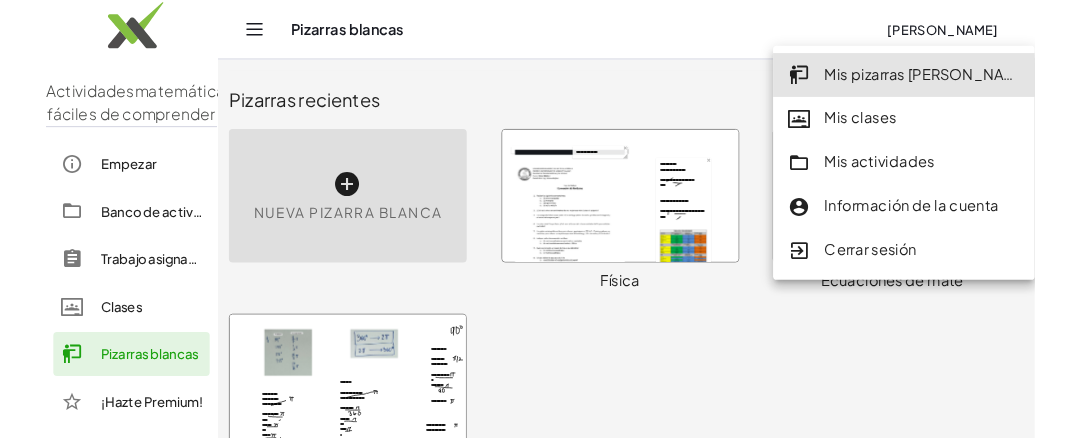 scroll, scrollTop: 80, scrollLeft: 0, axis: vertical 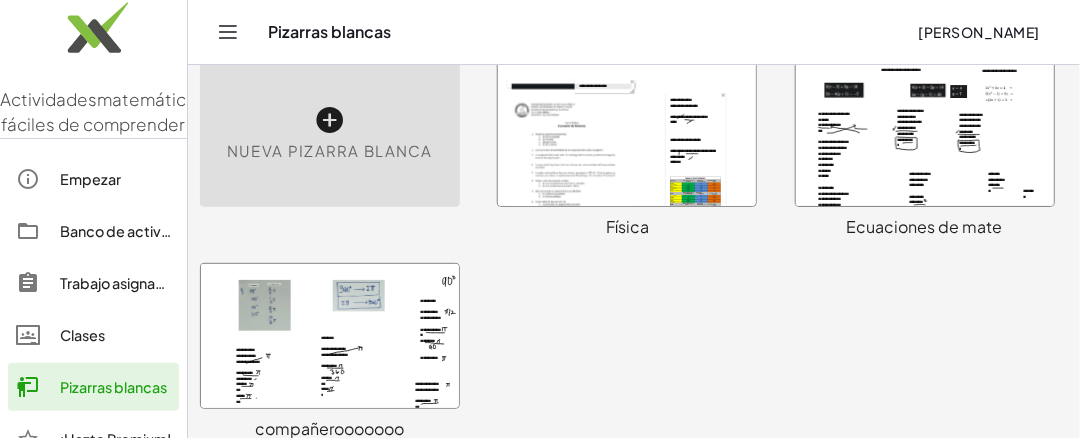 click at bounding box center [627, 134] 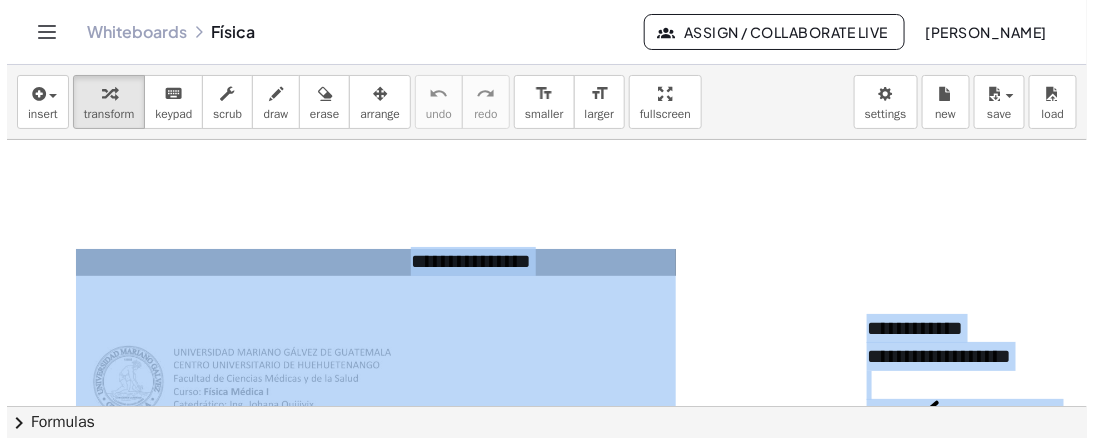 scroll, scrollTop: 0, scrollLeft: 0, axis: both 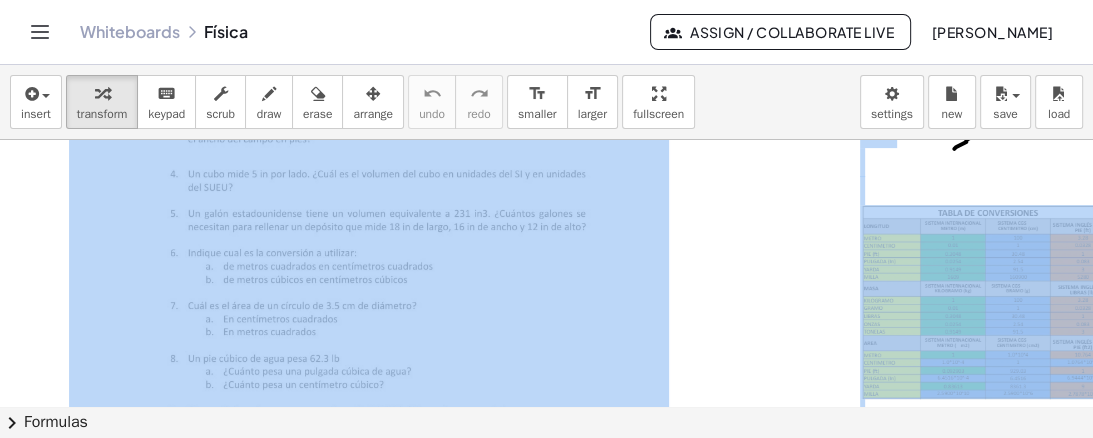 click at bounding box center [572, 1153] 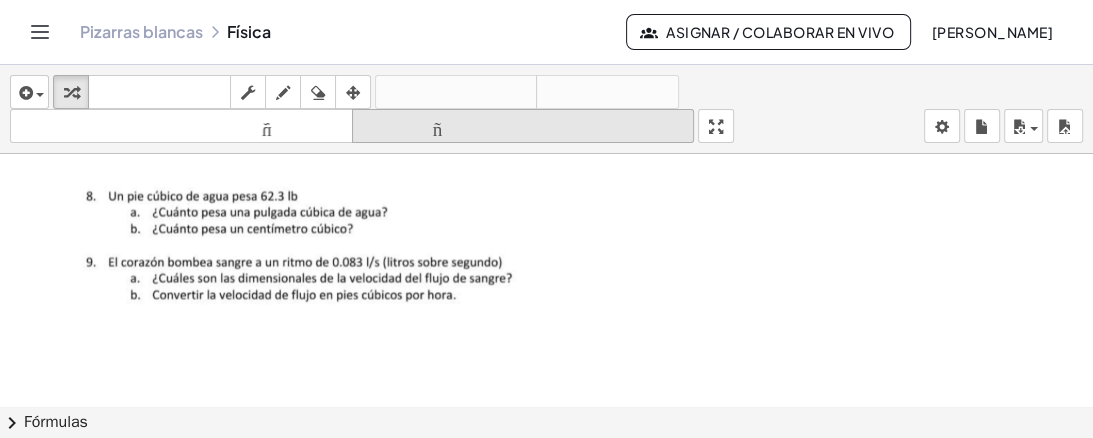 scroll, scrollTop: 2937, scrollLeft: 0, axis: vertical 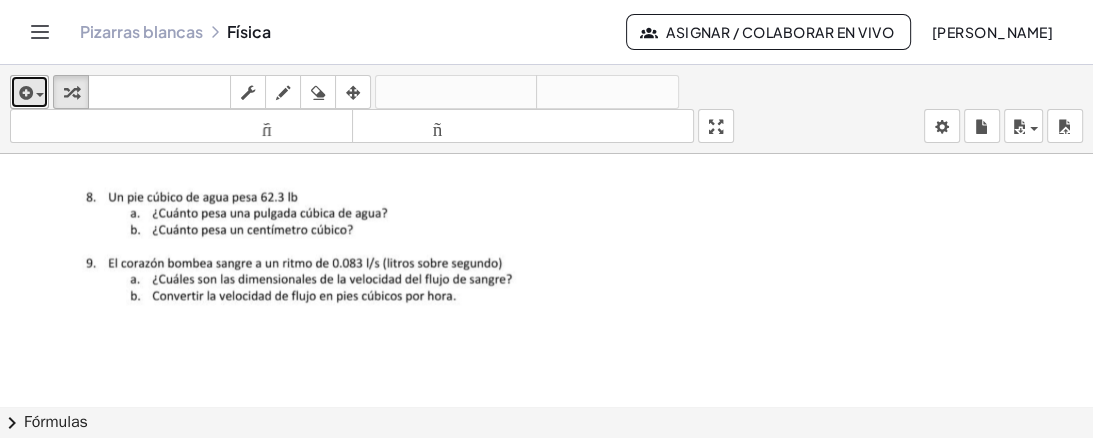 click at bounding box center [35, 95] 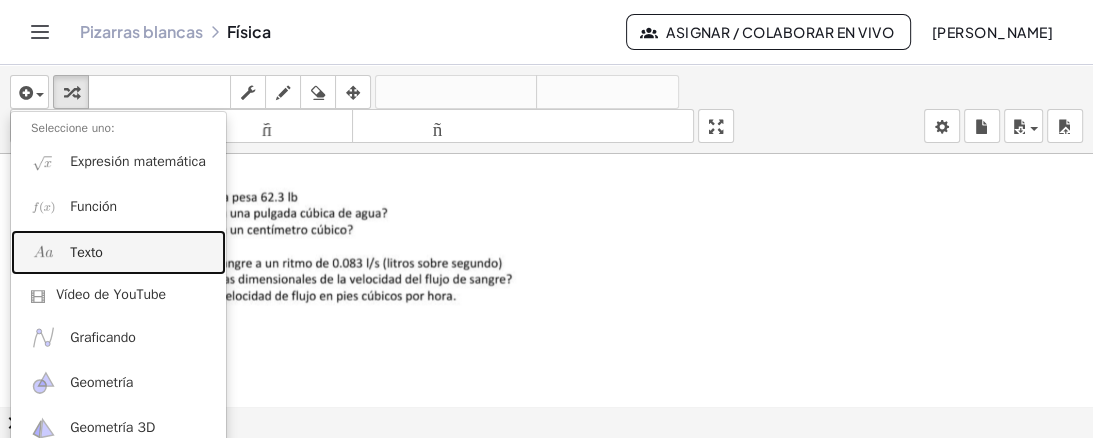 click on "Texto" at bounding box center [118, 252] 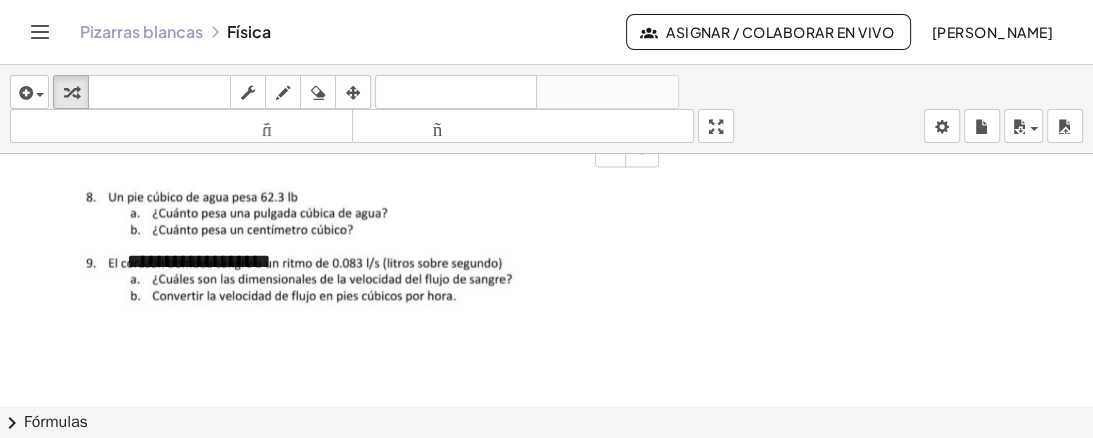 type 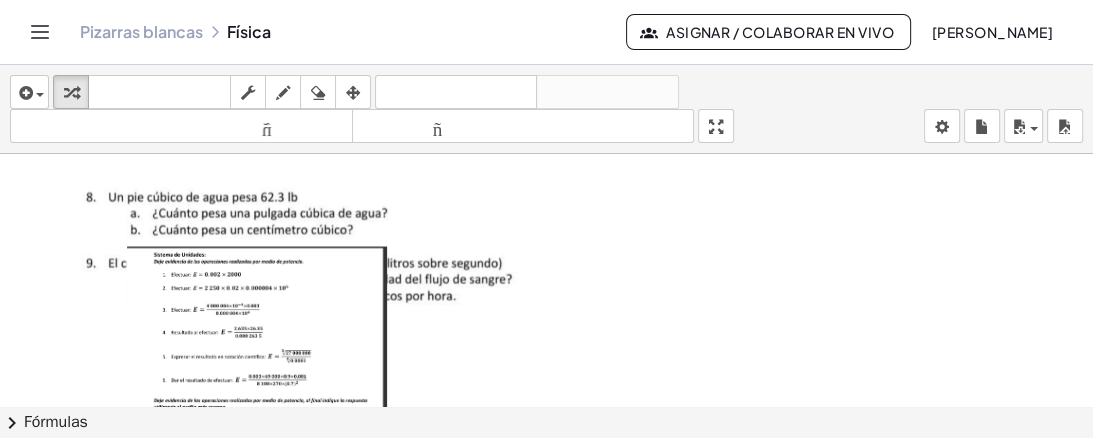 scroll, scrollTop: 3029, scrollLeft: 0, axis: vertical 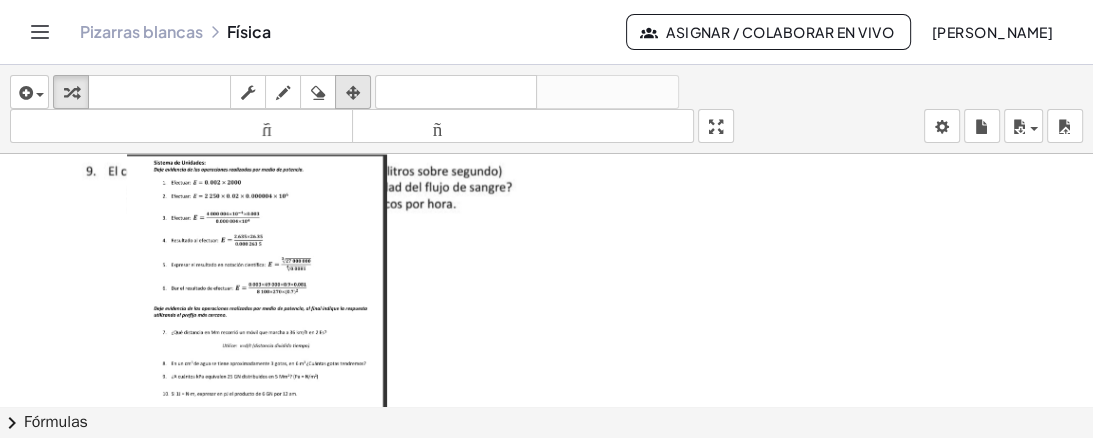 click at bounding box center (353, 93) 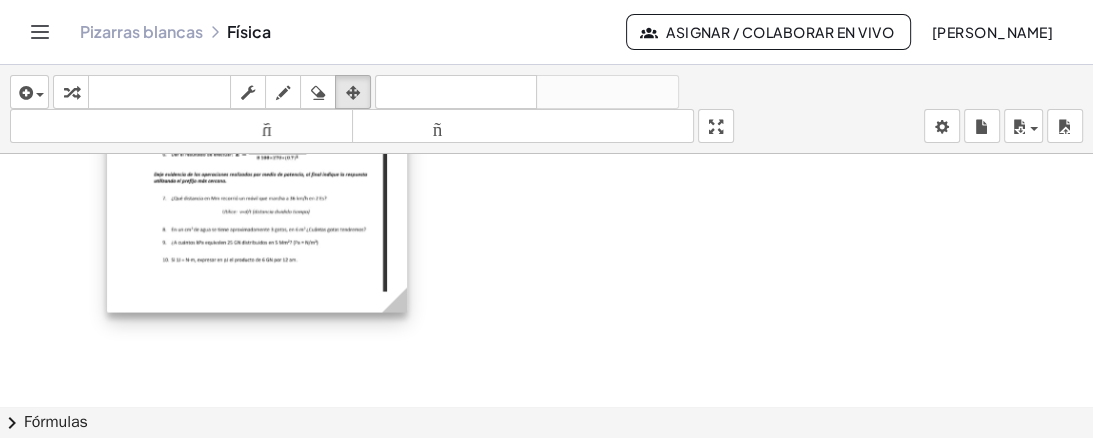scroll, scrollTop: 3164, scrollLeft: 0, axis: vertical 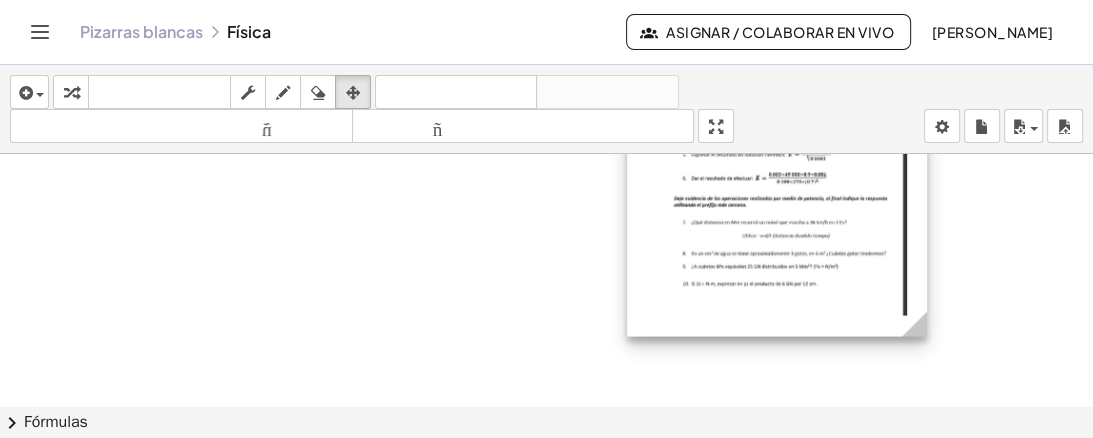 drag, startPoint x: 324, startPoint y: 207, endPoint x: 844, endPoint y: 232, distance: 520.6006 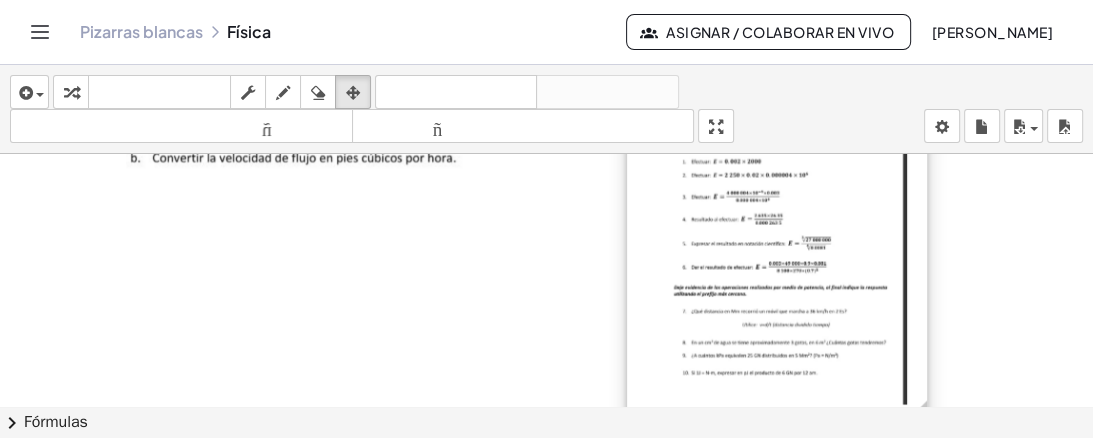 scroll, scrollTop: 2844, scrollLeft: 0, axis: vertical 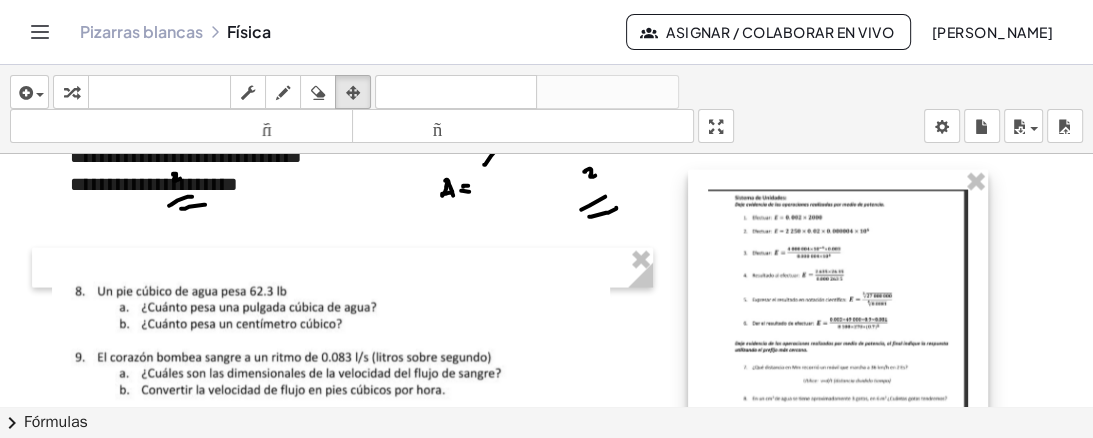 drag, startPoint x: 714, startPoint y: 355, endPoint x: 779, endPoint y: 200, distance: 168.07736 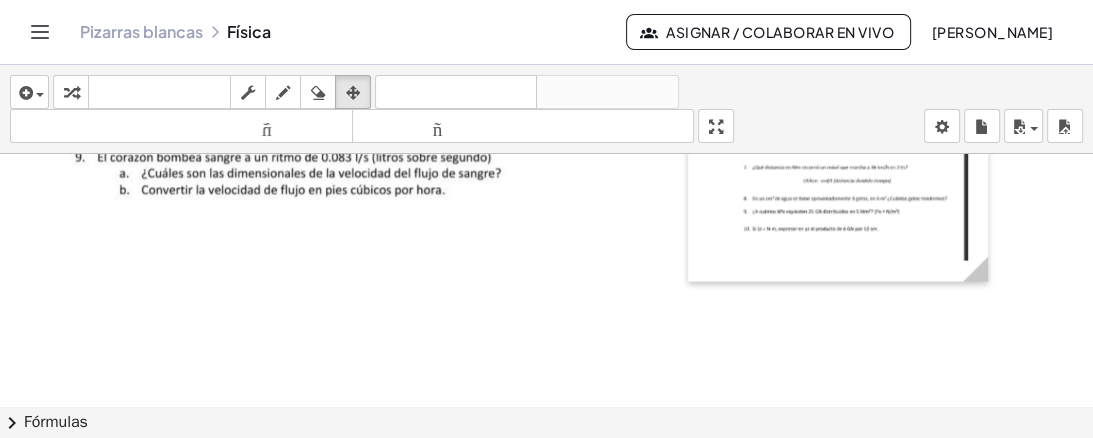 scroll, scrollTop: 3068, scrollLeft: 11, axis: both 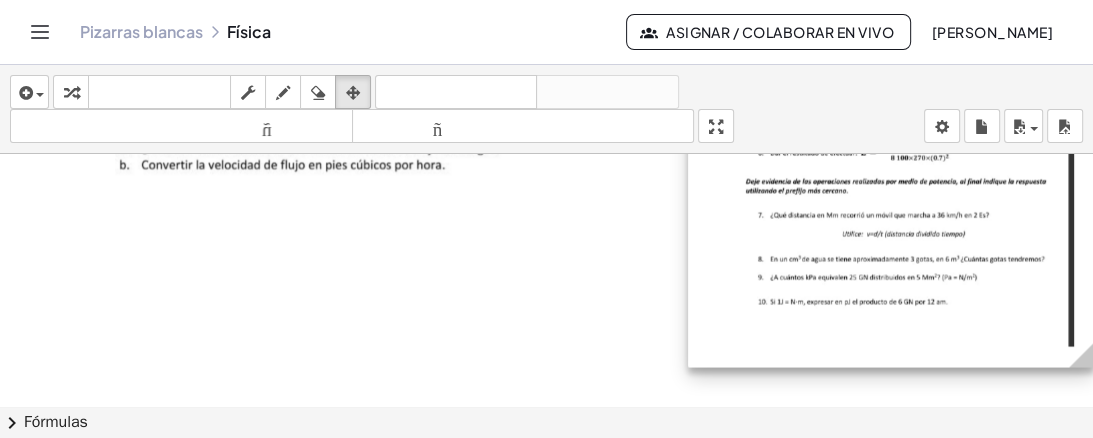 drag, startPoint x: 986, startPoint y: 255, endPoint x: 1092, endPoint y: 323, distance: 125.93649 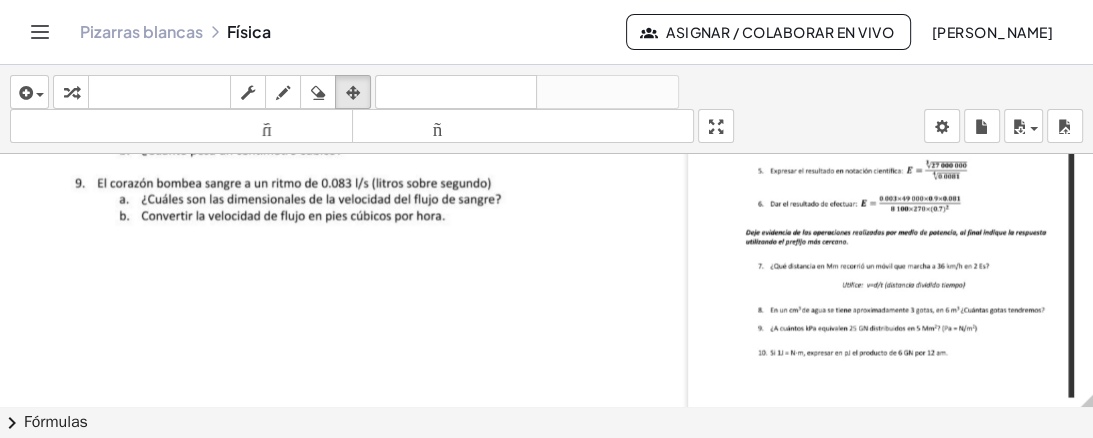 scroll, scrollTop: 2937, scrollLeft: 11, axis: both 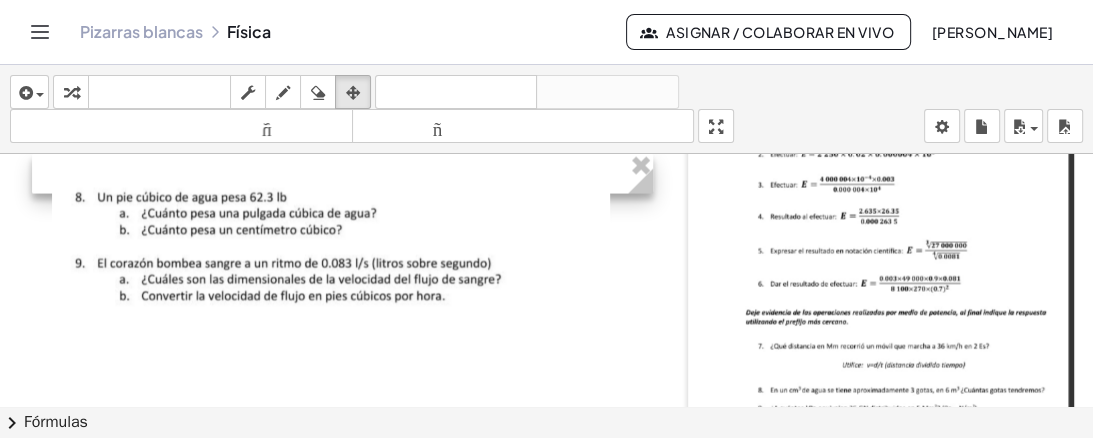 click at bounding box center [331, 252] 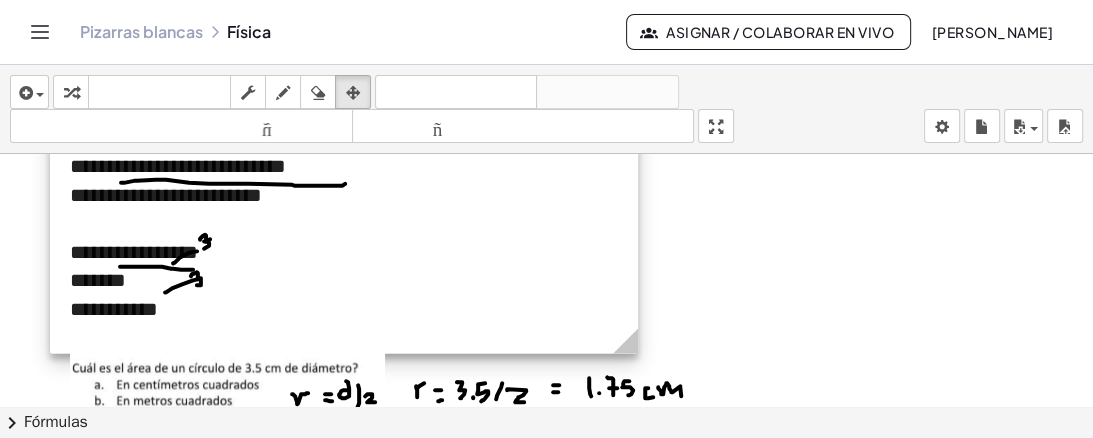 scroll, scrollTop: 2377, scrollLeft: 11, axis: both 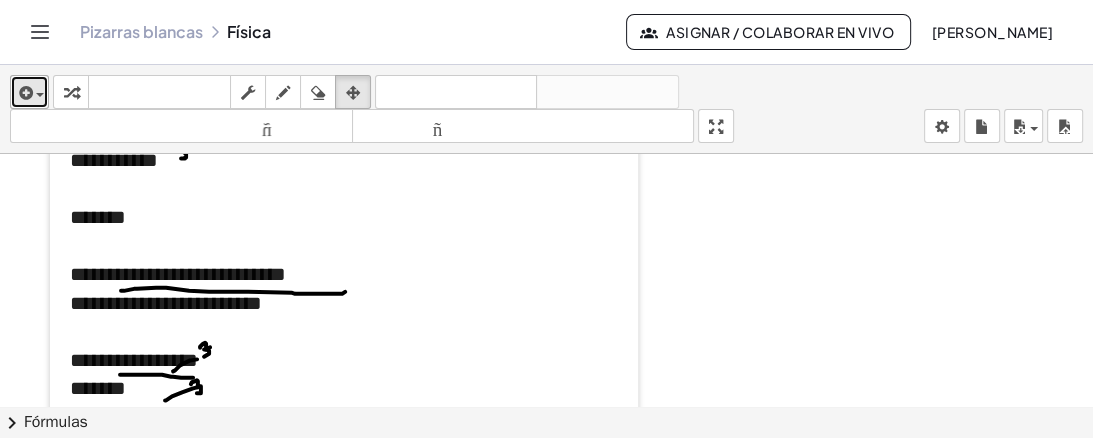 click at bounding box center (29, 92) 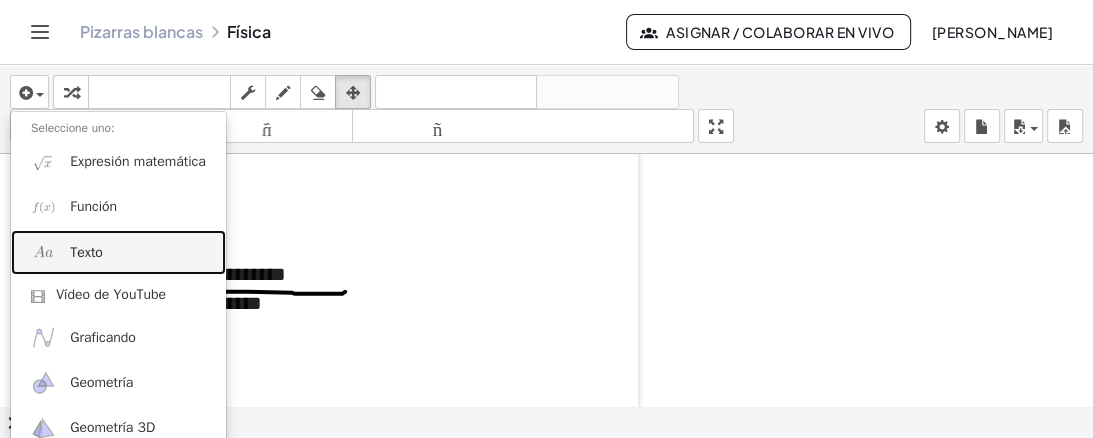click on "Texto" at bounding box center [86, 252] 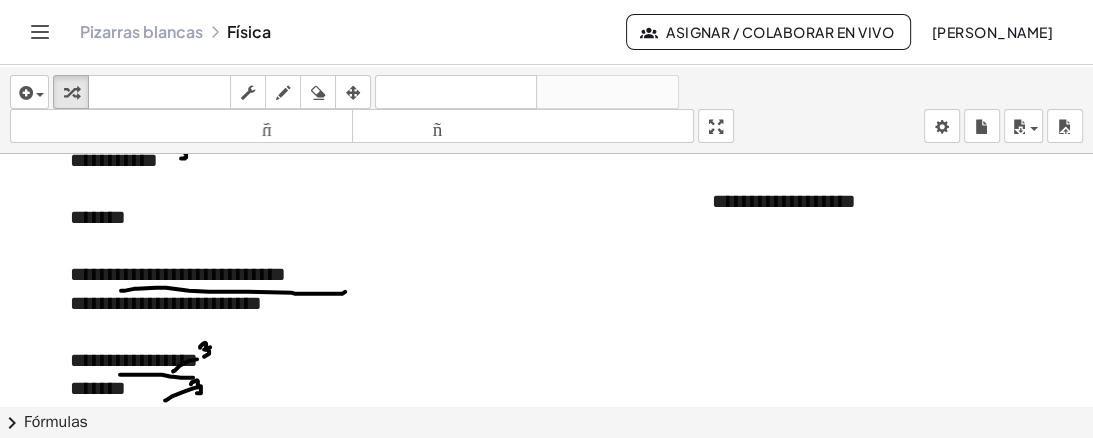 type 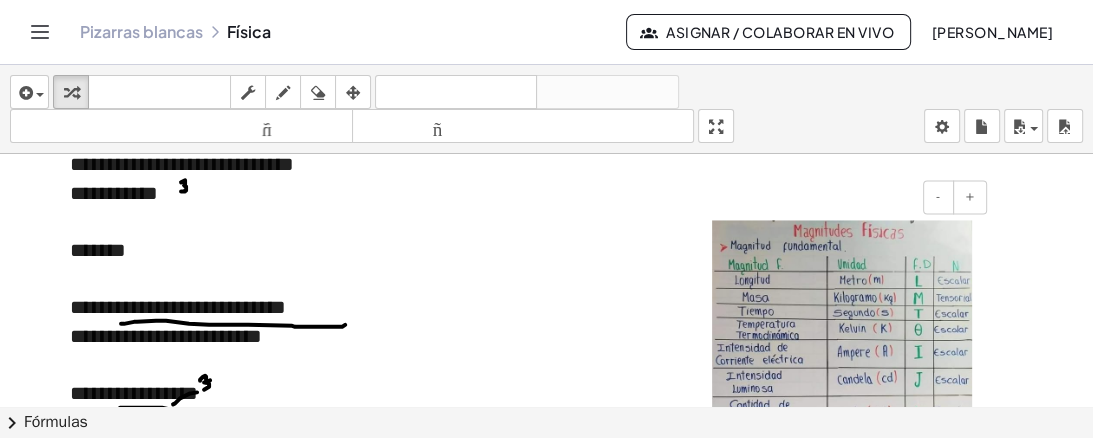 scroll, scrollTop: 2377, scrollLeft: 11, axis: both 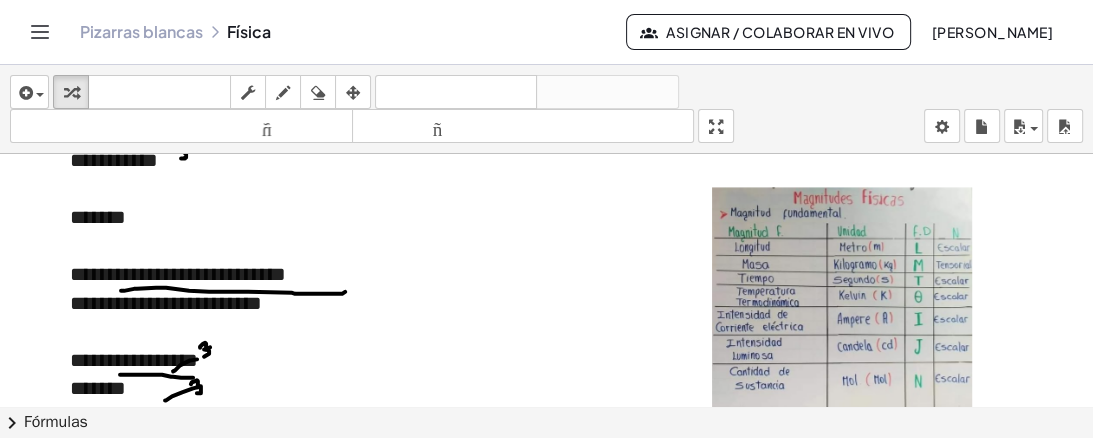 click at bounding box center [561, -568] 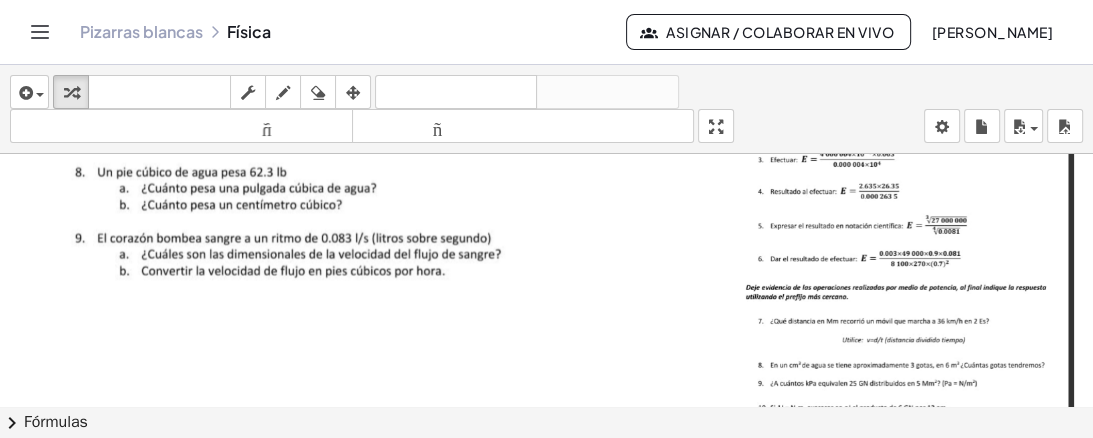 scroll, scrollTop: 2937, scrollLeft: 11, axis: both 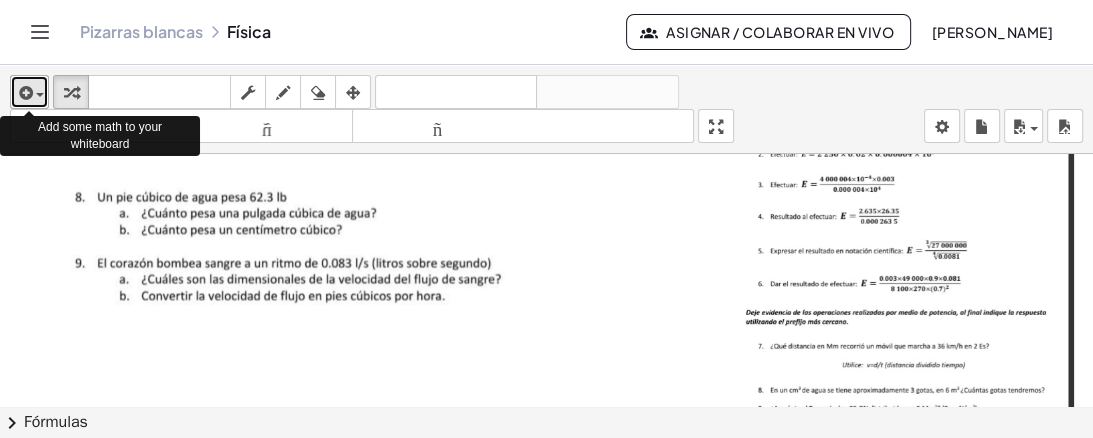click at bounding box center (29, 92) 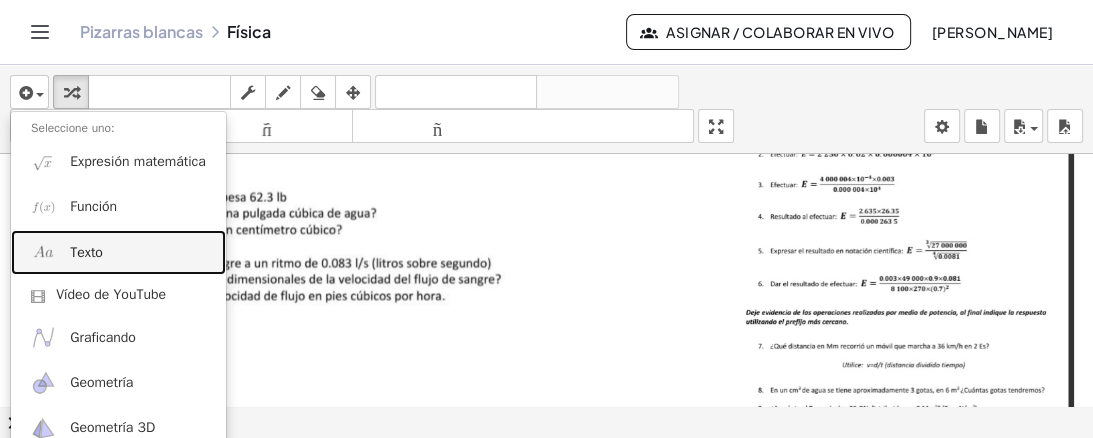 click on "Texto" at bounding box center [86, 252] 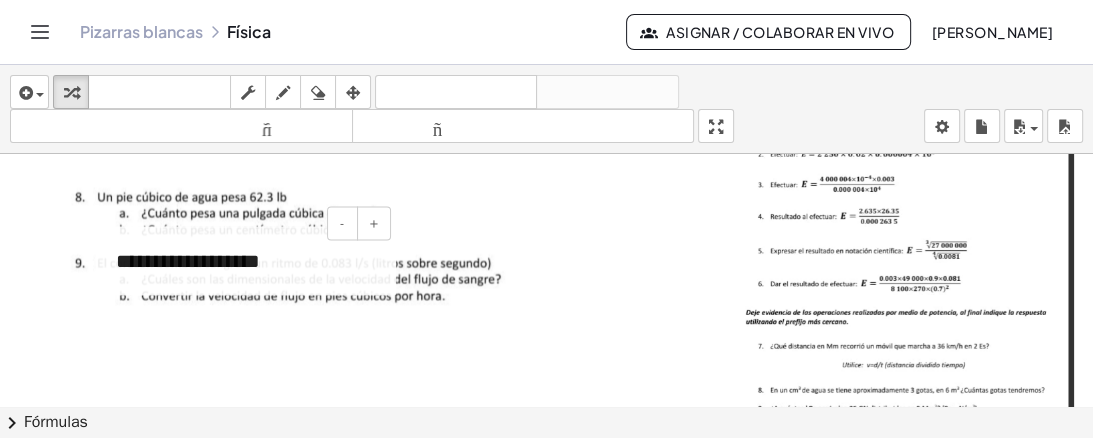 type 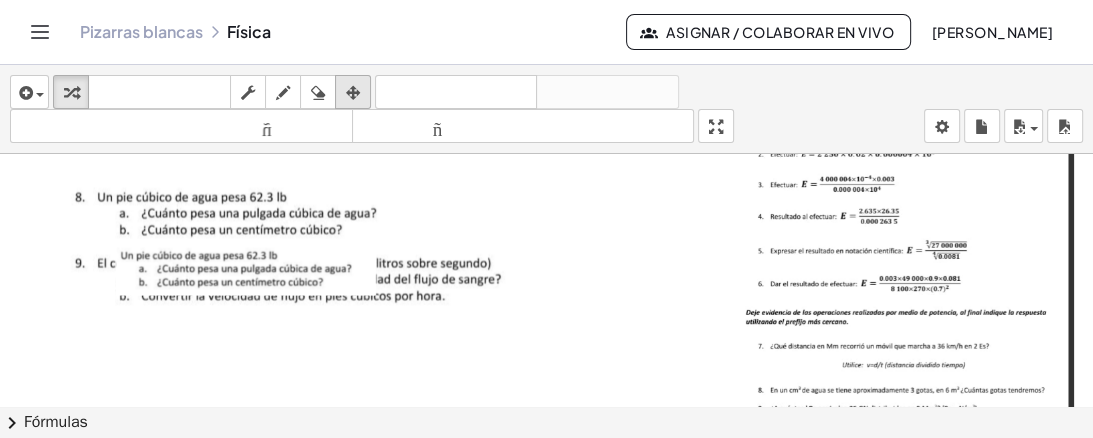 drag, startPoint x: 360, startPoint y: 76, endPoint x: 356, endPoint y: 86, distance: 10.770329 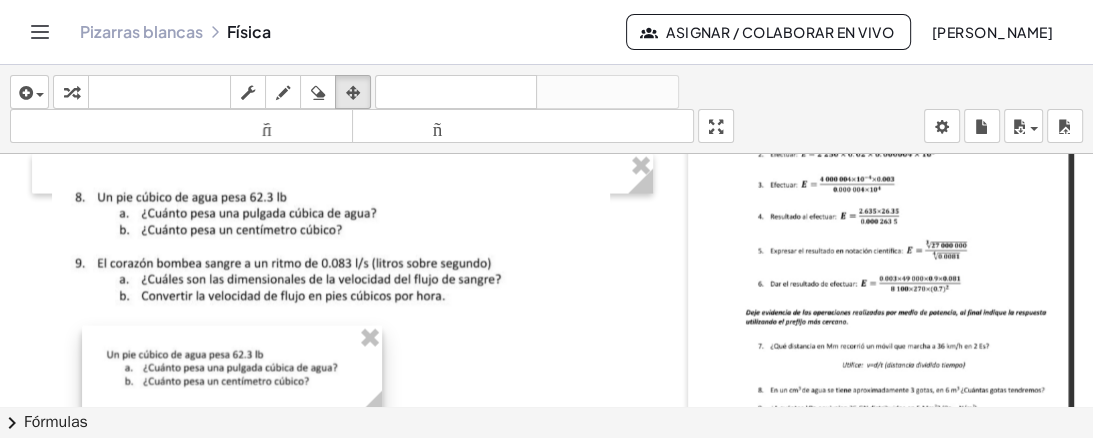 drag, startPoint x: 282, startPoint y: 283, endPoint x: 267, endPoint y: 364, distance: 82.37718 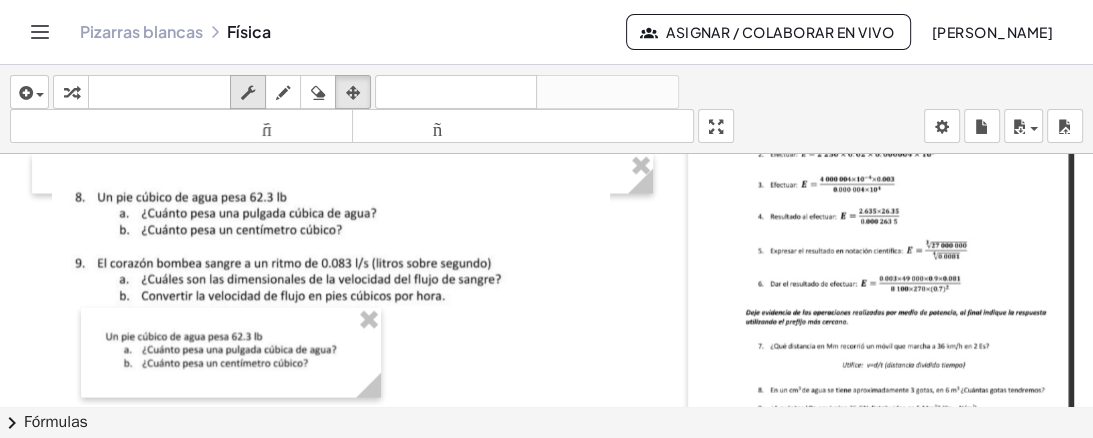 click at bounding box center (248, 93) 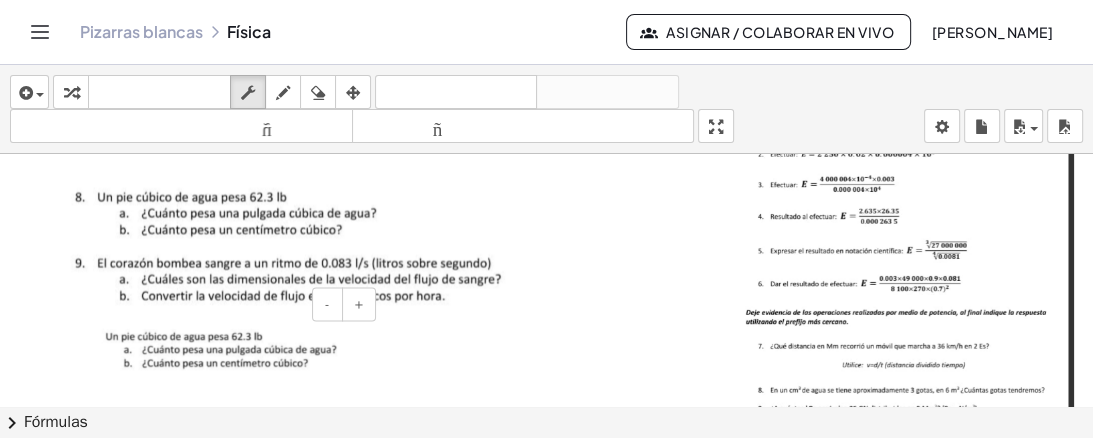 click at bounding box center [231, 353] 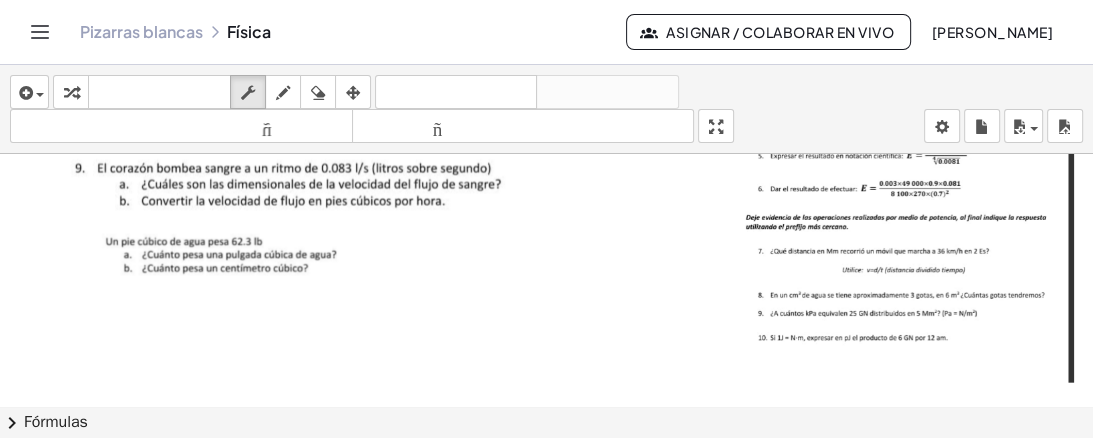 scroll, scrollTop: 3068, scrollLeft: 11, axis: both 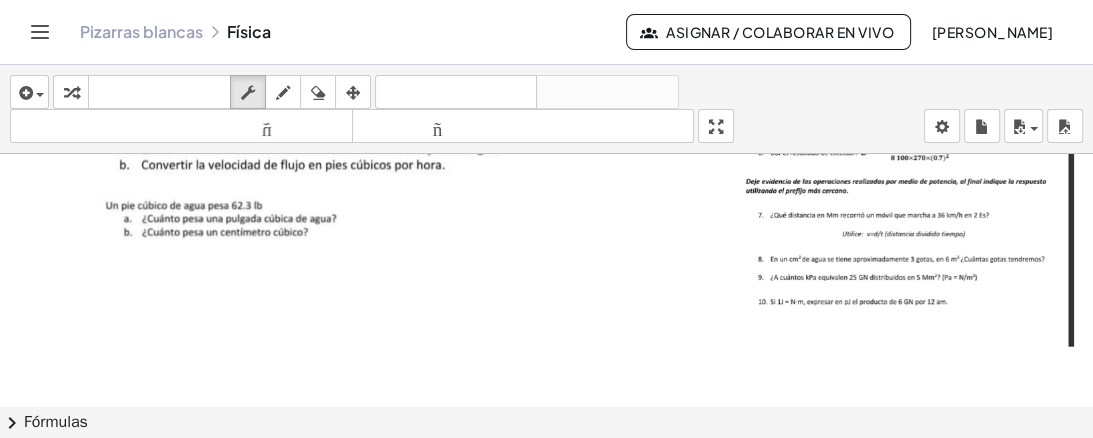 click at bounding box center [353, 93] 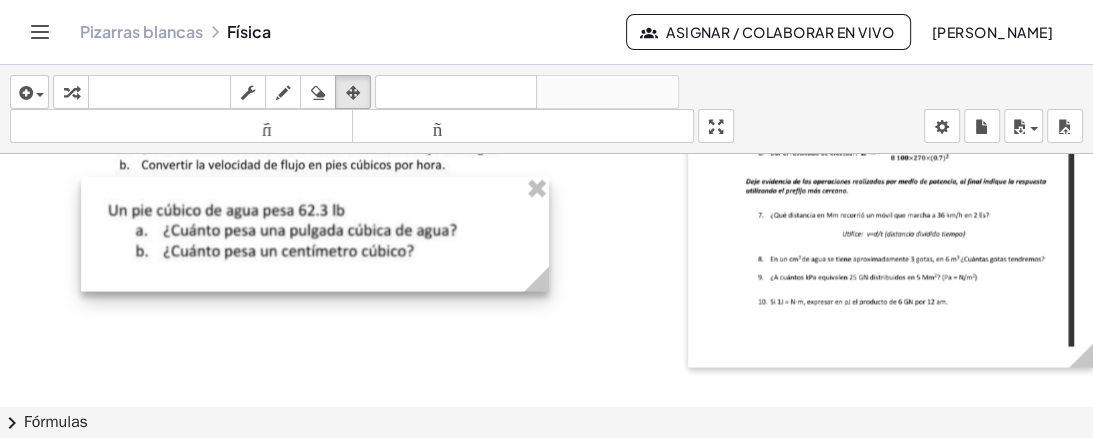 drag, startPoint x: 381, startPoint y: 264, endPoint x: 549, endPoint y: 268, distance: 168.0476 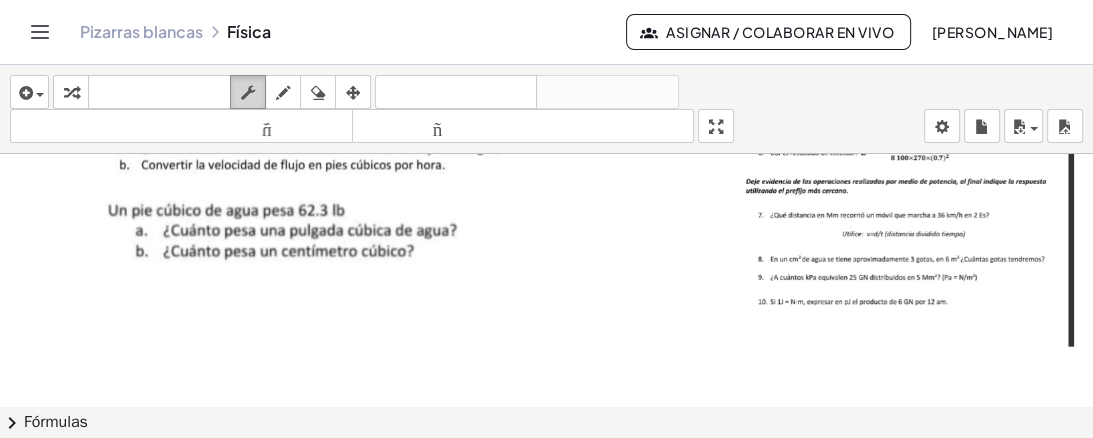 click at bounding box center [248, 93] 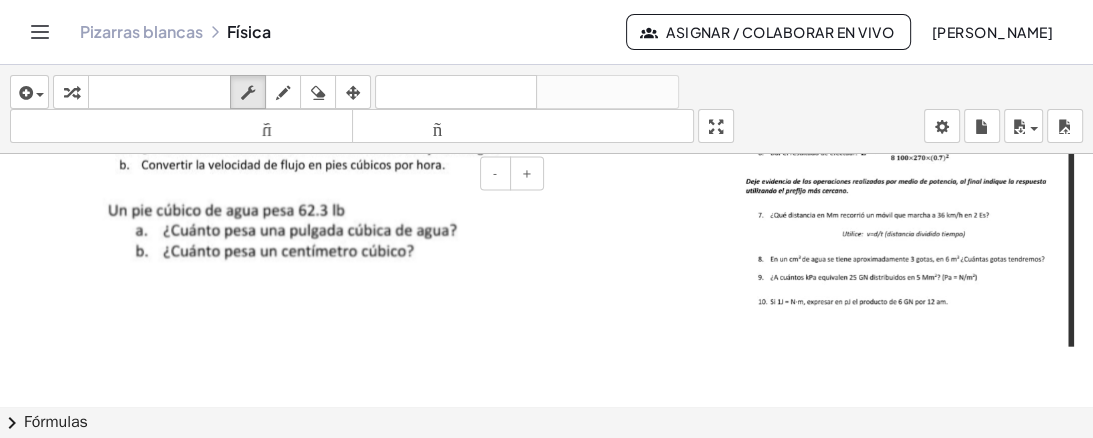 click at bounding box center [297, 234] 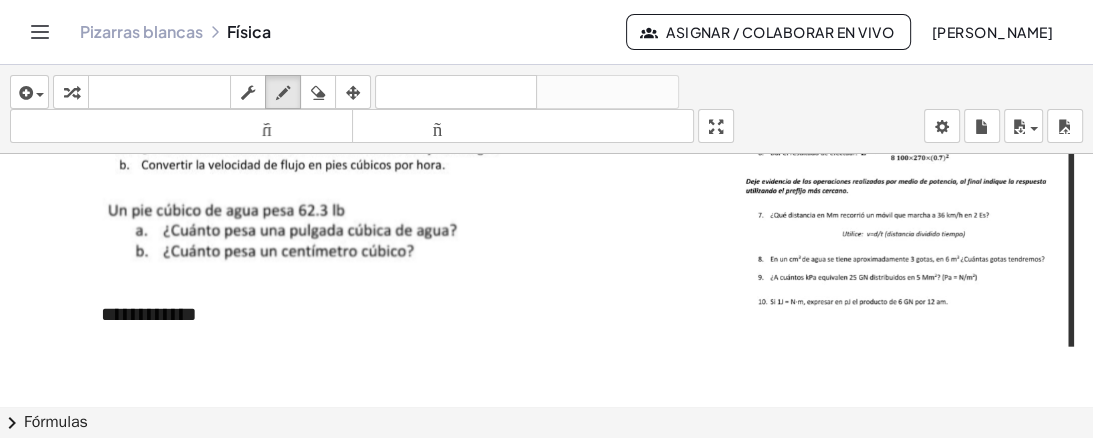 drag, startPoint x: 280, startPoint y: 88, endPoint x: 268, endPoint y: 188, distance: 100.71743 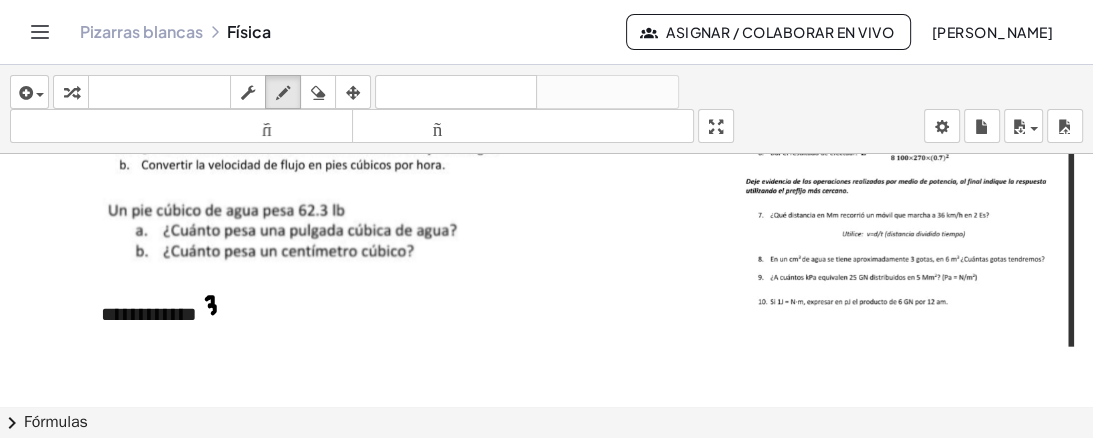 click at bounding box center (561, -1132) 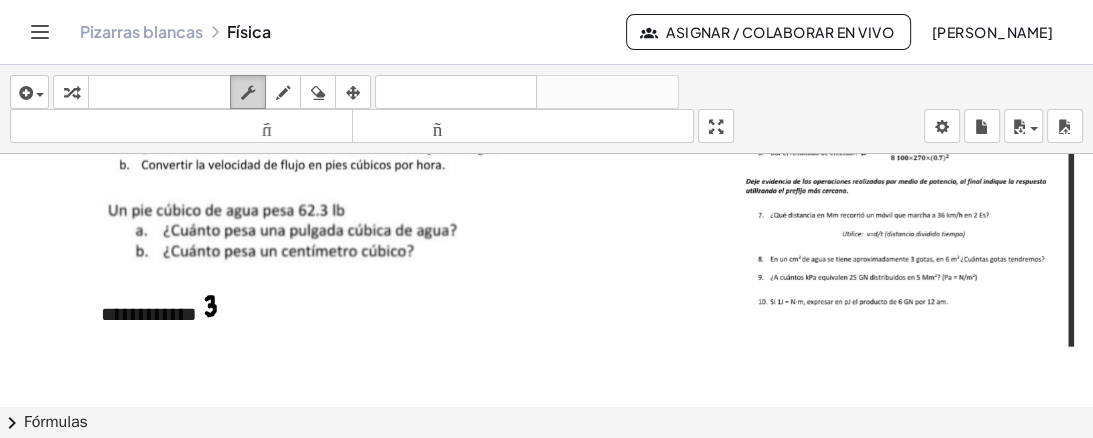 click at bounding box center [248, 92] 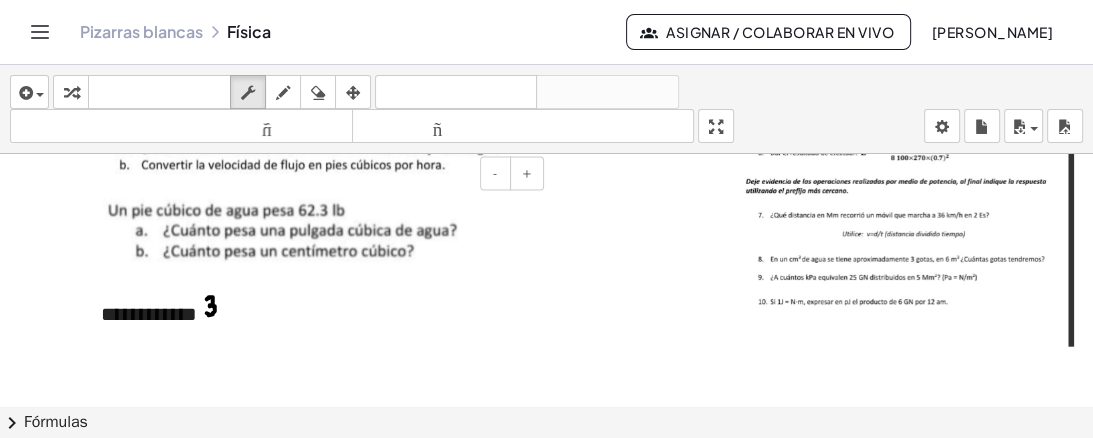 click on "**********" at bounding box center (315, 314) 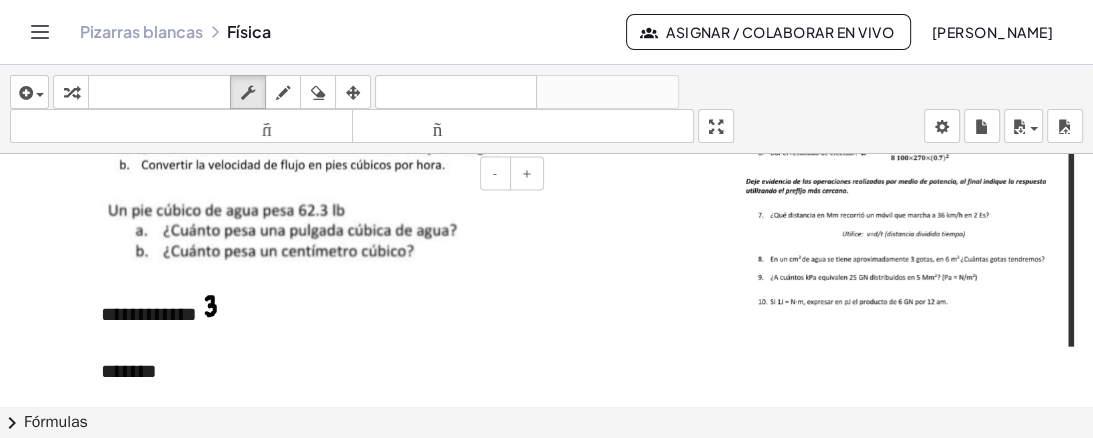 scroll, scrollTop: 3085, scrollLeft: 11, axis: both 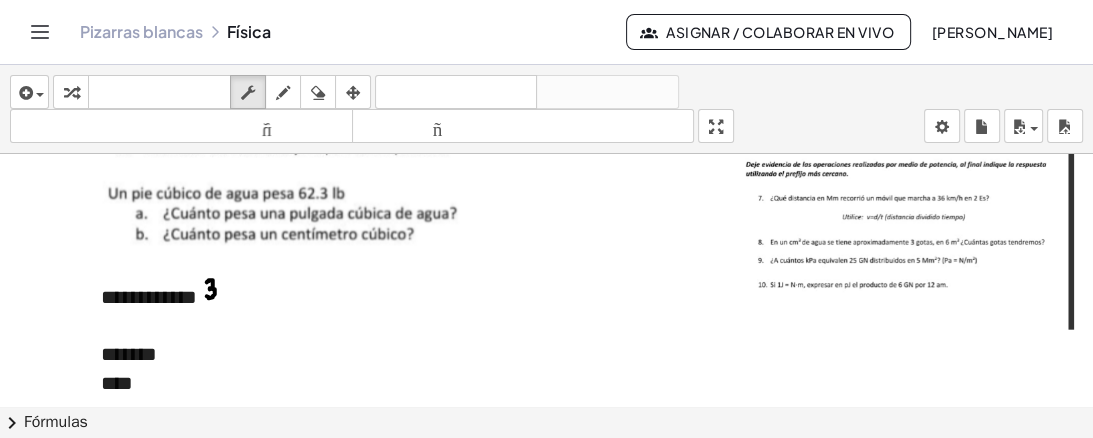 drag, startPoint x: 292, startPoint y: 87, endPoint x: 256, endPoint y: 169, distance: 89.55445 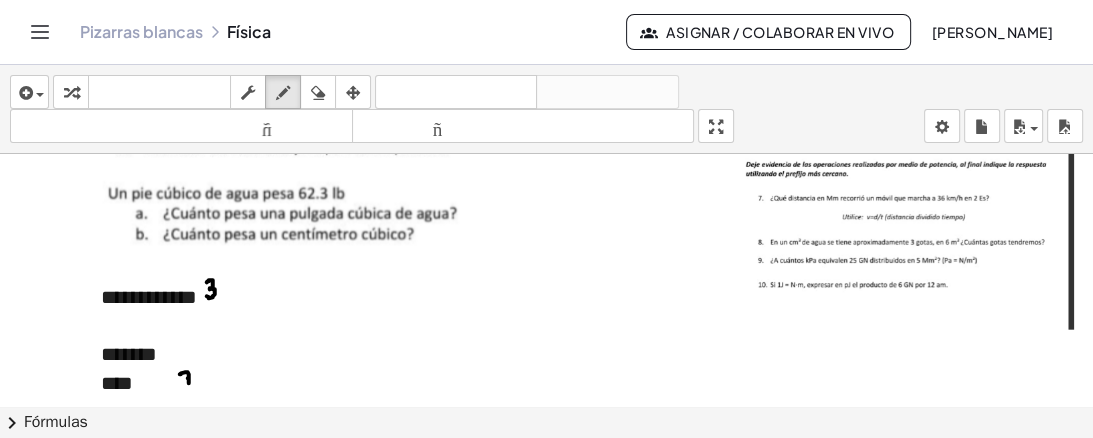 drag, startPoint x: 179, startPoint y: 372, endPoint x: 188, endPoint y: 381, distance: 12.727922 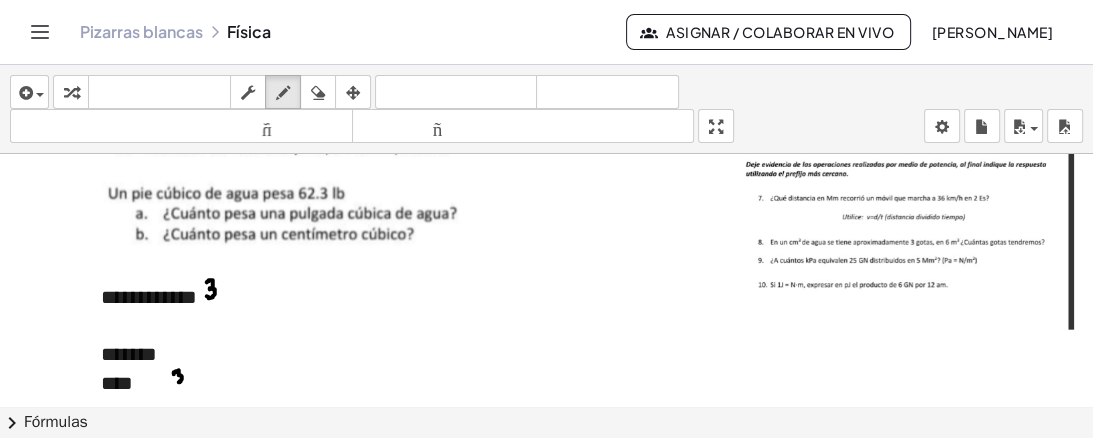 click at bounding box center [561, -1149] 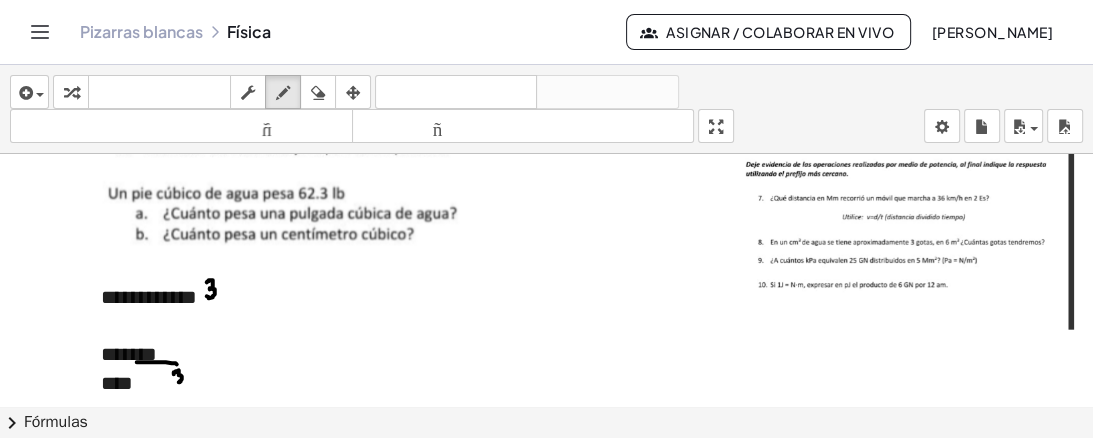 drag, startPoint x: 136, startPoint y: 360, endPoint x: 176, endPoint y: 362, distance: 40.04997 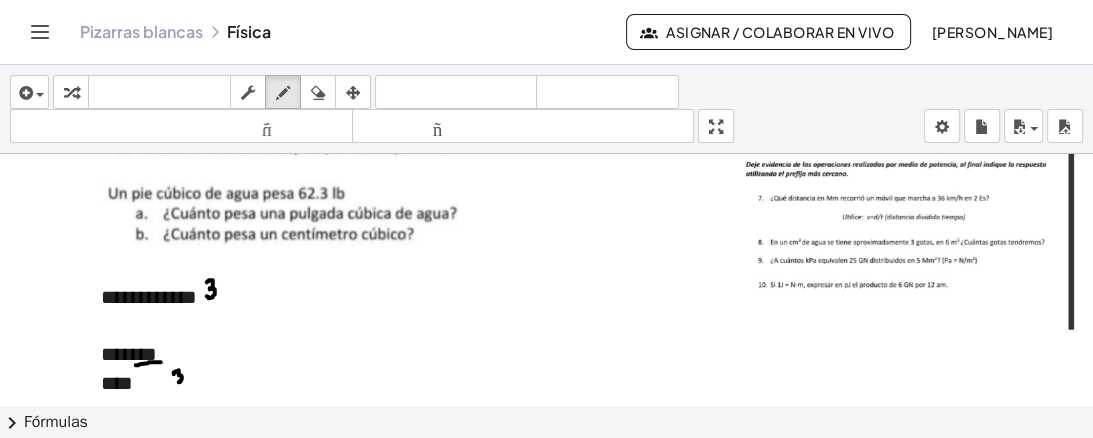 drag, startPoint x: 135, startPoint y: 363, endPoint x: 160, endPoint y: 360, distance: 25.179358 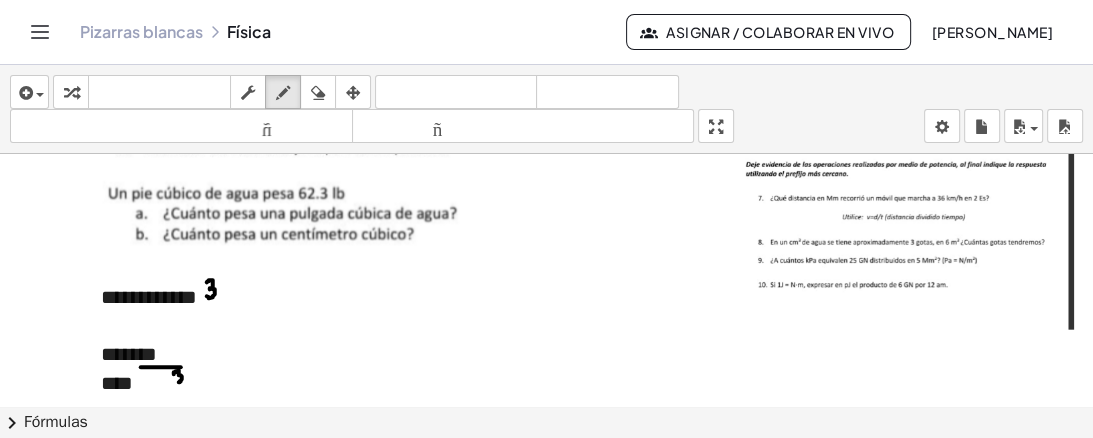 drag, startPoint x: 140, startPoint y: 365, endPoint x: 180, endPoint y: 365, distance: 40 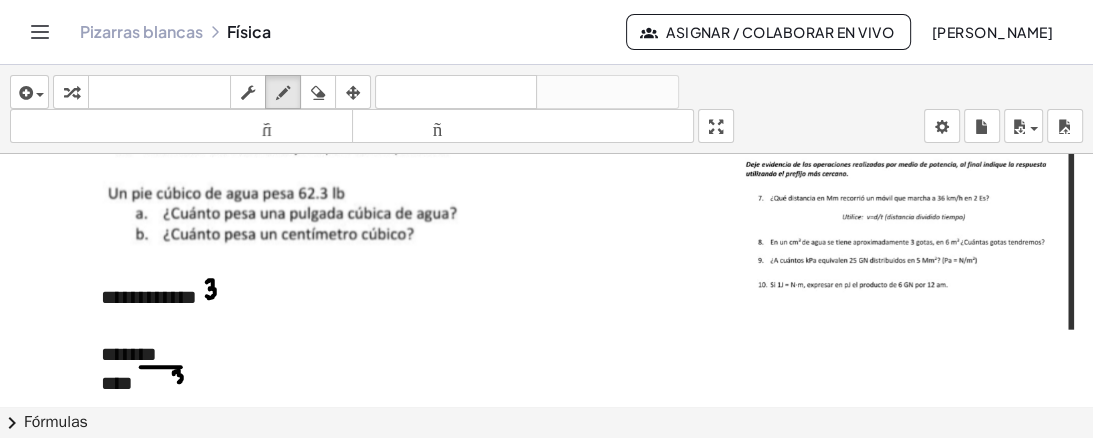 drag, startPoint x: 244, startPoint y: 94, endPoint x: 260, endPoint y: 160, distance: 67.911705 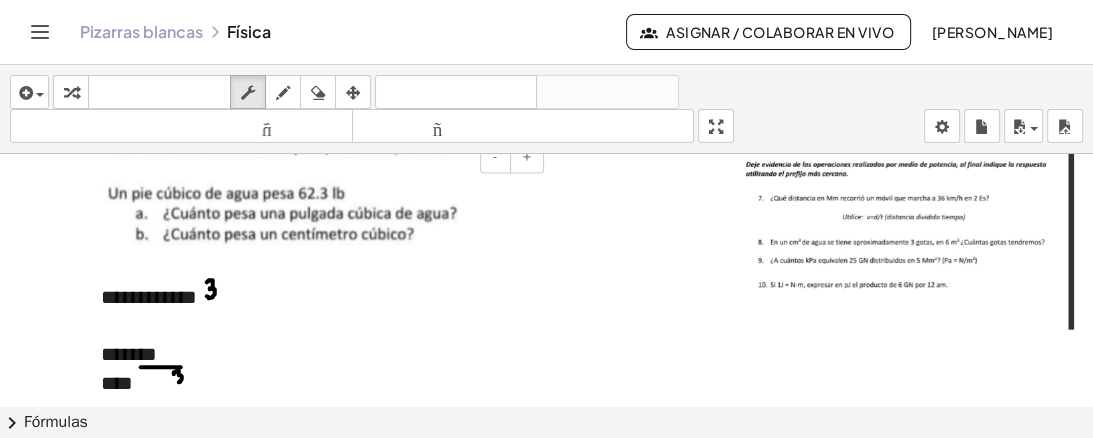 click on "*******" at bounding box center [315, 354] 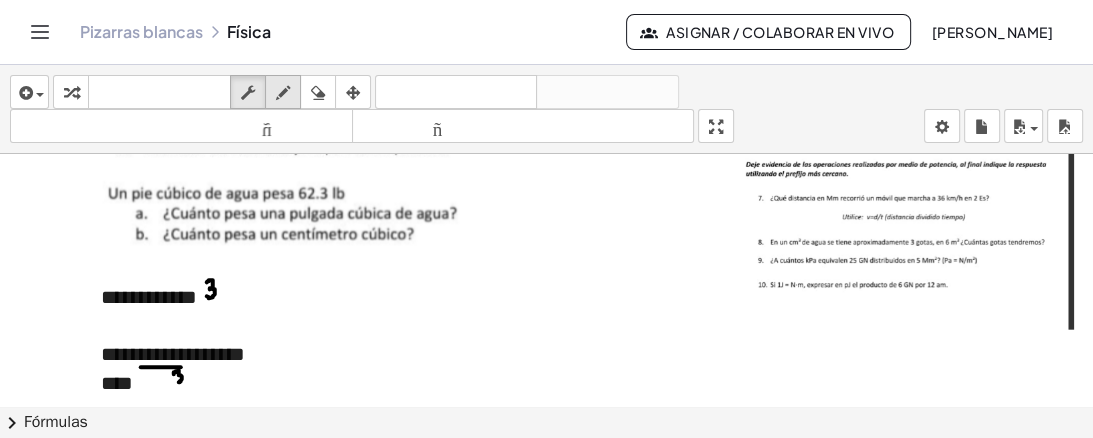 drag, startPoint x: 276, startPoint y: 85, endPoint x: 277, endPoint y: 103, distance: 18.027756 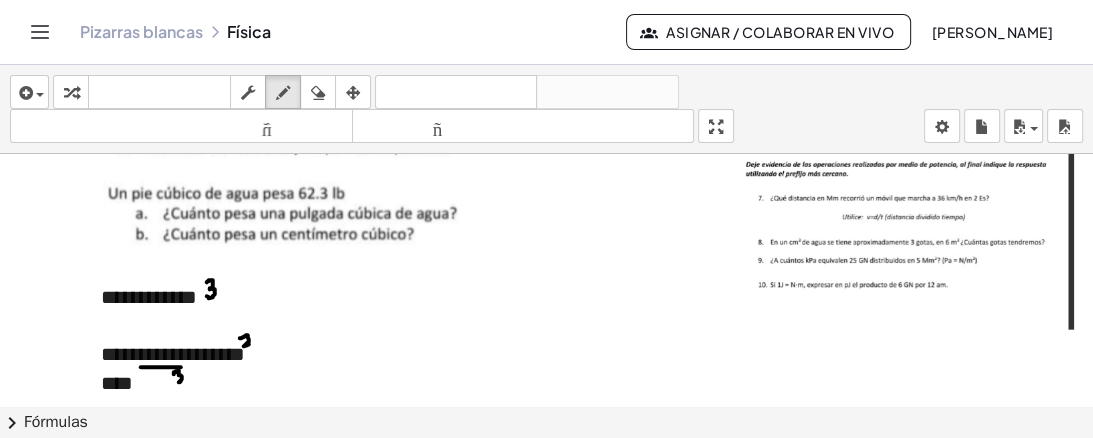 drag, startPoint x: 239, startPoint y: 336, endPoint x: 248, endPoint y: 342, distance: 10.816654 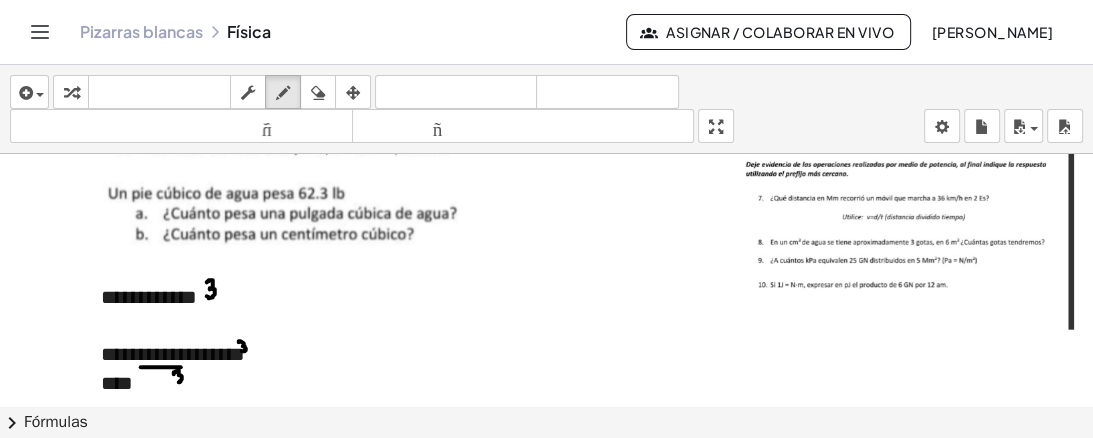 drag, startPoint x: 238, startPoint y: 340, endPoint x: 200, endPoint y: 381, distance: 55.9017 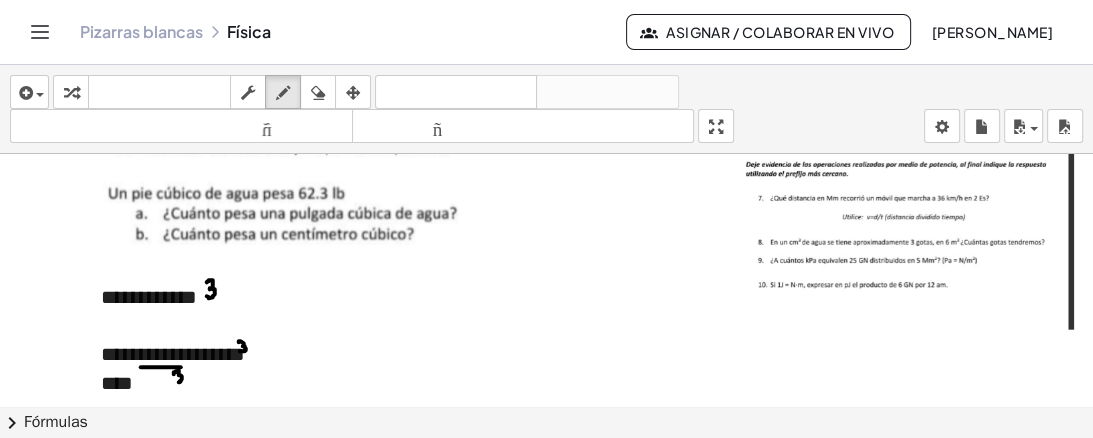 click at bounding box center (561, -1149) 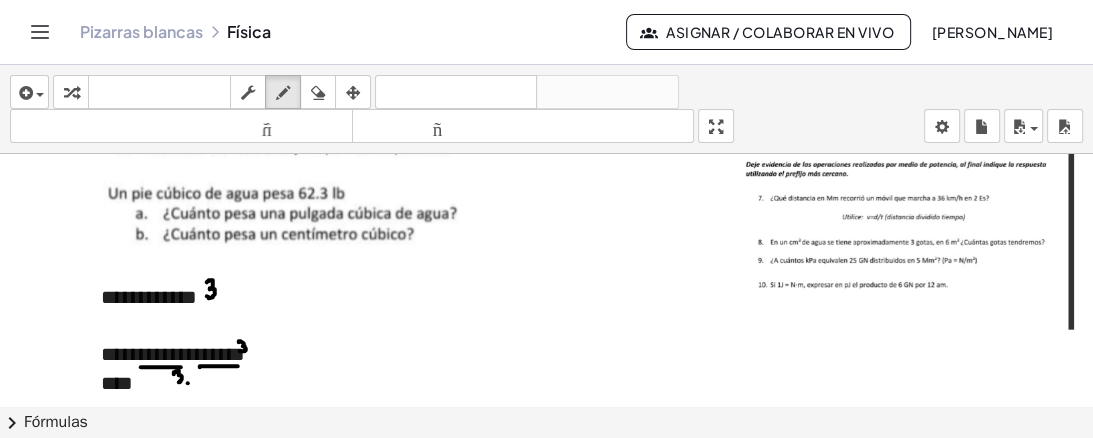 drag, startPoint x: 199, startPoint y: 365, endPoint x: 238, endPoint y: 364, distance: 39.012817 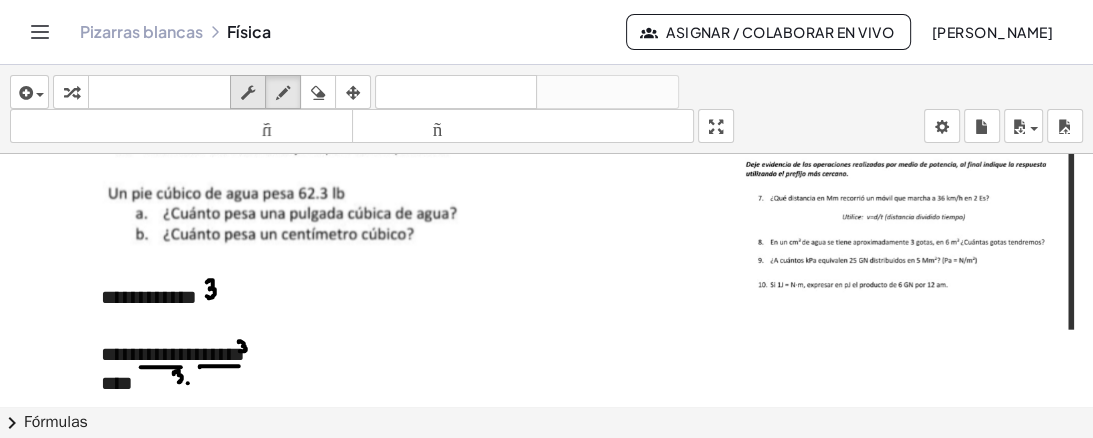 click at bounding box center (248, 93) 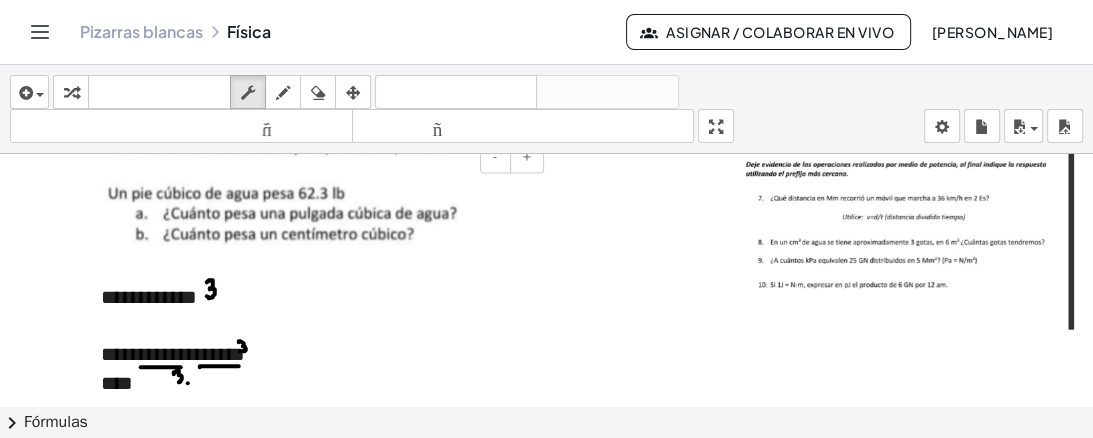 click on "****" at bounding box center (315, 383) 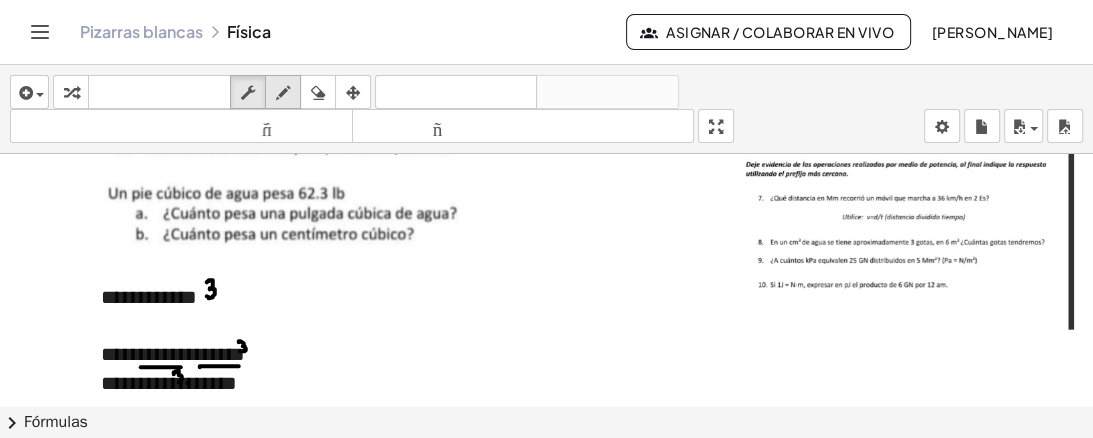 click at bounding box center [283, 93] 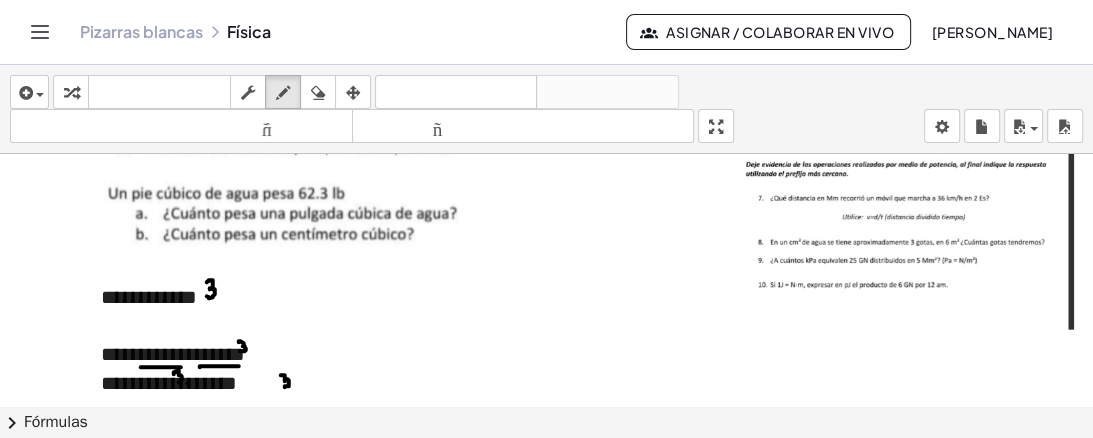 drag, startPoint x: 280, startPoint y: 373, endPoint x: 284, endPoint y: 385, distance: 12.649111 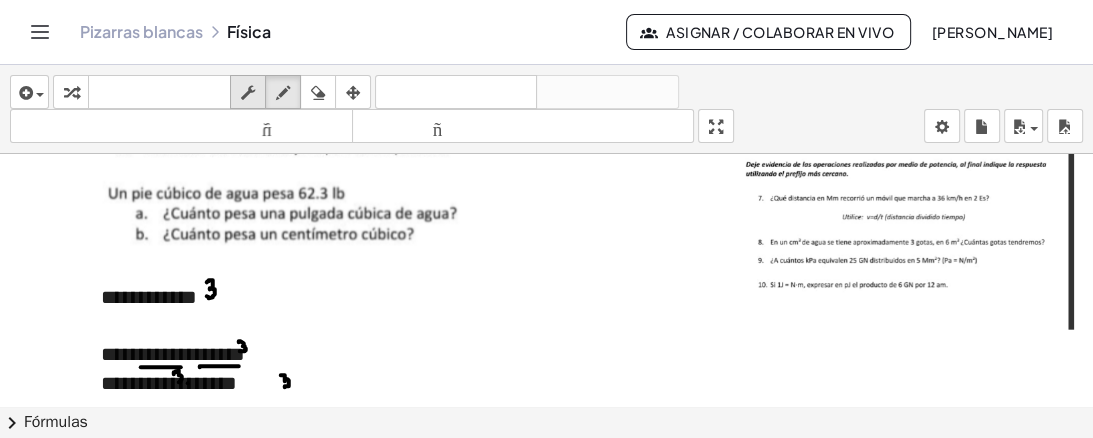 click at bounding box center [248, 93] 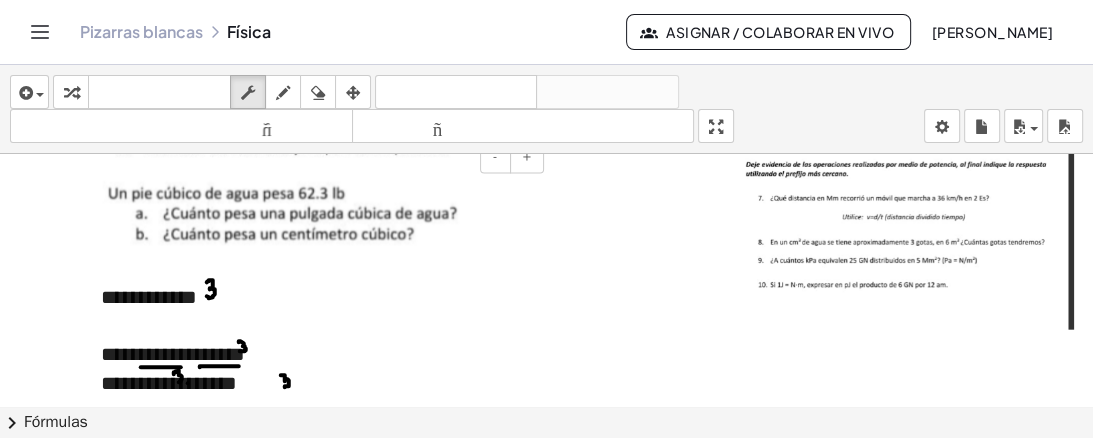 click on "**********" at bounding box center (315, 354) 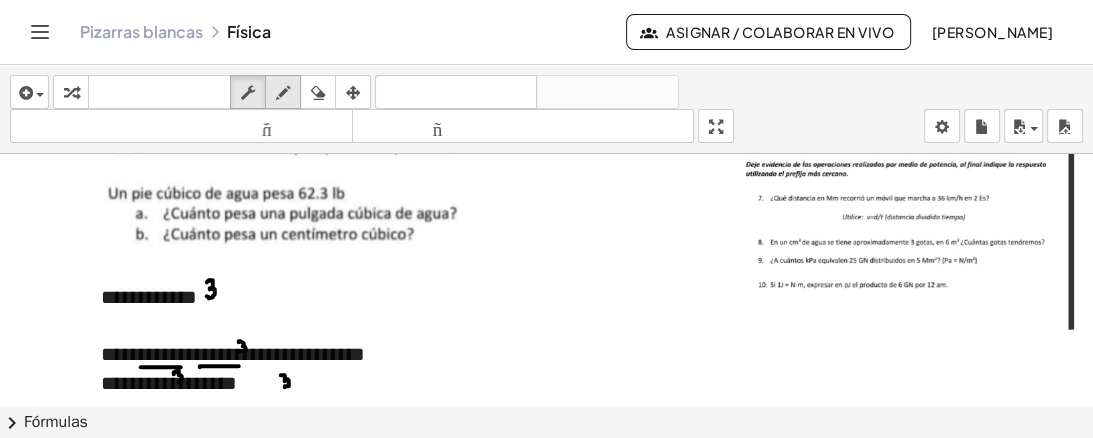 click at bounding box center [283, 92] 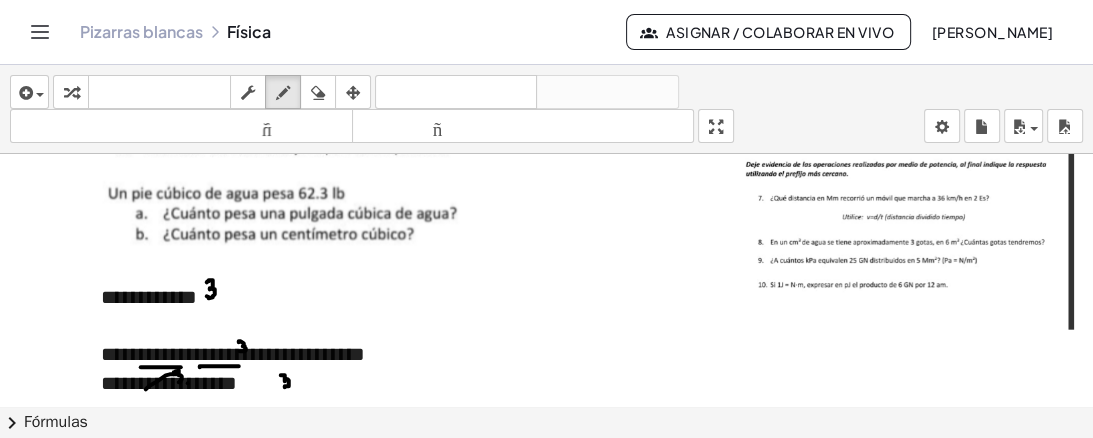 drag, startPoint x: 145, startPoint y: 387, endPoint x: 176, endPoint y: 372, distance: 34.43835 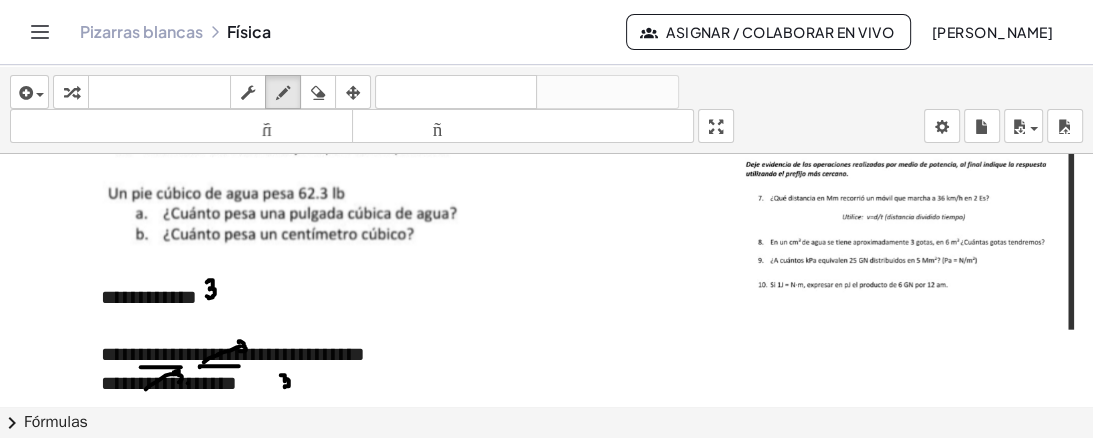 drag, startPoint x: 208, startPoint y: 356, endPoint x: 239, endPoint y: 344, distance: 33.24154 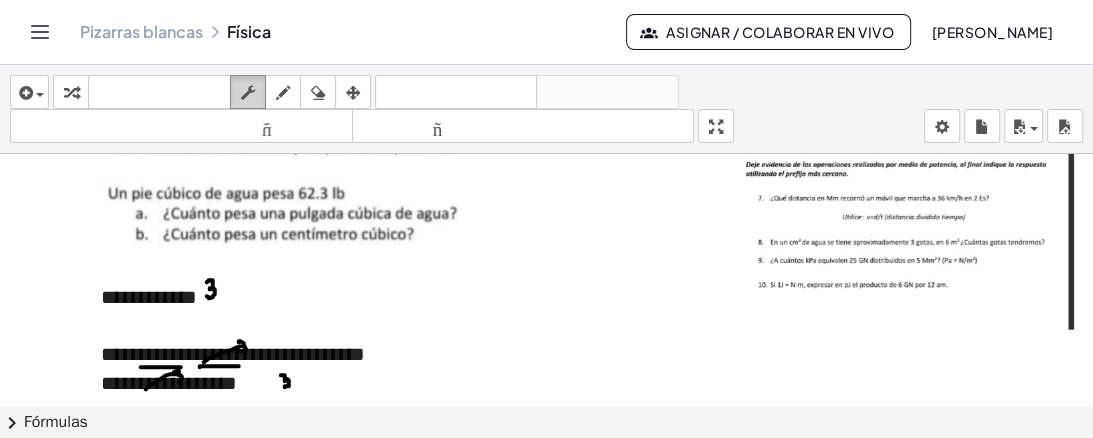 click at bounding box center (248, 92) 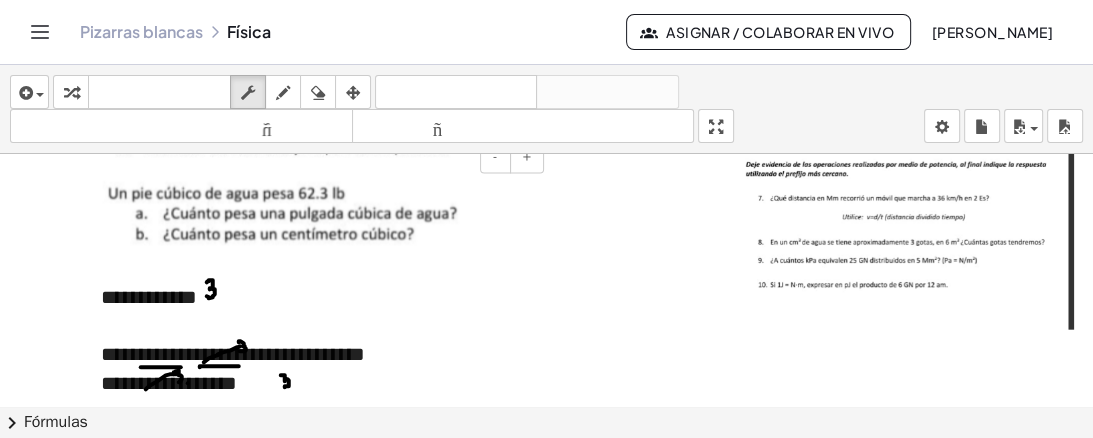 click on "**********" at bounding box center (315, 354) 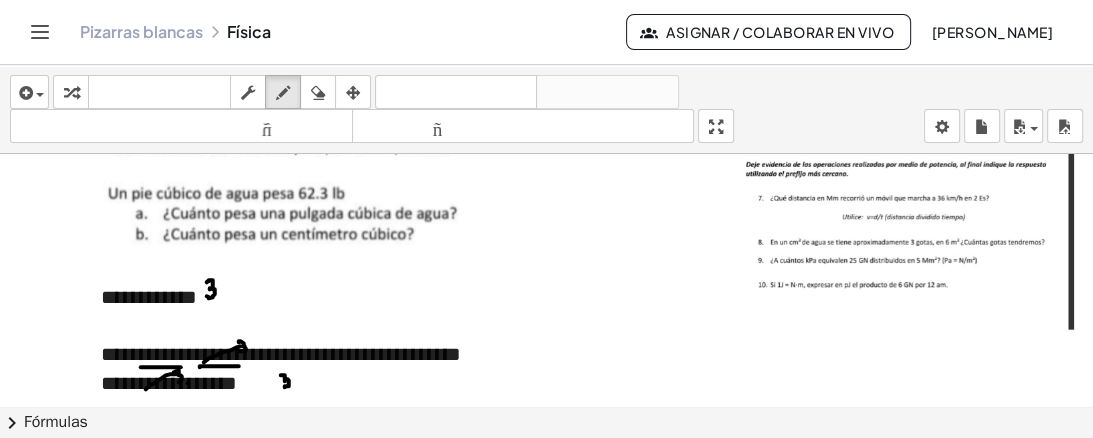 drag, startPoint x: 286, startPoint y: 100, endPoint x: 336, endPoint y: 184, distance: 97.7548 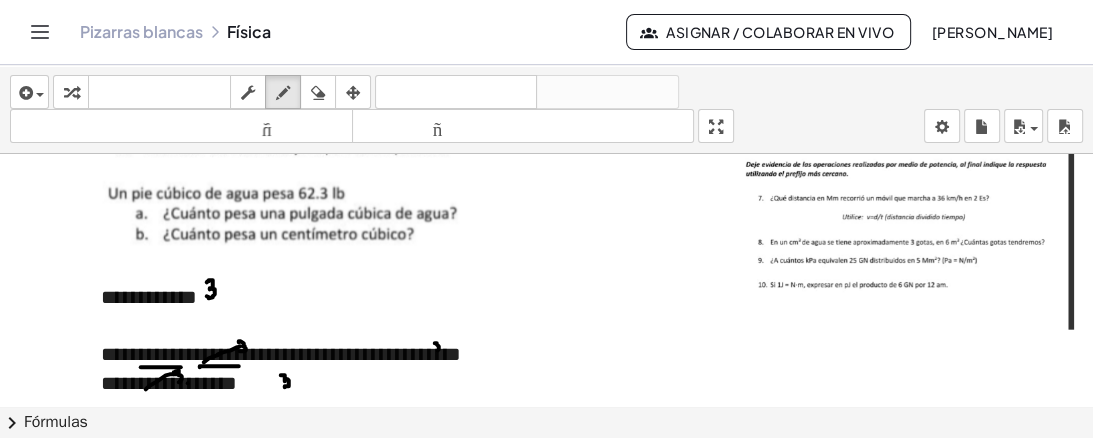 click at bounding box center (561, -1149) 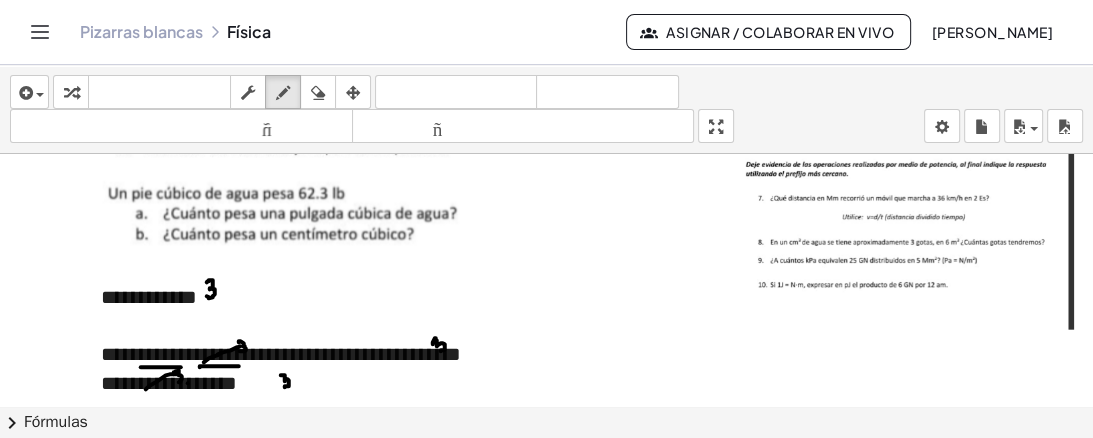 drag, startPoint x: 432, startPoint y: 342, endPoint x: 440, endPoint y: 349, distance: 10.630146 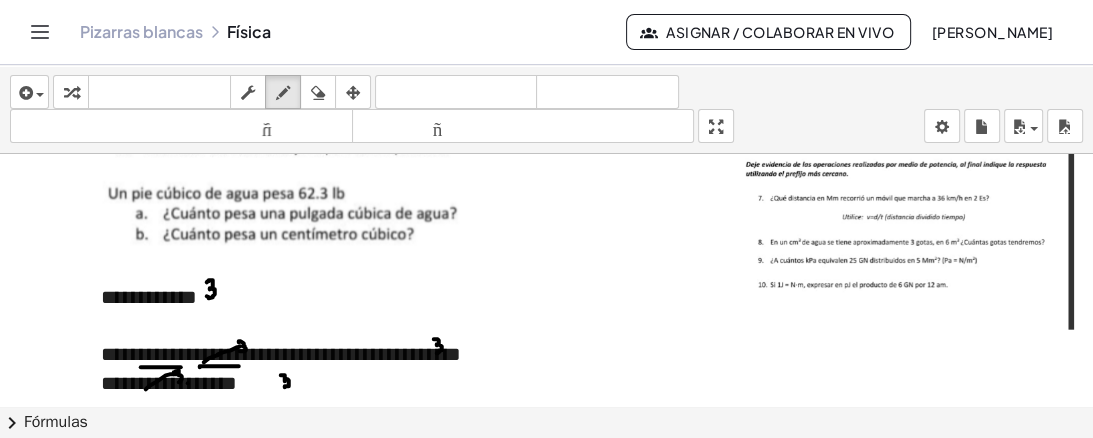 drag, startPoint x: 433, startPoint y: 337, endPoint x: 436, endPoint y: 351, distance: 14.3178215 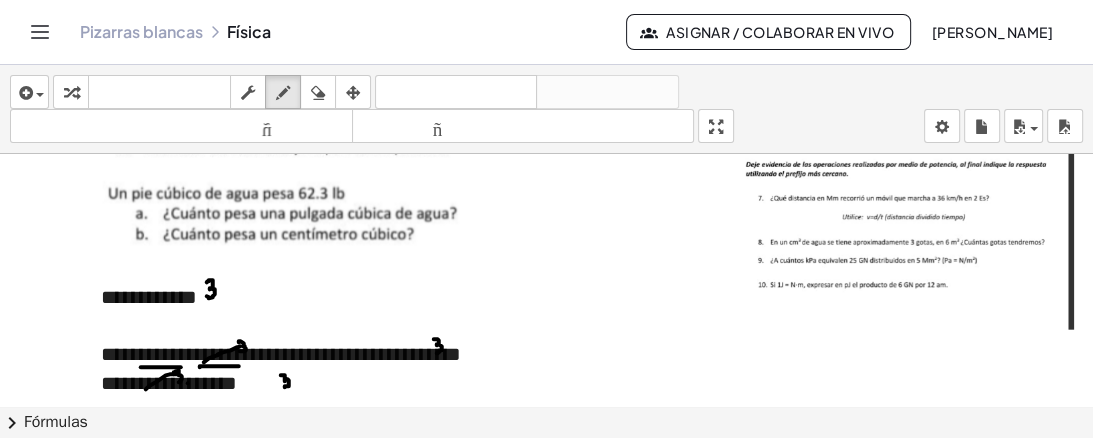 scroll, scrollTop: 3165, scrollLeft: 11, axis: both 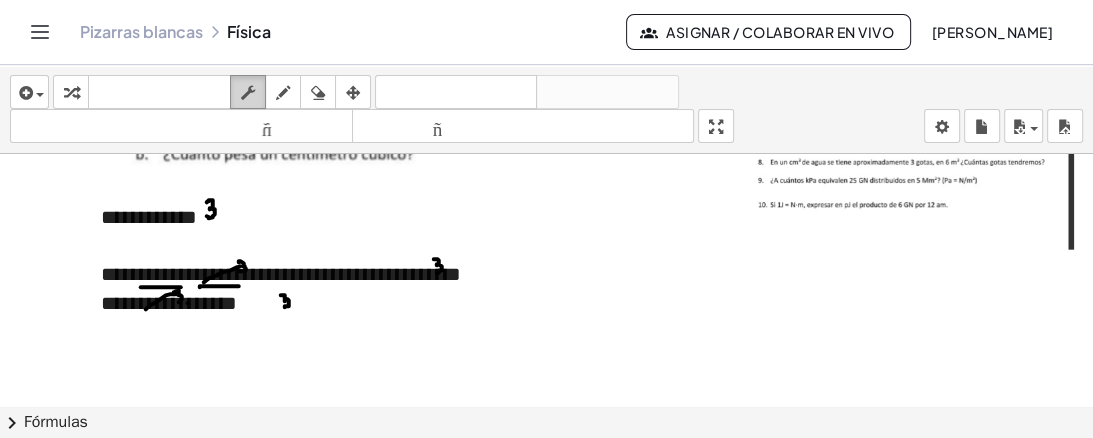 click at bounding box center [248, 92] 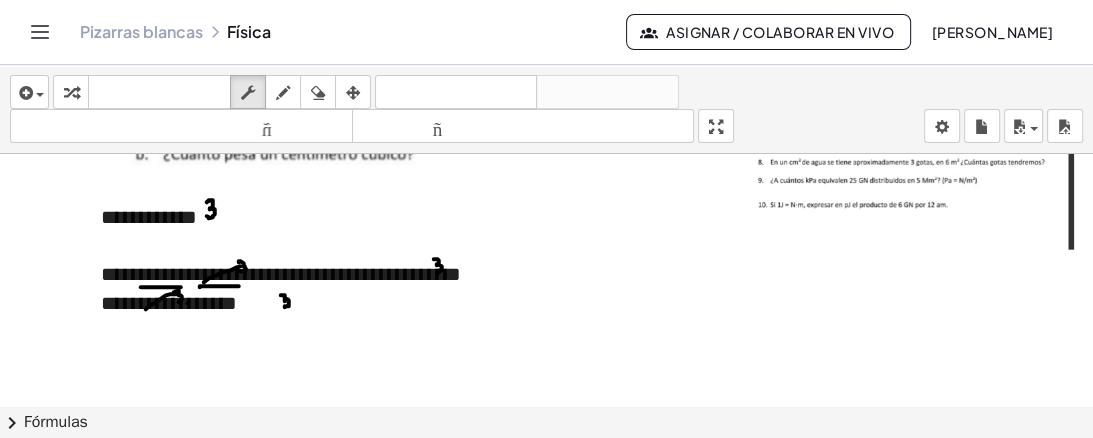 click on "**********" at bounding box center (315, 209) 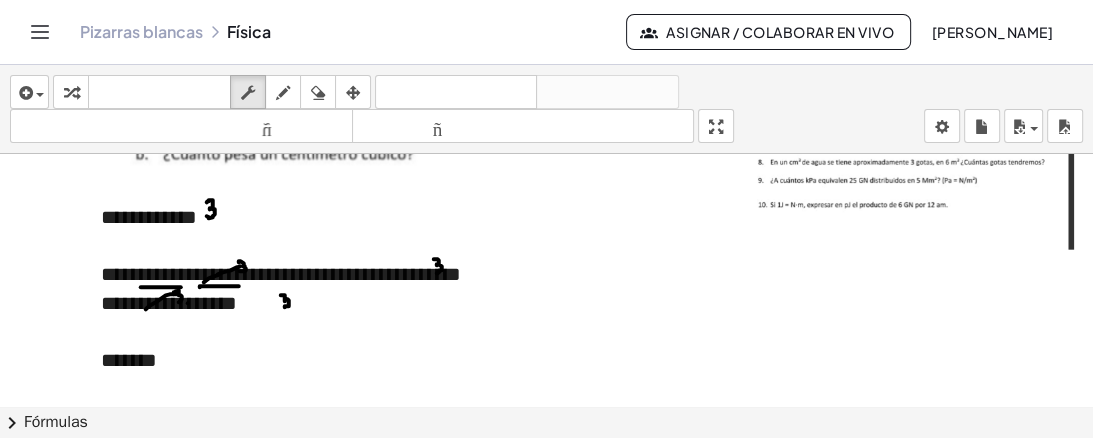 scroll, scrollTop: 3171, scrollLeft: 11, axis: both 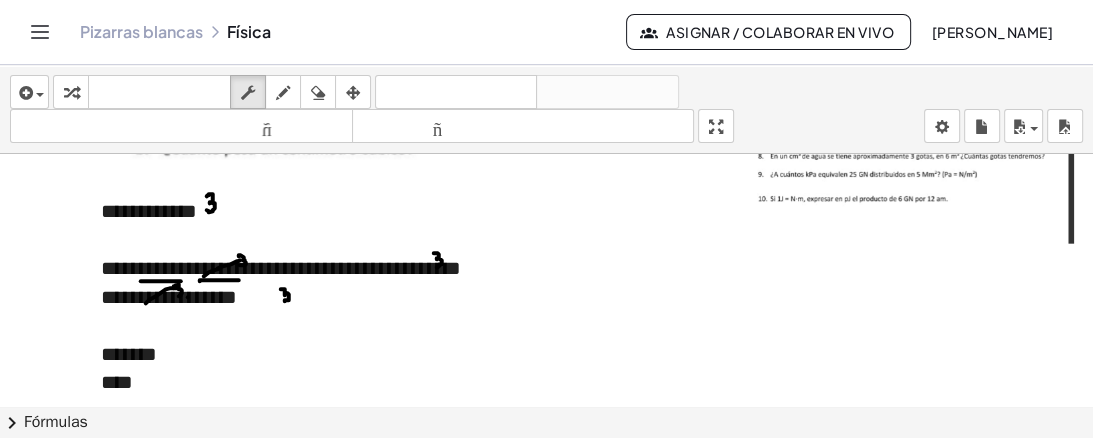 click on "****" at bounding box center [117, 382] 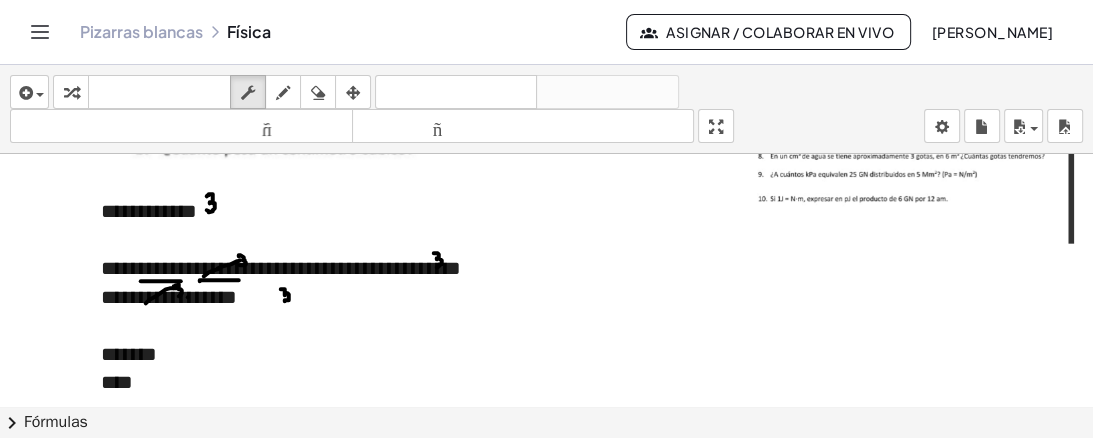 click on "*******" at bounding box center (315, 354) 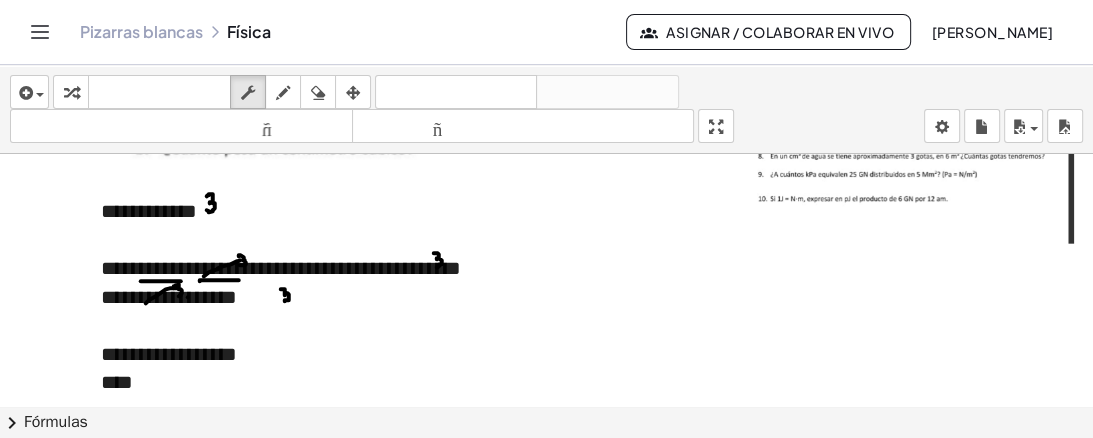 click on "****" at bounding box center (315, 382) 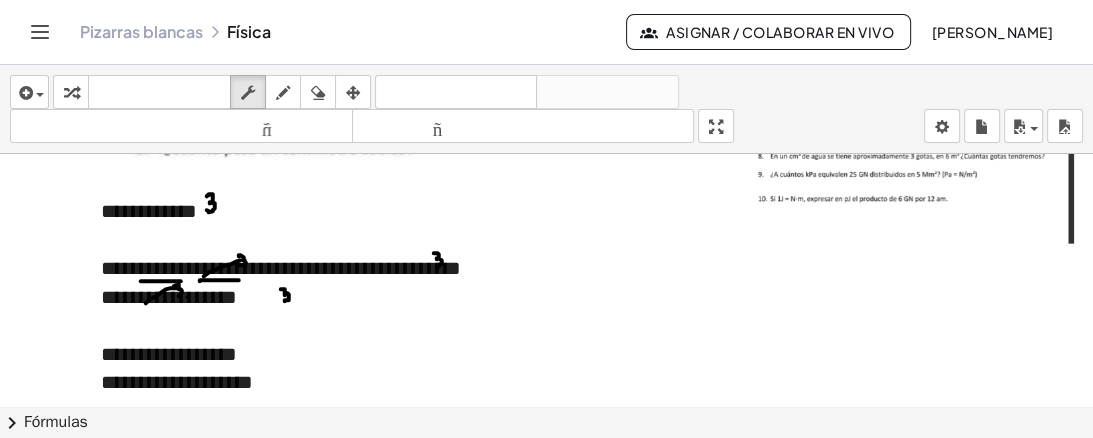 click on "**********" at bounding box center [169, 354] 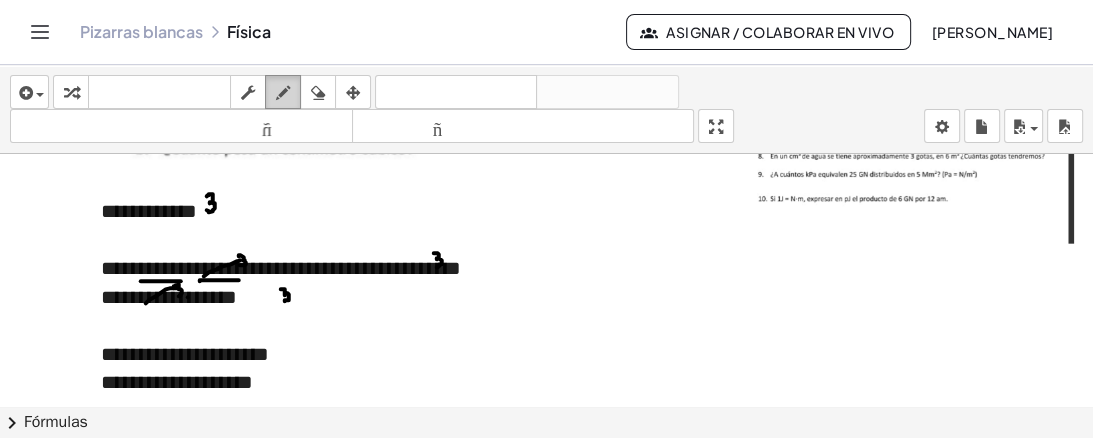 click at bounding box center [283, 92] 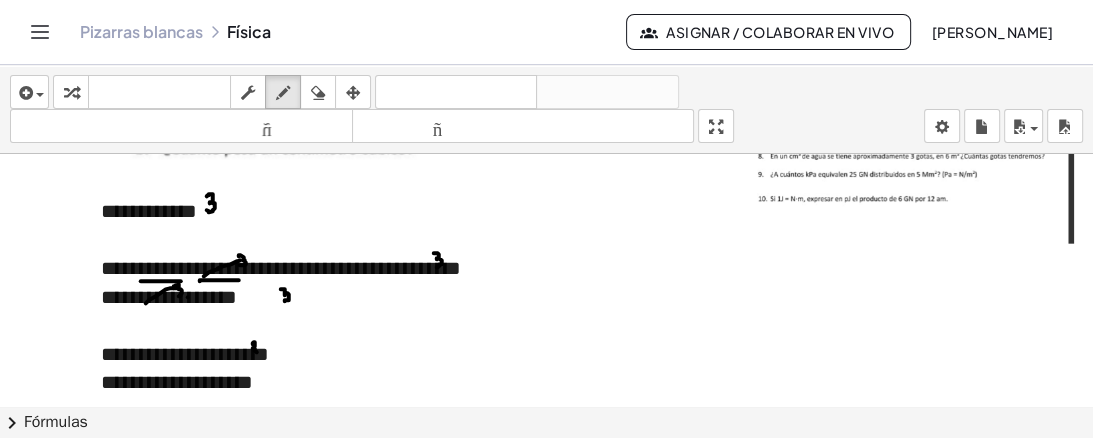 click at bounding box center [561, -1235] 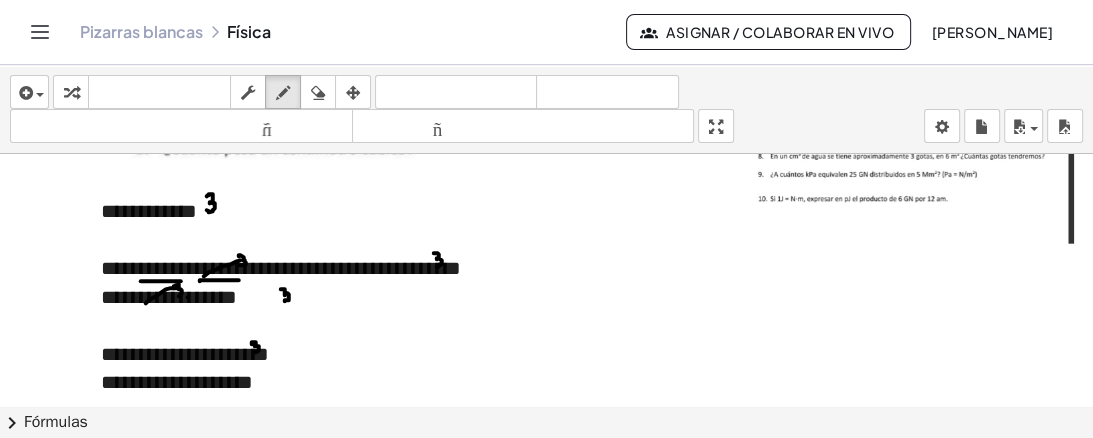 drag, startPoint x: 251, startPoint y: 341, endPoint x: 210, endPoint y: 360, distance: 45.188496 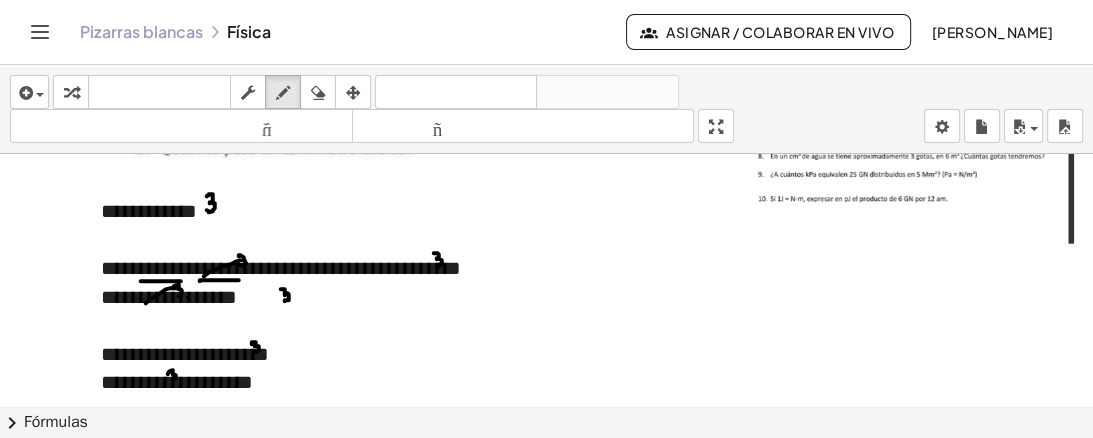 drag, startPoint x: 168, startPoint y: 370, endPoint x: 152, endPoint y: 368, distance: 16.124516 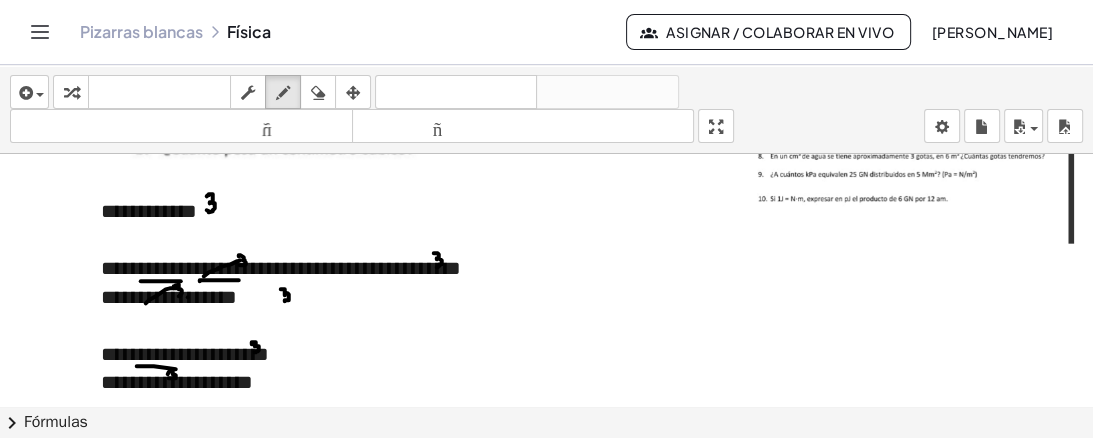 drag, startPoint x: 137, startPoint y: 364, endPoint x: 176, endPoint y: 359, distance: 39.319206 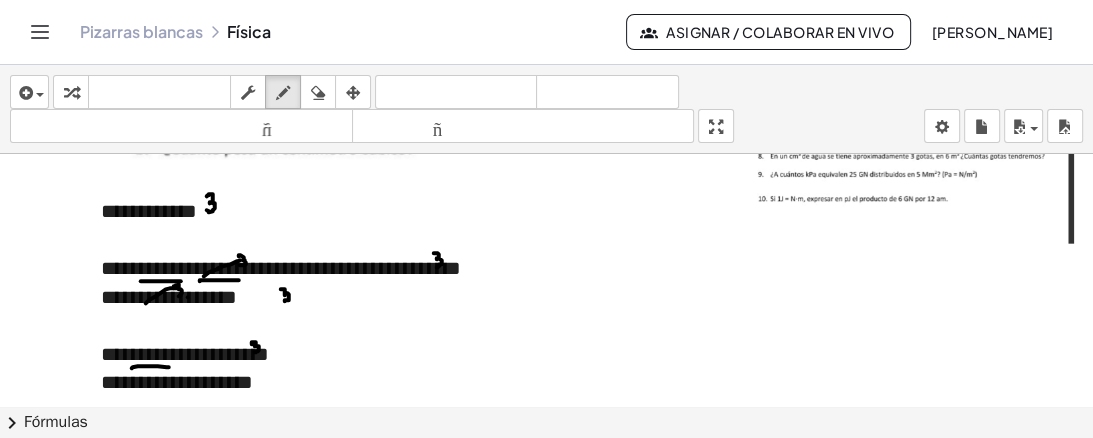 drag, startPoint x: 132, startPoint y: 365, endPoint x: 169, endPoint y: 365, distance: 37 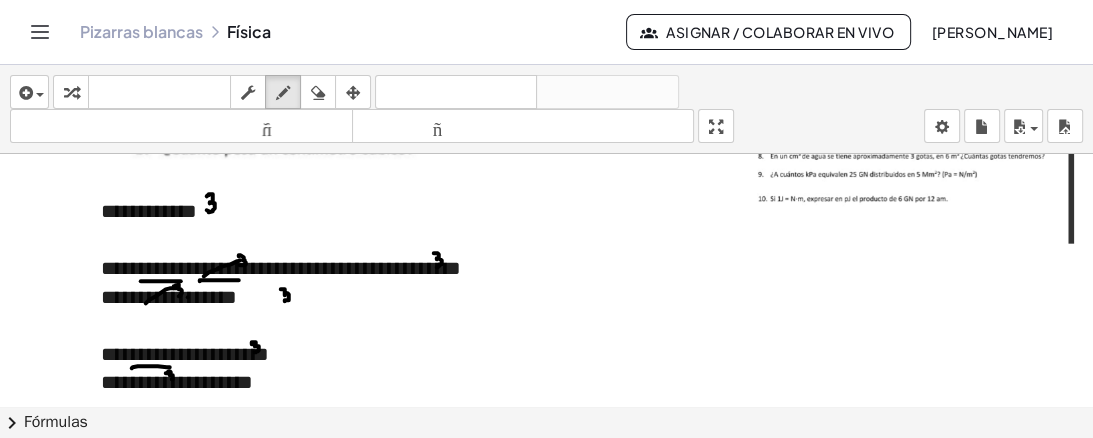 click at bounding box center [561, -1235] 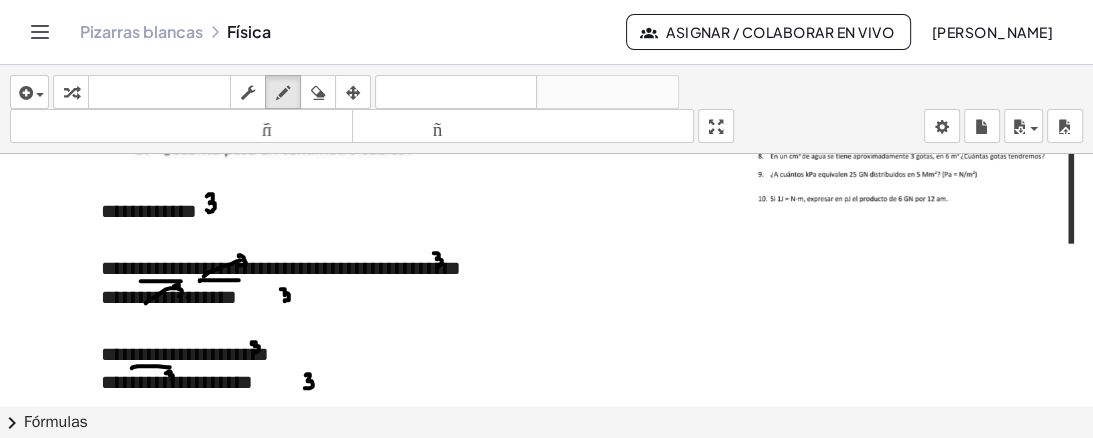 drag, startPoint x: 305, startPoint y: 373, endPoint x: 304, endPoint y: 386, distance: 13.038404 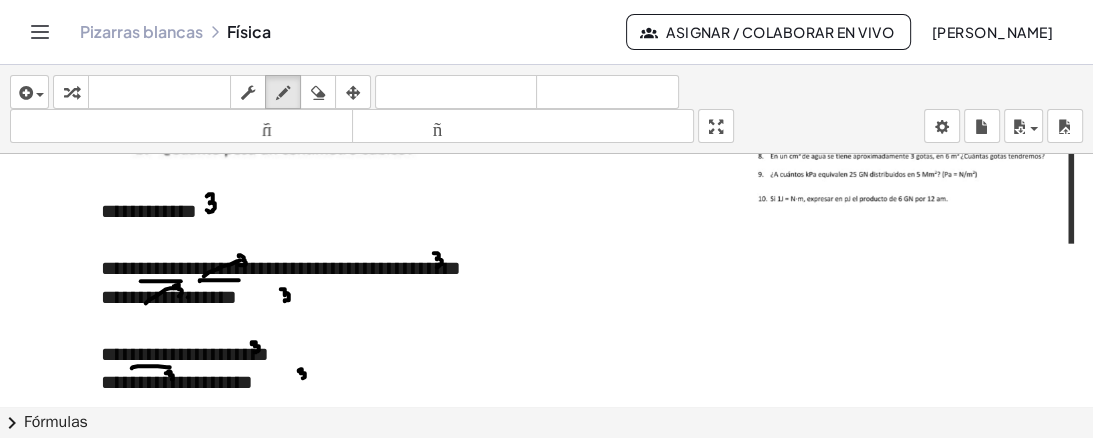 click at bounding box center (561, -1235) 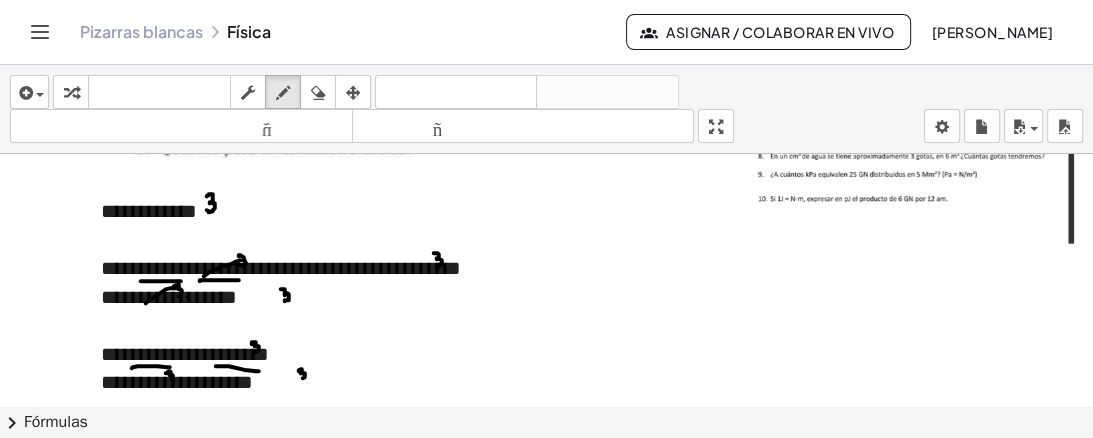 drag, startPoint x: 215, startPoint y: 364, endPoint x: 258, endPoint y: 369, distance: 43.289722 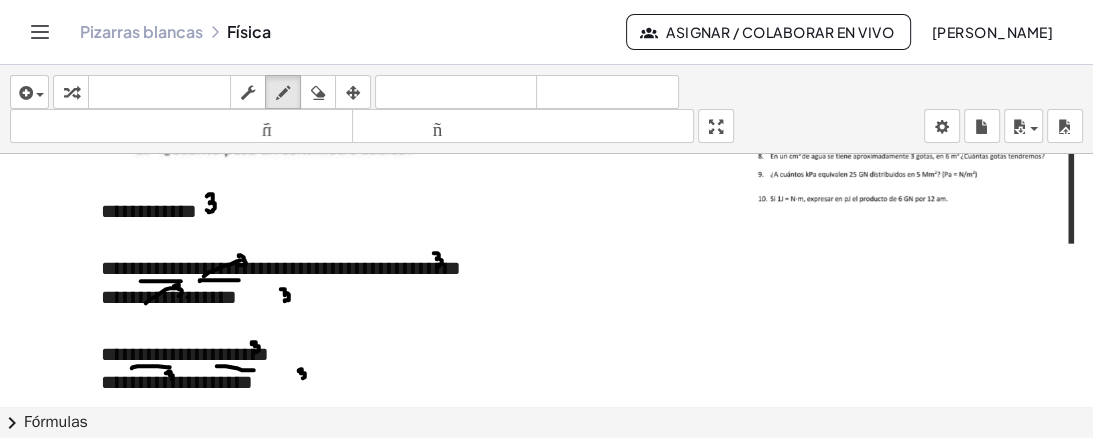 drag, startPoint x: 216, startPoint y: 364, endPoint x: 254, endPoint y: 367, distance: 38.118237 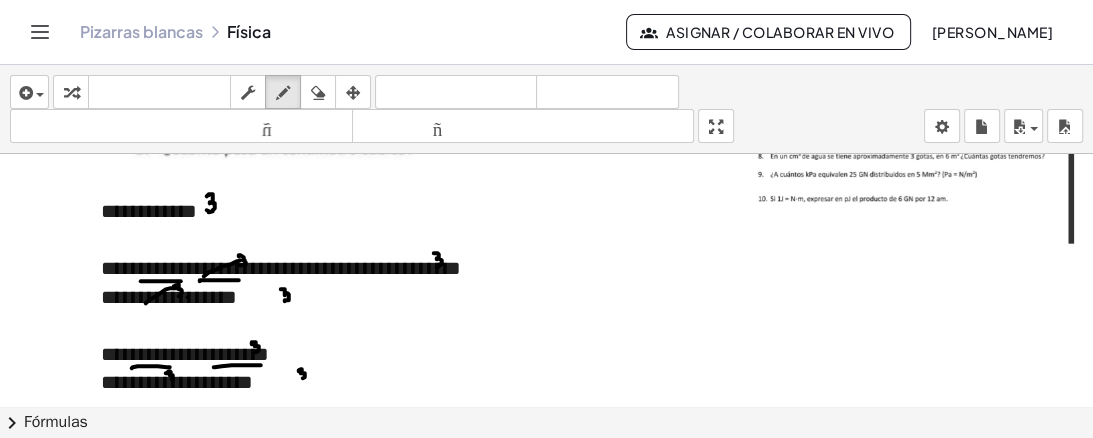 drag, startPoint x: 213, startPoint y: 365, endPoint x: 260, endPoint y: 363, distance: 47.042534 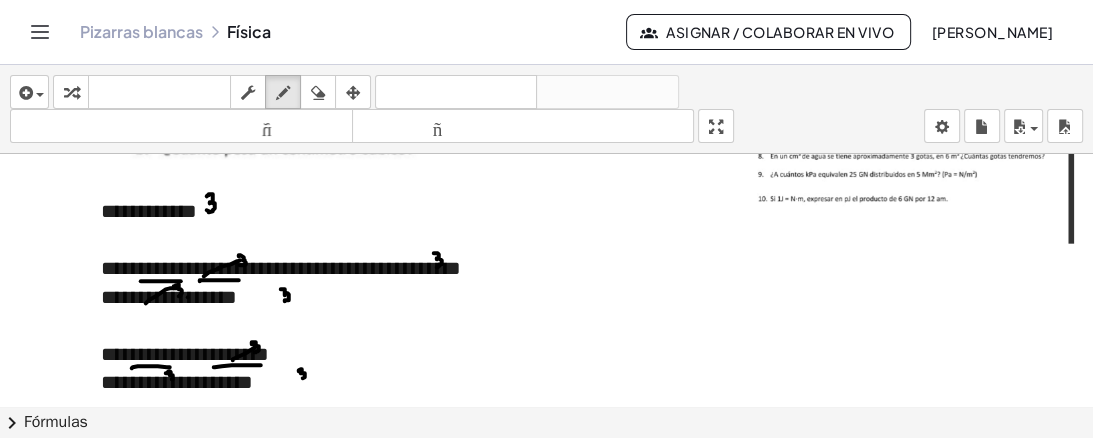 drag, startPoint x: 232, startPoint y: 358, endPoint x: 256, endPoint y: 344, distance: 27.784887 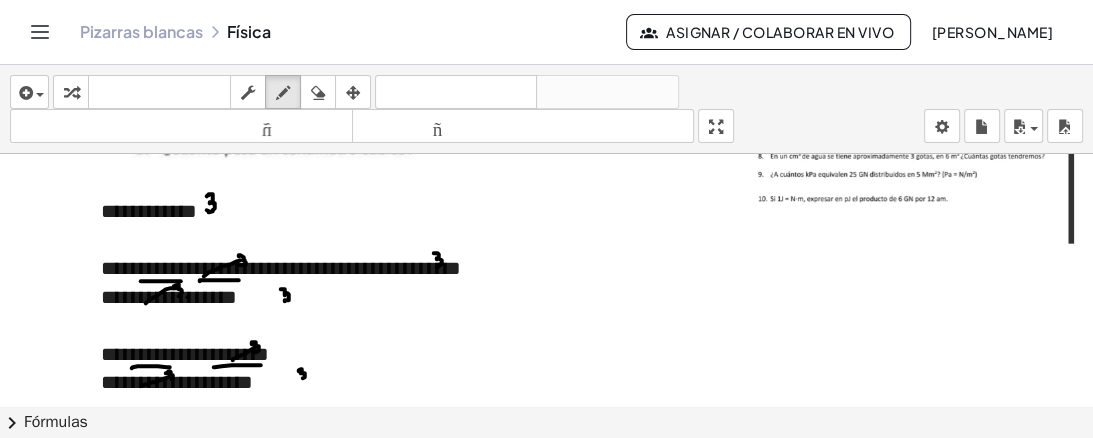 drag, startPoint x: 152, startPoint y: 380, endPoint x: 172, endPoint y: 374, distance: 20.880613 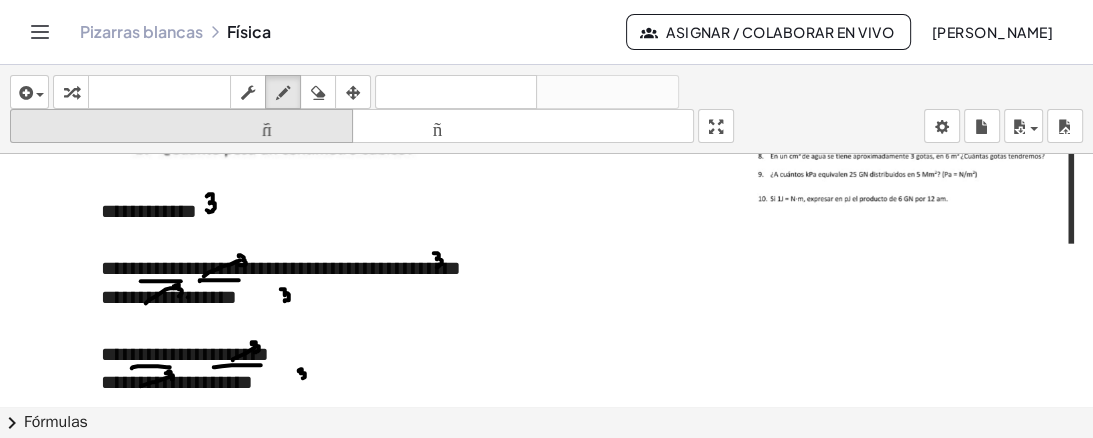 drag, startPoint x: 249, startPoint y: 97, endPoint x: 252, endPoint y: 112, distance: 15.297058 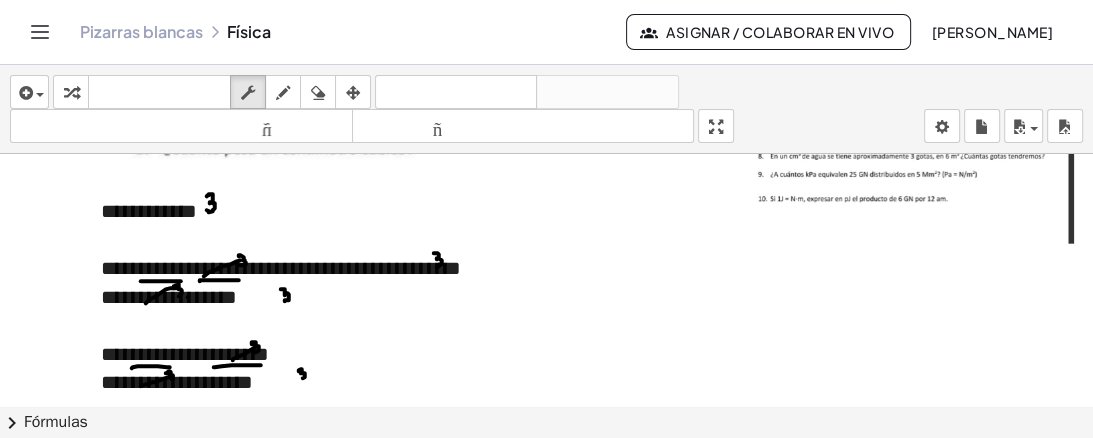 drag, startPoint x: 312, startPoint y: 346, endPoint x: 317, endPoint y: 356, distance: 11.18034 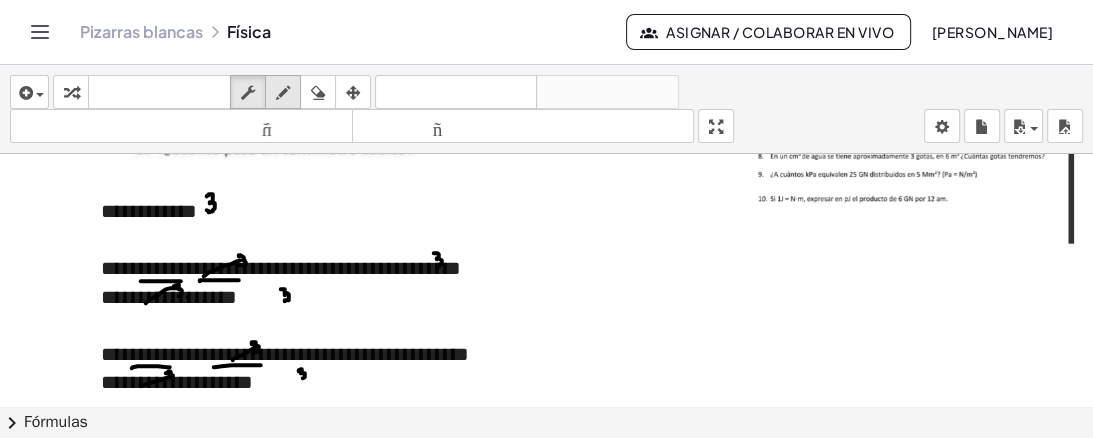 click at bounding box center [283, 93] 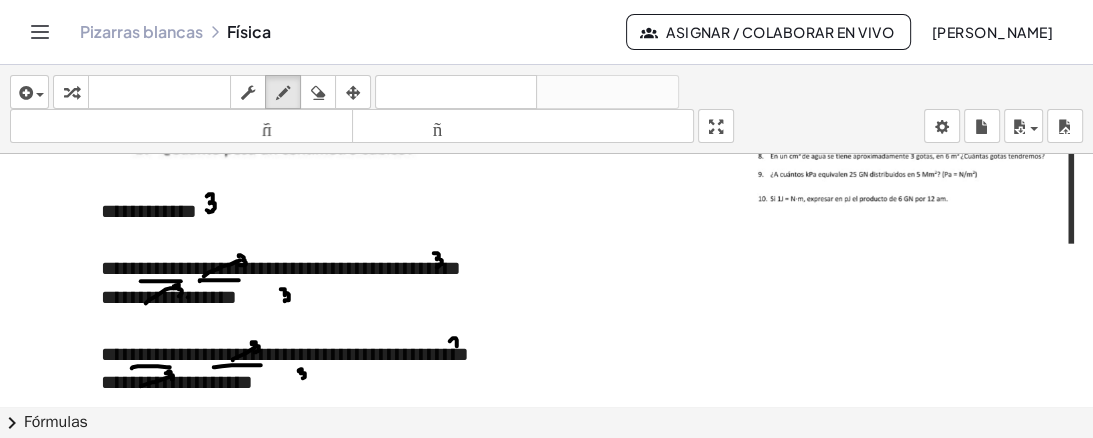 click at bounding box center (561, -1235) 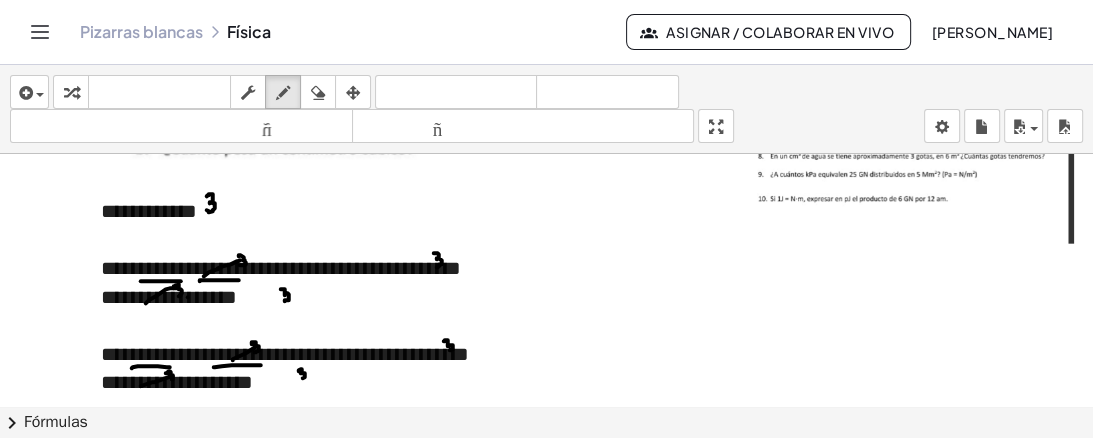 drag, startPoint x: 443, startPoint y: 339, endPoint x: 449, endPoint y: 348, distance: 10.816654 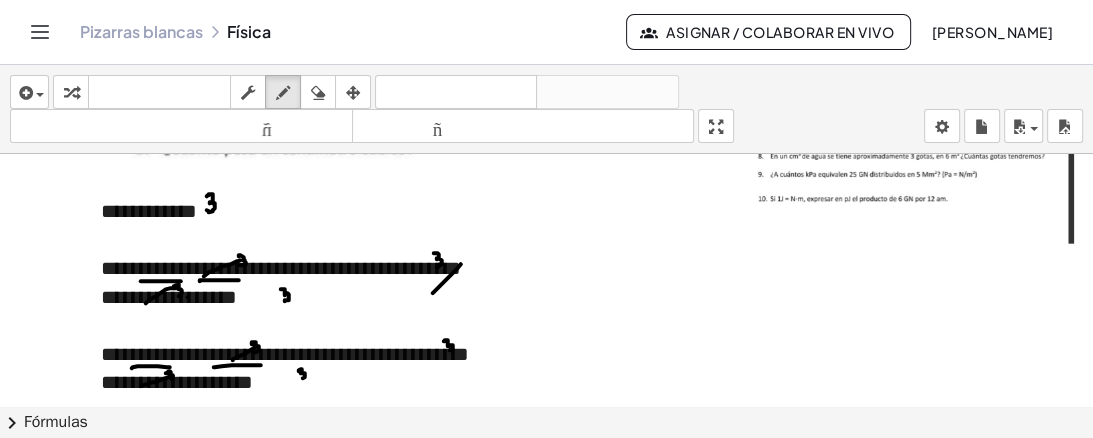 drag, startPoint x: 432, startPoint y: 291, endPoint x: 460, endPoint y: 262, distance: 40.311287 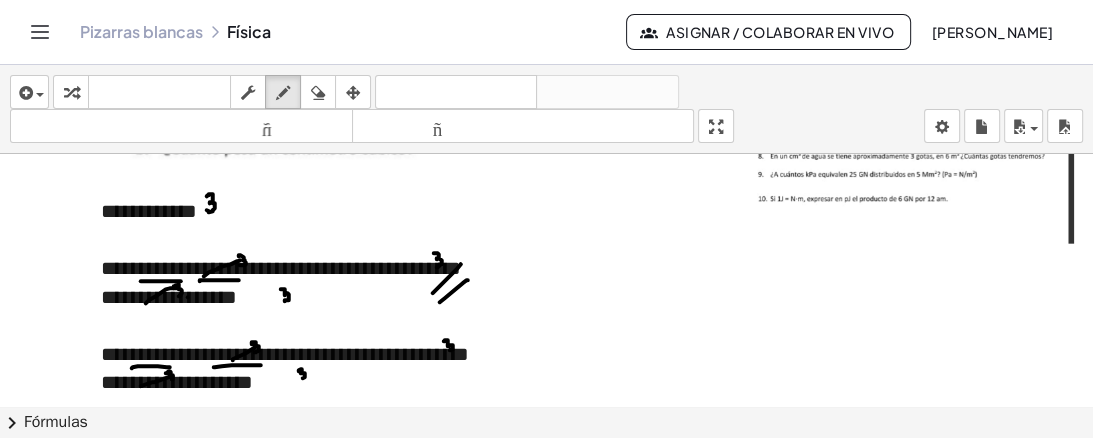 drag, startPoint x: 439, startPoint y: 300, endPoint x: 467, endPoint y: 278, distance: 35.608986 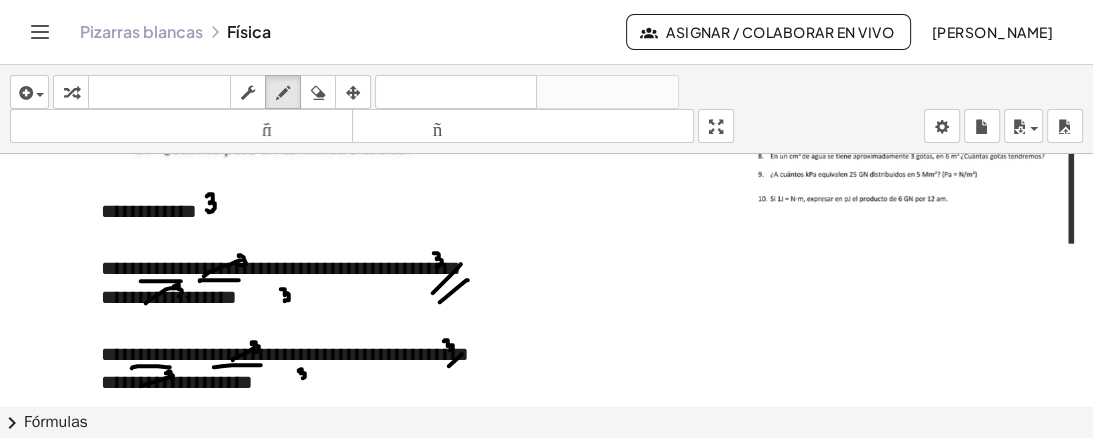click at bounding box center (561, -1235) 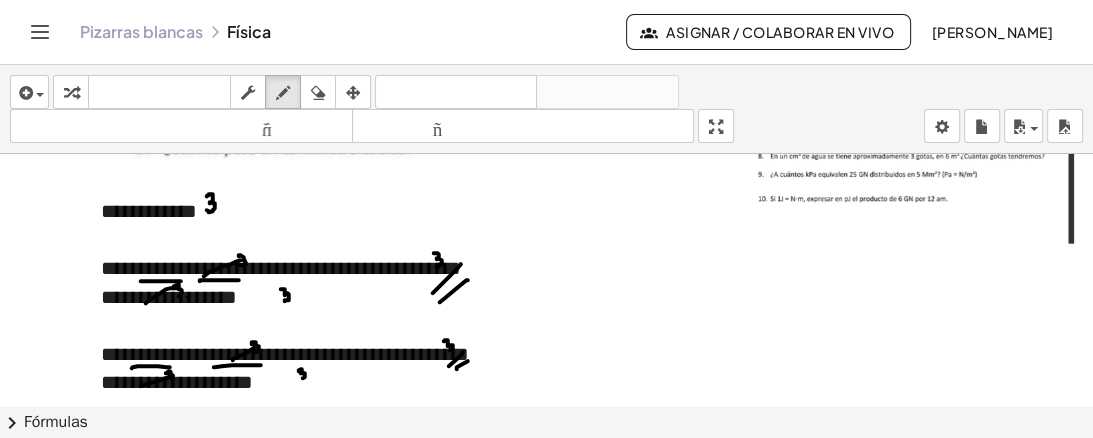 click at bounding box center [561, -1235] 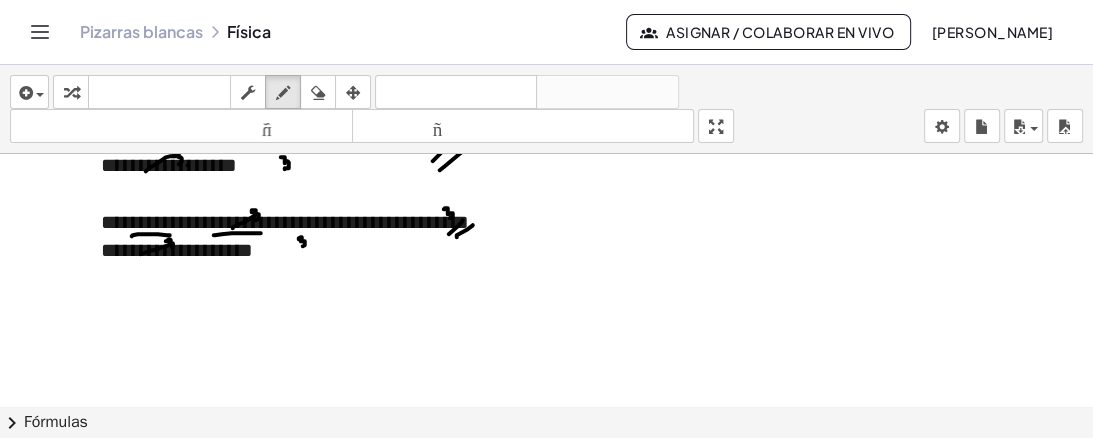 scroll, scrollTop: 3323, scrollLeft: 11, axis: both 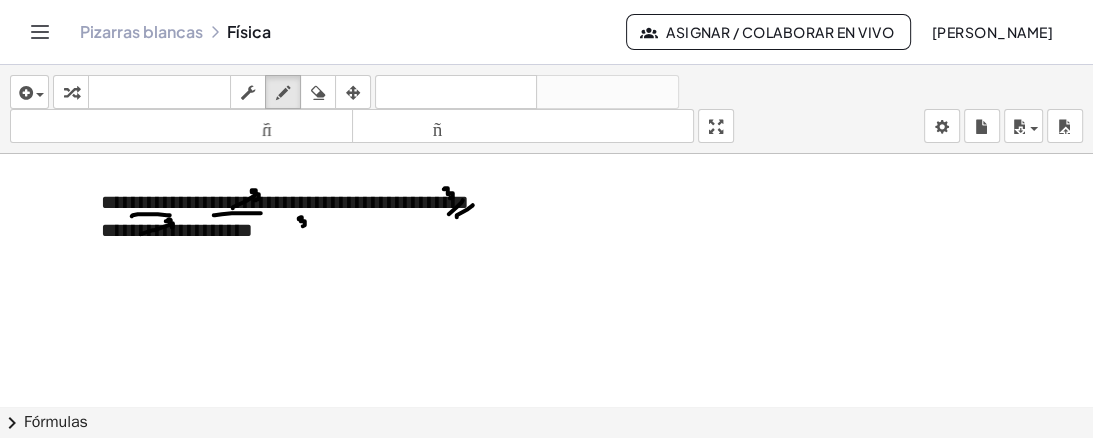 click at bounding box center (561, -1259) 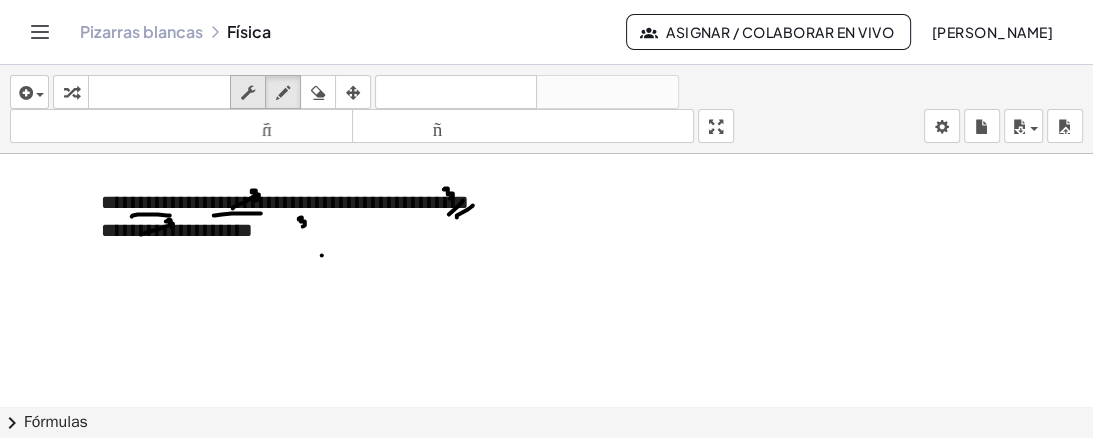 click at bounding box center [248, 92] 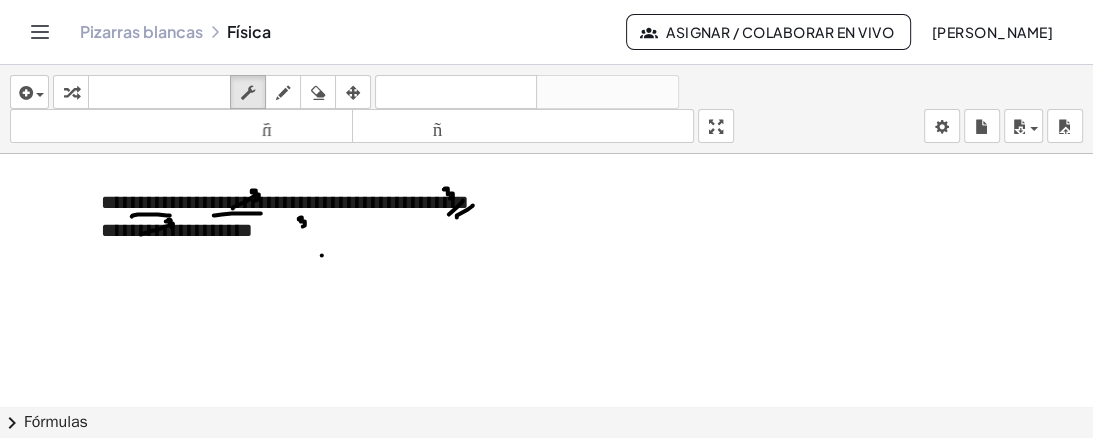click on "**********" at bounding box center [315, 230] 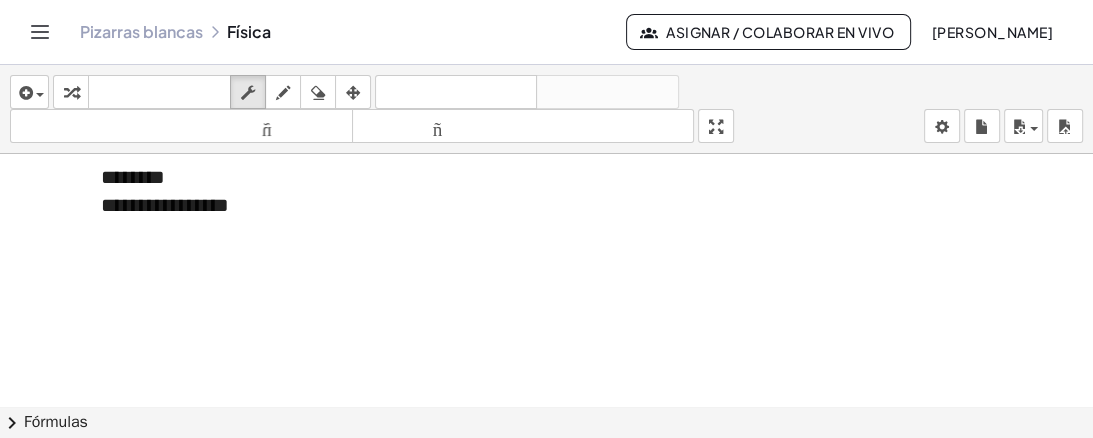 scroll, scrollTop: 3577, scrollLeft: 11, axis: both 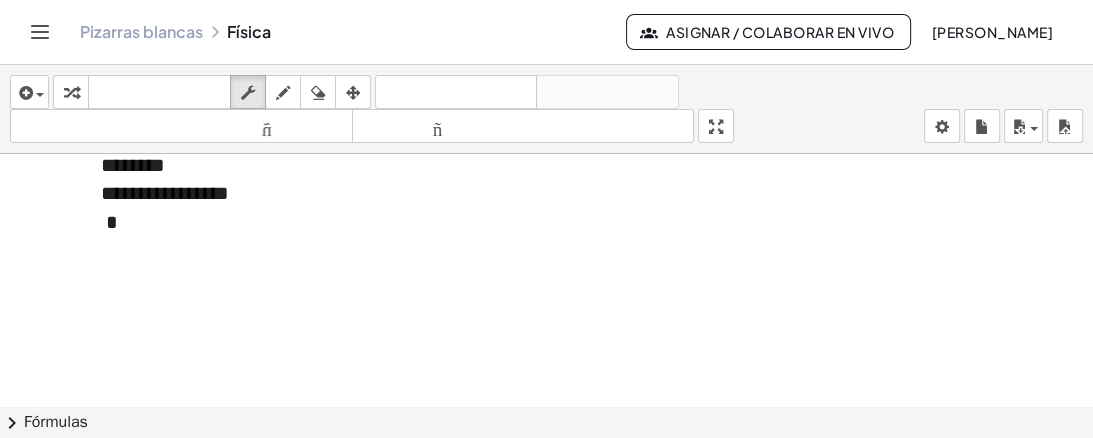 click at bounding box center [315, 222] 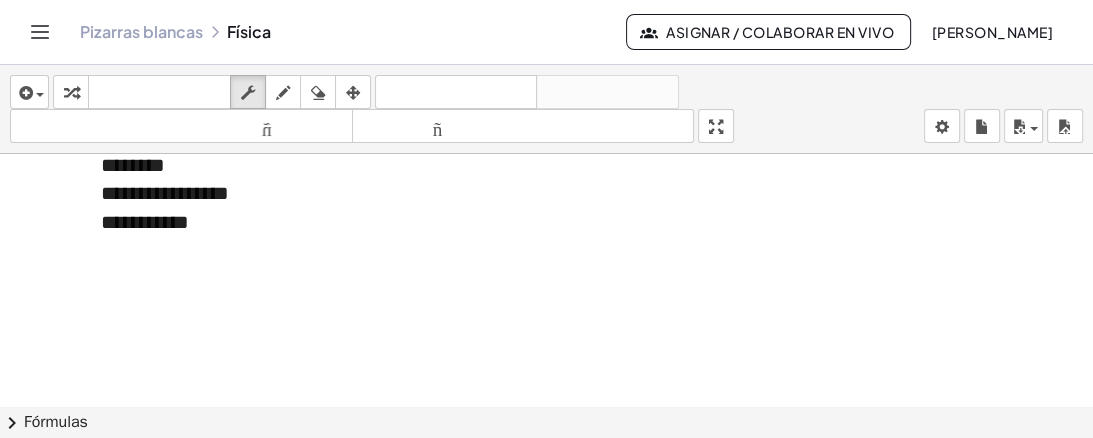click on "**********" at bounding box center (145, 222) 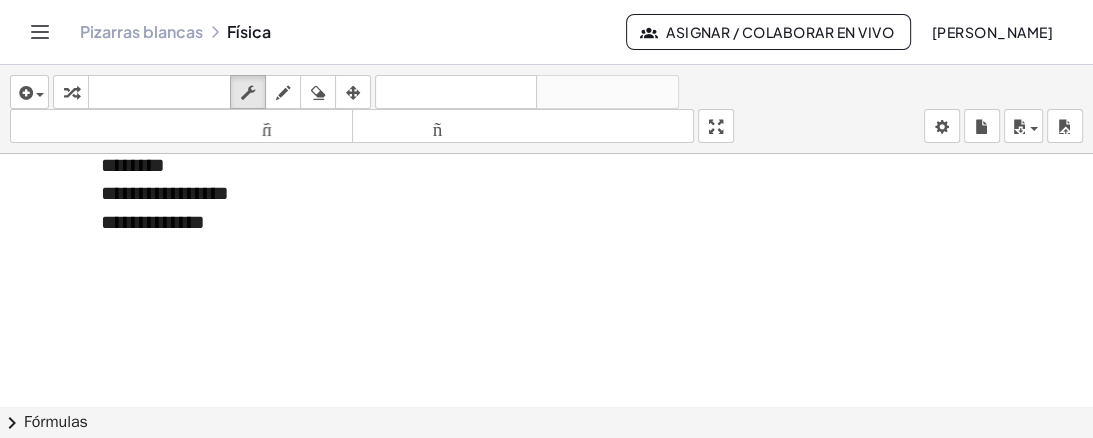 click on "**********" at bounding box center [315, 222] 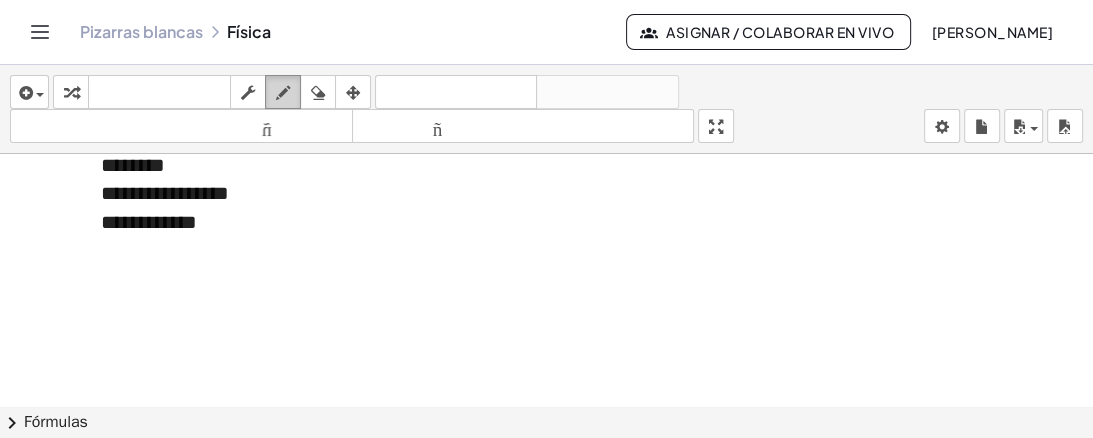 click at bounding box center [283, 93] 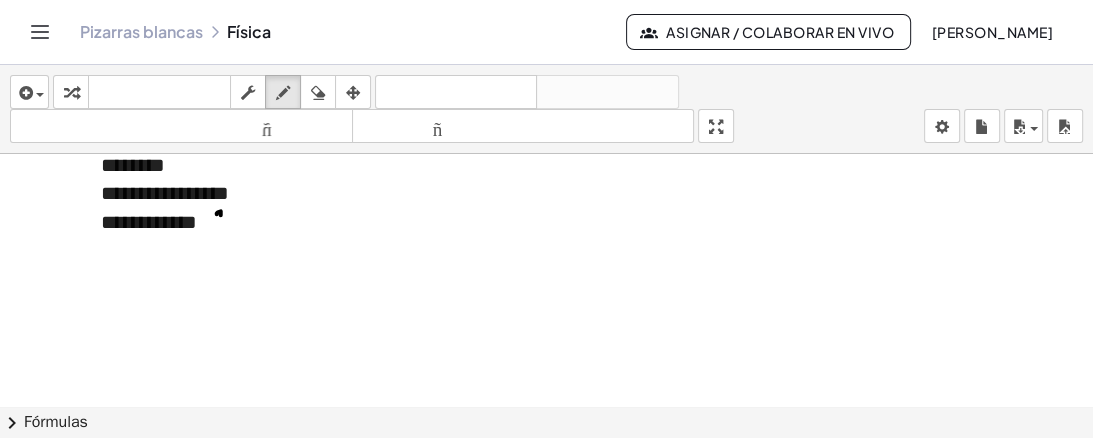 click at bounding box center [561, -1386] 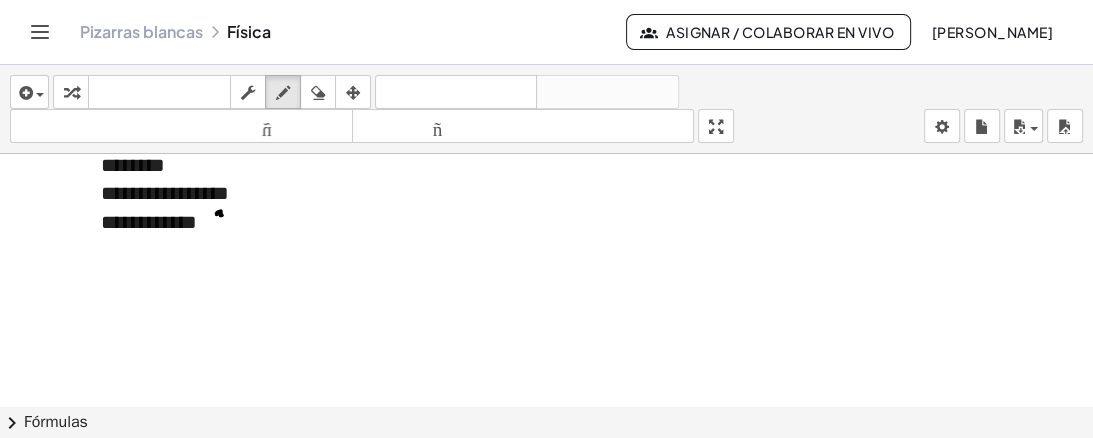 click at bounding box center [561, -1386] 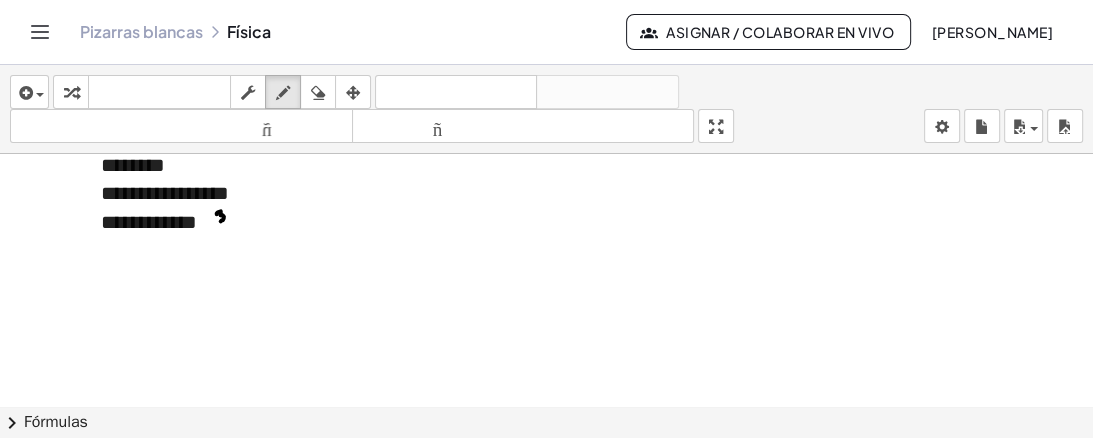 click at bounding box center (561, -1386) 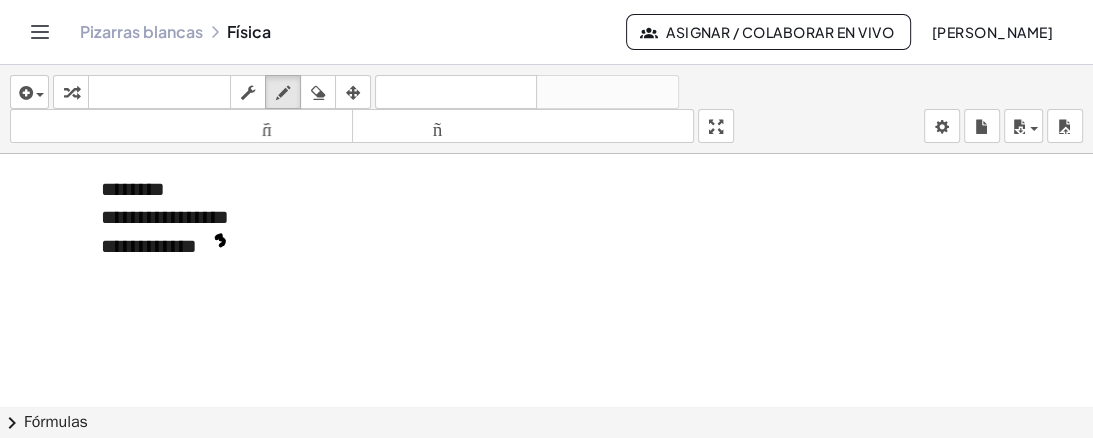 scroll, scrollTop: 3577, scrollLeft: 11, axis: both 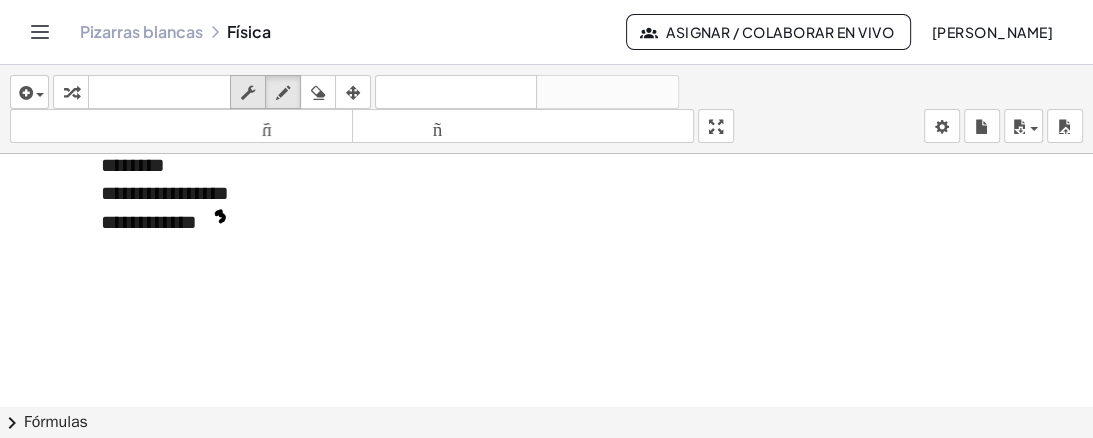 click at bounding box center [248, 93] 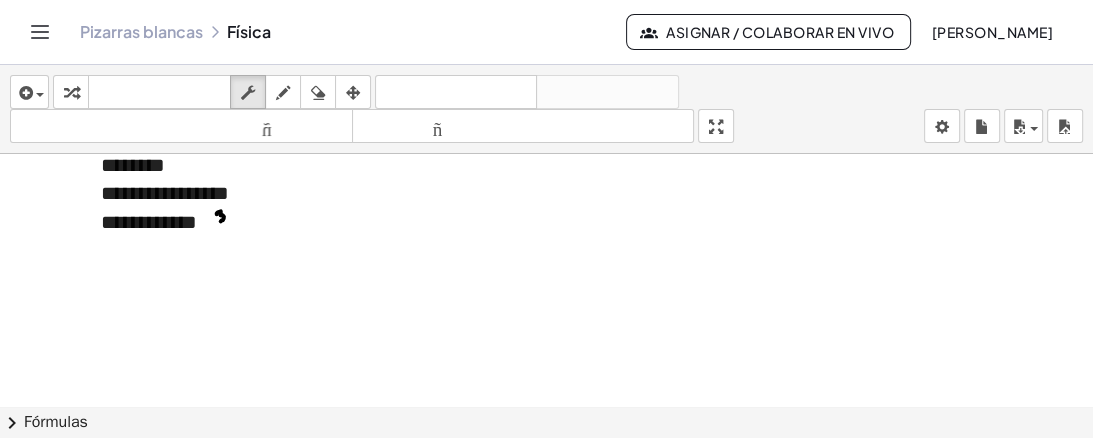 click on "**********" at bounding box center (315, 222) 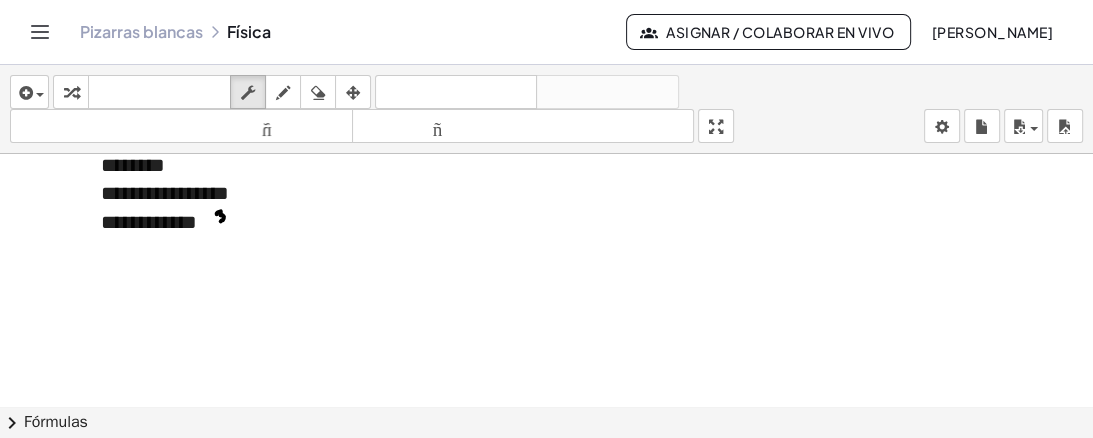 click on "**********" at bounding box center (149, 222) 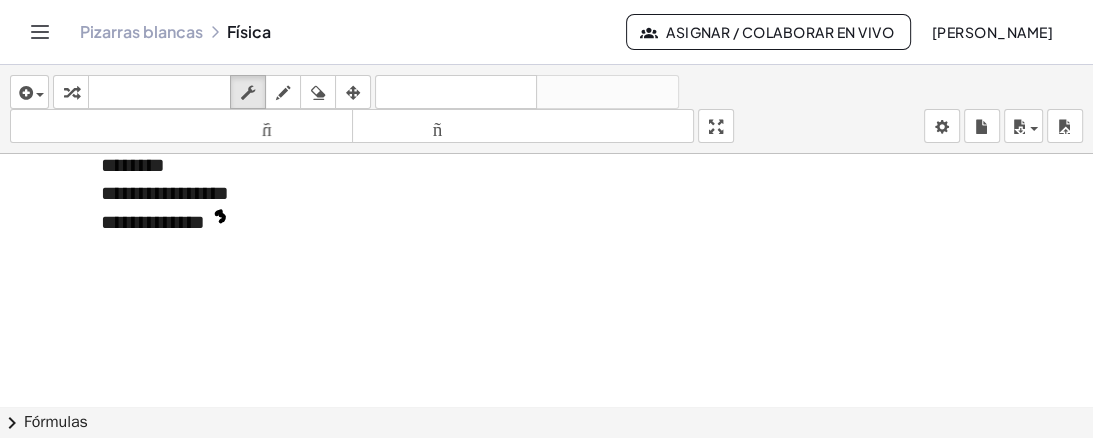 click on "**********" at bounding box center [315, 222] 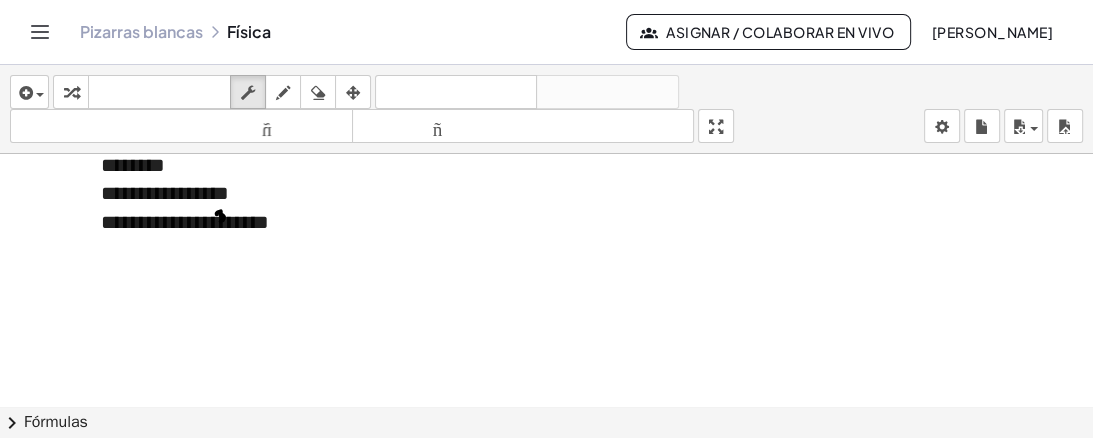 scroll, scrollTop: 3577, scrollLeft: 11, axis: both 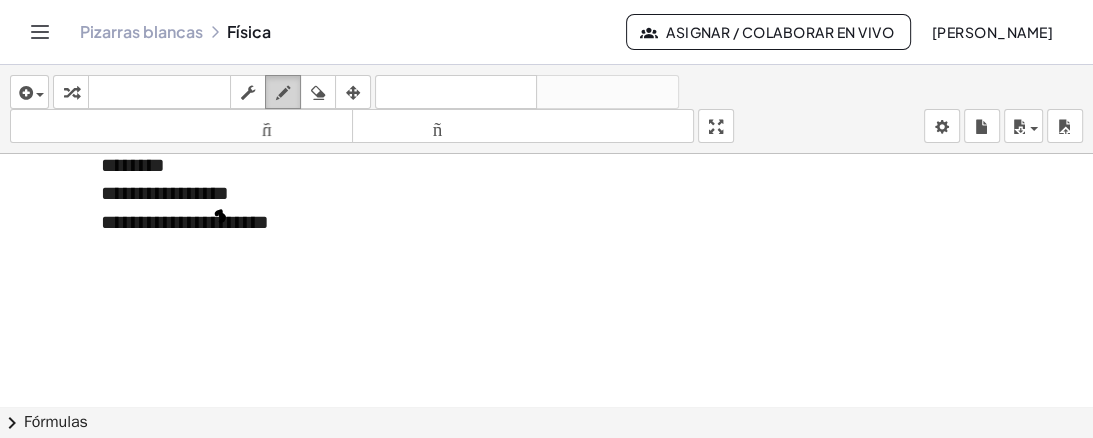 click at bounding box center (283, 93) 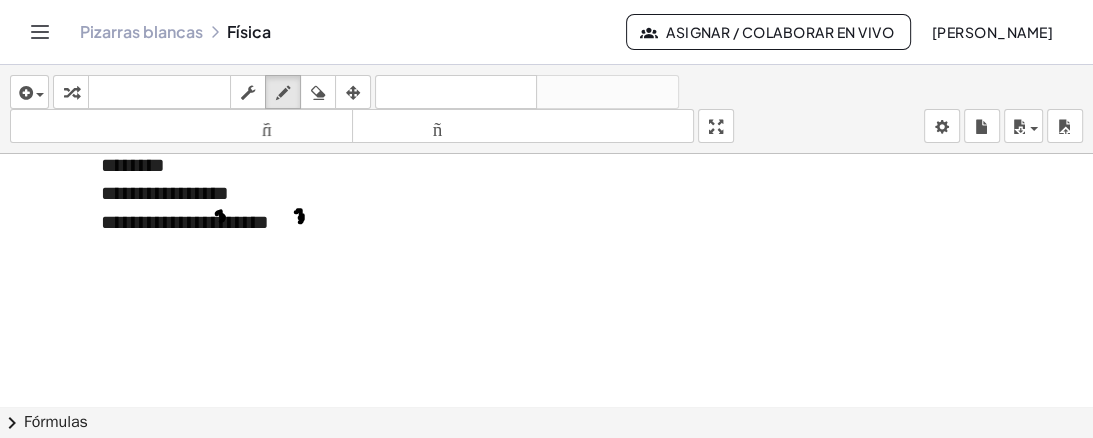drag, startPoint x: 295, startPoint y: 210, endPoint x: 304, endPoint y: 220, distance: 13.453624 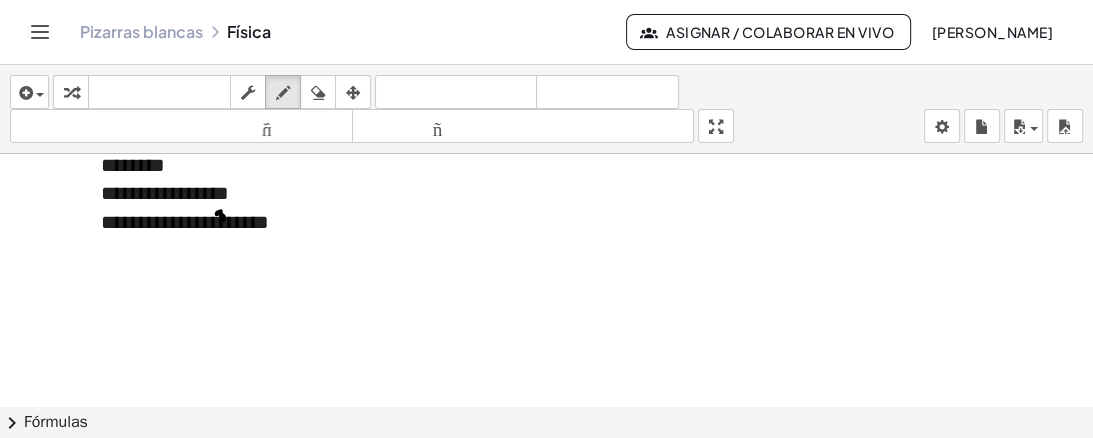 click at bounding box center [561, -1386] 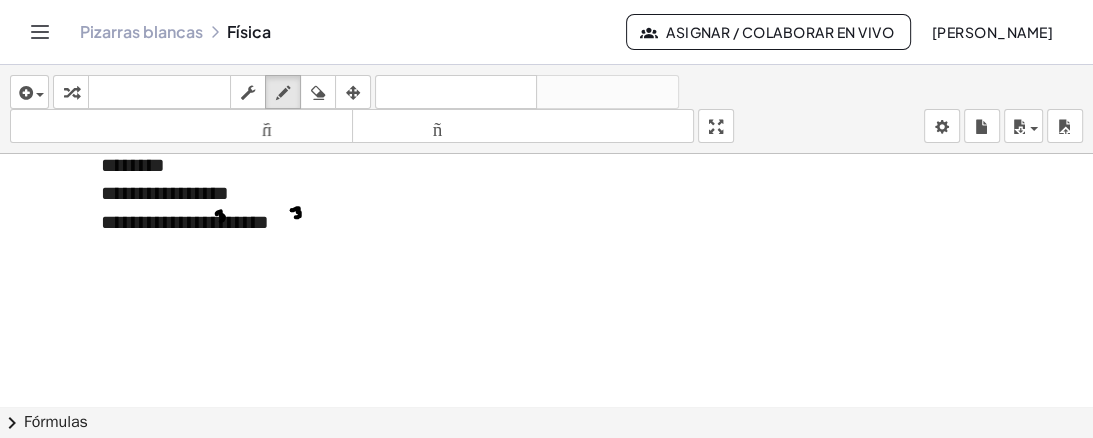 click at bounding box center [561, -1386] 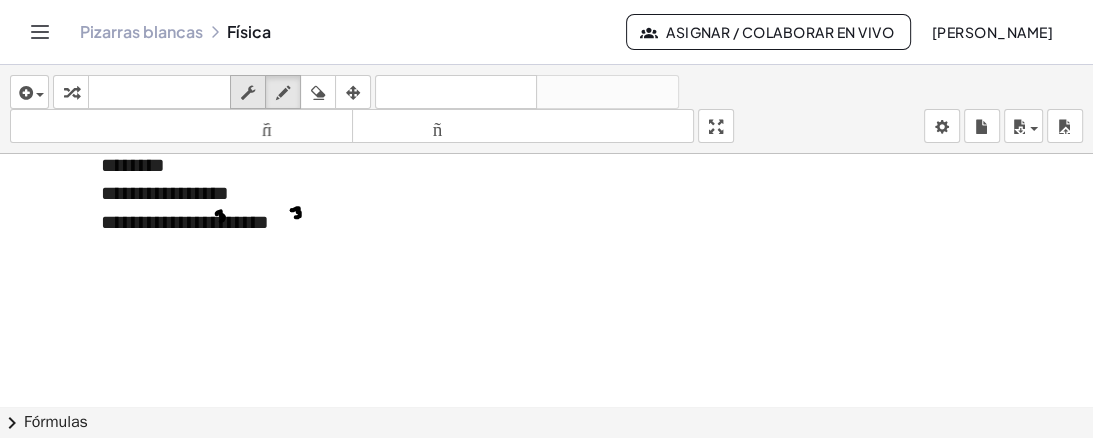 click at bounding box center (248, 93) 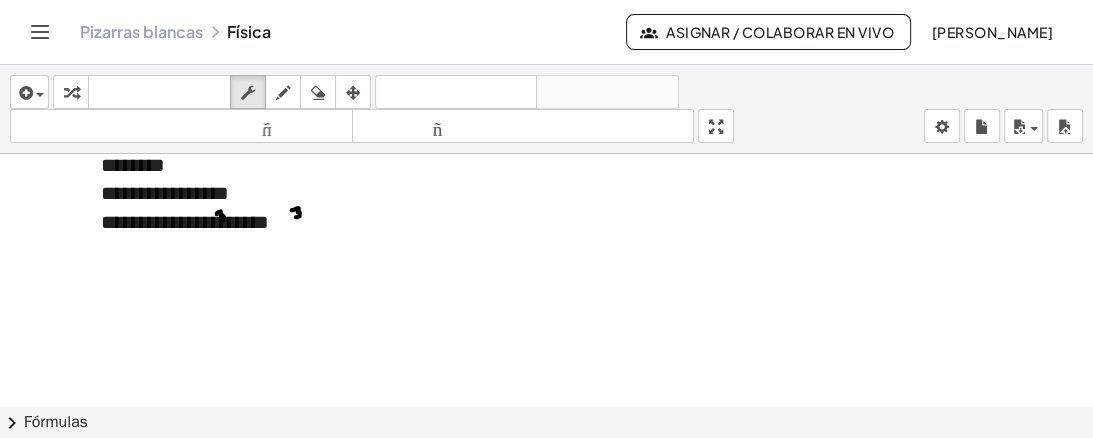 click on "**********" at bounding box center [315, 222] 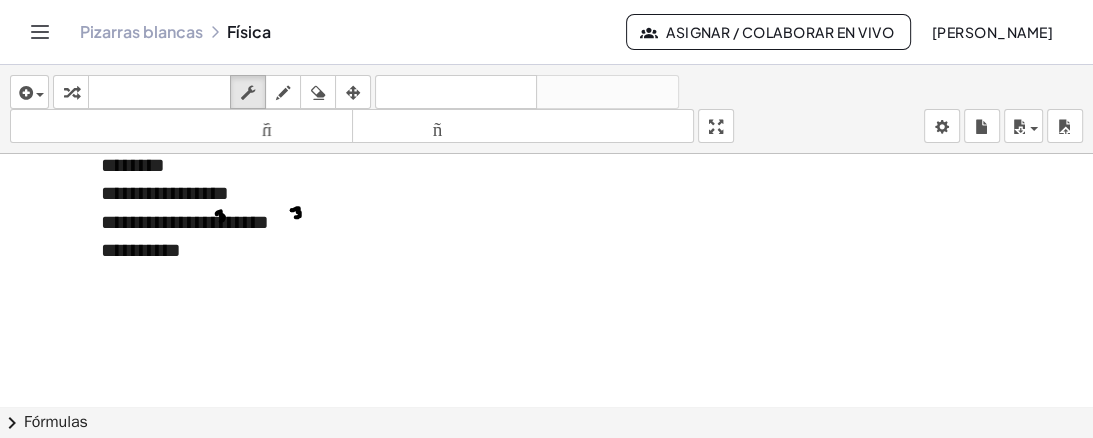 click on "**********" at bounding box center (185, 222) 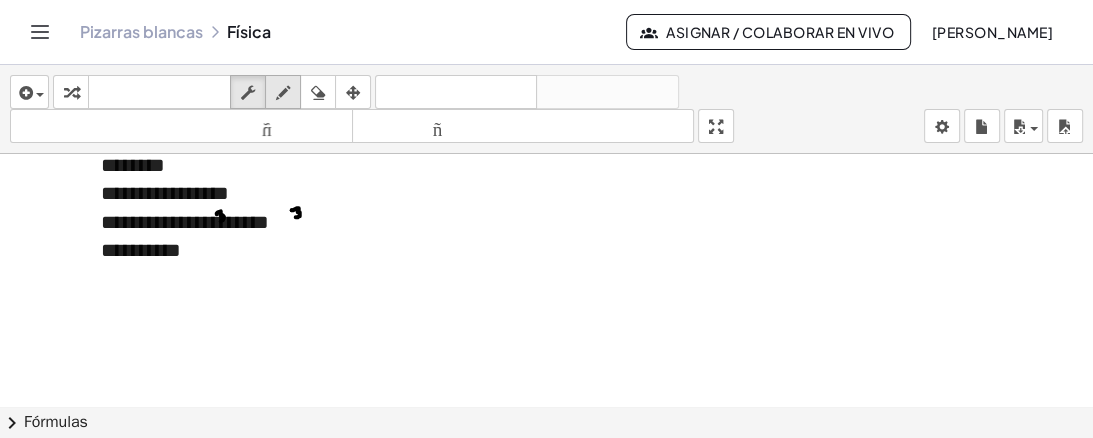 click at bounding box center [283, 93] 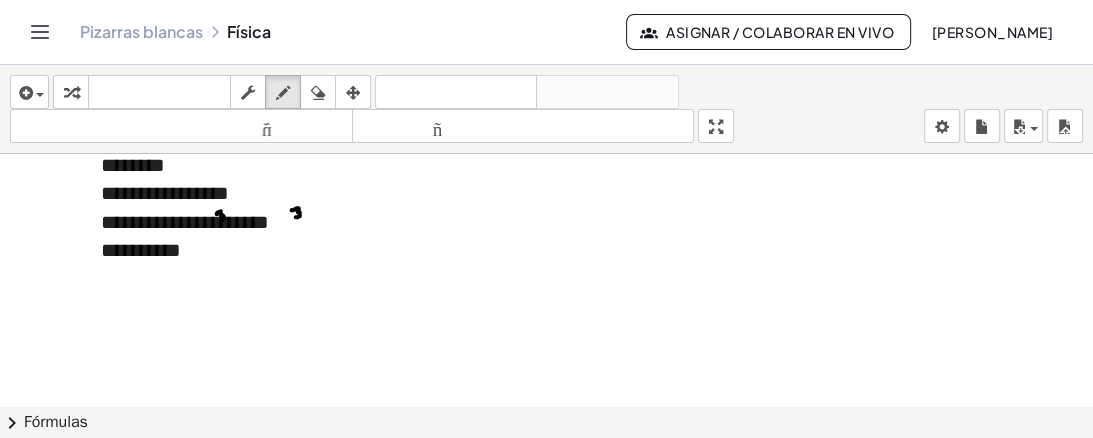 drag, startPoint x: 284, startPoint y: 91, endPoint x: 272, endPoint y: 172, distance: 81.88406 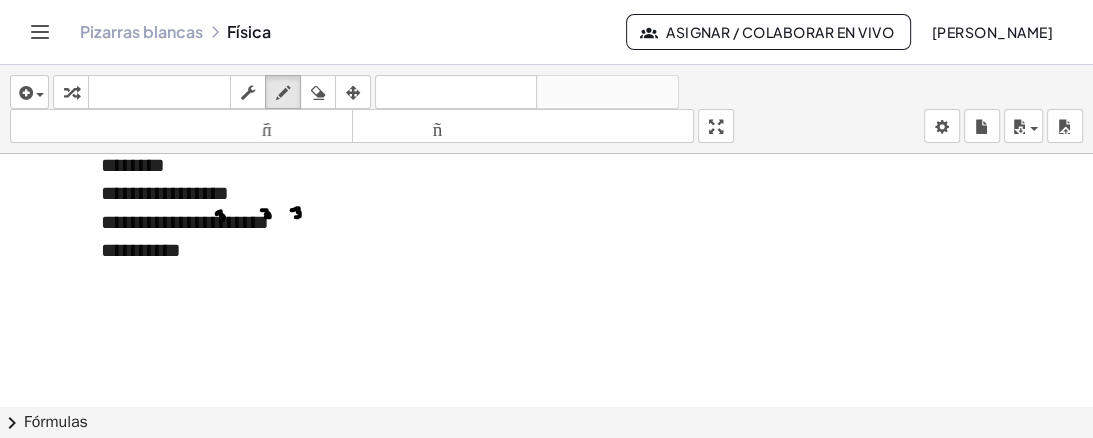 click at bounding box center [561, -1386] 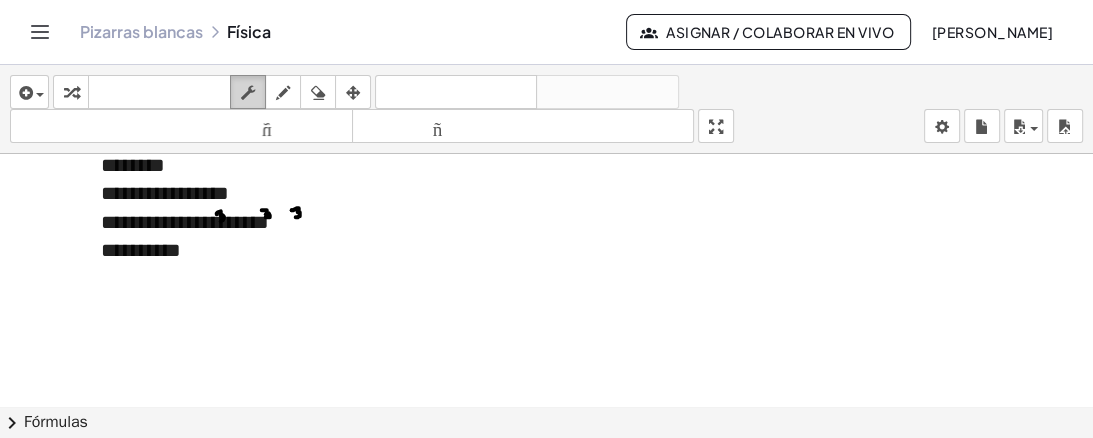 click at bounding box center [248, 93] 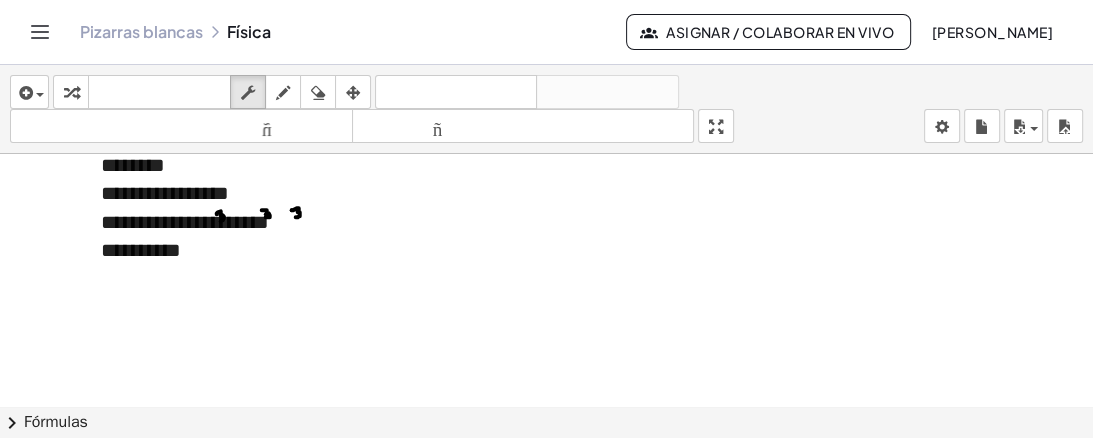 click on "**********" at bounding box center [315, 222] 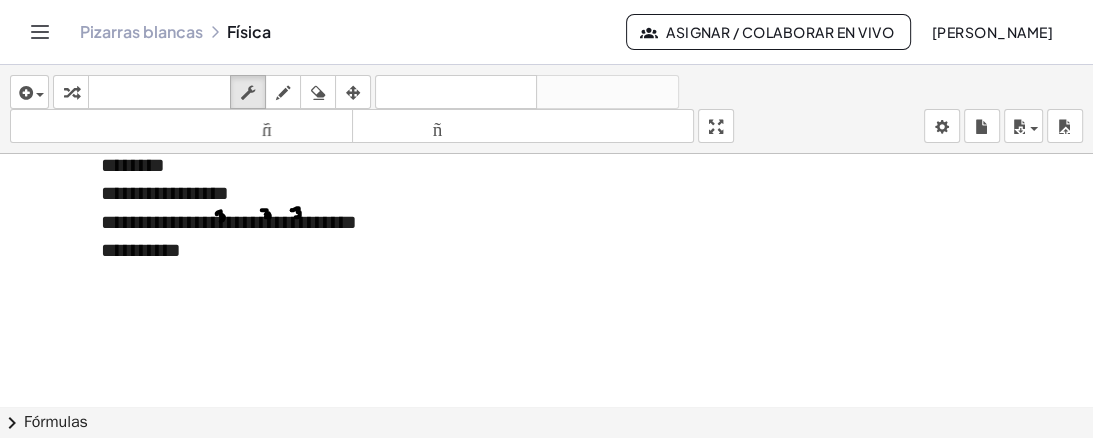 click on "**********" at bounding box center [315, 222] 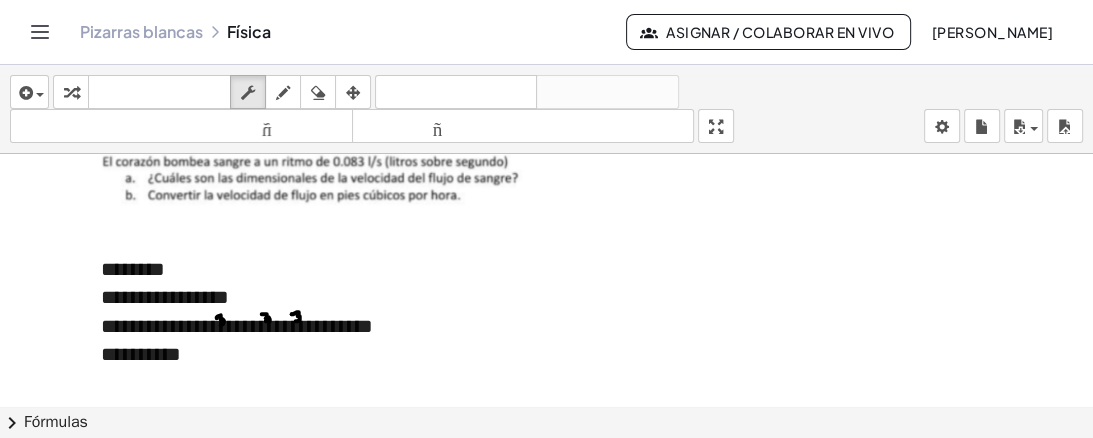 scroll, scrollTop: 3497, scrollLeft: 11, axis: both 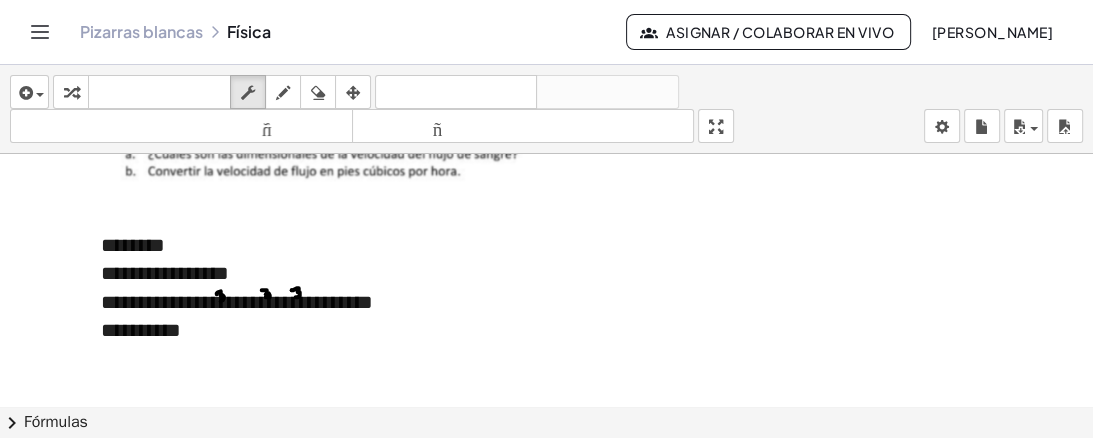 click on "**********" at bounding box center (315, 330) 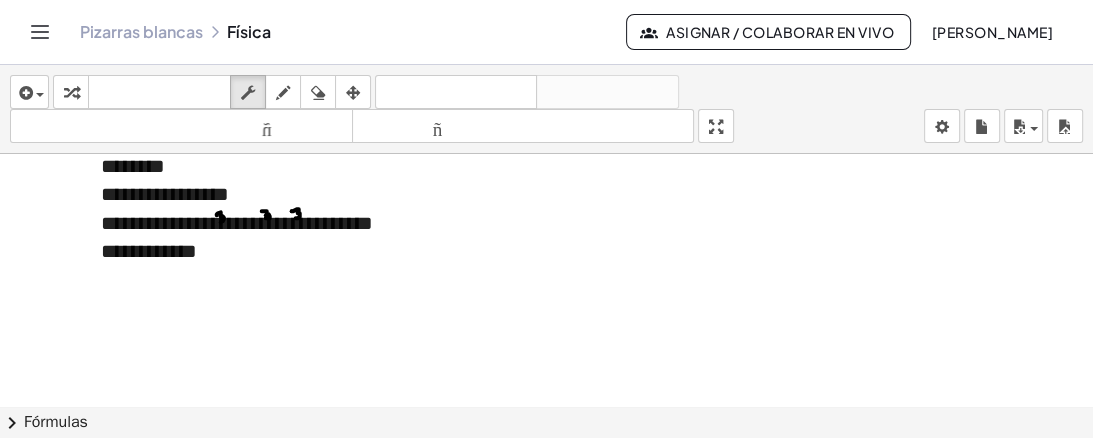 scroll, scrollTop: 3577, scrollLeft: 11, axis: both 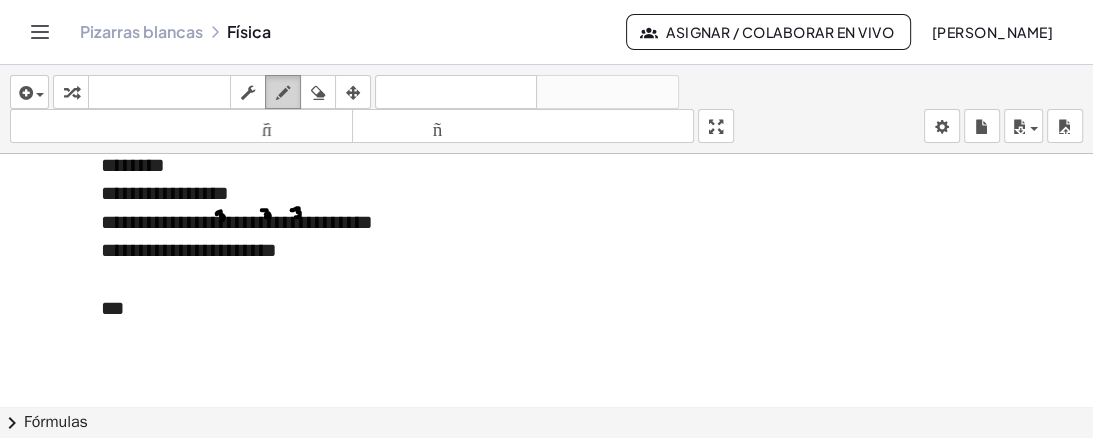click at bounding box center [283, 92] 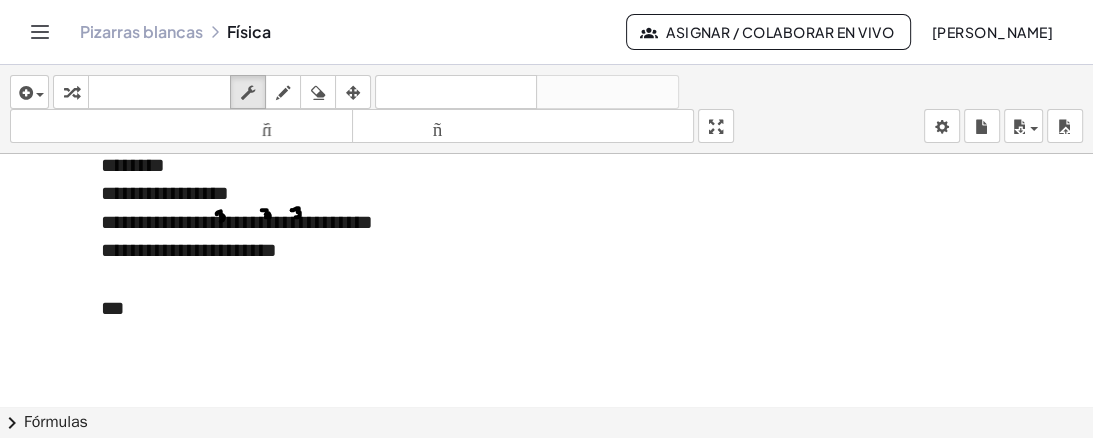 drag, startPoint x: 236, startPoint y: 100, endPoint x: 97, endPoint y: 297, distance: 241.10164 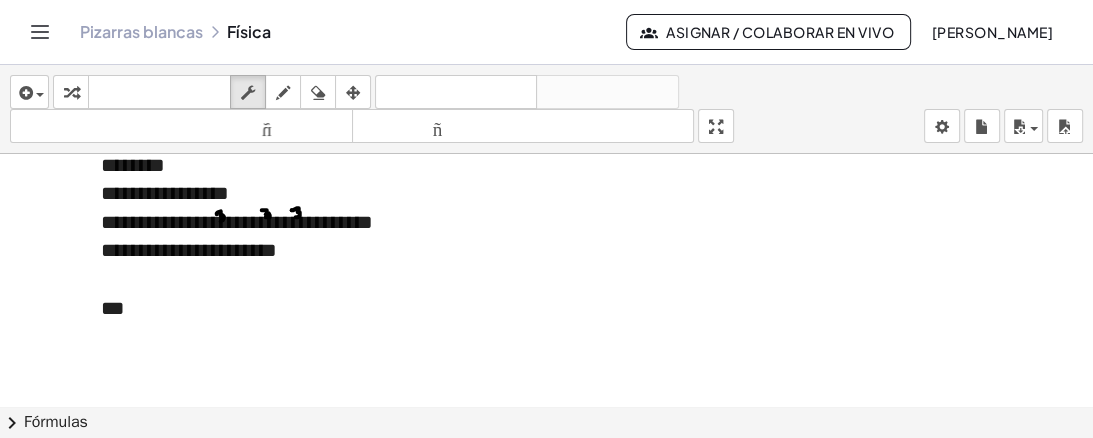 click on "***" at bounding box center [112, 308] 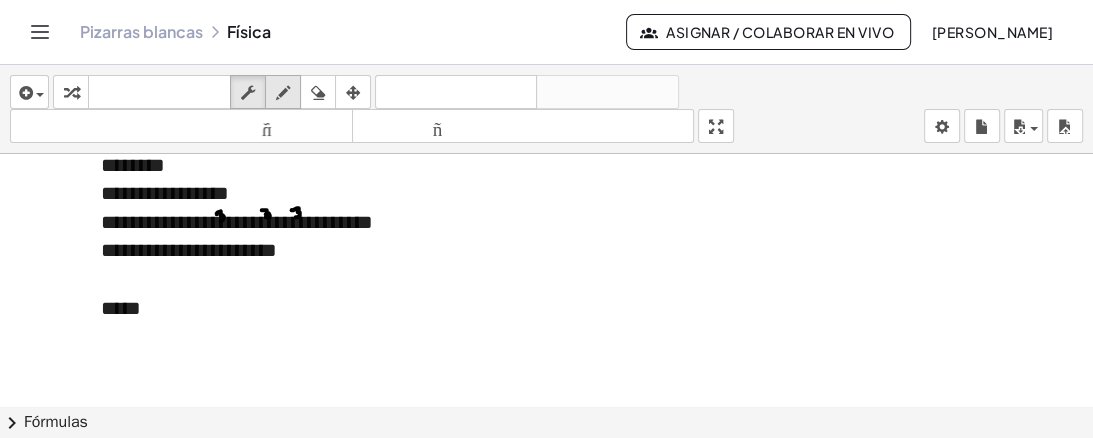 click at bounding box center [283, 92] 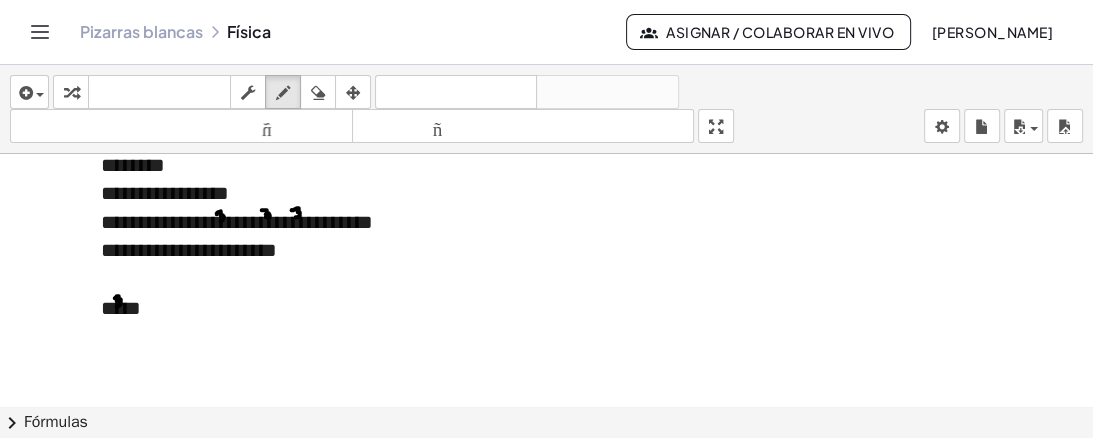 drag, startPoint x: 115, startPoint y: 295, endPoint x: 116, endPoint y: 305, distance: 10.049875 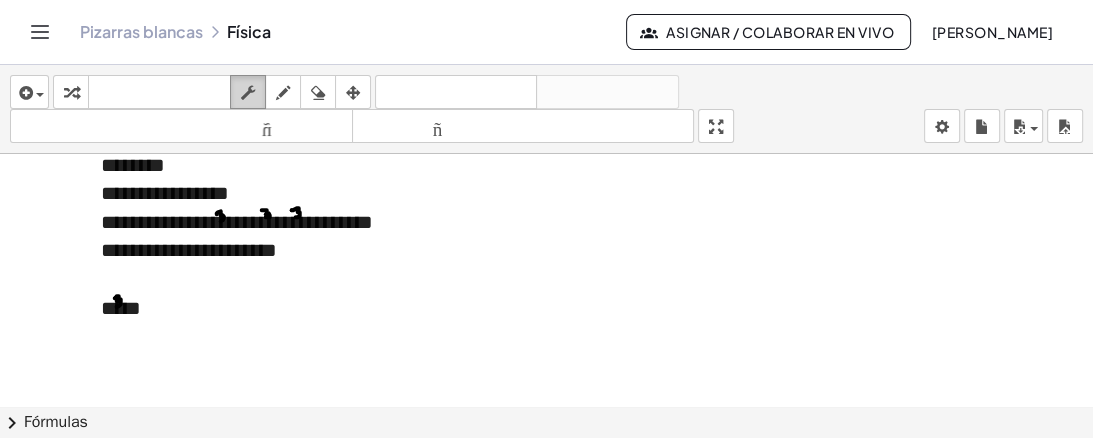 click at bounding box center [248, 93] 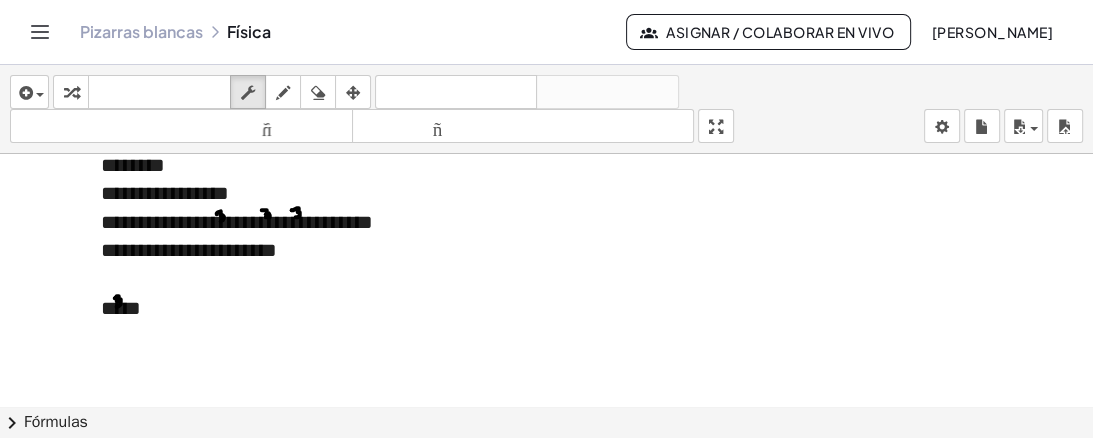 click on "*****" at bounding box center (315, 308) 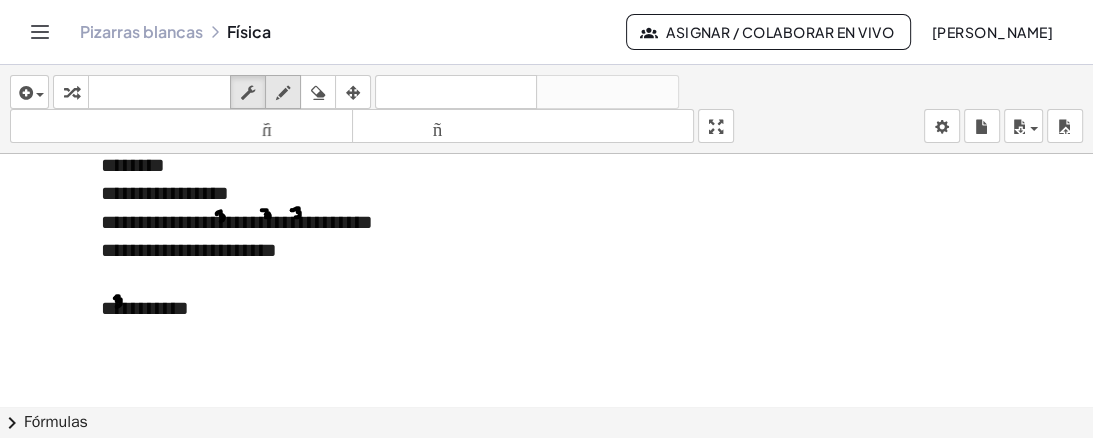 click at bounding box center [283, 93] 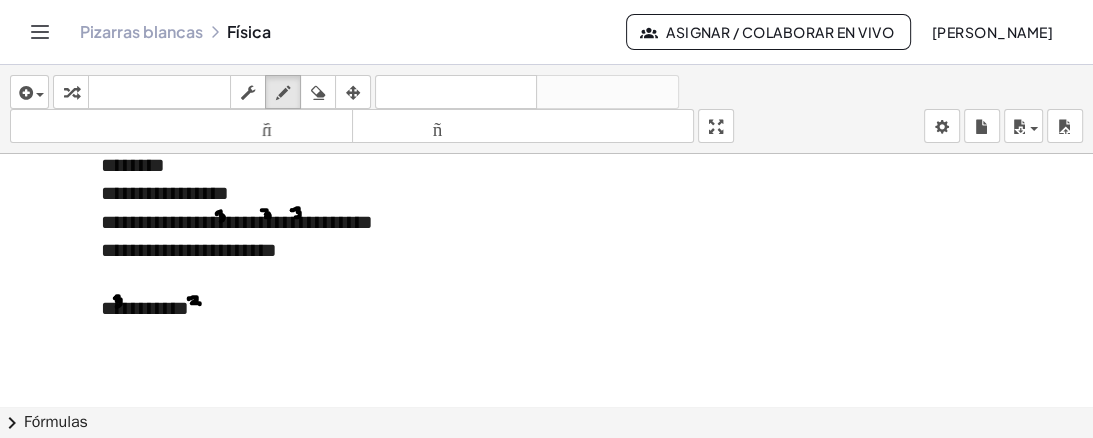 drag, startPoint x: 188, startPoint y: 297, endPoint x: 196, endPoint y: 306, distance: 12.0415945 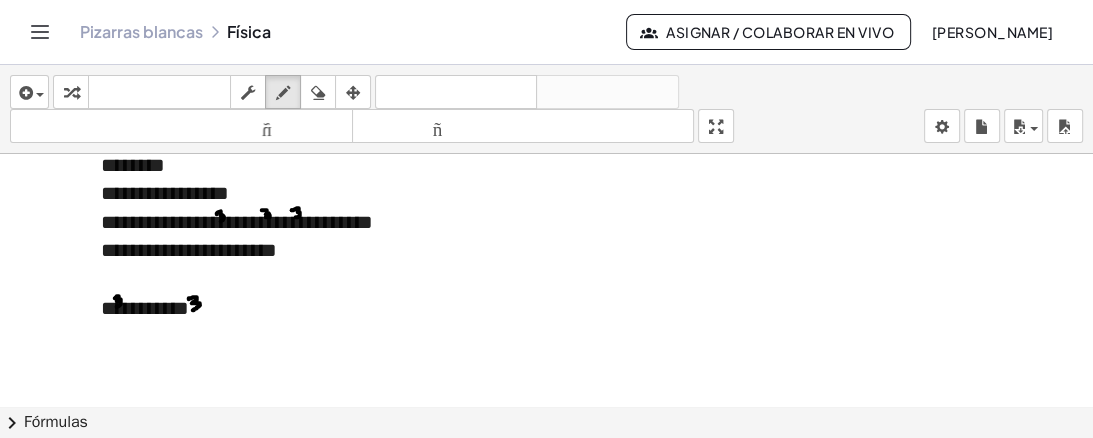 click at bounding box center [561, -1386] 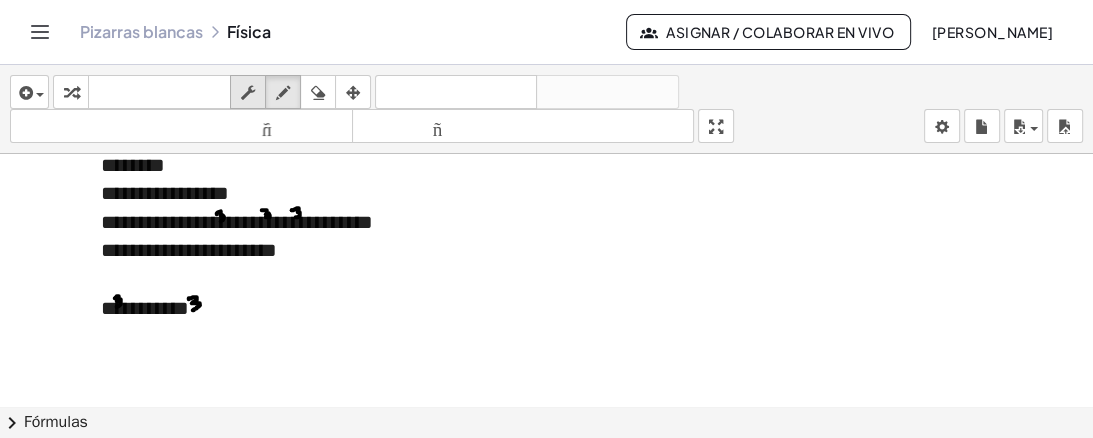 click at bounding box center [248, 93] 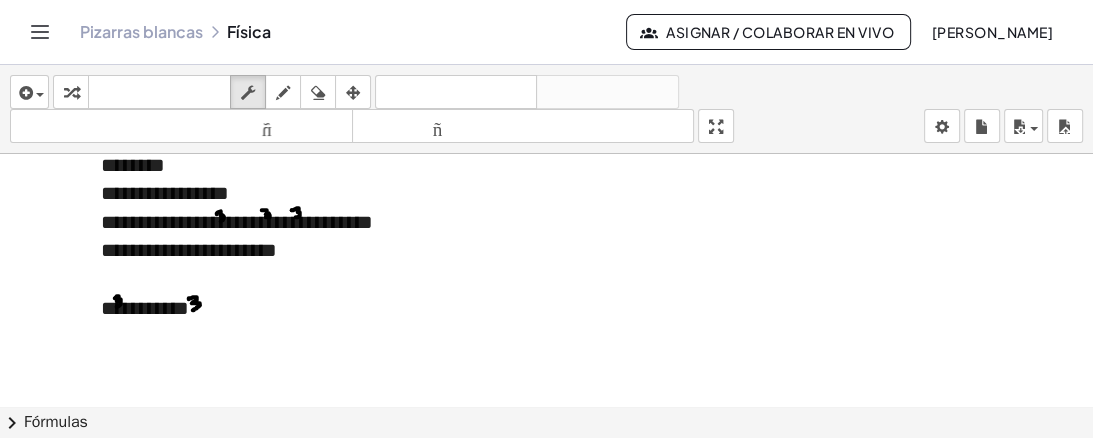 click on "**********" at bounding box center [315, 308] 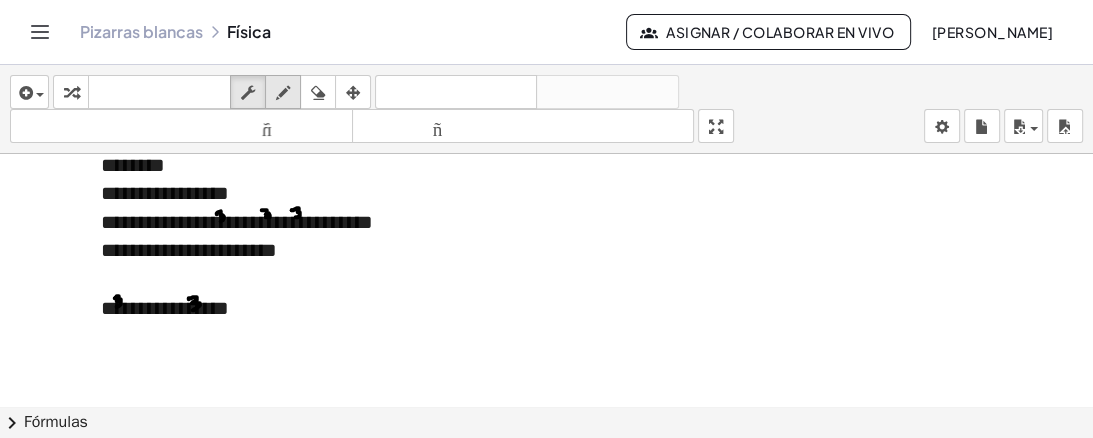 click at bounding box center [283, 93] 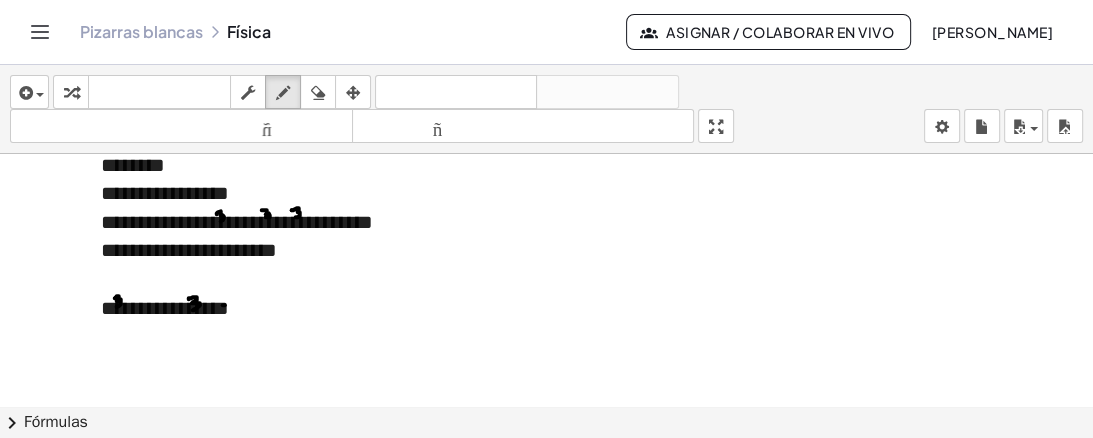 click at bounding box center (561, -1386) 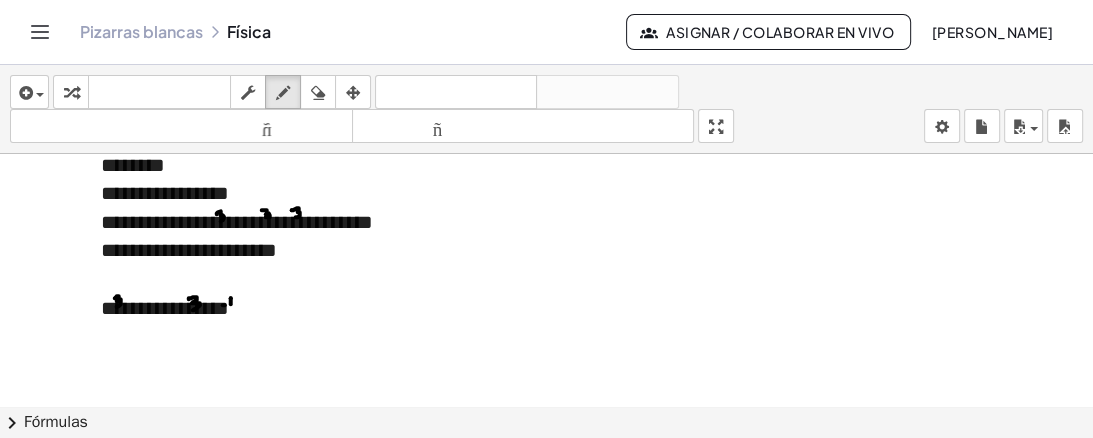 click at bounding box center (561, -1386) 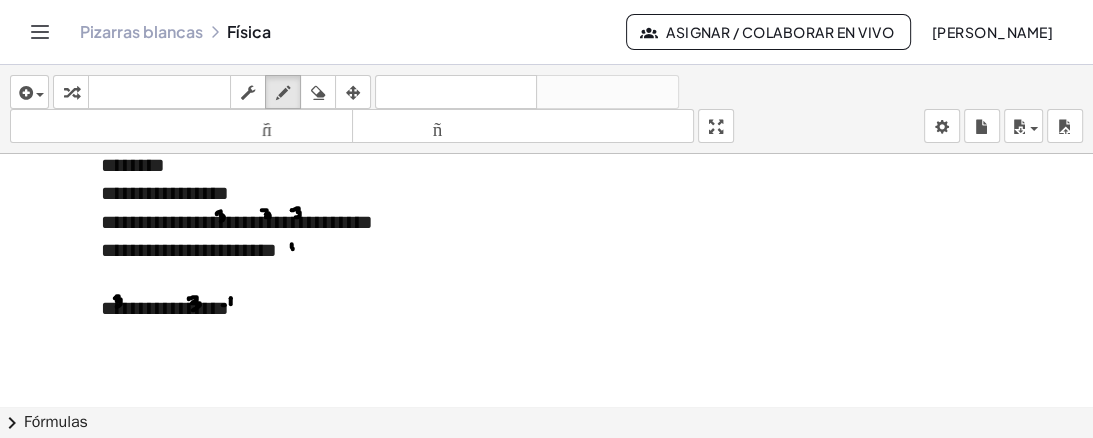 click at bounding box center (561, -1386) 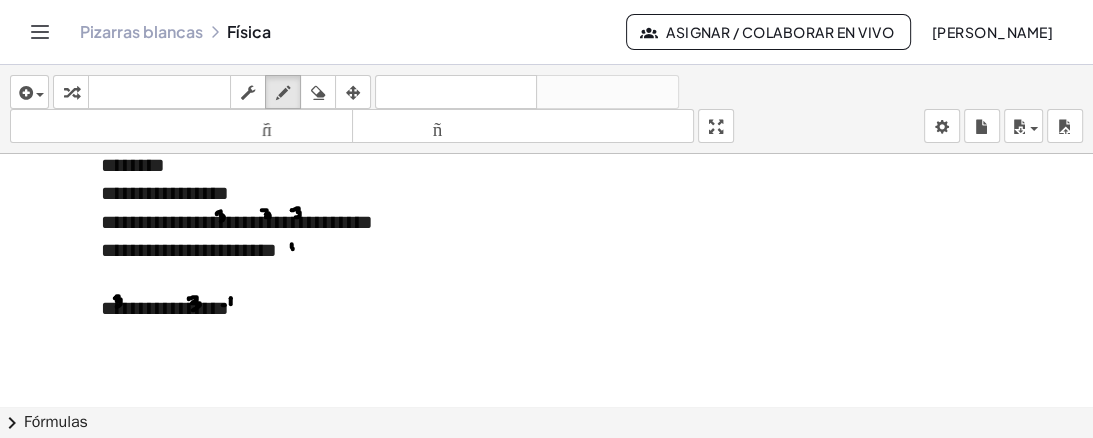 click at bounding box center [561, -1386] 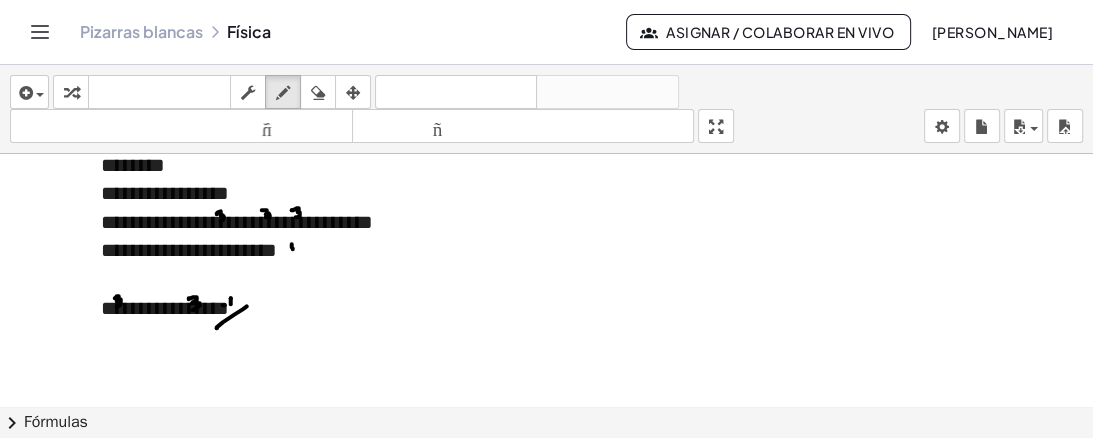 drag, startPoint x: 216, startPoint y: 326, endPoint x: 246, endPoint y: 304, distance: 37.202152 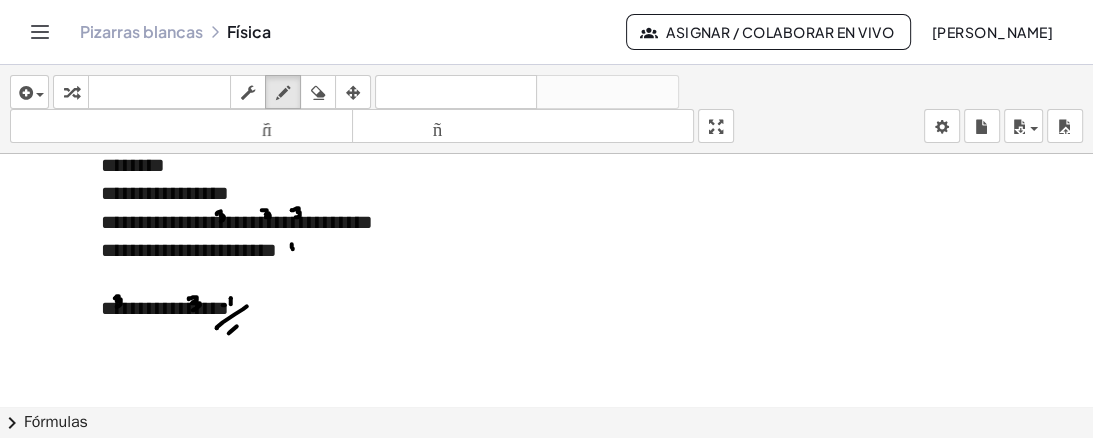 drag, startPoint x: 236, startPoint y: 324, endPoint x: 250, endPoint y: 312, distance: 18.439089 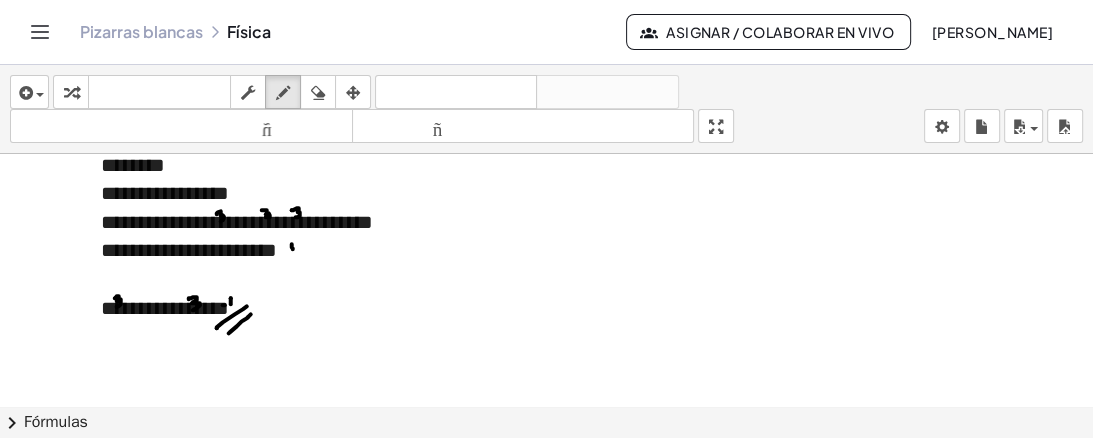 click at bounding box center (561, -1386) 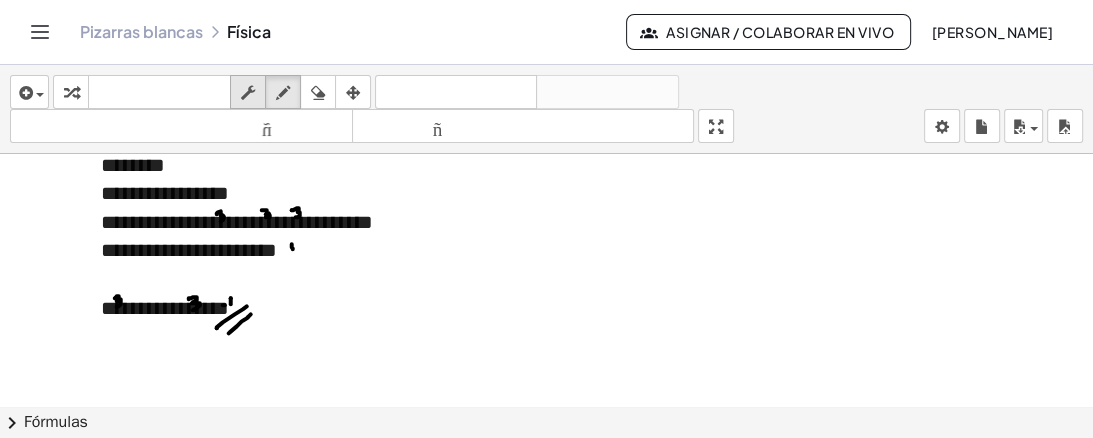 click on "fregar" at bounding box center (248, 92) 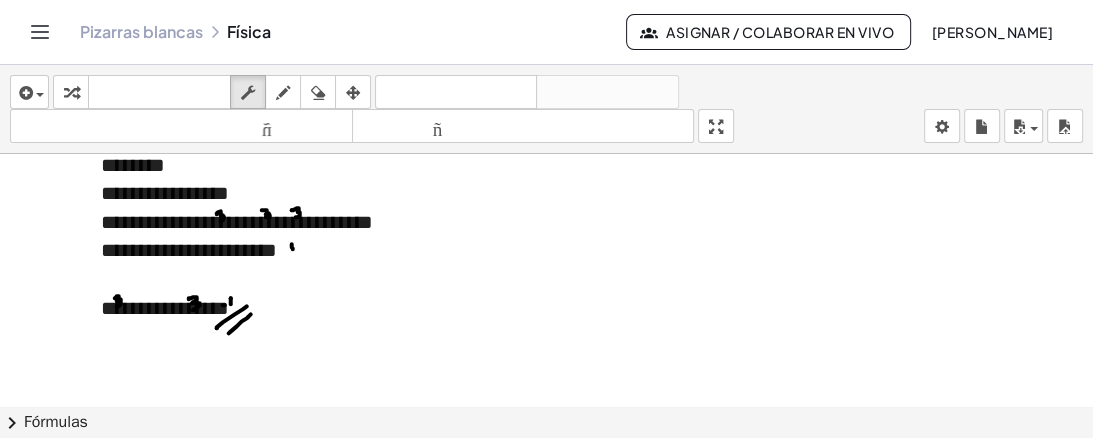 click on "**********" at bounding box center [315, 308] 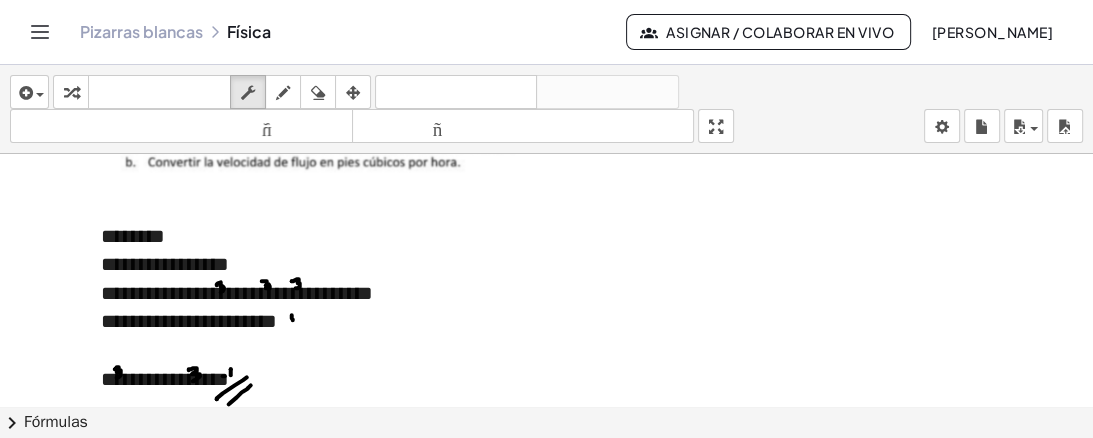 scroll, scrollTop: 3456, scrollLeft: 11, axis: both 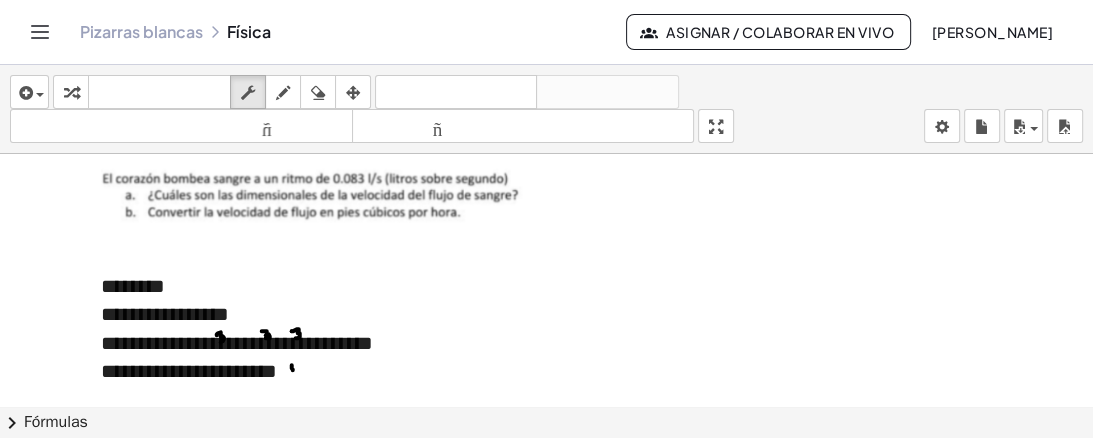 drag, startPoint x: 180, startPoint y: 292, endPoint x: 97, endPoint y: 297, distance: 83.15047 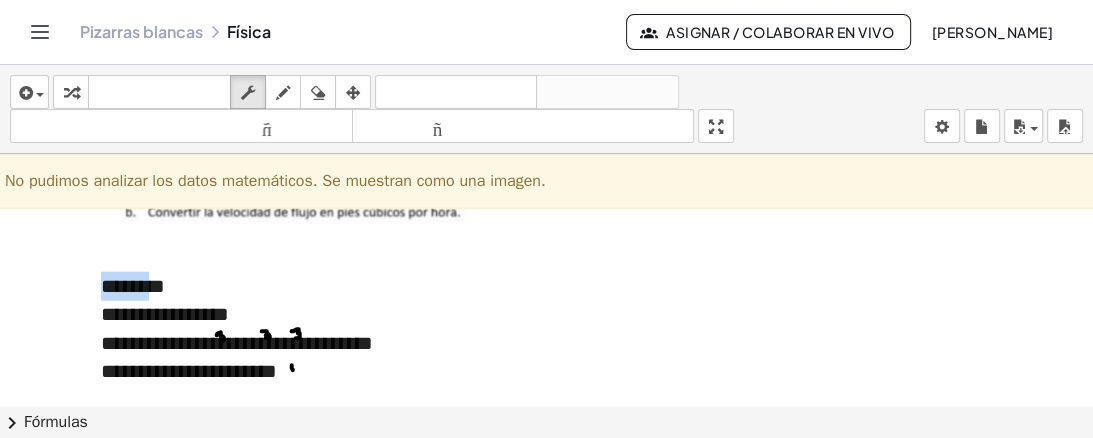 drag, startPoint x: 102, startPoint y: 283, endPoint x: 173, endPoint y: 283, distance: 71 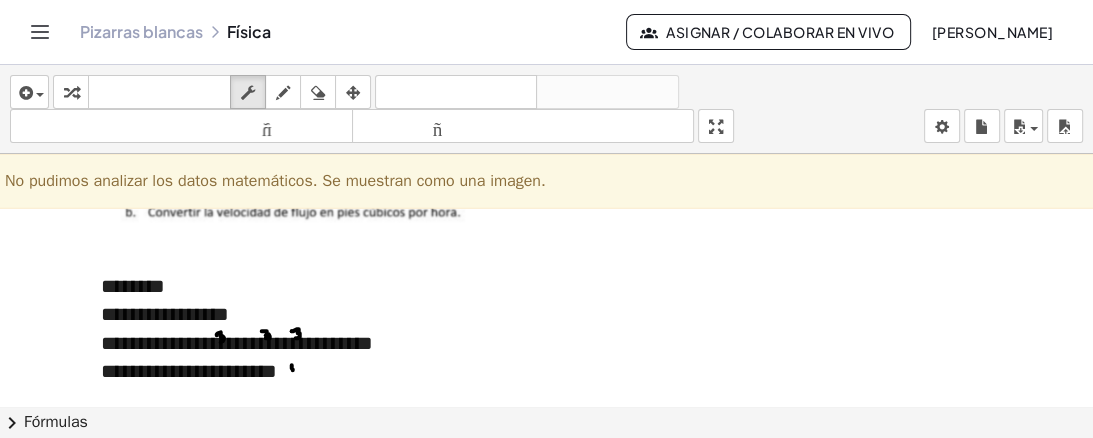 click on "**********" at bounding box center (315, 343) 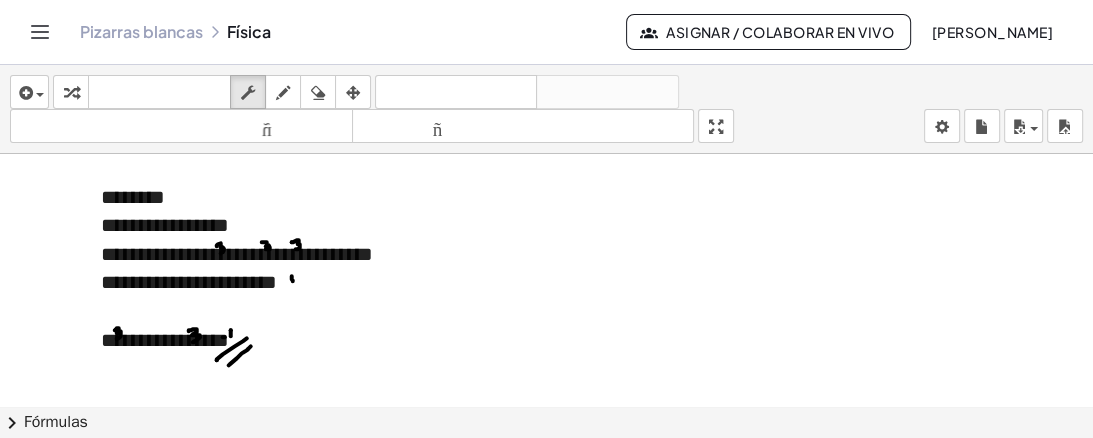 scroll, scrollTop: 3696, scrollLeft: 11, axis: both 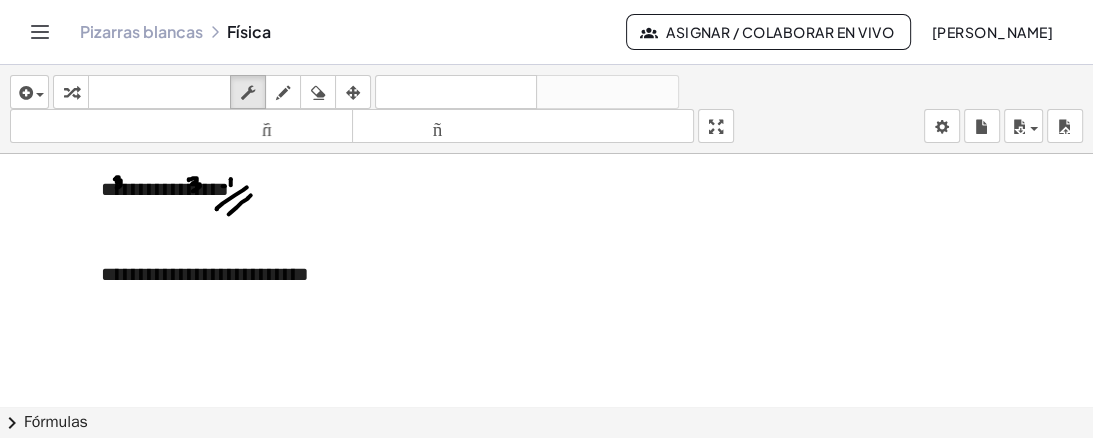 click at bounding box center [315, 303] 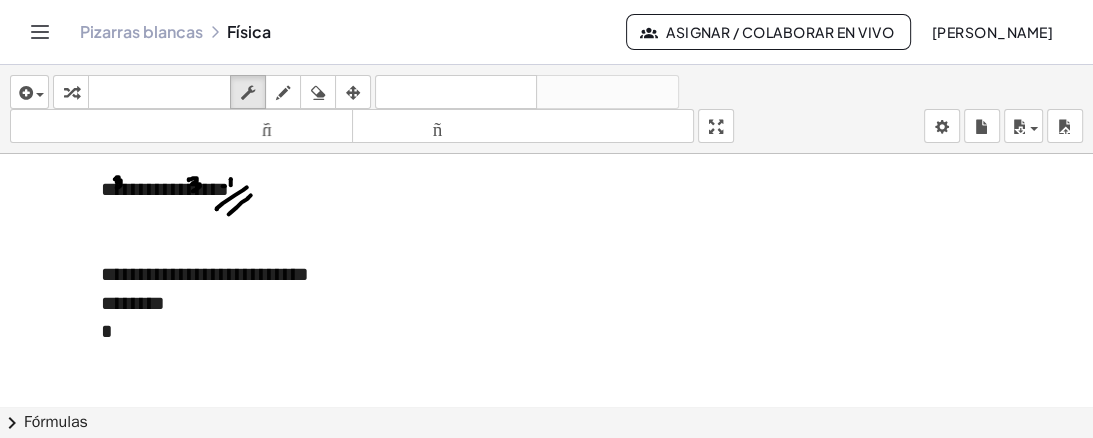 click on "********" at bounding box center (315, 303) 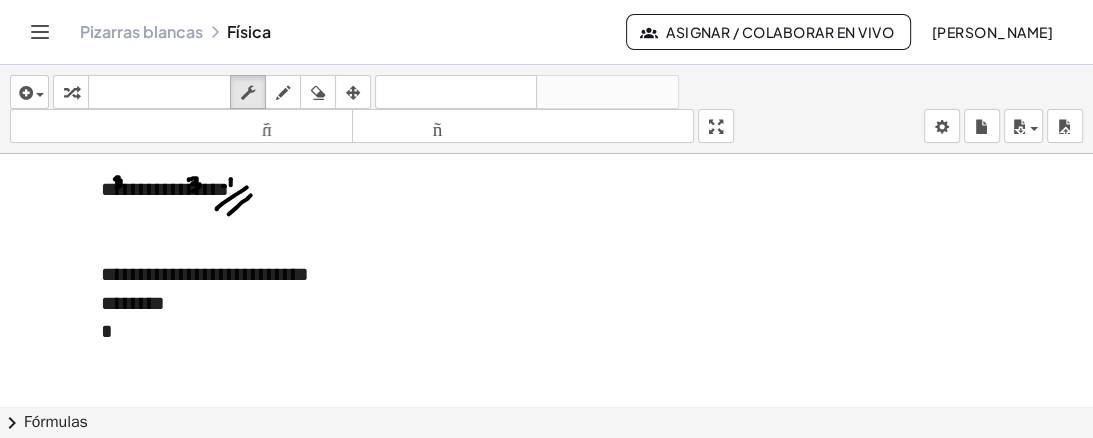 click on "**********" at bounding box center [315, 274] 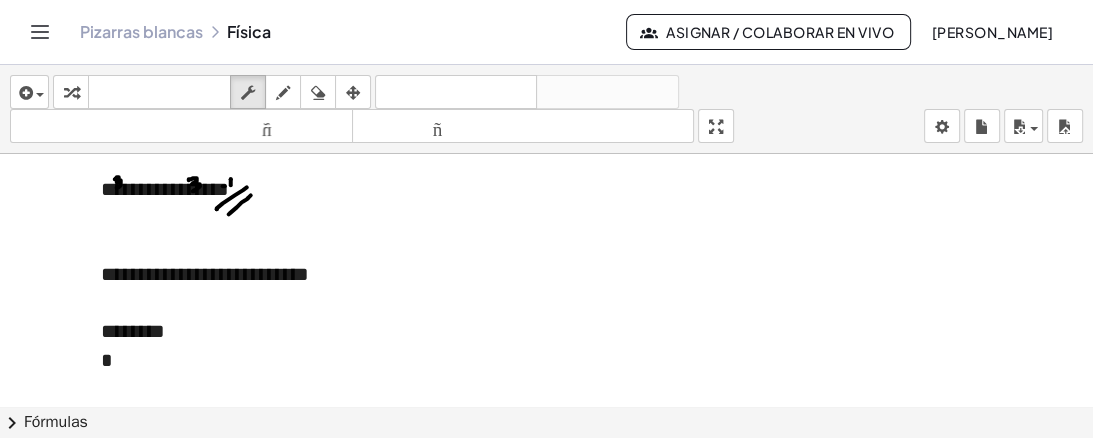 click on "********" at bounding box center [315, 331] 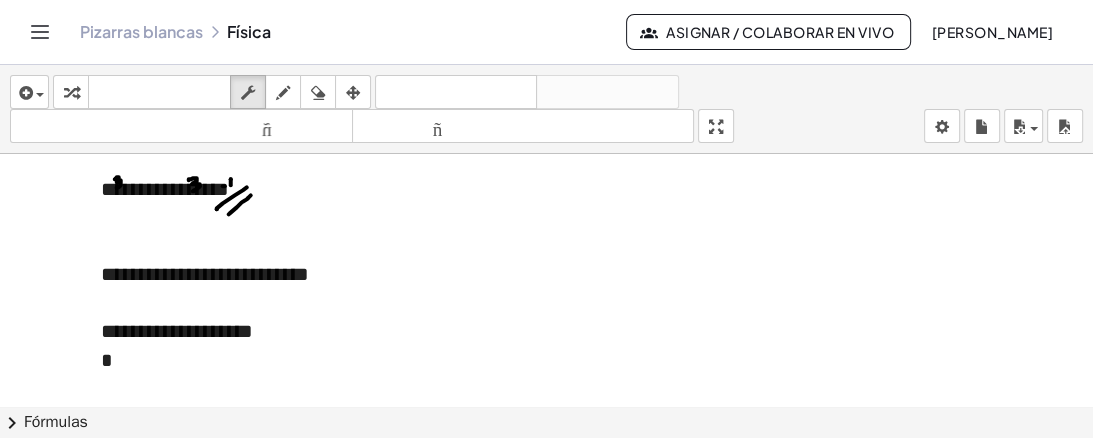 click on "*" at bounding box center [315, 360] 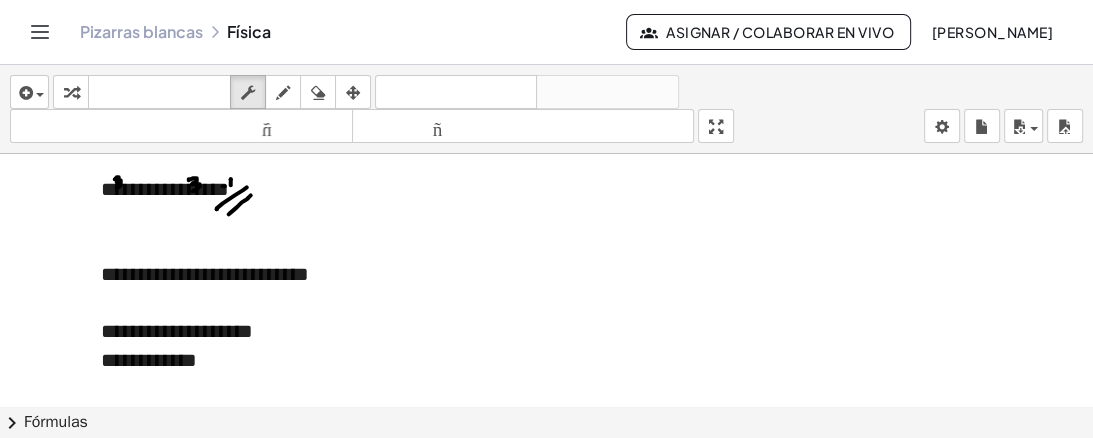 click on "**********" at bounding box center [315, 331] 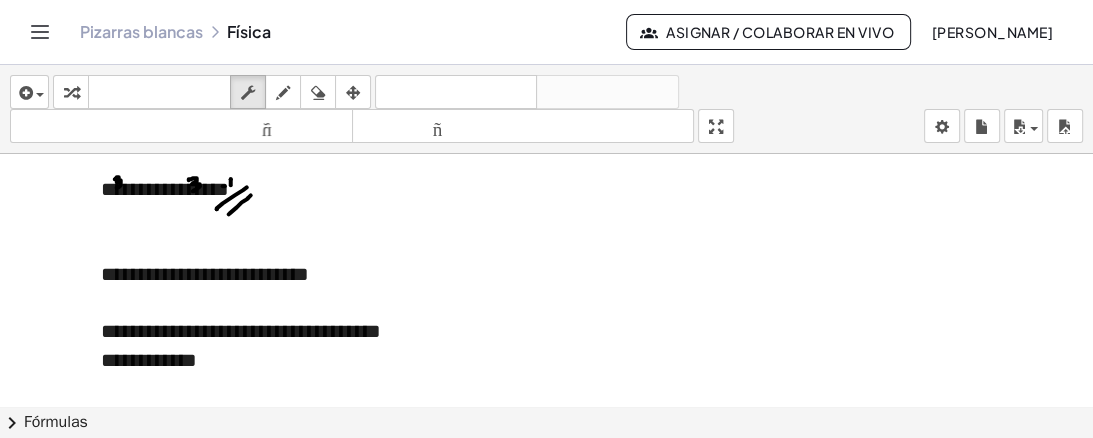 click on "**********" at bounding box center (149, 360) 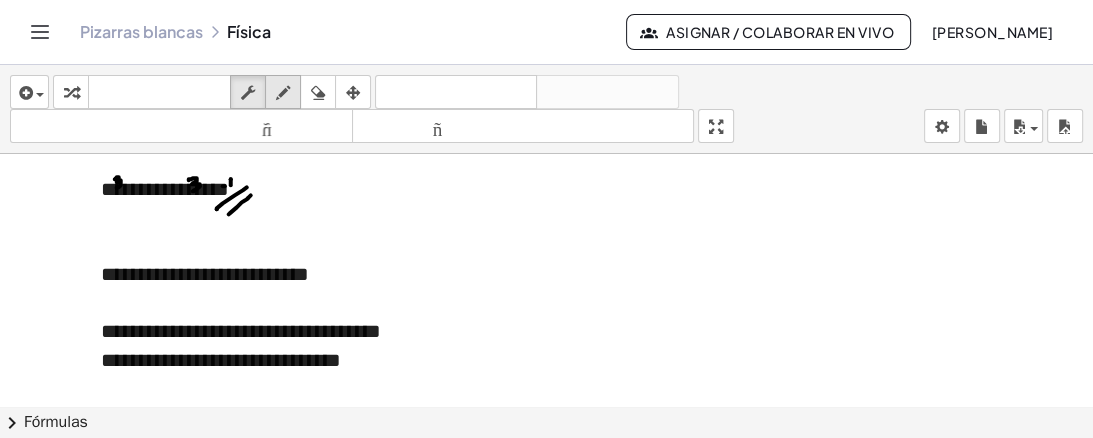 click at bounding box center [283, 93] 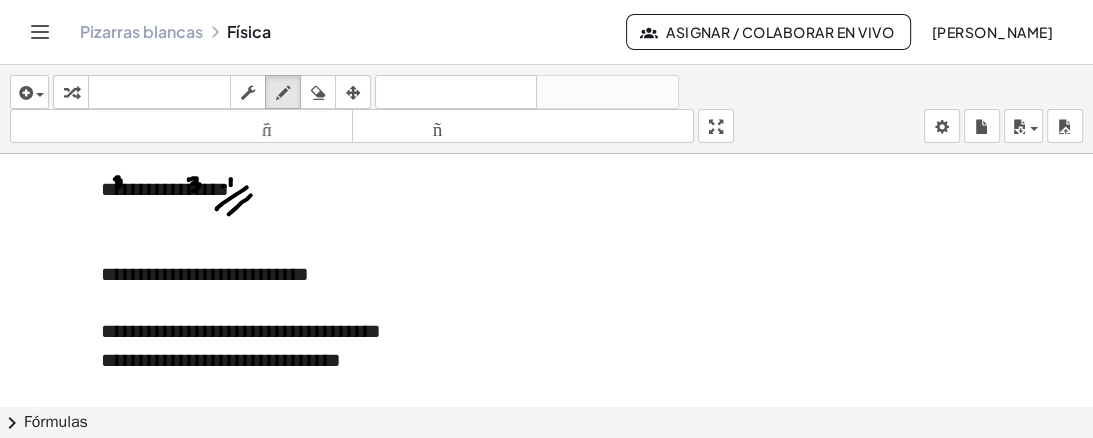 click at bounding box center (561, -1505) 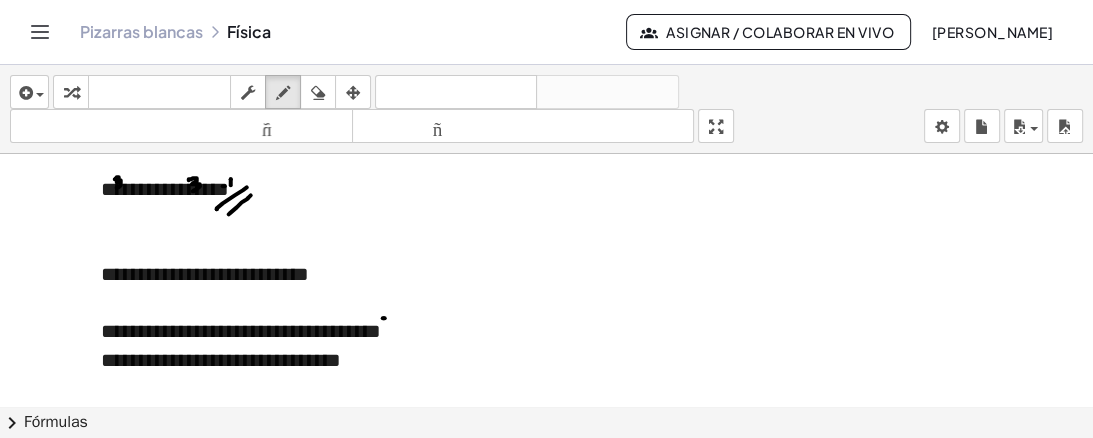 click at bounding box center (561, -1505) 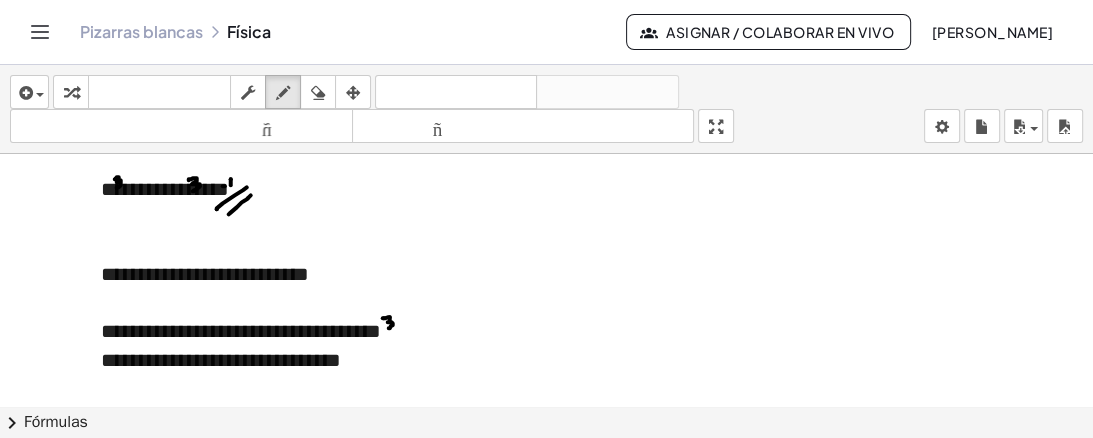 drag, startPoint x: 389, startPoint y: 316, endPoint x: 388, endPoint y: 326, distance: 10.049875 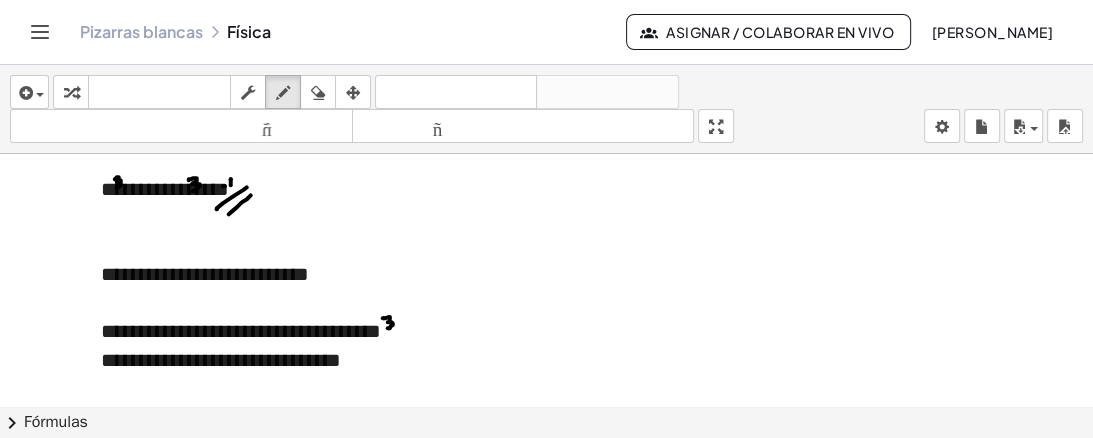 click at bounding box center [561, -1505] 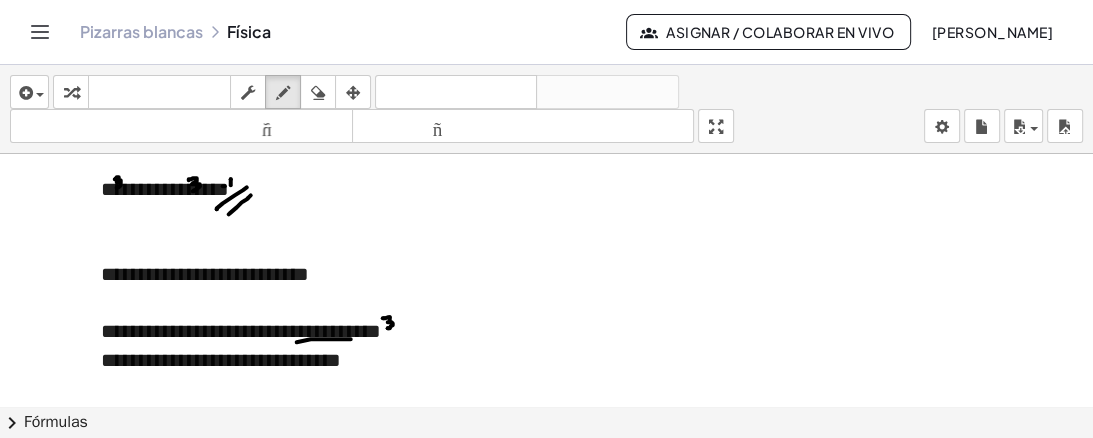 drag, startPoint x: 296, startPoint y: 340, endPoint x: 357, endPoint y: 338, distance: 61.03278 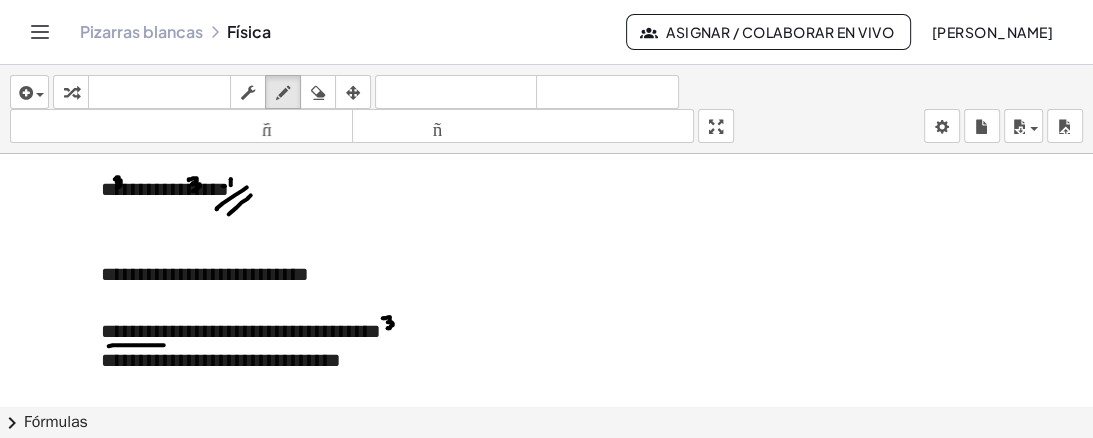 drag, startPoint x: 108, startPoint y: 344, endPoint x: 165, endPoint y: 343, distance: 57.00877 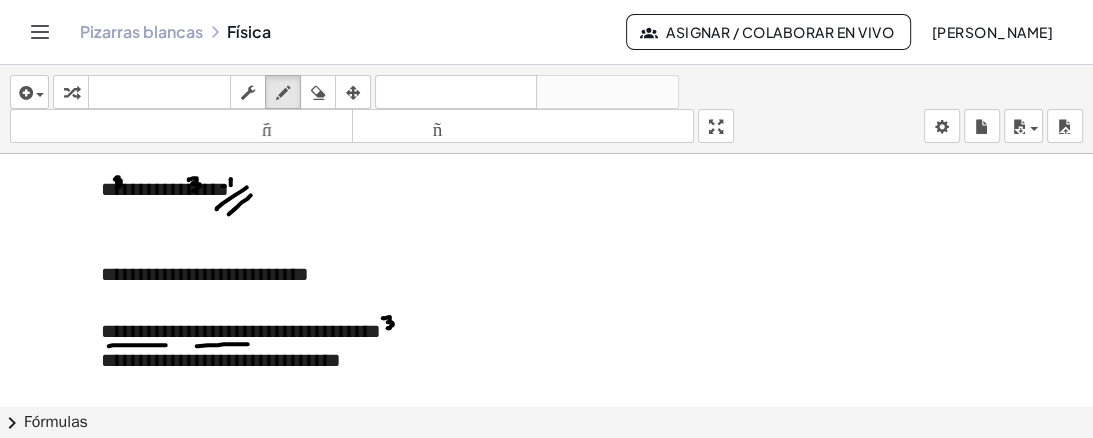 drag, startPoint x: 196, startPoint y: 344, endPoint x: 247, endPoint y: 342, distance: 51.0392 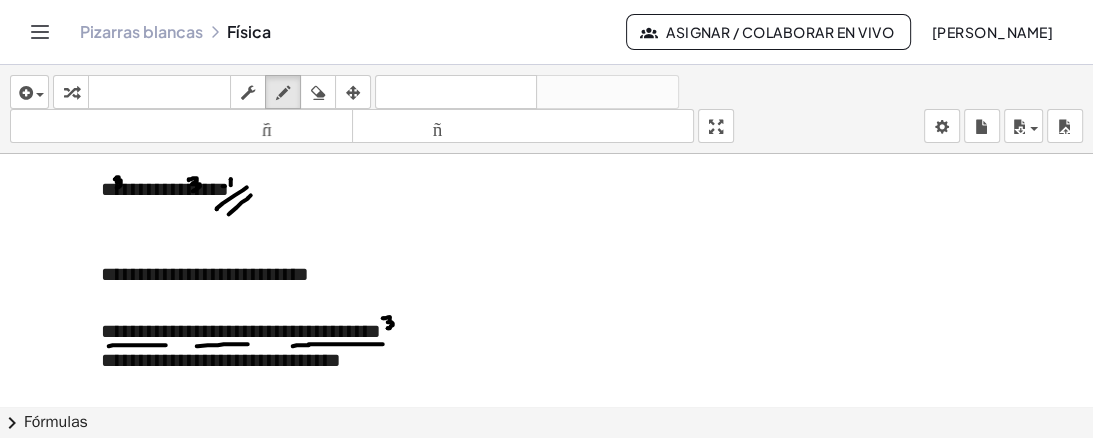 drag, startPoint x: 292, startPoint y: 344, endPoint x: 382, endPoint y: 342, distance: 90.02222 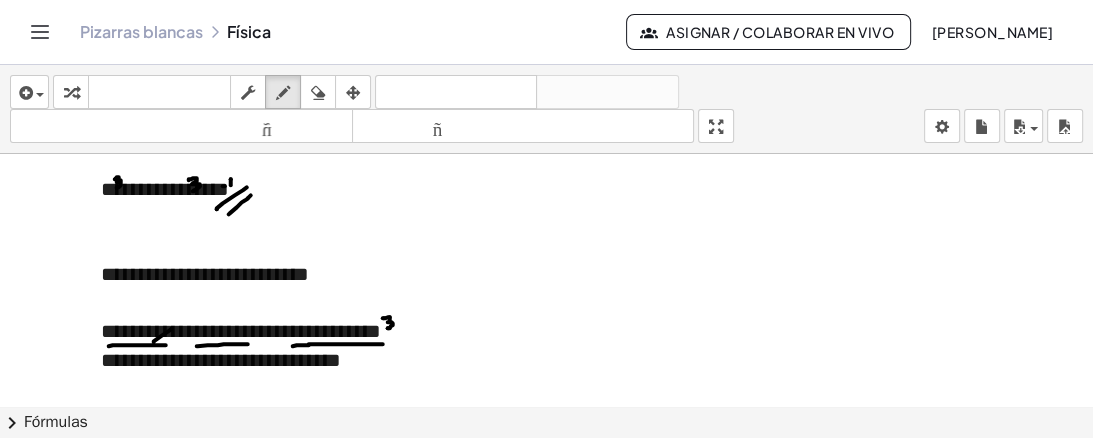 drag, startPoint x: 153, startPoint y: 340, endPoint x: 171, endPoint y: 326, distance: 22.803509 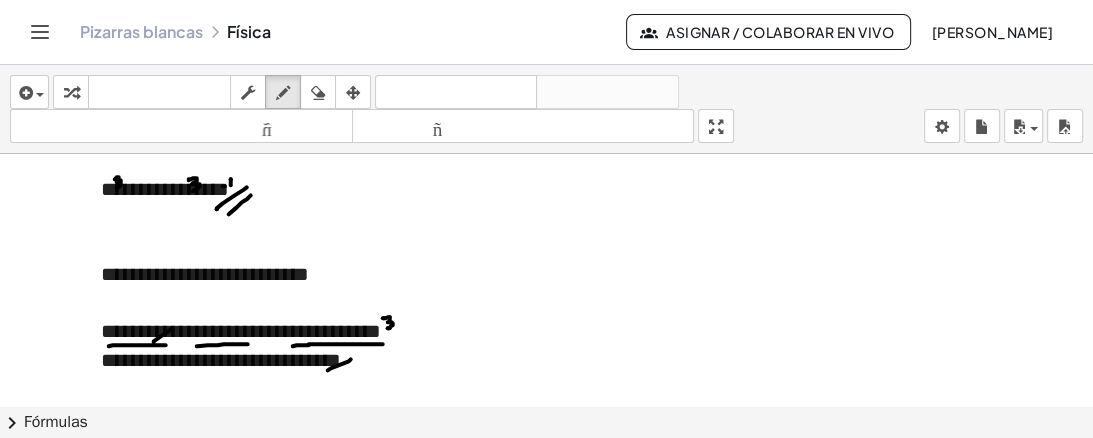 drag, startPoint x: 327, startPoint y: 368, endPoint x: 351, endPoint y: 356, distance: 26.832815 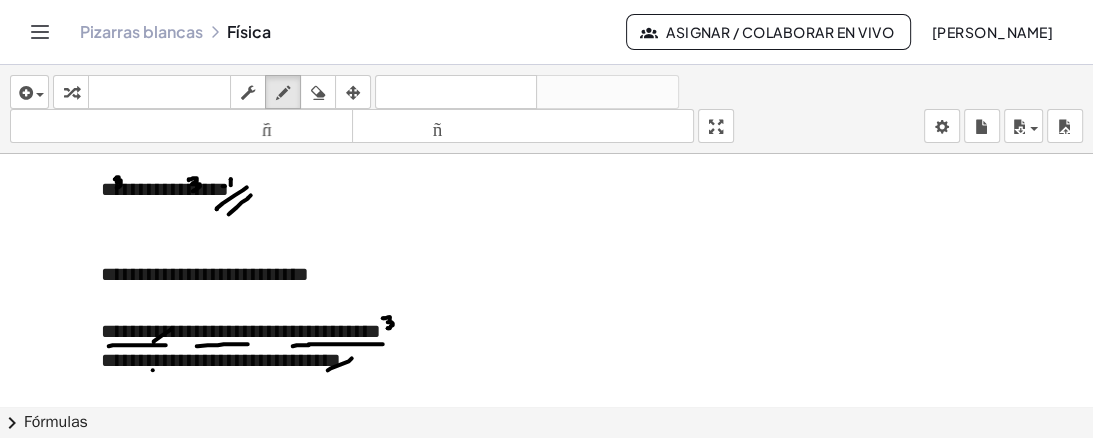 drag, startPoint x: 152, startPoint y: 368, endPoint x: 172, endPoint y: 360, distance: 21.540659 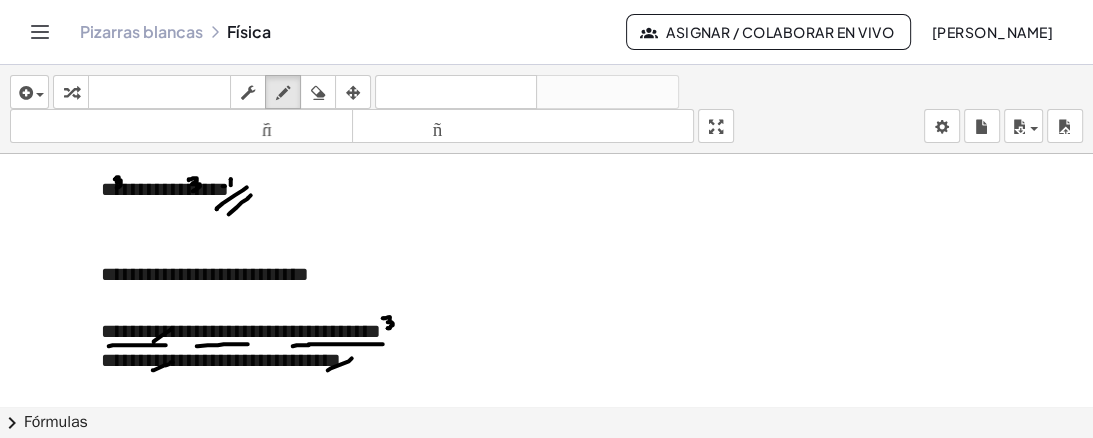 click at bounding box center [561, -1505] 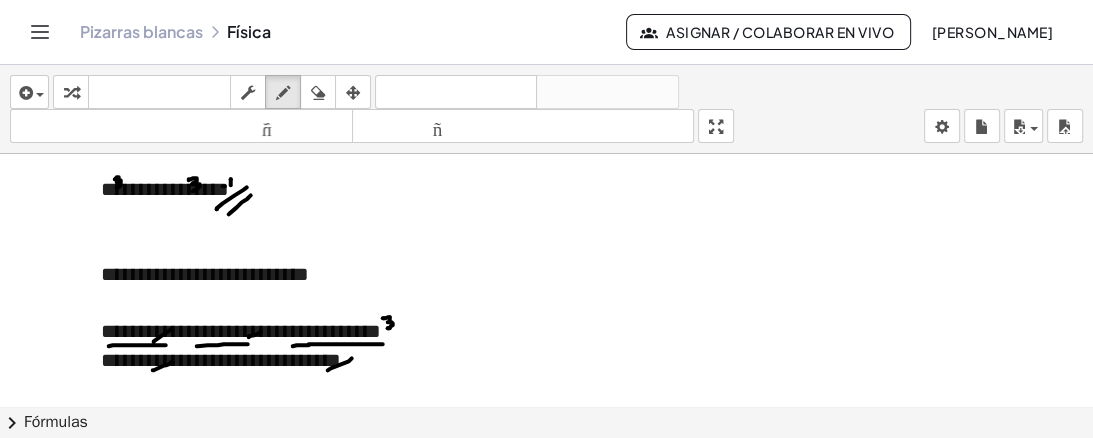 drag, startPoint x: 248, startPoint y: 335, endPoint x: 260, endPoint y: 329, distance: 13.416408 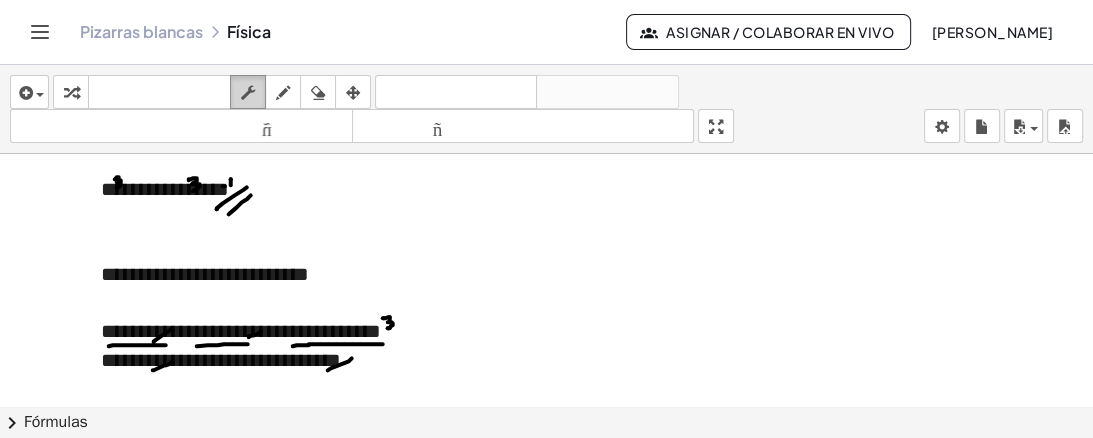 click at bounding box center [248, 93] 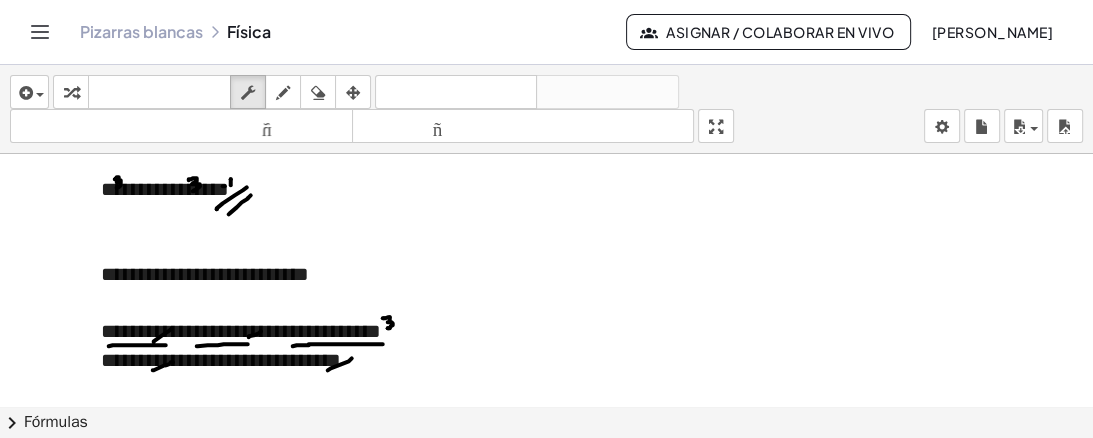 click on "**********" at bounding box center [315, 331] 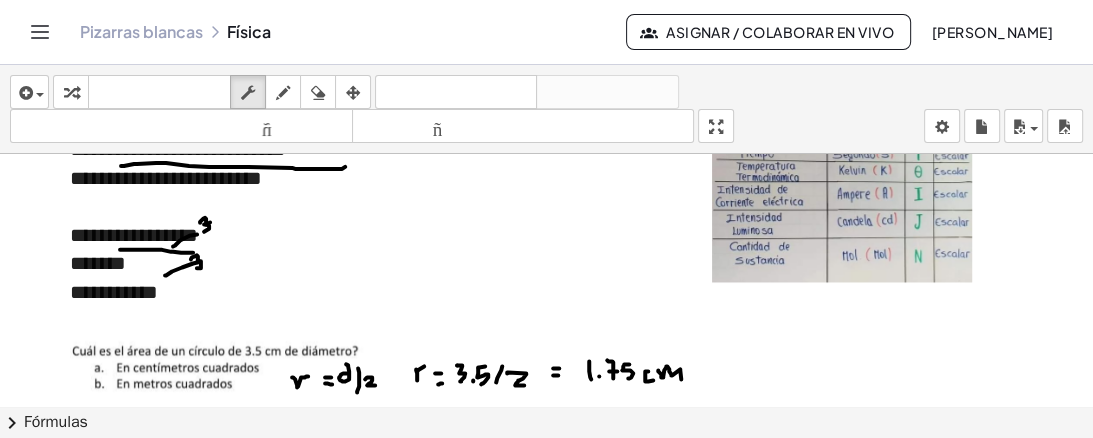scroll, scrollTop: 2336, scrollLeft: 11, axis: both 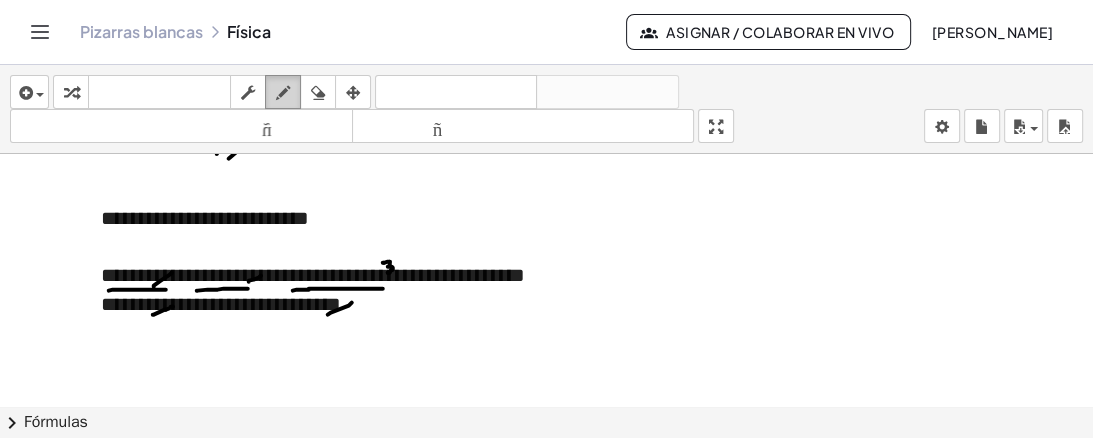 click at bounding box center [283, 92] 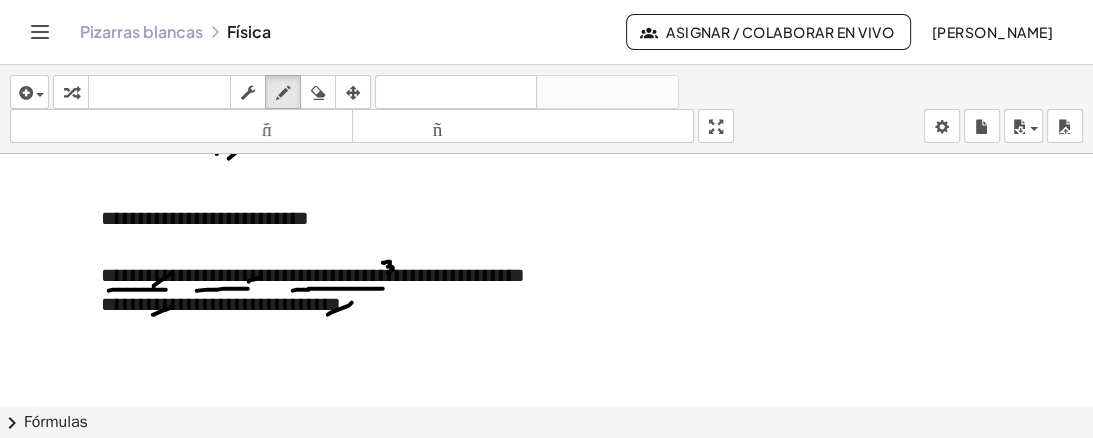 click at bounding box center (561, -1434) 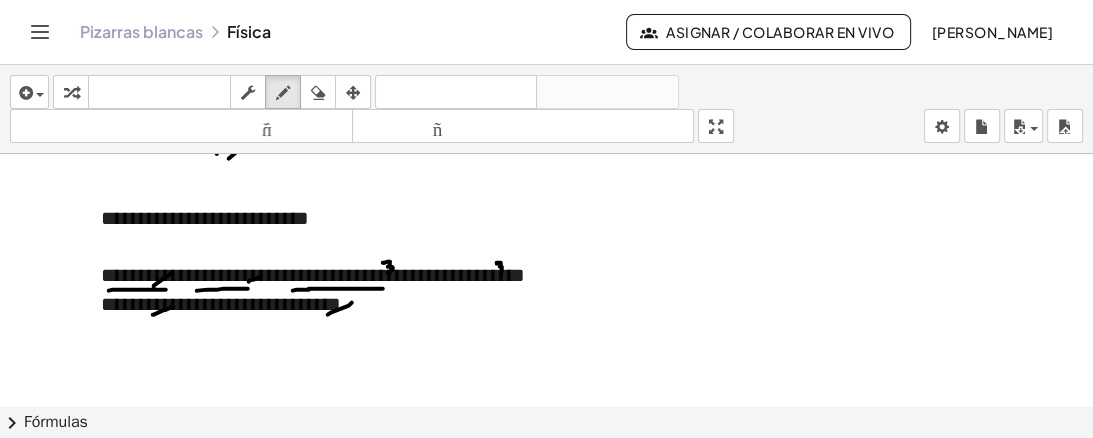 drag, startPoint x: 497, startPoint y: 260, endPoint x: 500, endPoint y: 271, distance: 11.401754 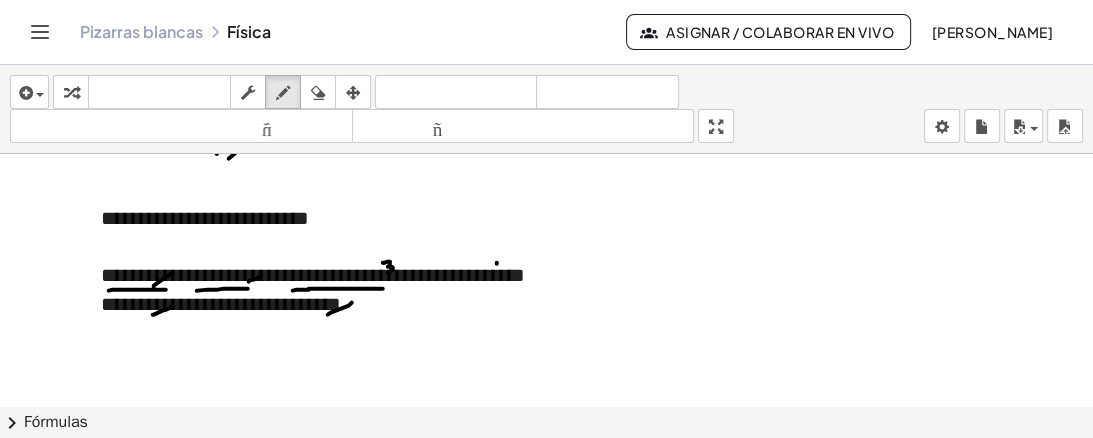 click at bounding box center (561, -1434) 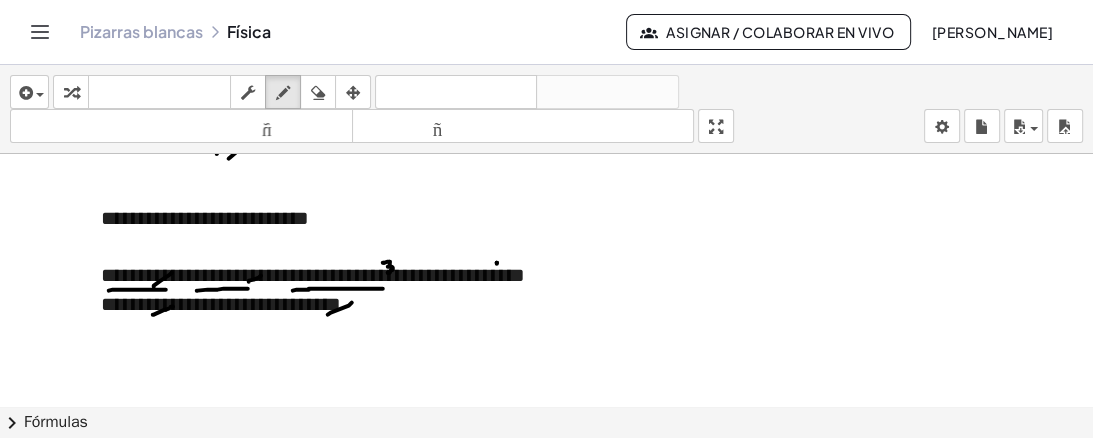 click at bounding box center [561, -1434] 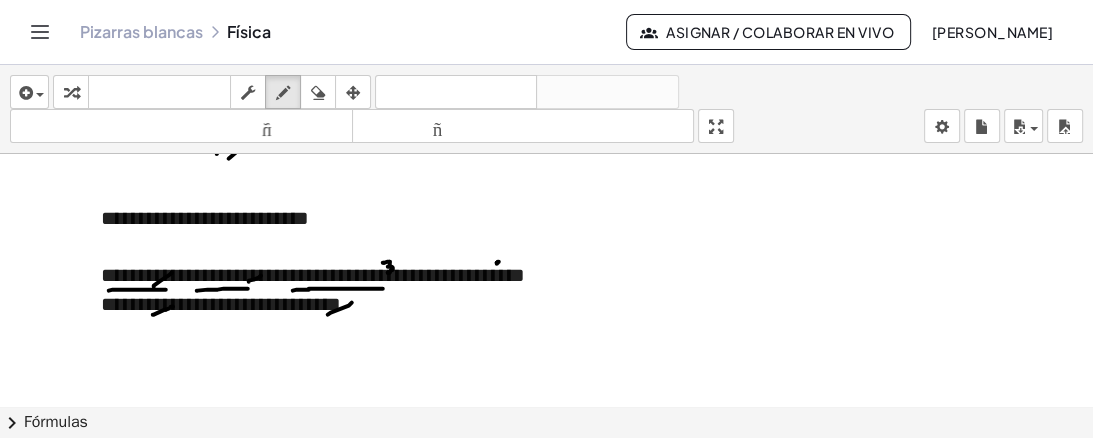 click at bounding box center [561, -1434] 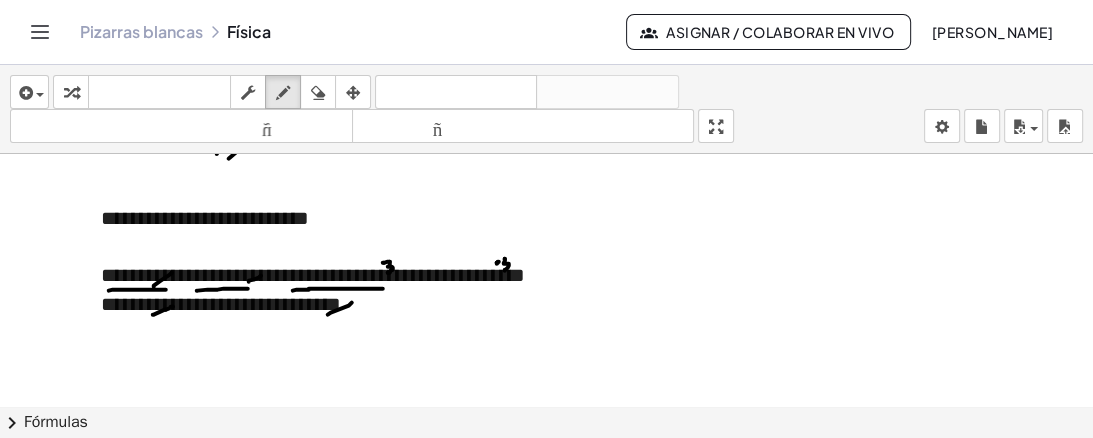 click at bounding box center [561, -1434] 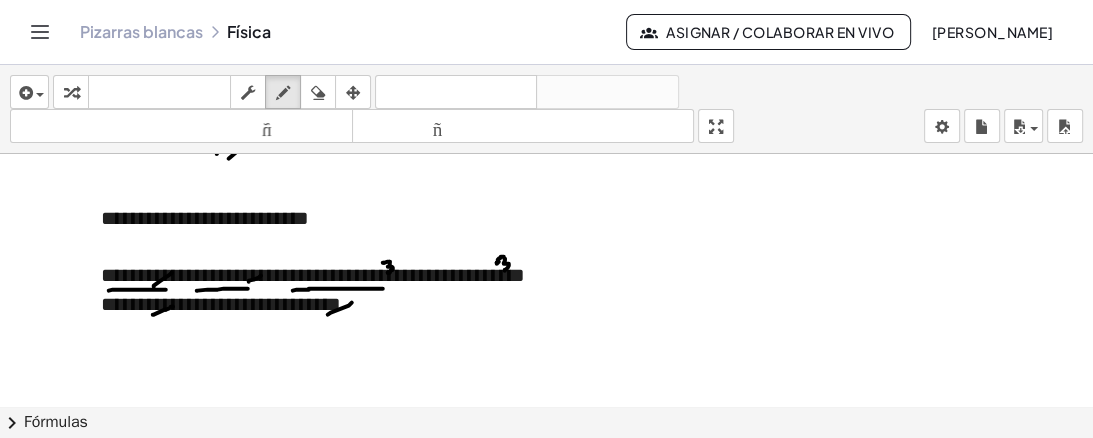 click at bounding box center [561, -1434] 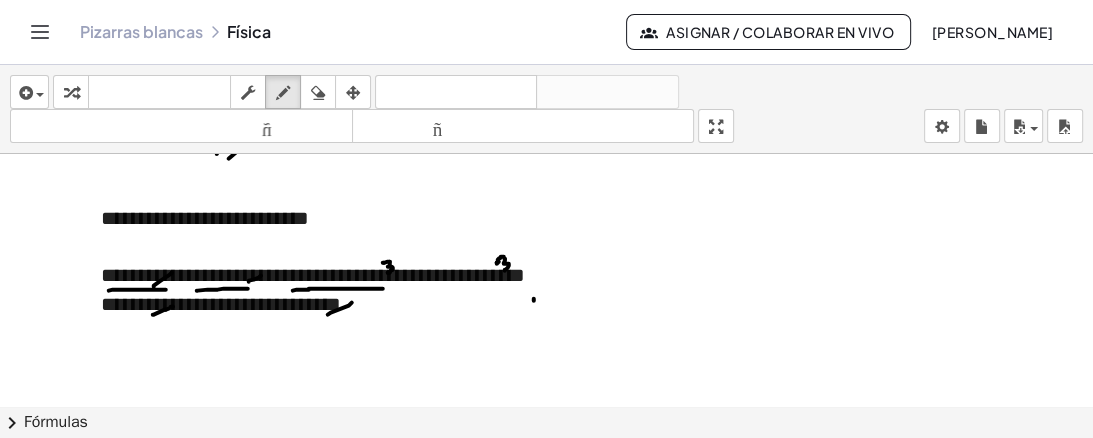 drag, startPoint x: 533, startPoint y: 296, endPoint x: 545, endPoint y: 278, distance: 21.633308 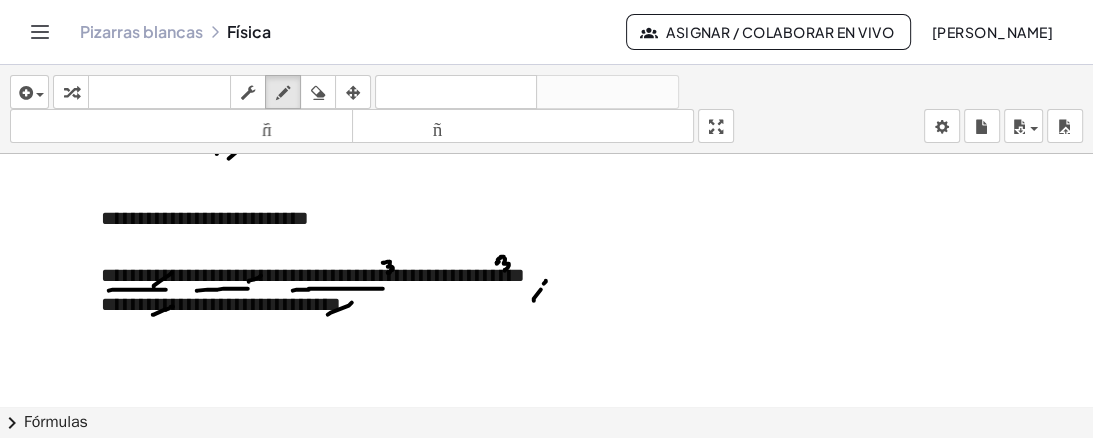 click at bounding box center (561, -1434) 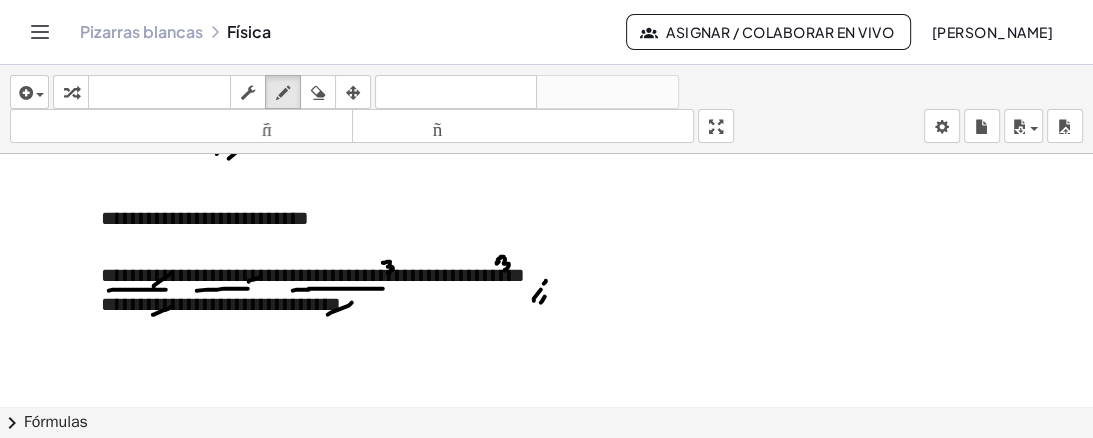 drag, startPoint x: 540, startPoint y: 300, endPoint x: 552, endPoint y: 286, distance: 18.439089 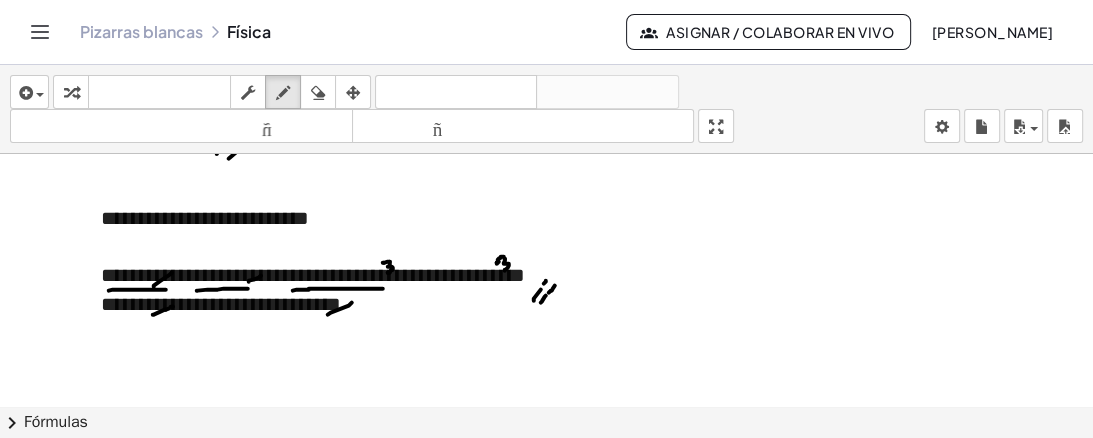 click at bounding box center [561, -1434] 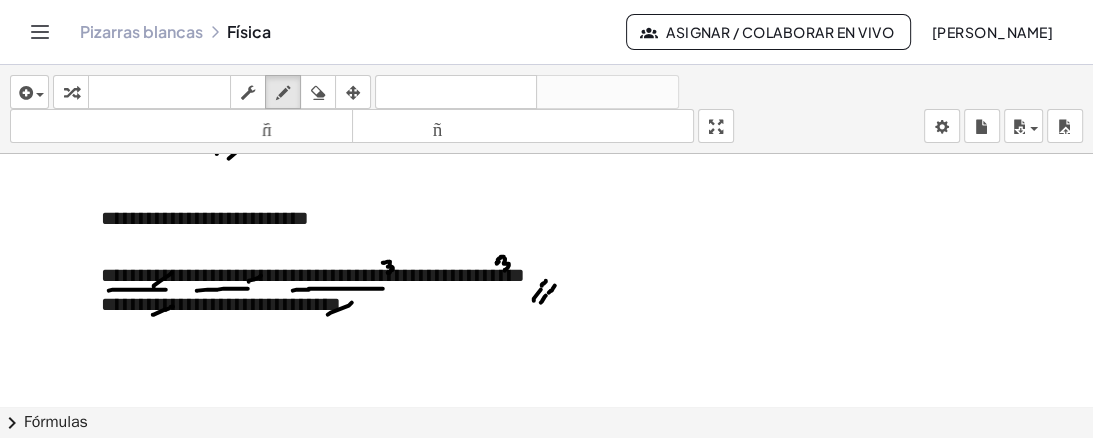 click at bounding box center (561, -1434) 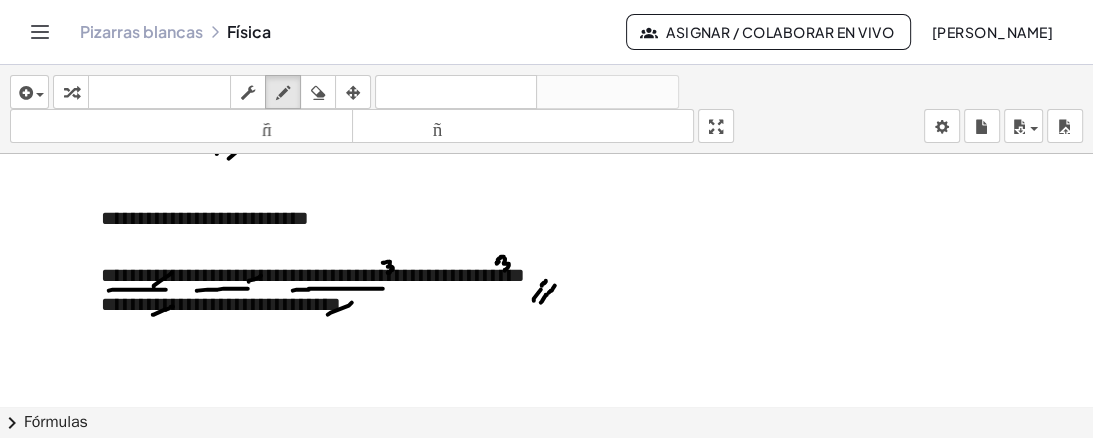 click at bounding box center [561, -1434] 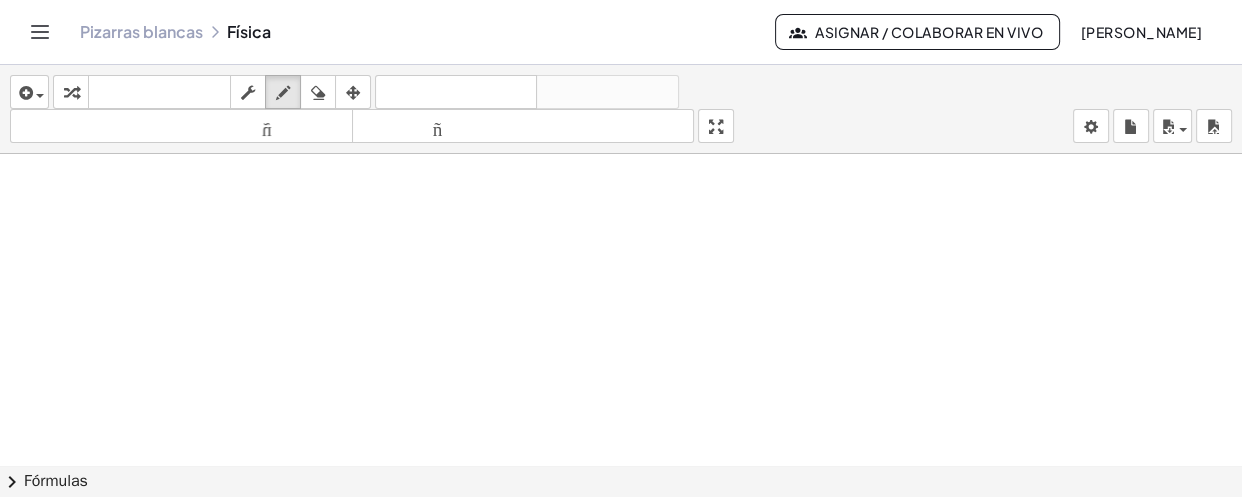 scroll, scrollTop: 3812, scrollLeft: 0, axis: vertical 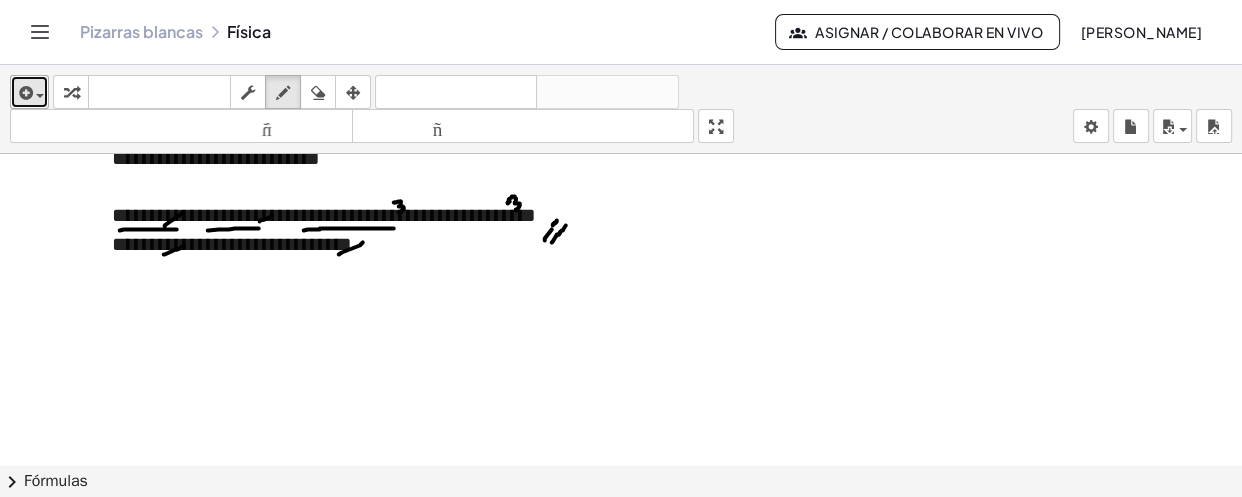click at bounding box center (24, 93) 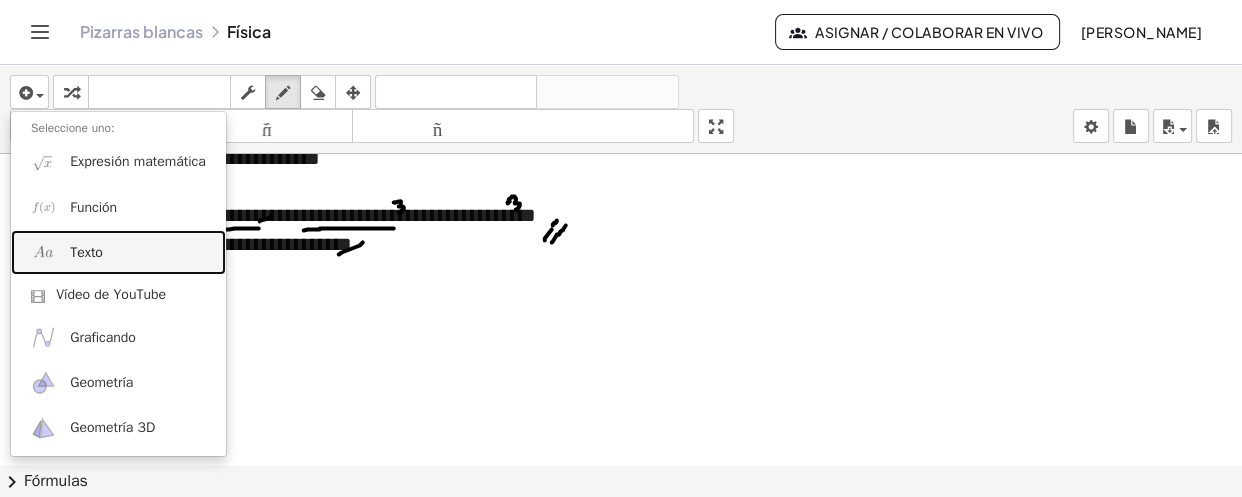 click on "Texto" at bounding box center [118, 252] 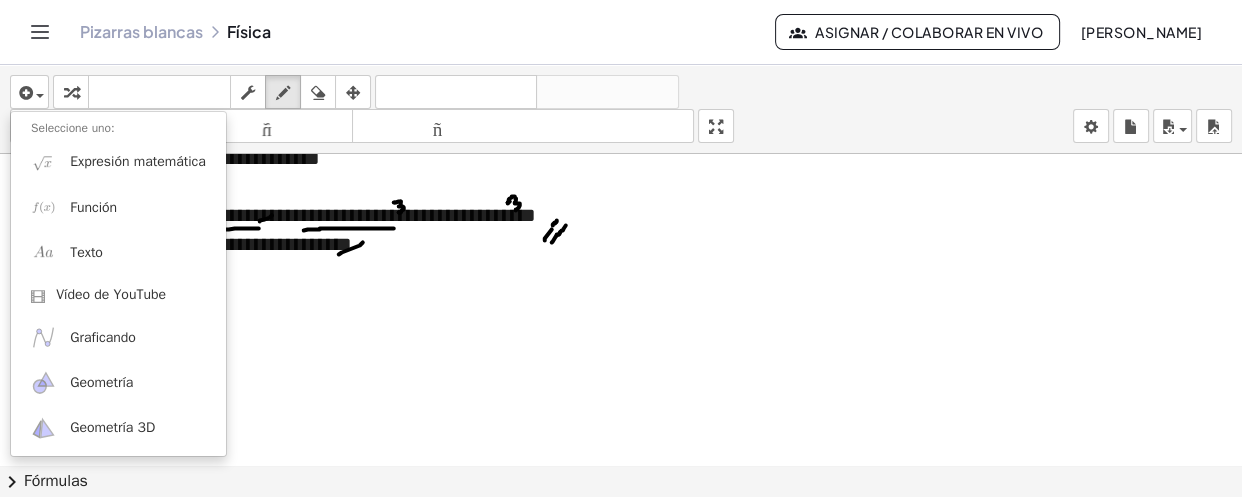 click at bounding box center (326, 273) 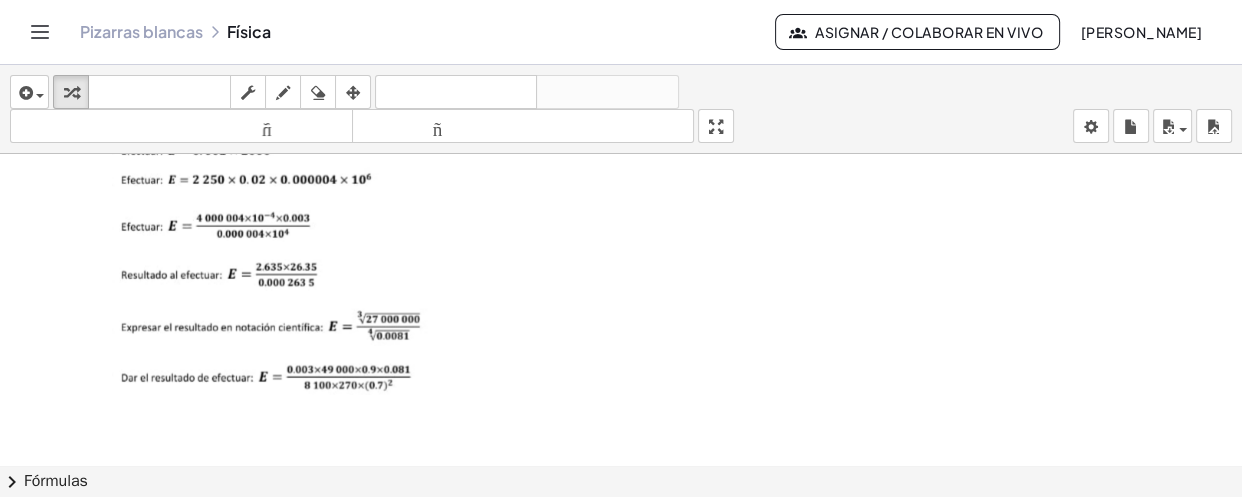 scroll, scrollTop: 3924, scrollLeft: 0, axis: vertical 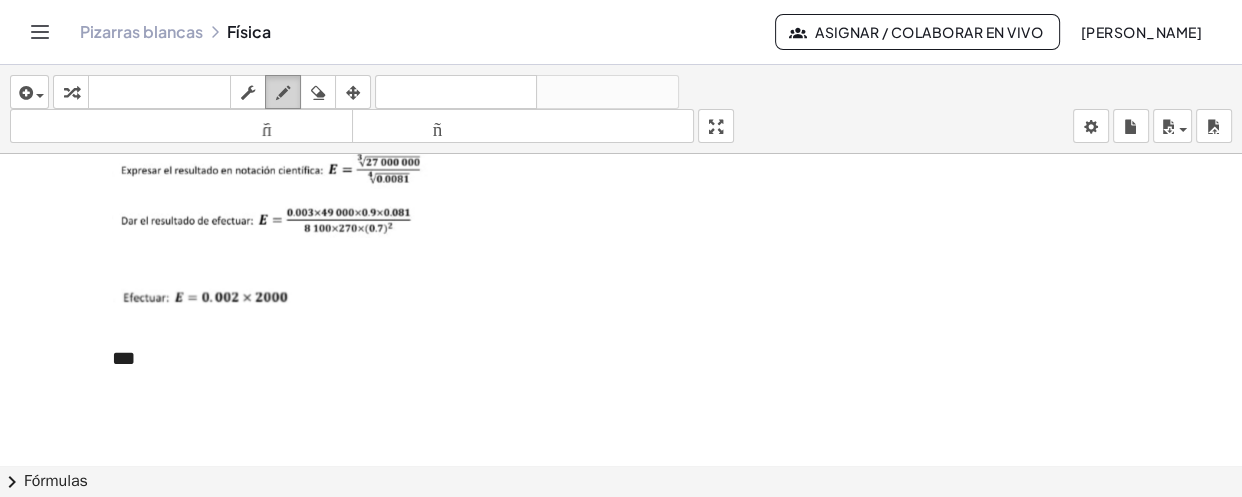click at bounding box center (283, 93) 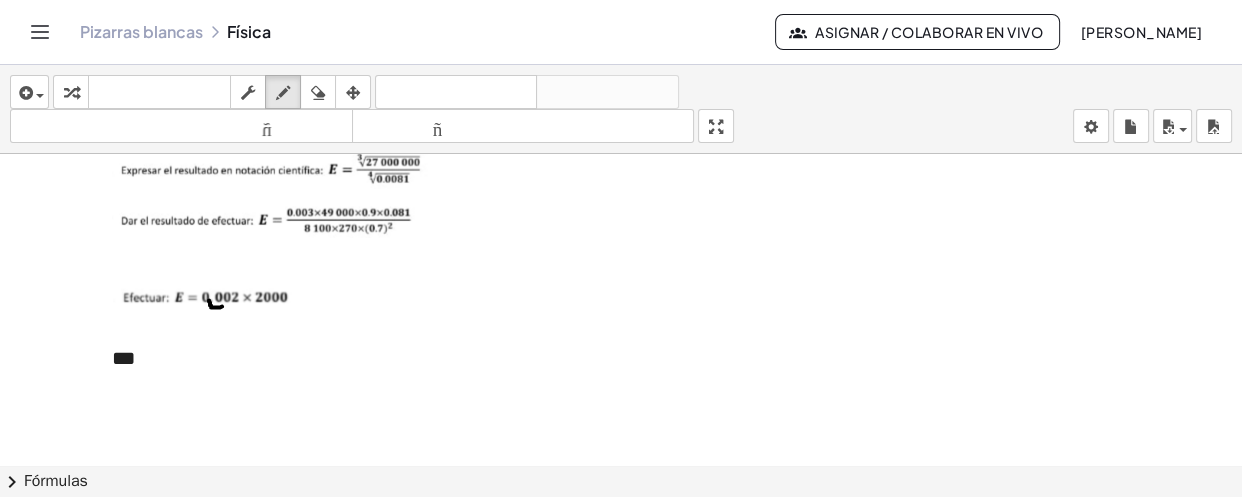 drag, startPoint x: 209, startPoint y: 298, endPoint x: 223, endPoint y: 300, distance: 14.142136 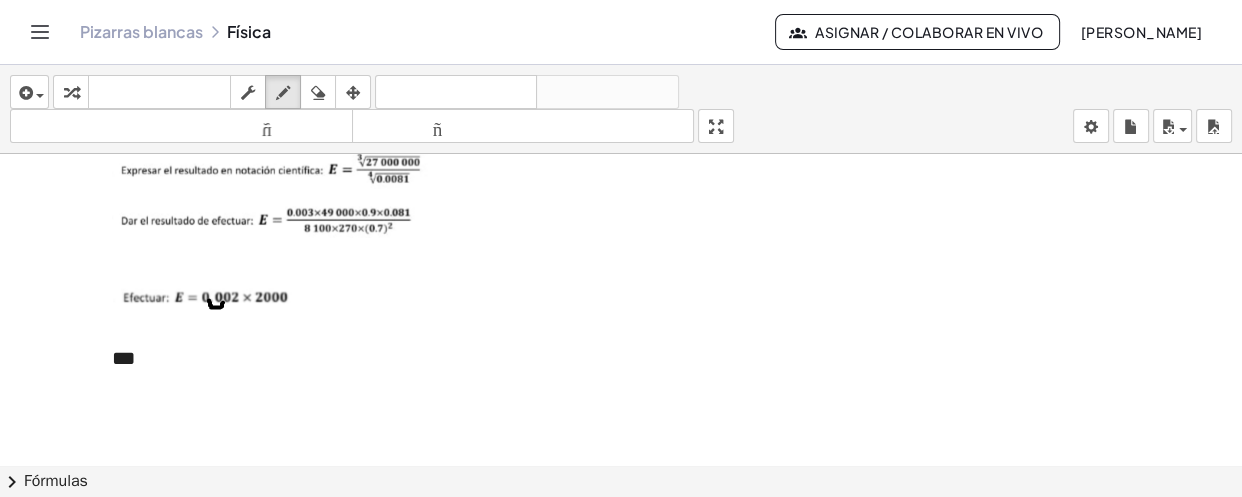 click at bounding box center (621, -1663) 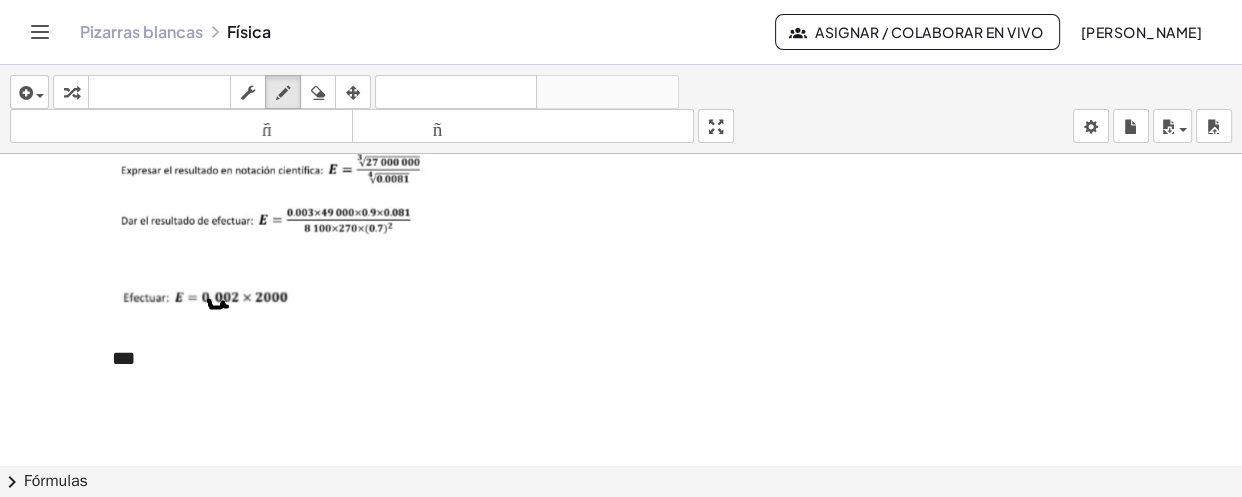 click at bounding box center (621, -1663) 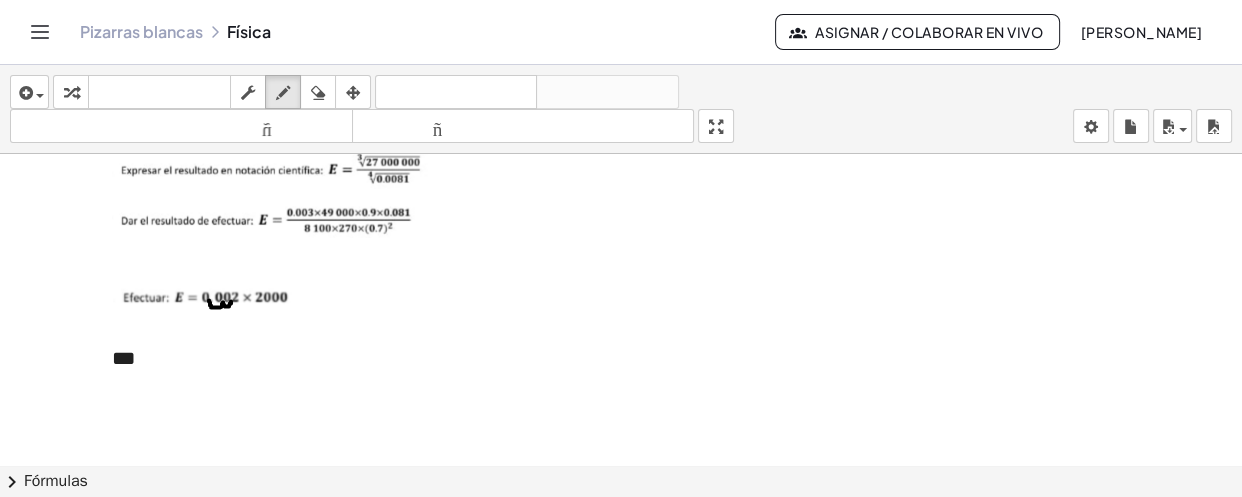 click at bounding box center [621, -1663] 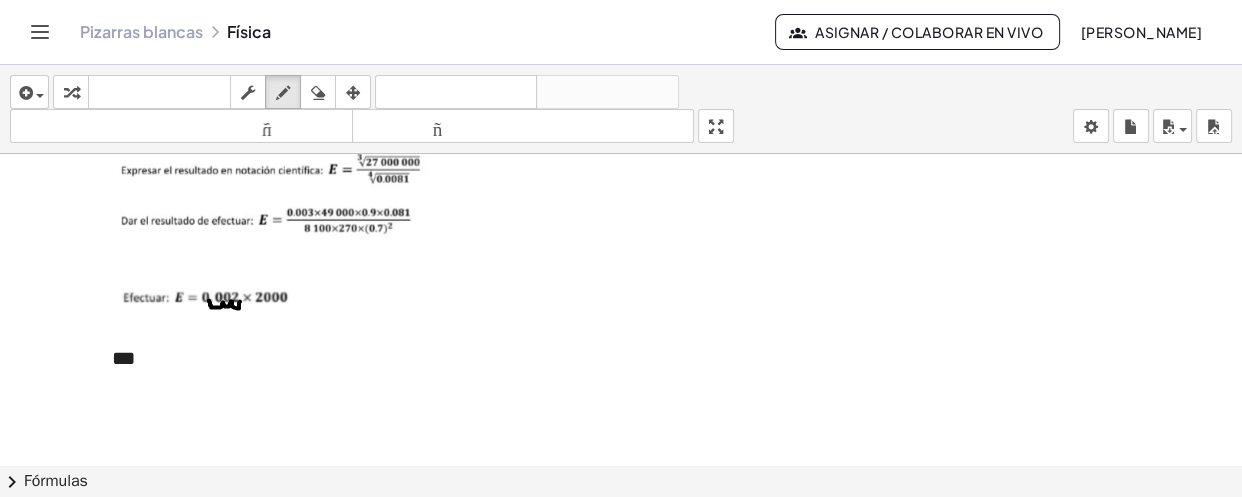click at bounding box center (621, -1663) 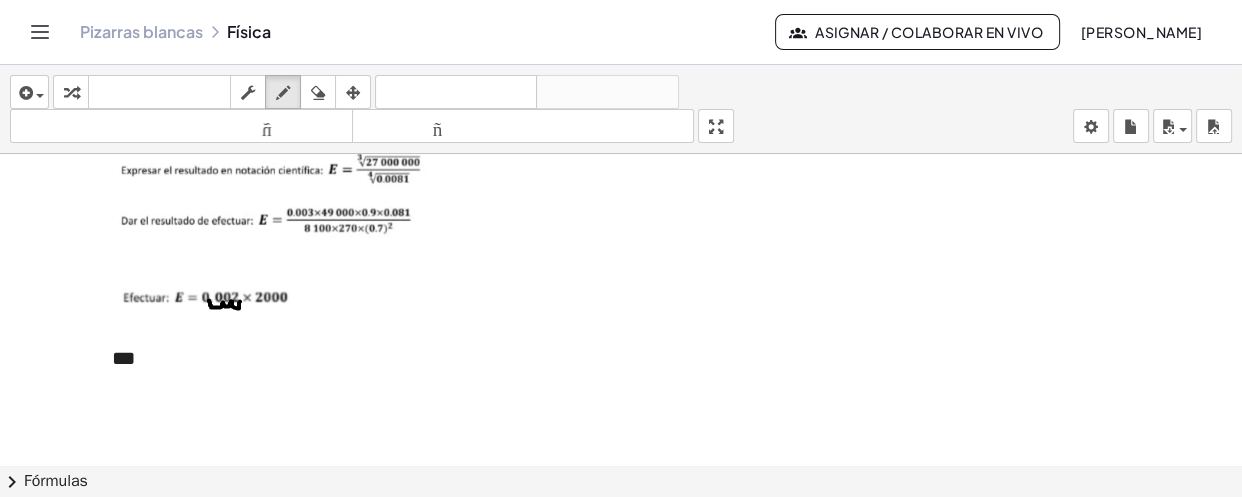 click on "insertar Seleccione uno: Expresión matemática Función Texto Vídeo de YouTube Graficando Geometría Geometría 3D transformar teclado teclado fregar dibujar borrar arreglar deshacer deshacer rehacer rehacer tamaño_del_formato menor tamaño_del_formato más grande pantalla completa carga   ahorrar nuevo ajustes" at bounding box center [621, 109] 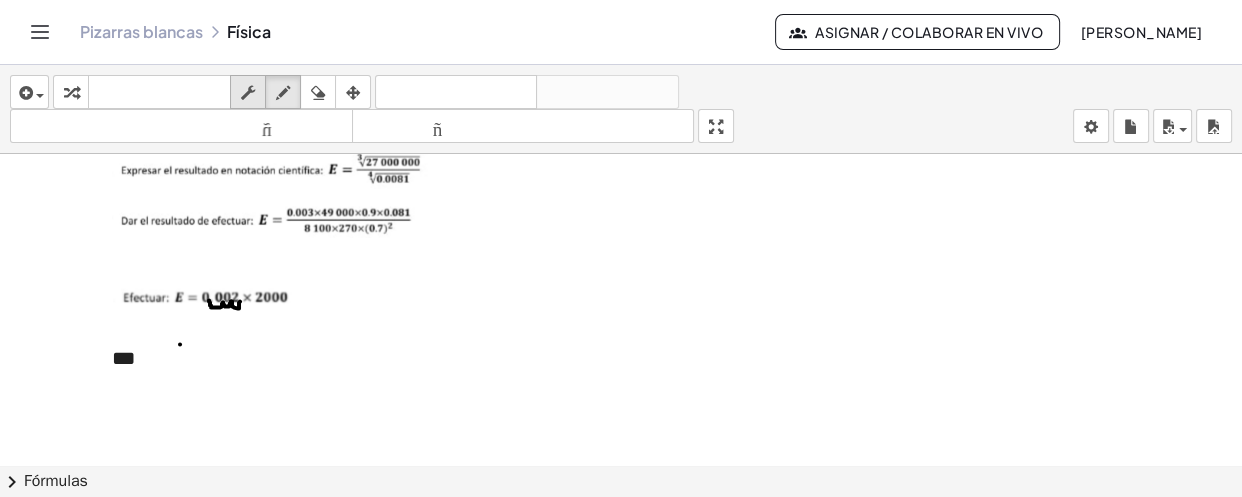 click at bounding box center [248, 93] 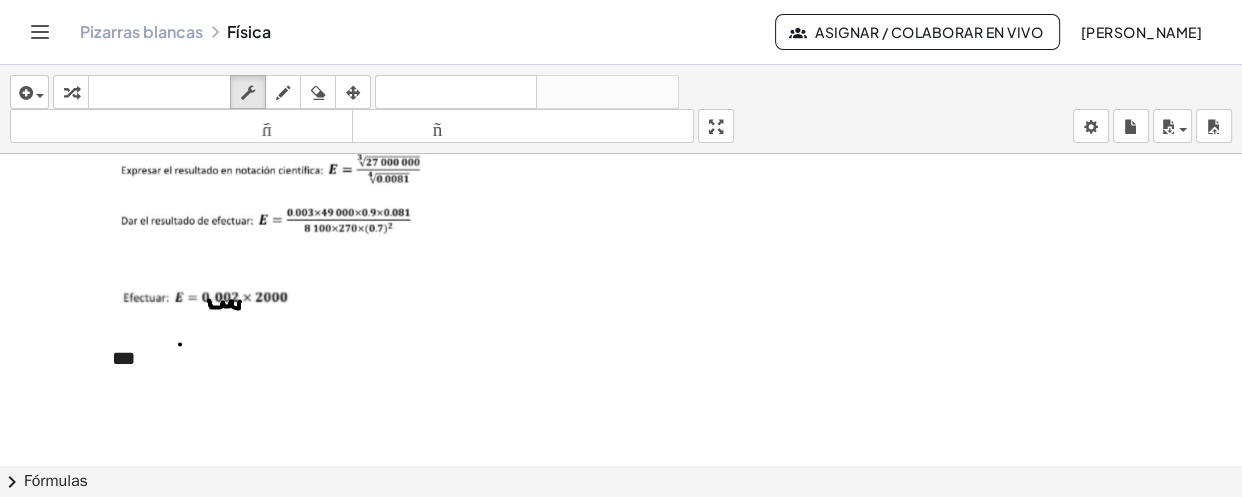 click on "***" at bounding box center [326, 358] 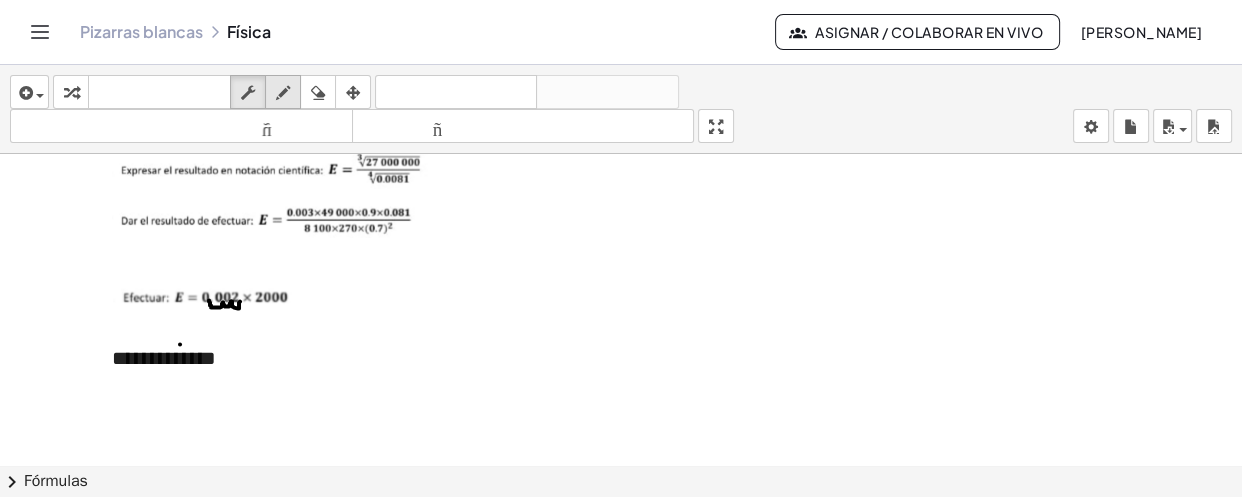 click at bounding box center [283, 92] 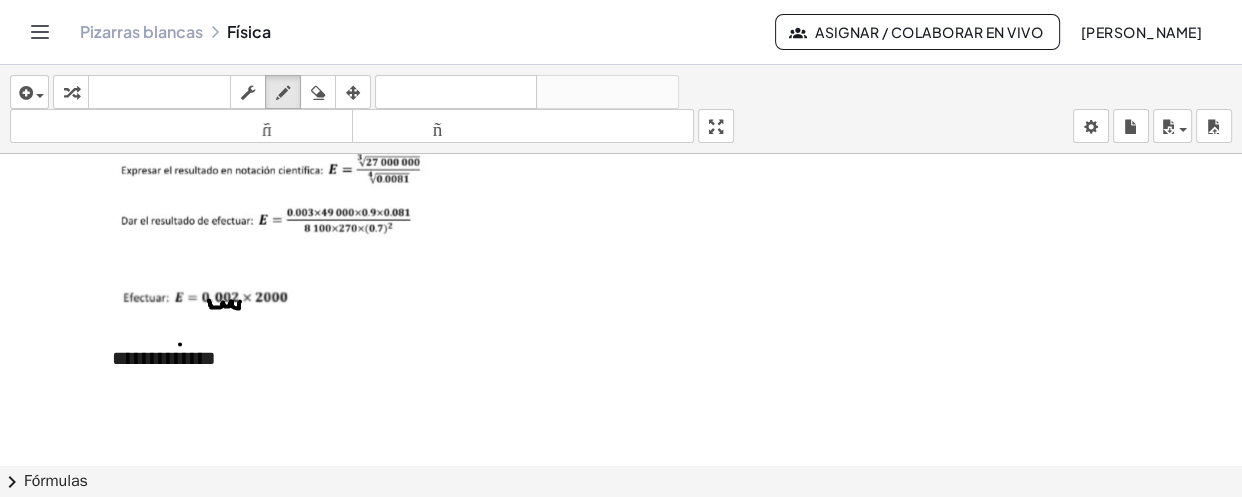 click at bounding box center [621, -1663] 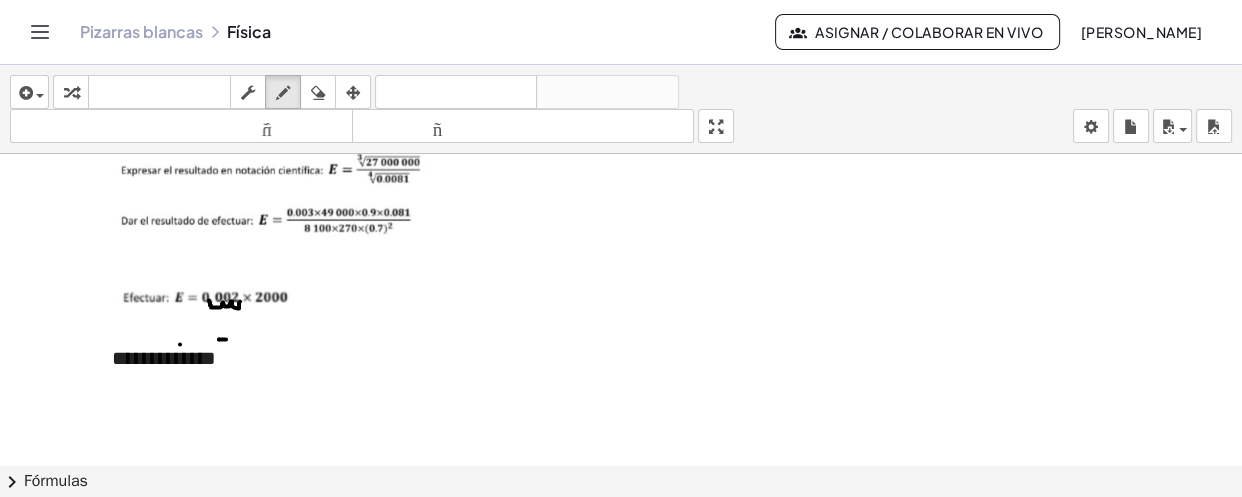 click at bounding box center [621, -1663] 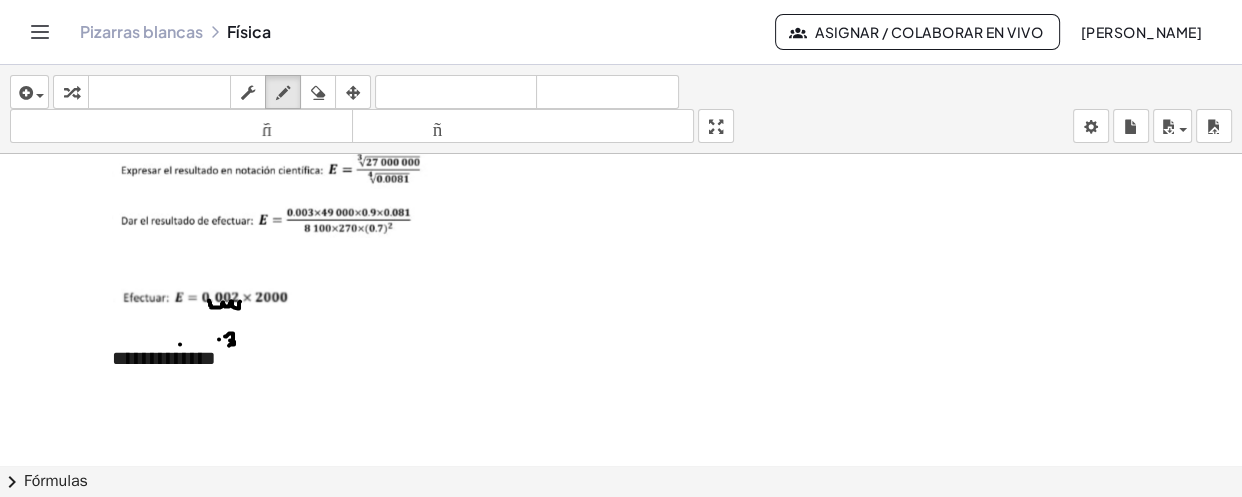 click at bounding box center [621, -1663] 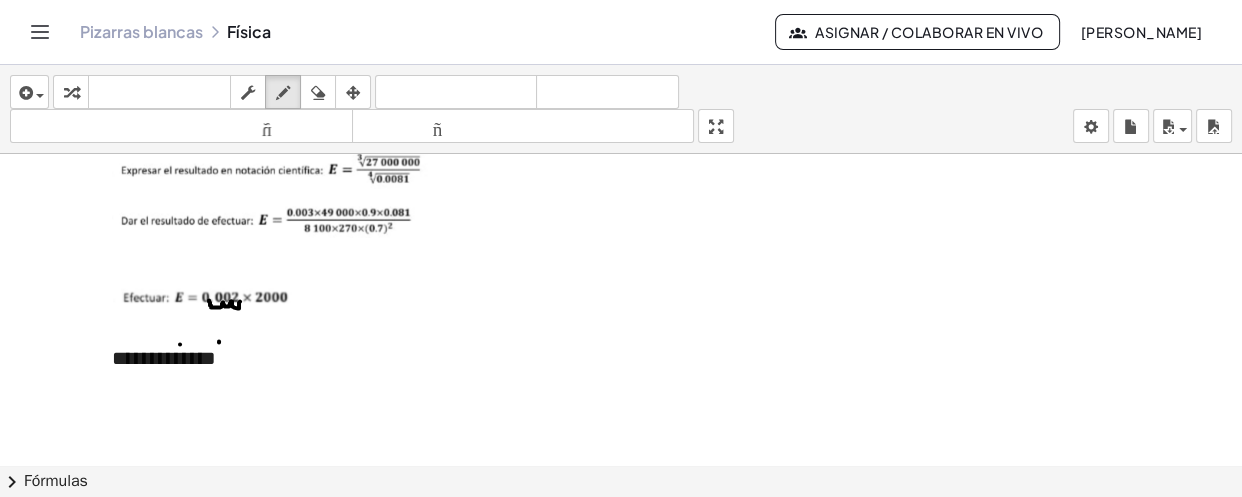 click at bounding box center (621, -1663) 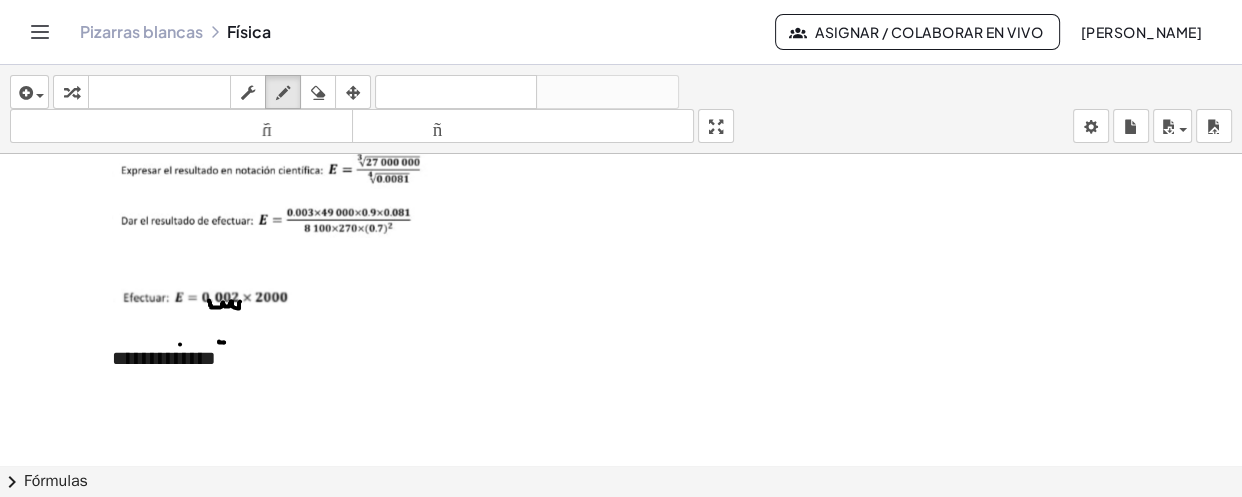 click at bounding box center (621, -1663) 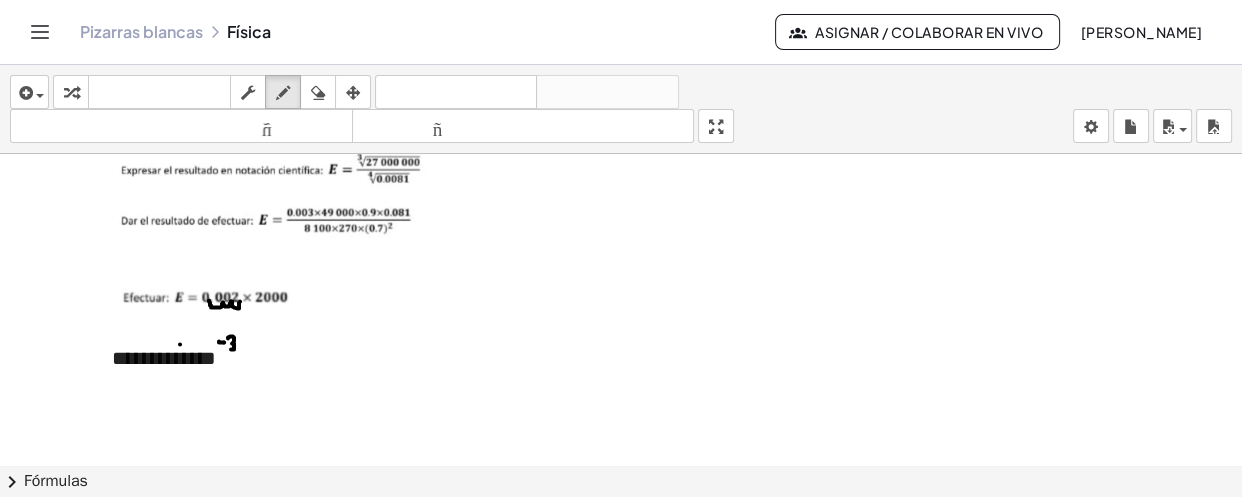 drag, startPoint x: 228, startPoint y: 336, endPoint x: 231, endPoint y: 347, distance: 11.401754 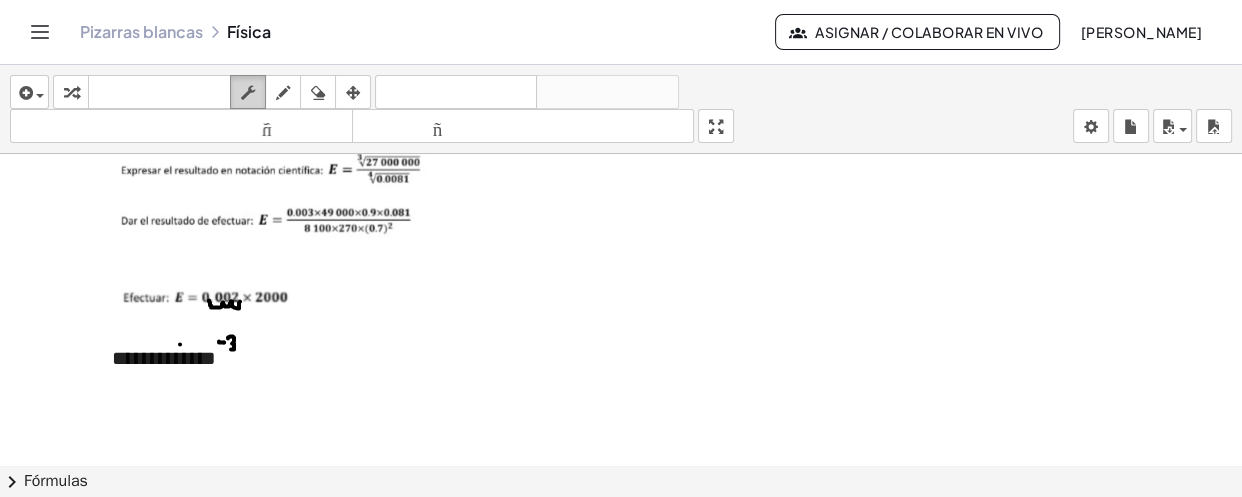 click at bounding box center (248, 92) 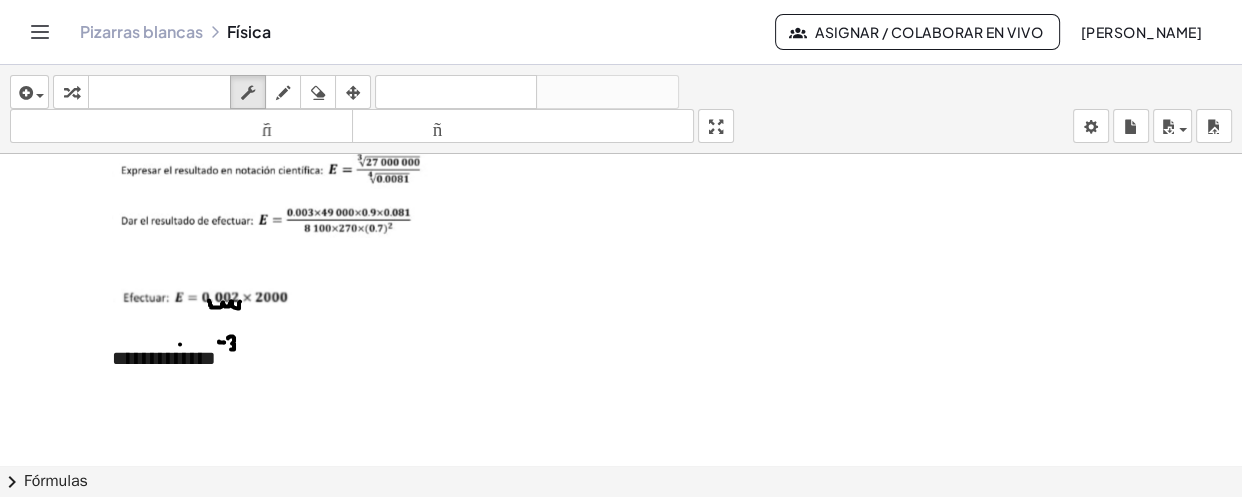 click on "**********" at bounding box center [164, 358] 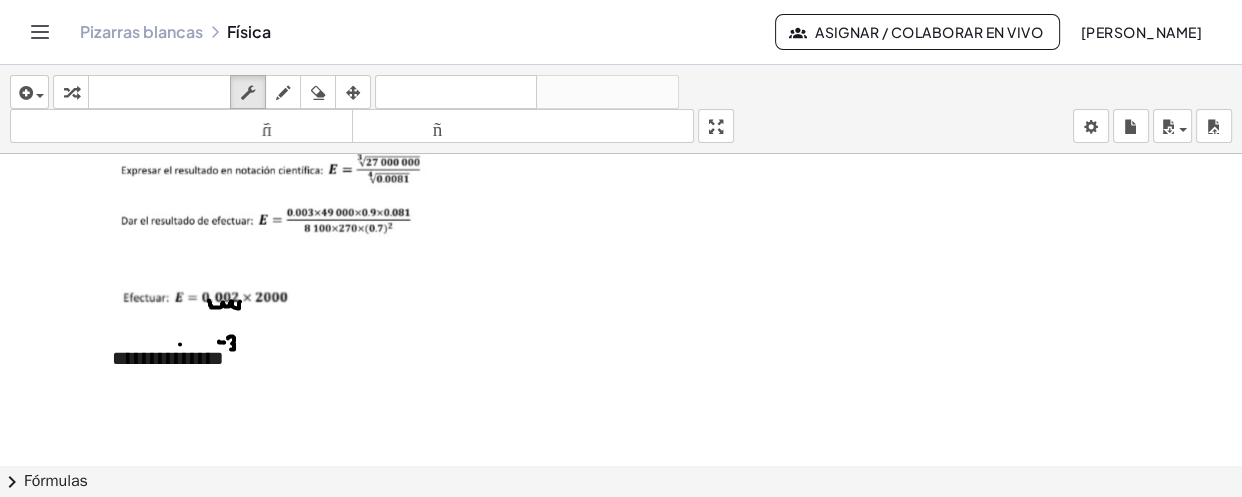 click on "**********" at bounding box center [168, 358] 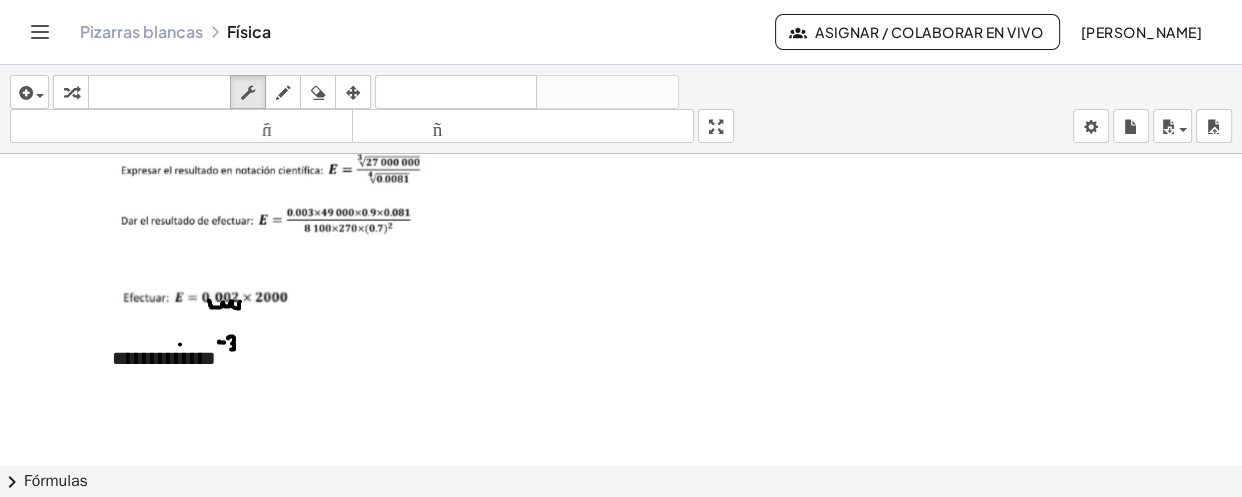 click on "**********" at bounding box center [326, 358] 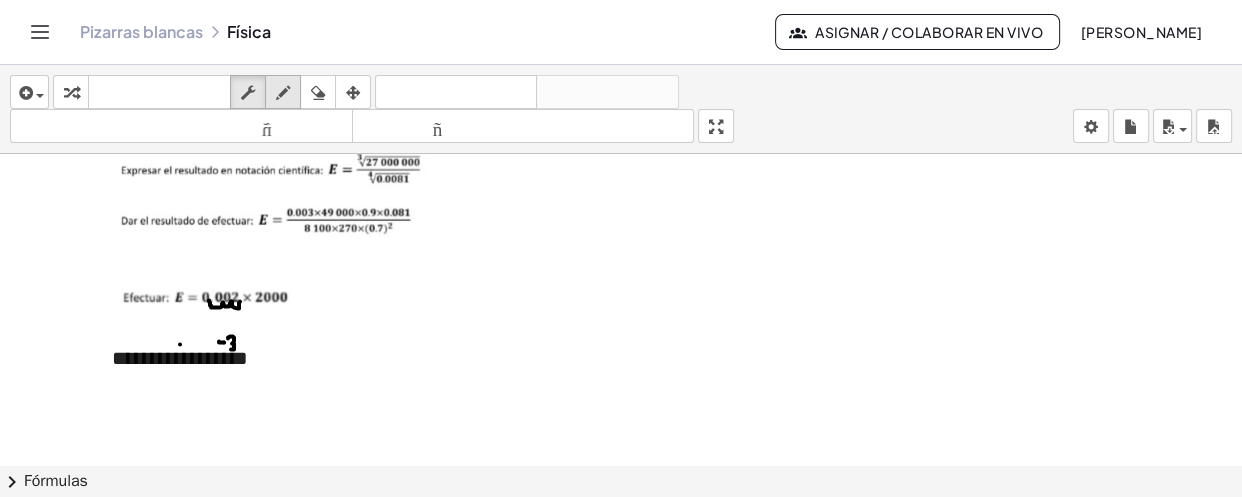 click at bounding box center [283, 92] 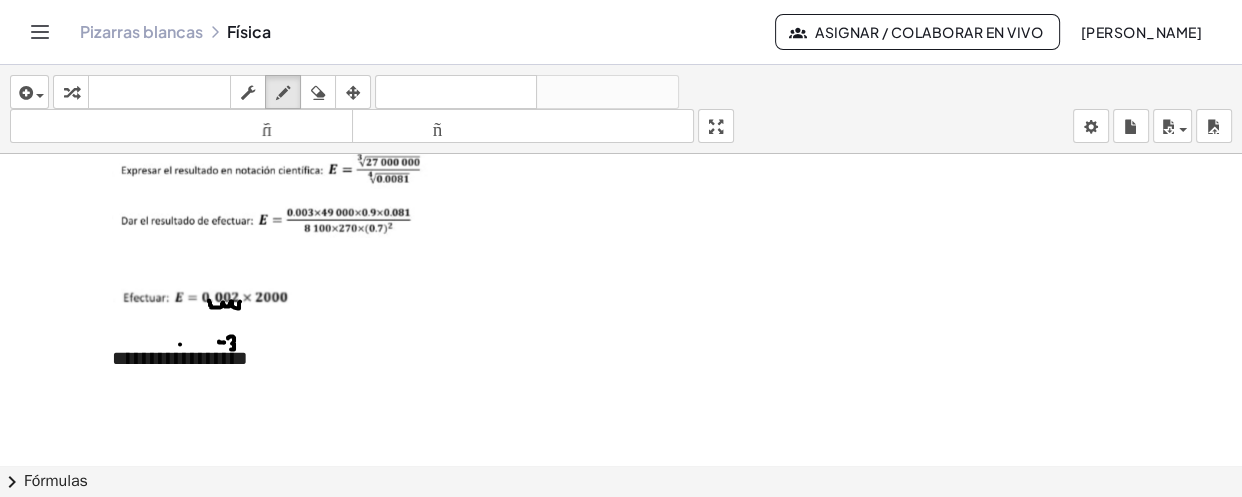 click at bounding box center [621, -1663] 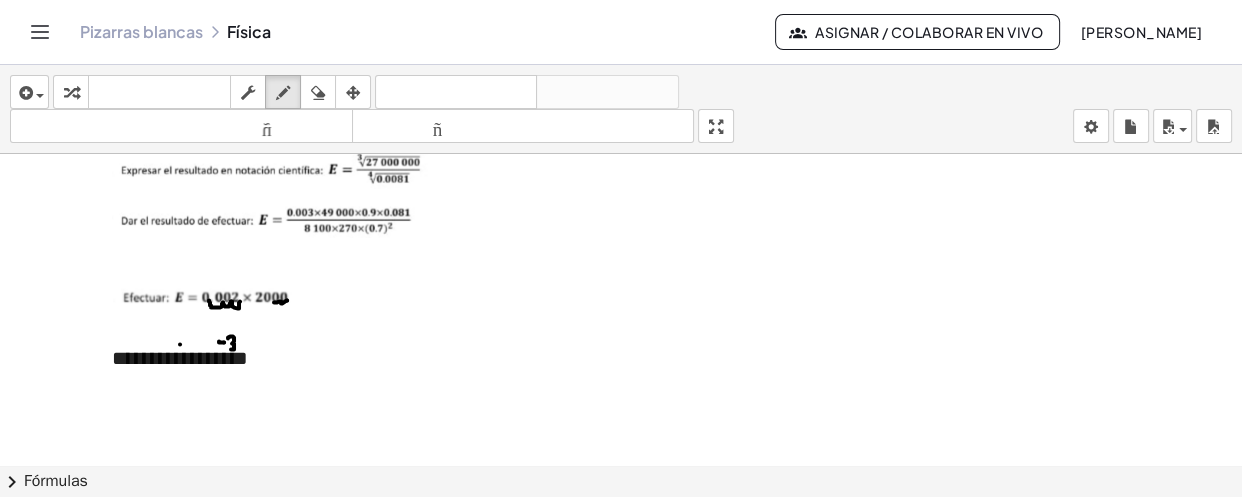 drag, startPoint x: 287, startPoint y: 298, endPoint x: 274, endPoint y: 300, distance: 13.152946 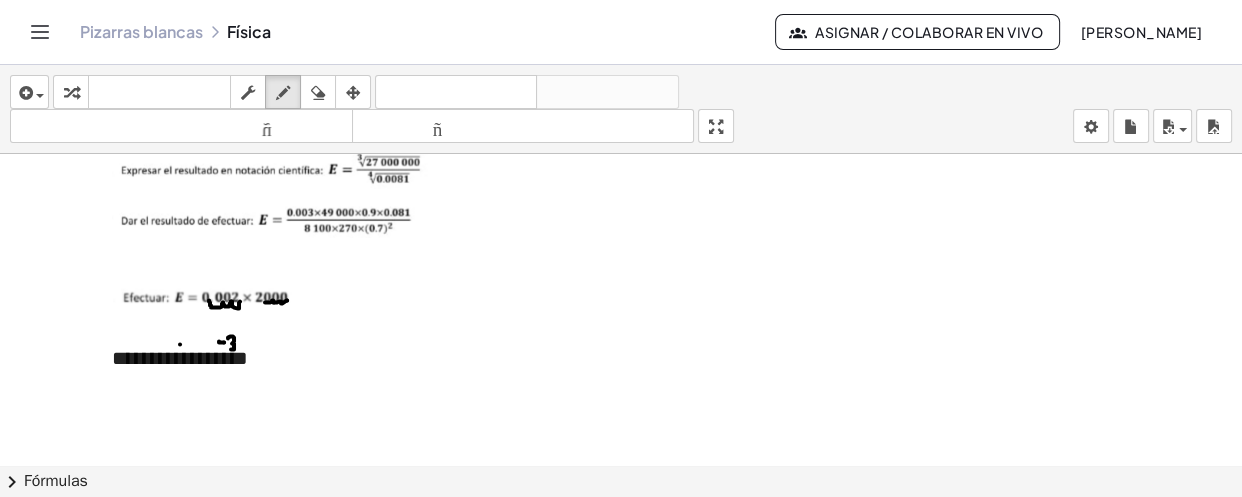 click at bounding box center (621, -1663) 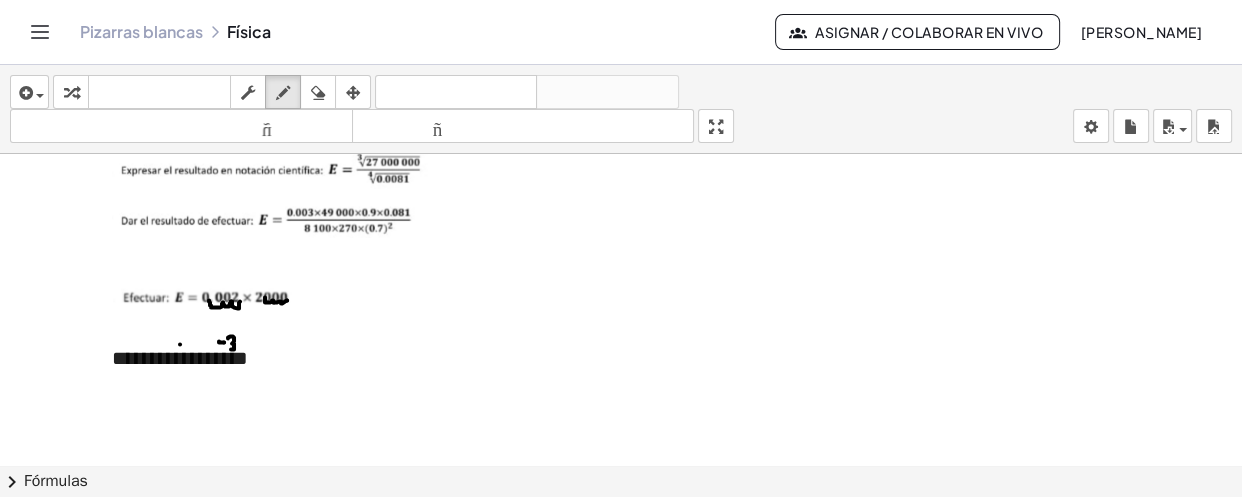 click at bounding box center (621, -1663) 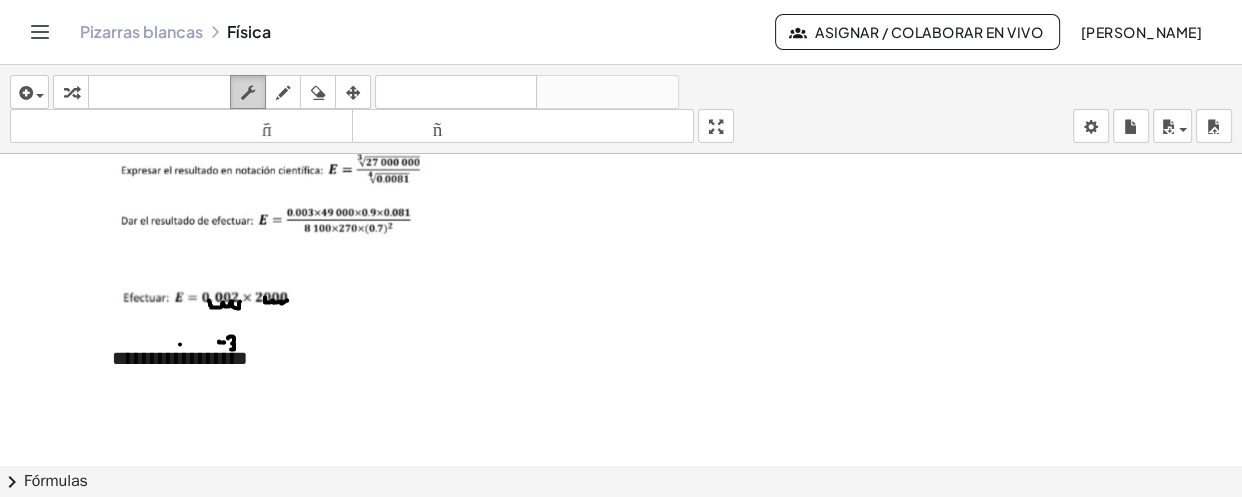 click at bounding box center [248, 93] 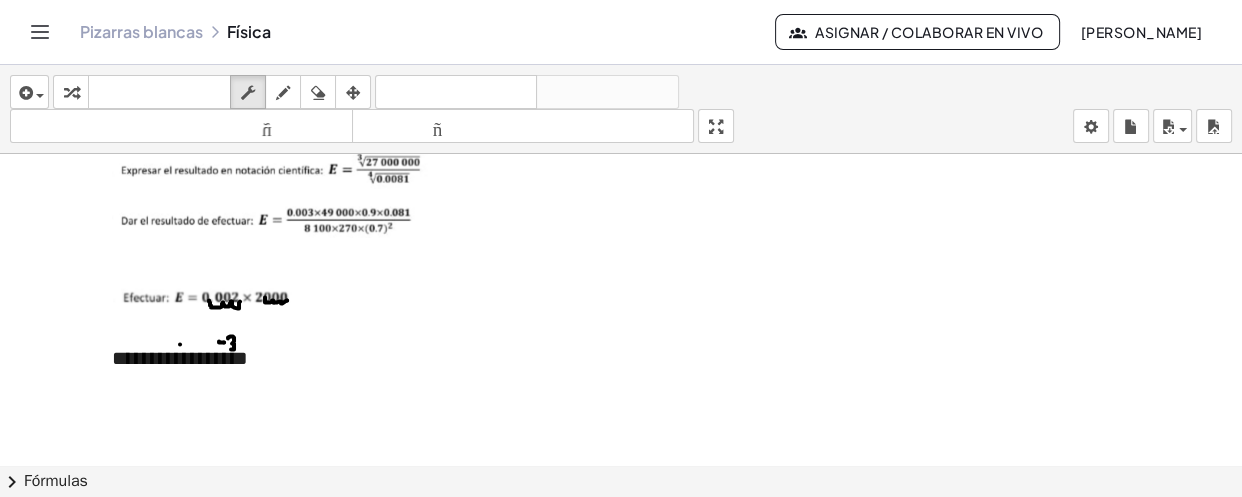 click on "**********" at bounding box center (326, 358) 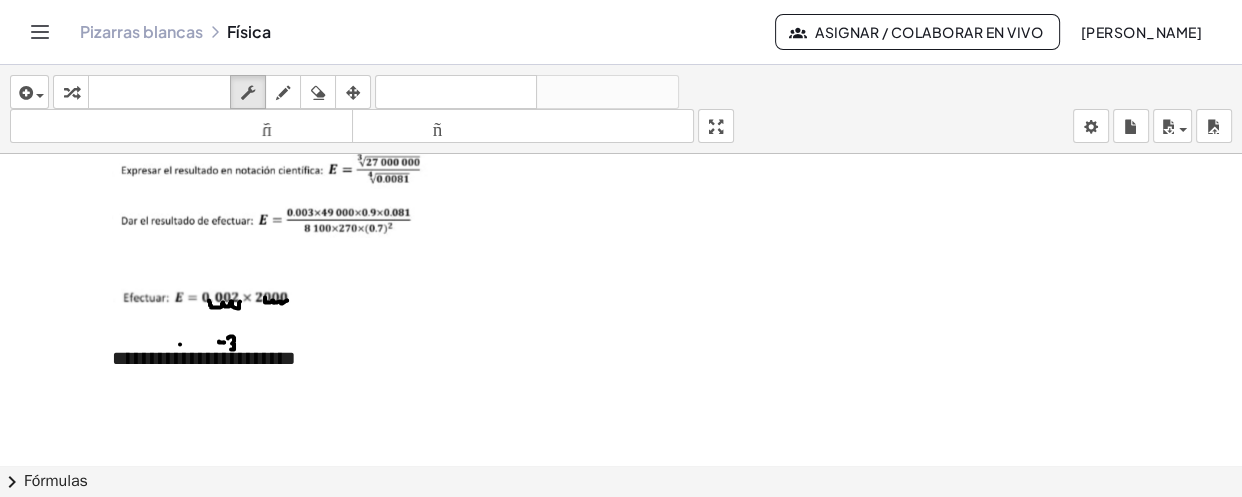 click on "**********" at bounding box center (204, 358) 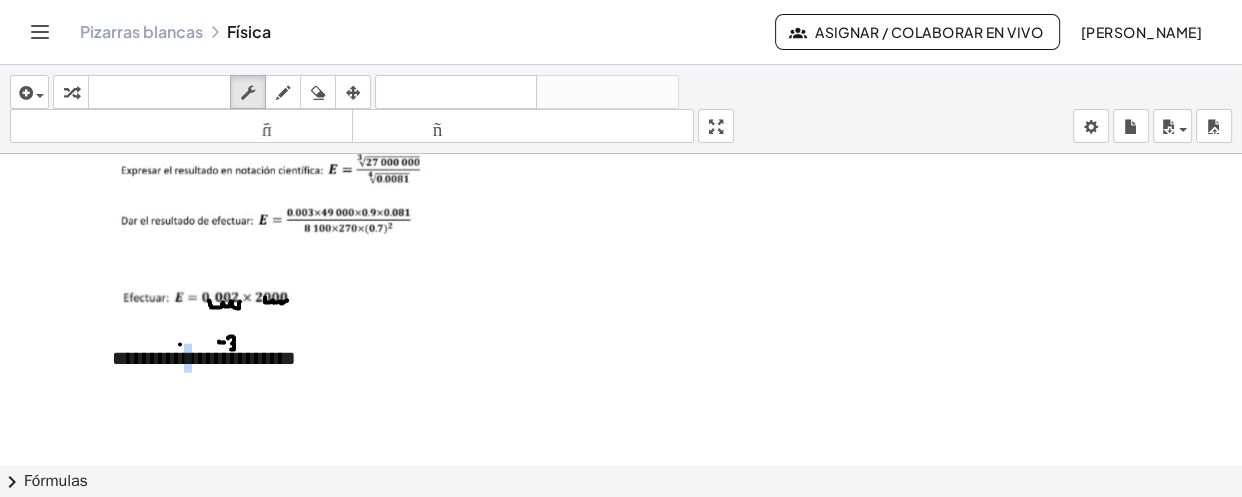 click on "**********" at bounding box center (204, 358) 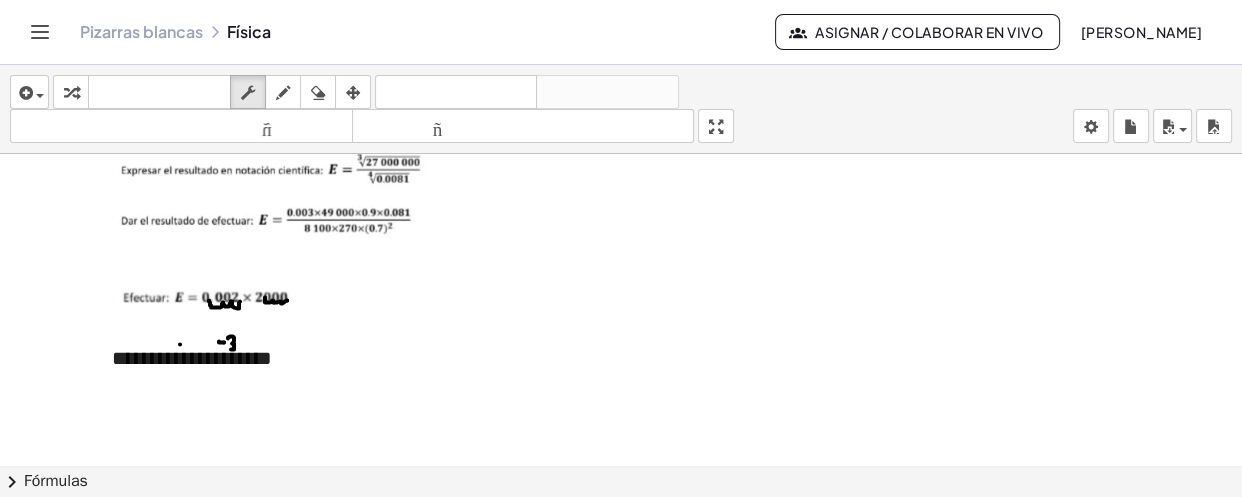click on "**********" at bounding box center [326, 358] 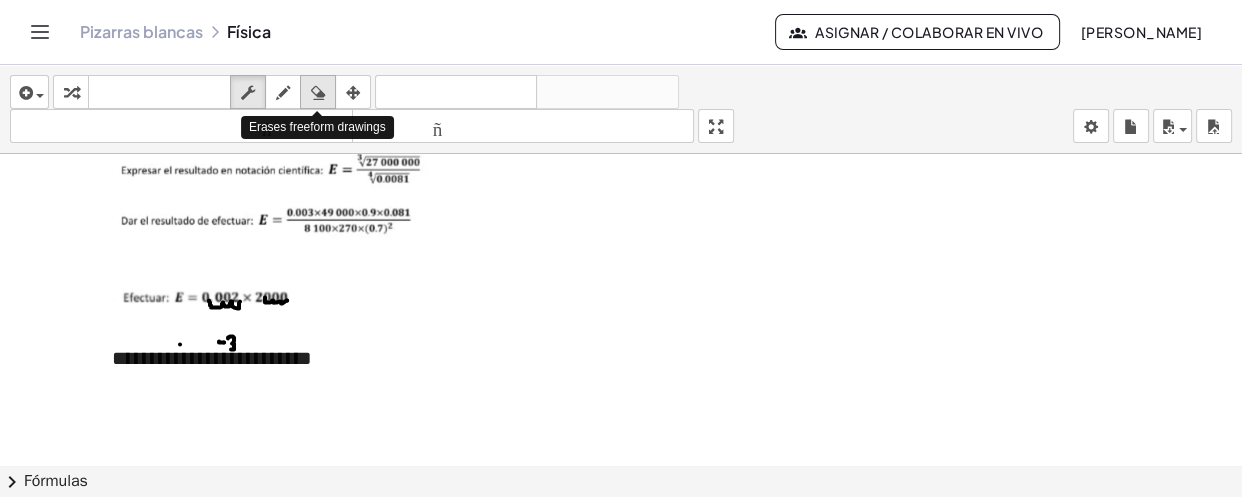 click at bounding box center [318, 92] 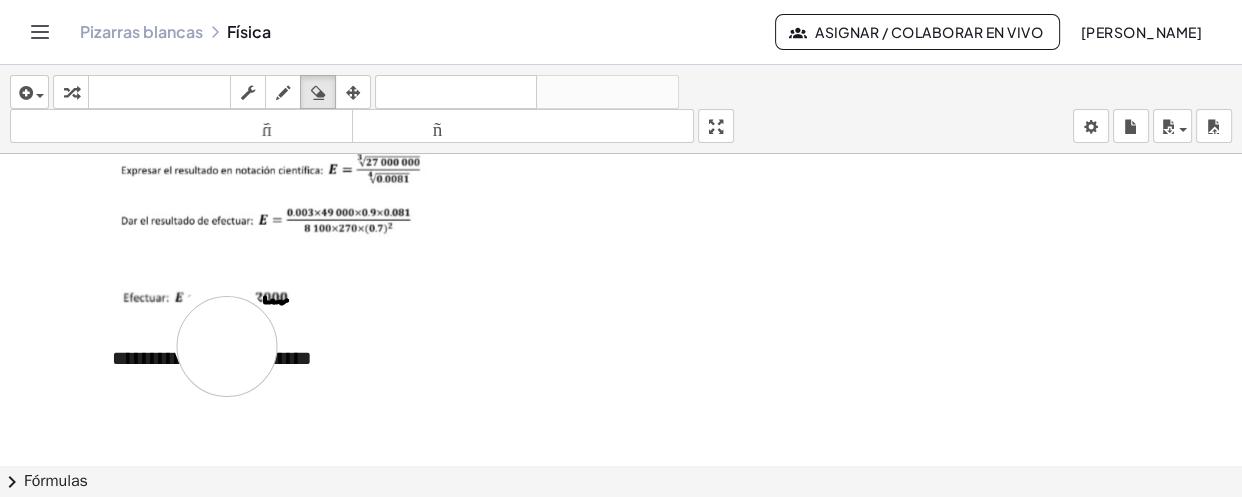 drag, startPoint x: 222, startPoint y: 332, endPoint x: 227, endPoint y: 344, distance: 13 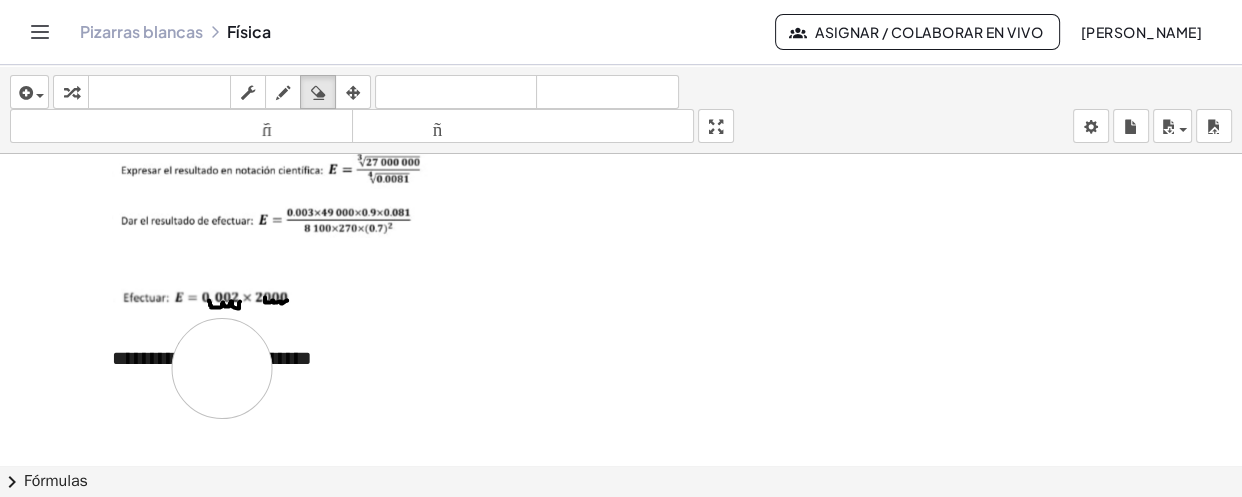 click at bounding box center [621, -1663] 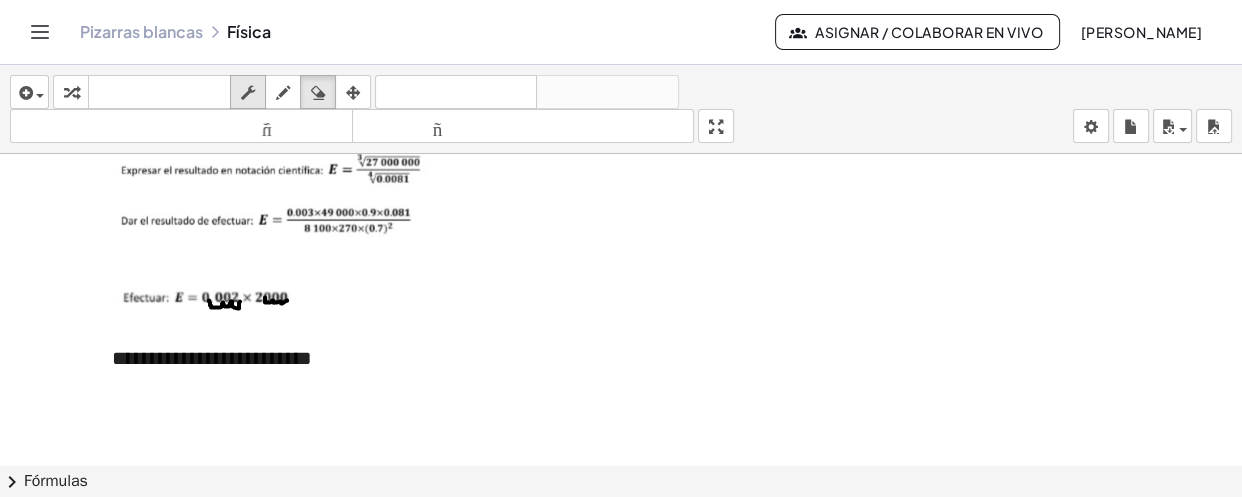 click at bounding box center (248, 93) 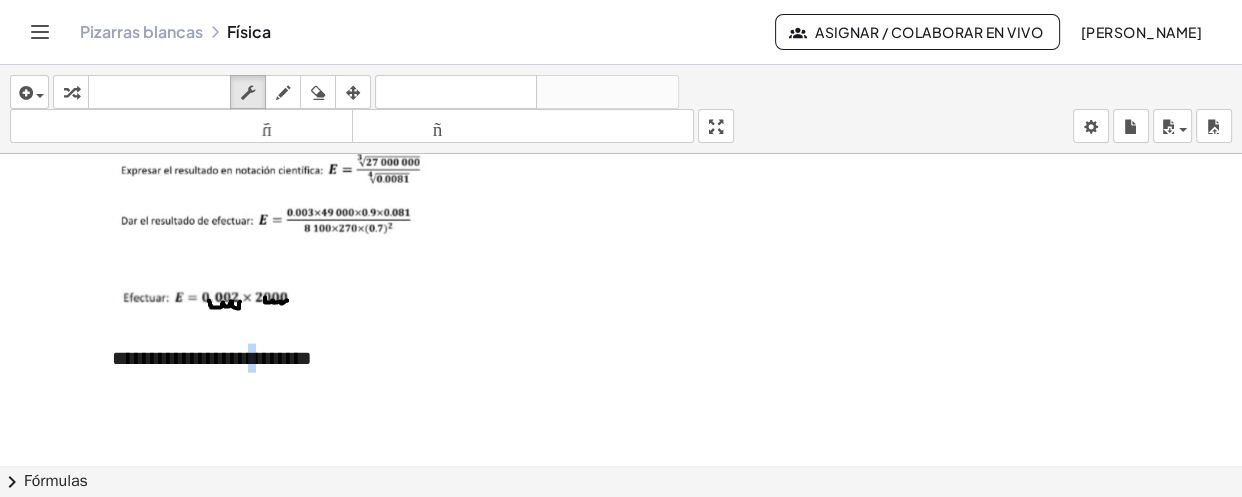click on "**********" at bounding box center (212, 358) 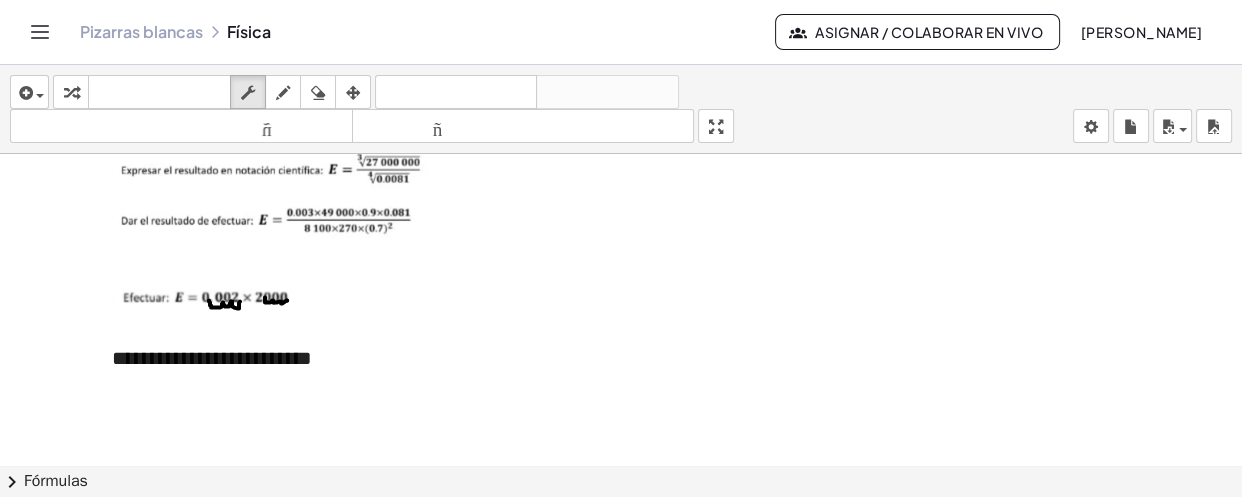 click on "**********" at bounding box center (326, -267) 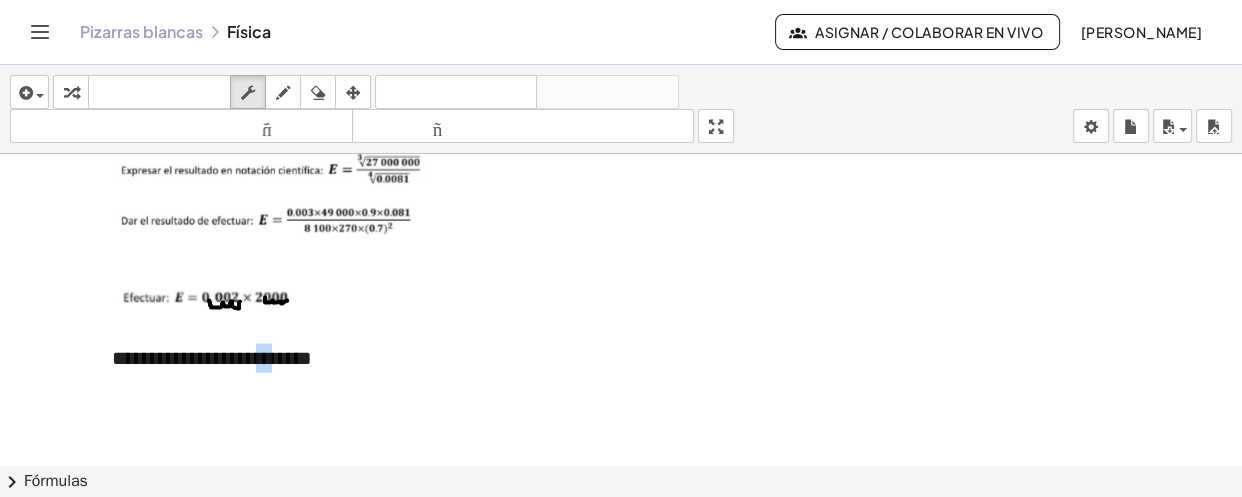 click on "**********" at bounding box center (212, 358) 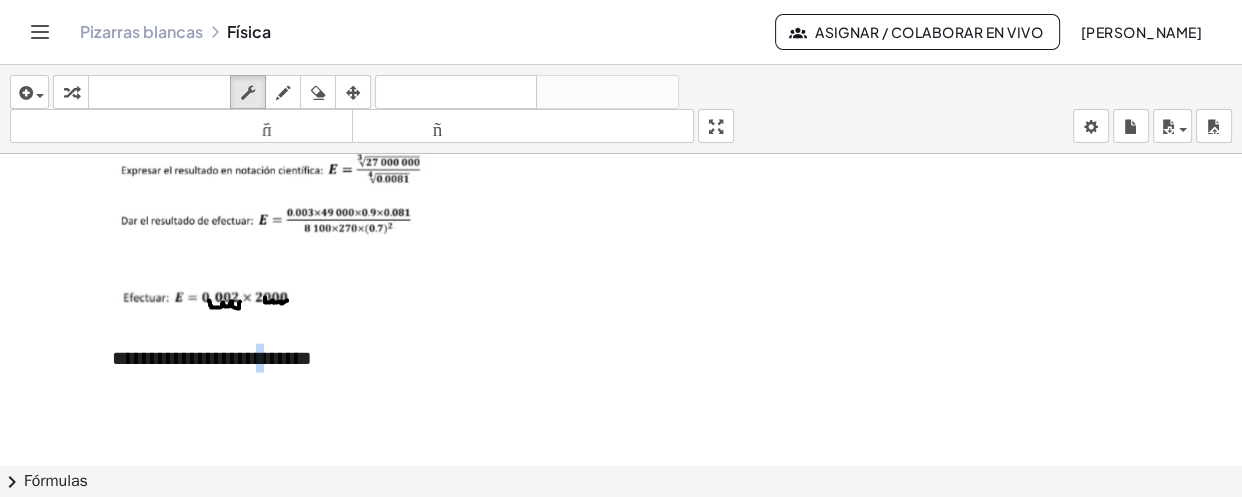 click on "**********" at bounding box center (212, 358) 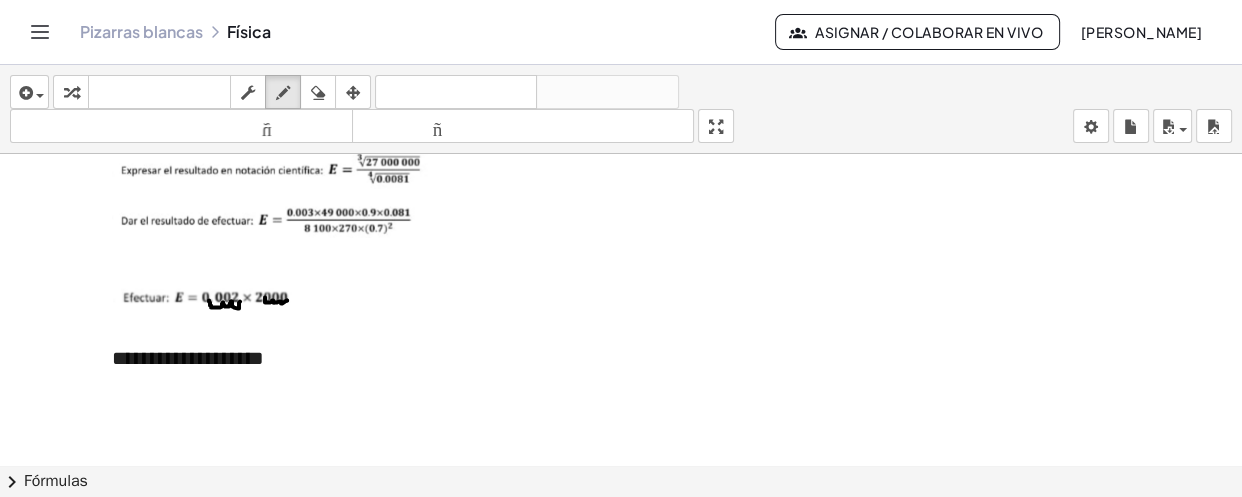 drag, startPoint x: 282, startPoint y: 95, endPoint x: 258, endPoint y: 210, distance: 117.47766 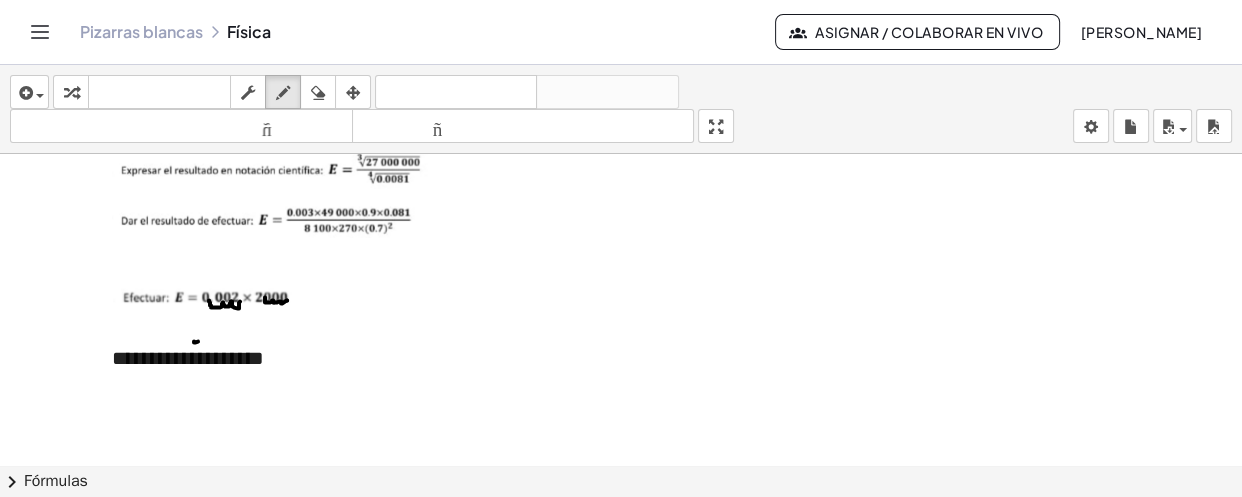 click at bounding box center (621, -1663) 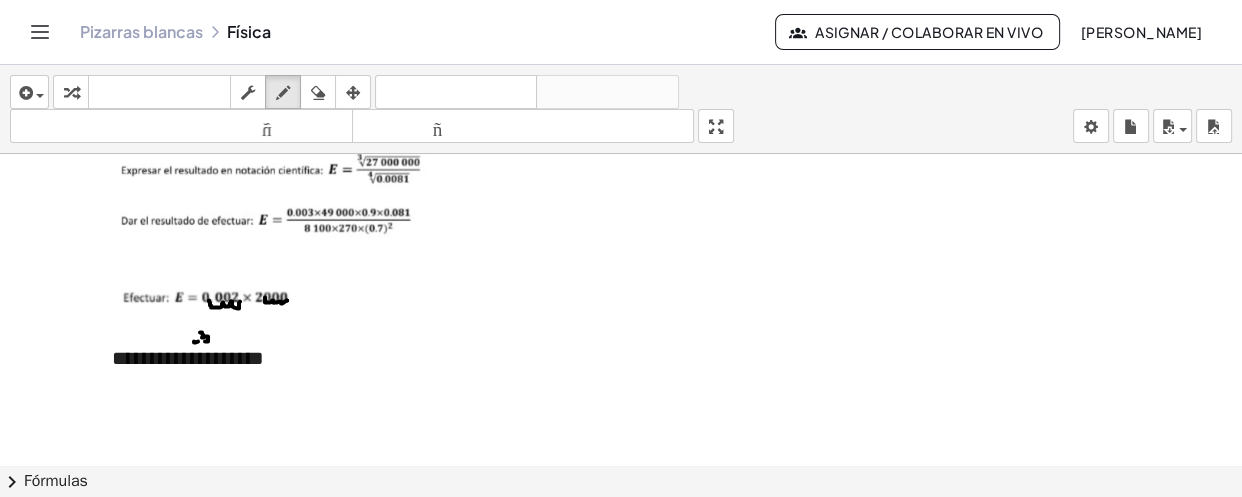 click at bounding box center [621, -1663] 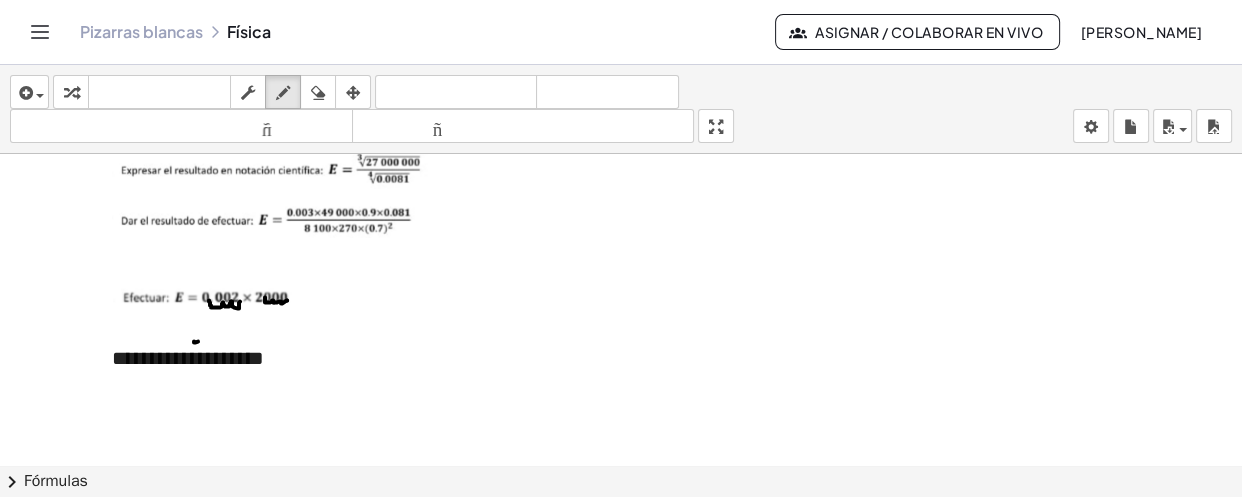 click at bounding box center (621, -1663) 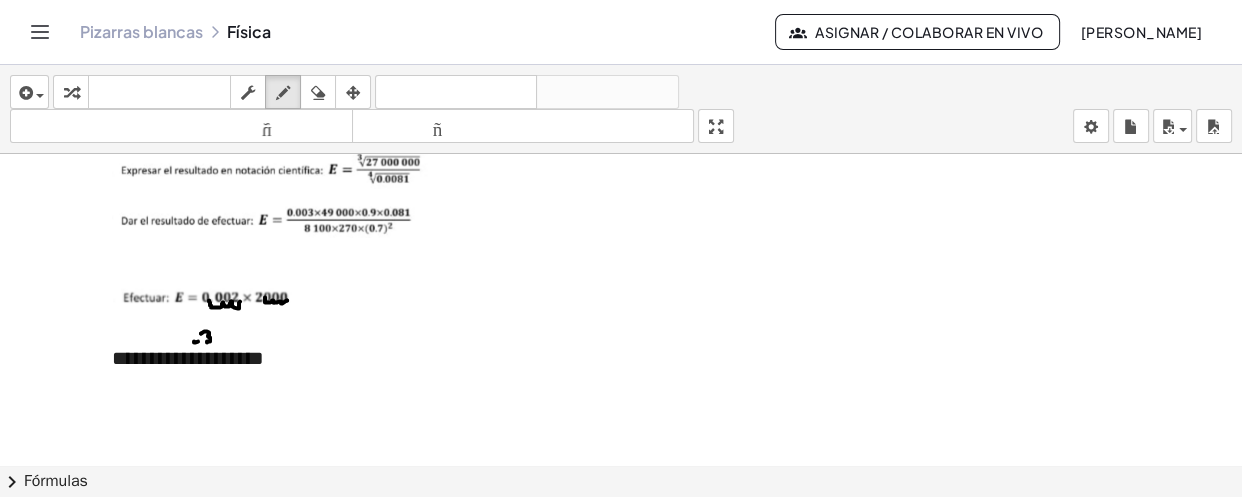 drag, startPoint x: 201, startPoint y: 331, endPoint x: 207, endPoint y: 340, distance: 10.816654 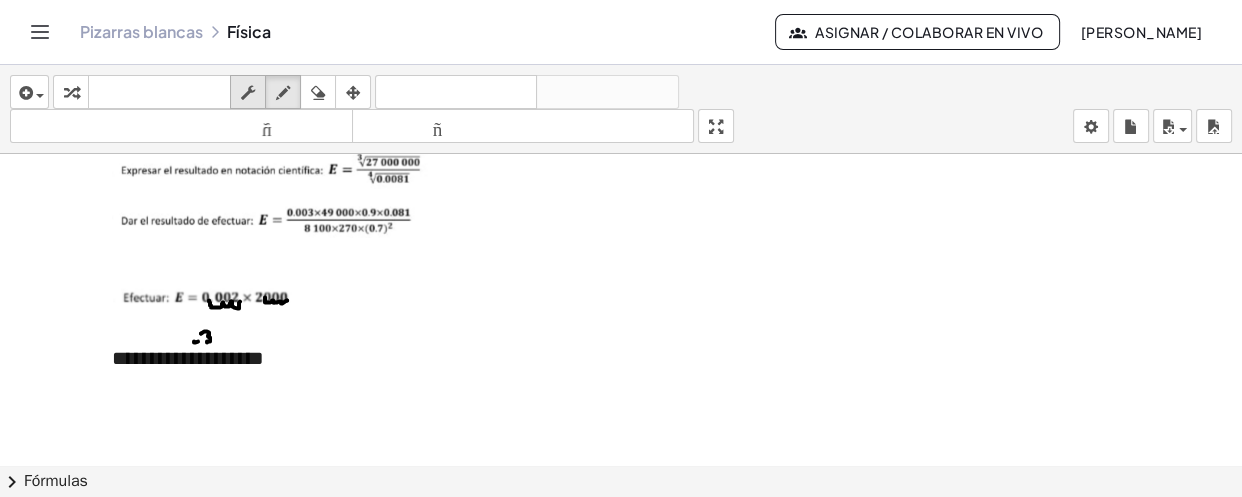 click at bounding box center (248, 93) 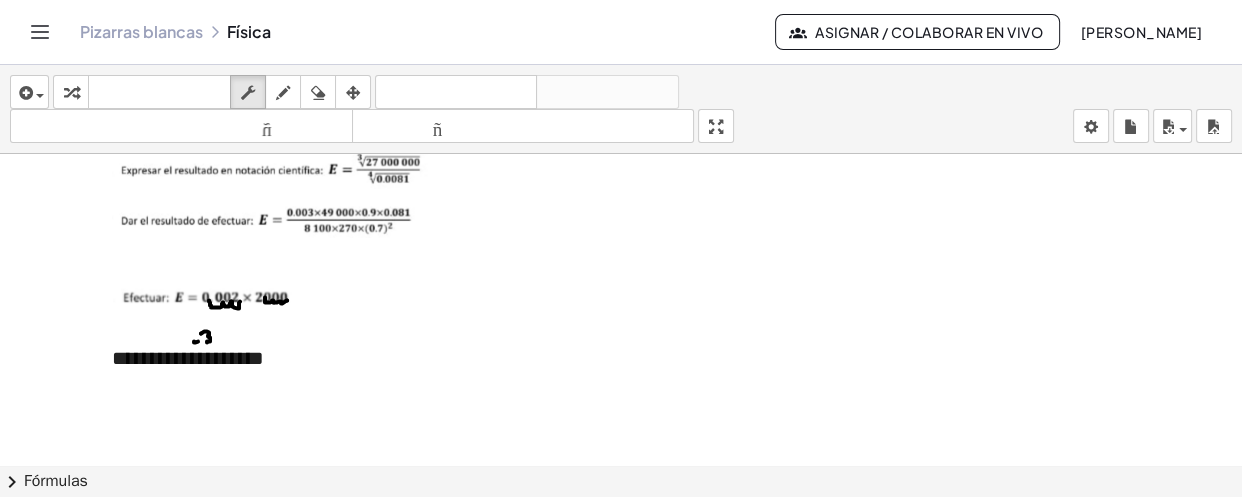 click on "**********" at bounding box center (326, 358) 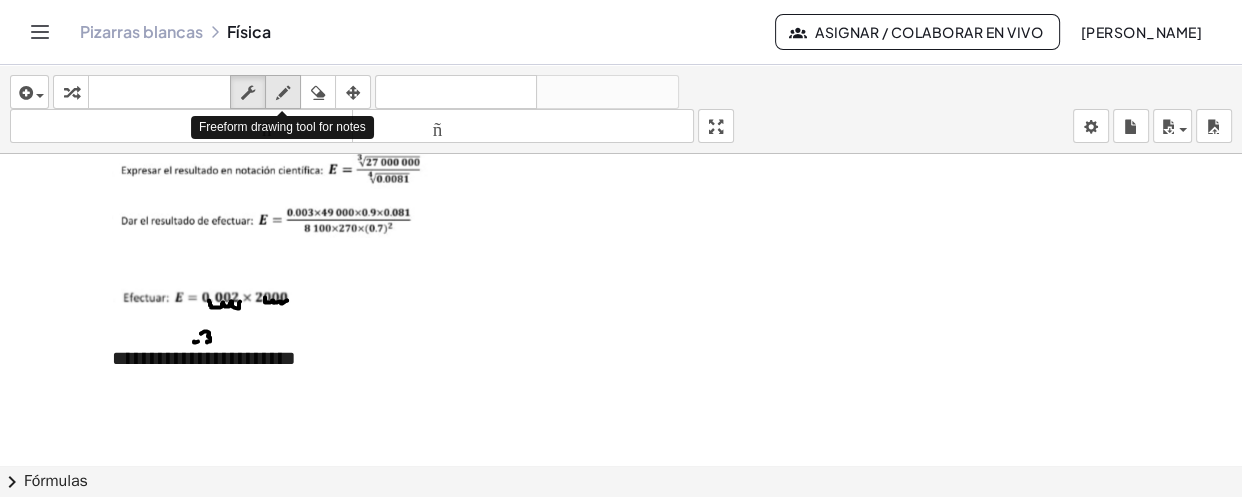 click at bounding box center [283, 93] 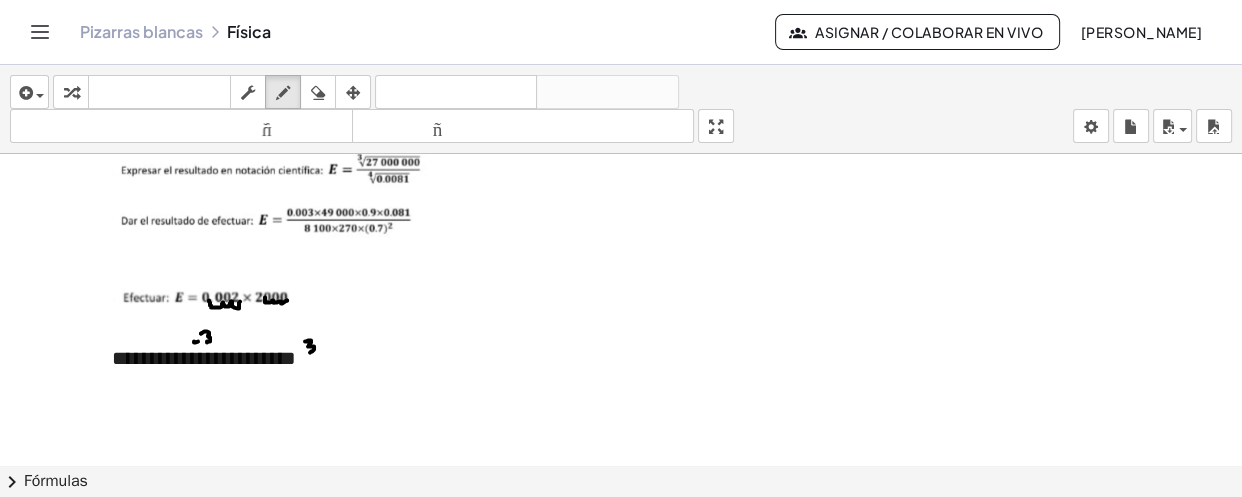 drag, startPoint x: 305, startPoint y: 339, endPoint x: 310, endPoint y: 350, distance: 12.083046 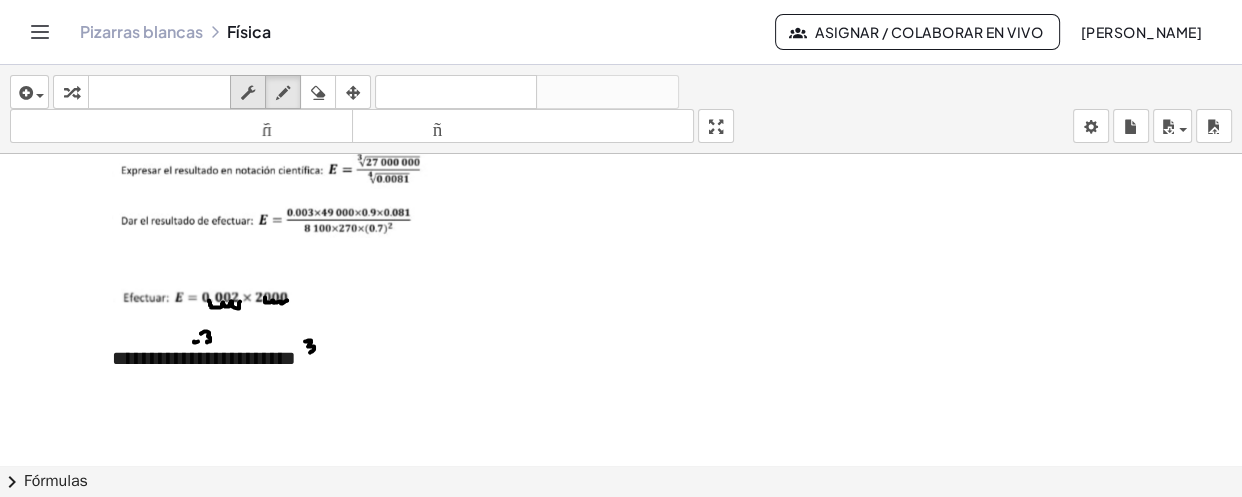 click at bounding box center [248, 92] 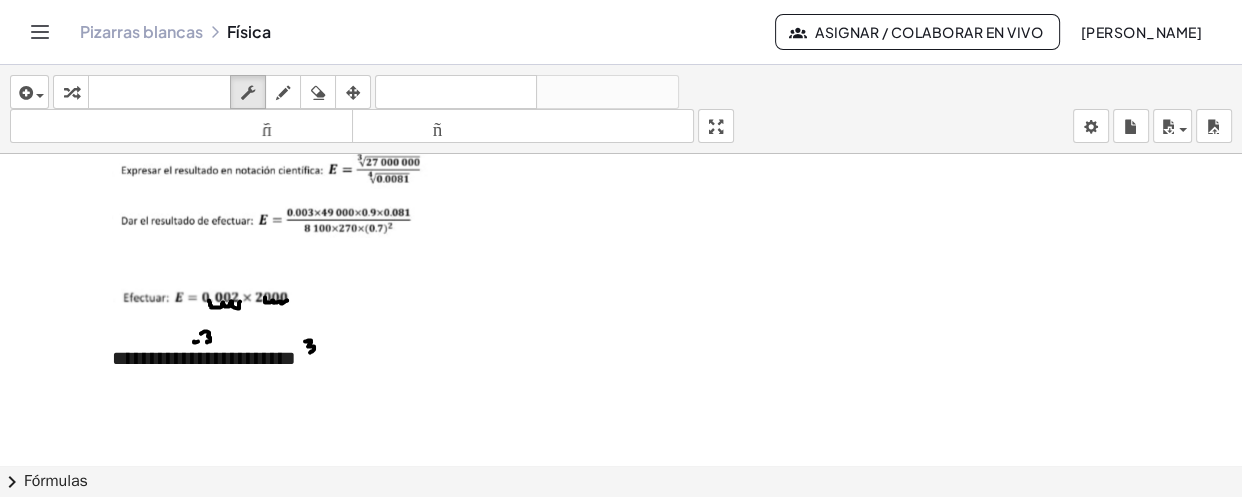 click on "**********" at bounding box center [326, 358] 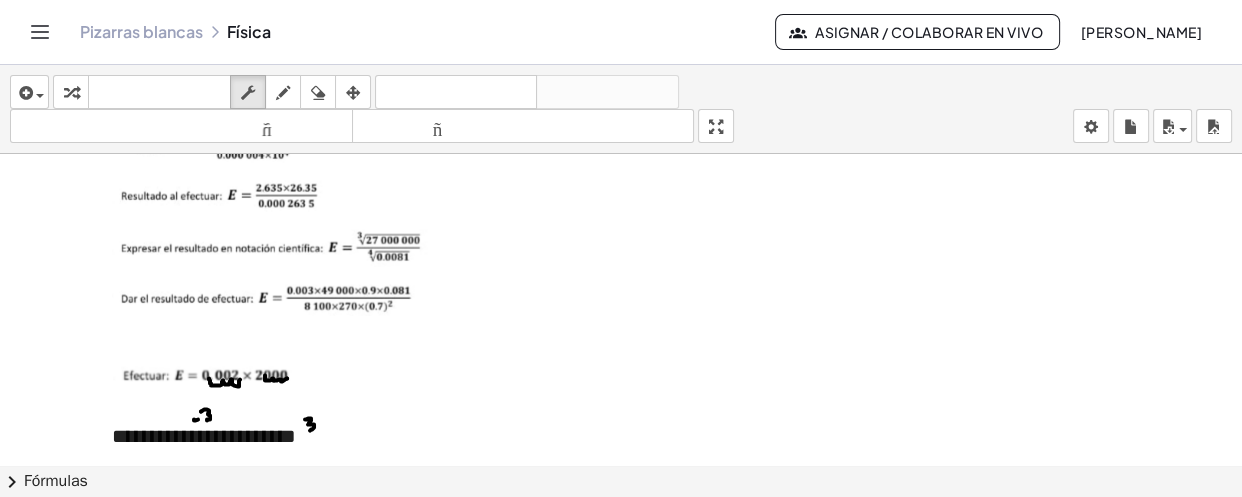 scroll, scrollTop: 3990, scrollLeft: 0, axis: vertical 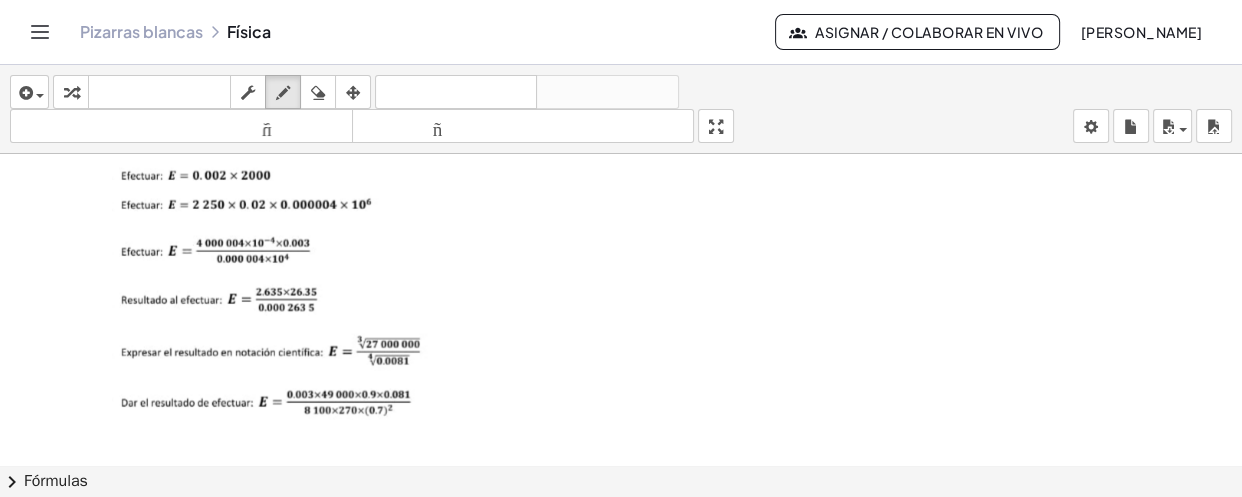 drag, startPoint x: 279, startPoint y: 93, endPoint x: 272, endPoint y: 154, distance: 61.400326 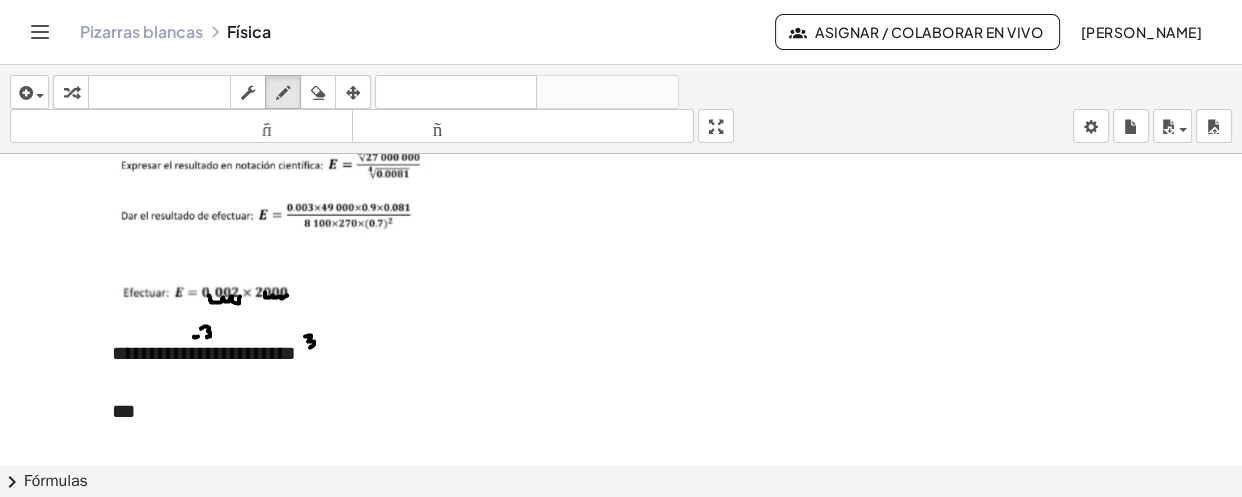 scroll, scrollTop: 4263, scrollLeft: 0, axis: vertical 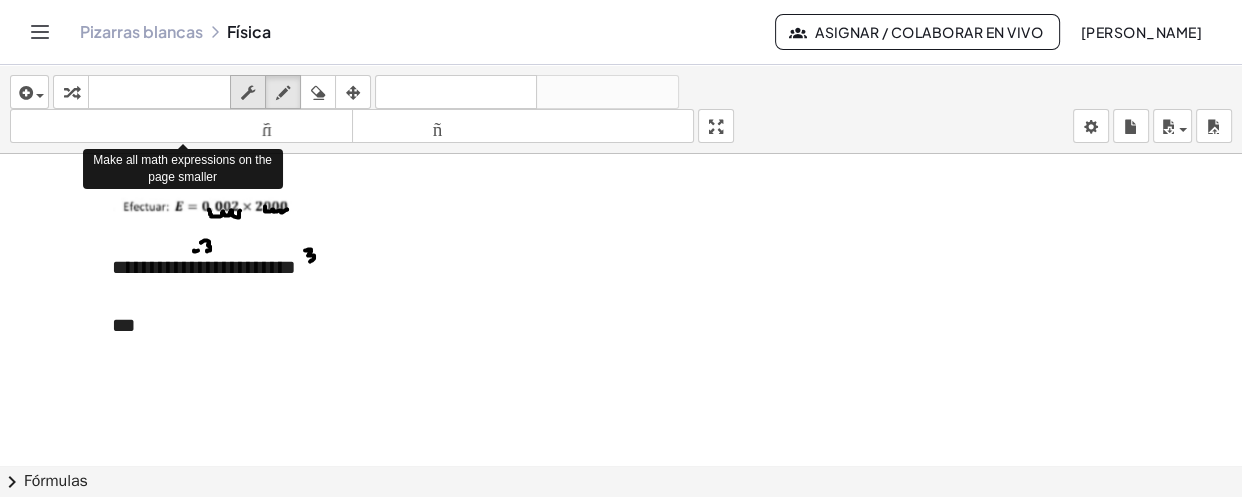click at bounding box center [248, 93] 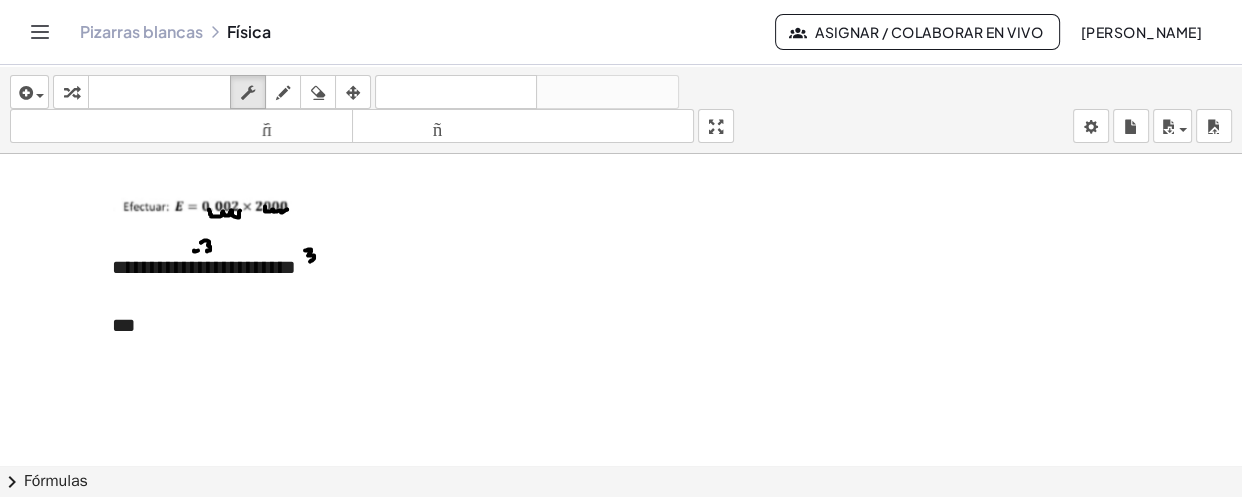 click on "***" at bounding box center (326, 325) 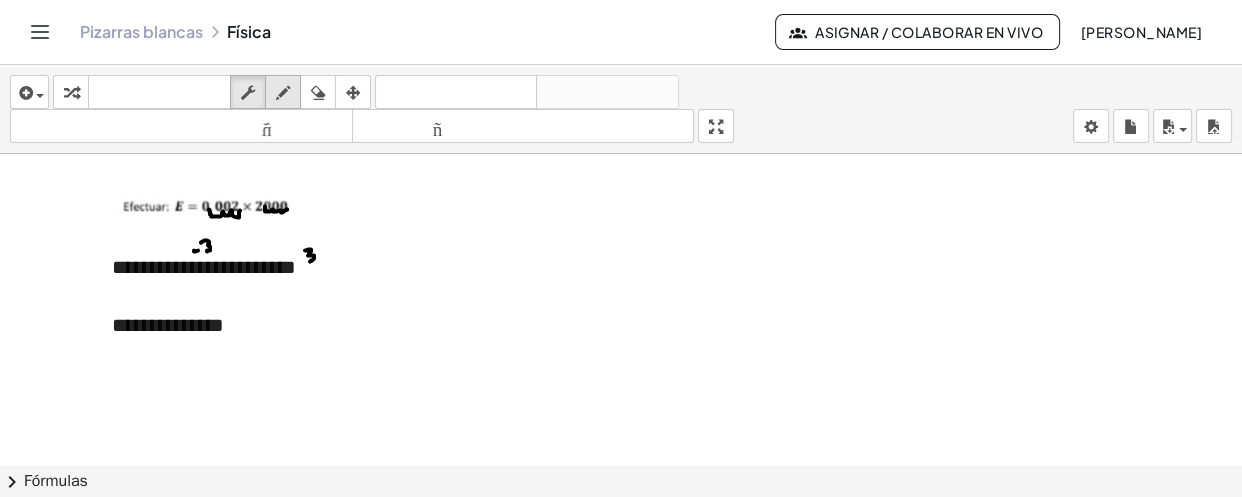 click at bounding box center [283, 93] 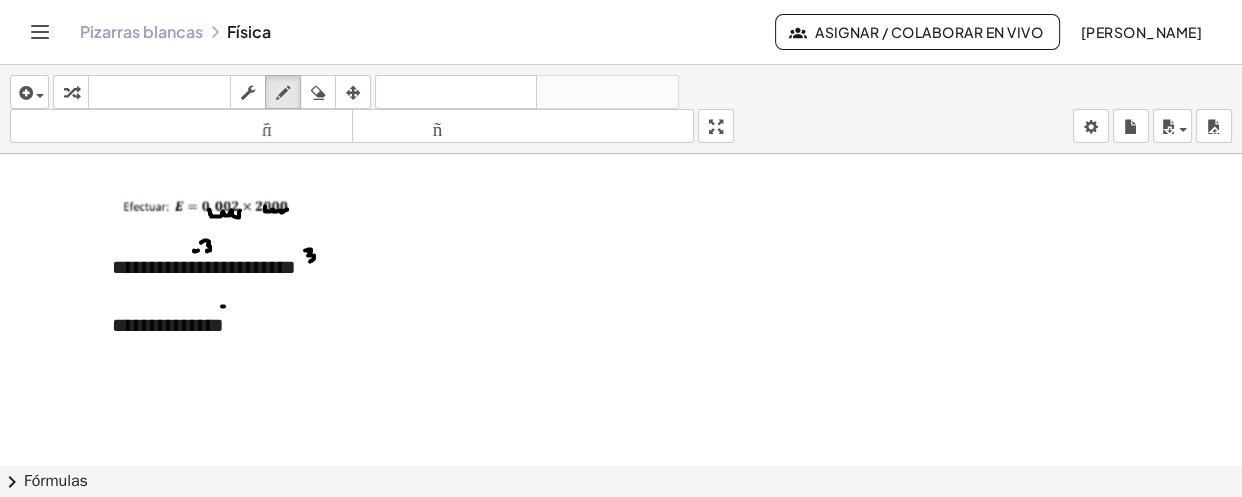 click at bounding box center (621, -1754) 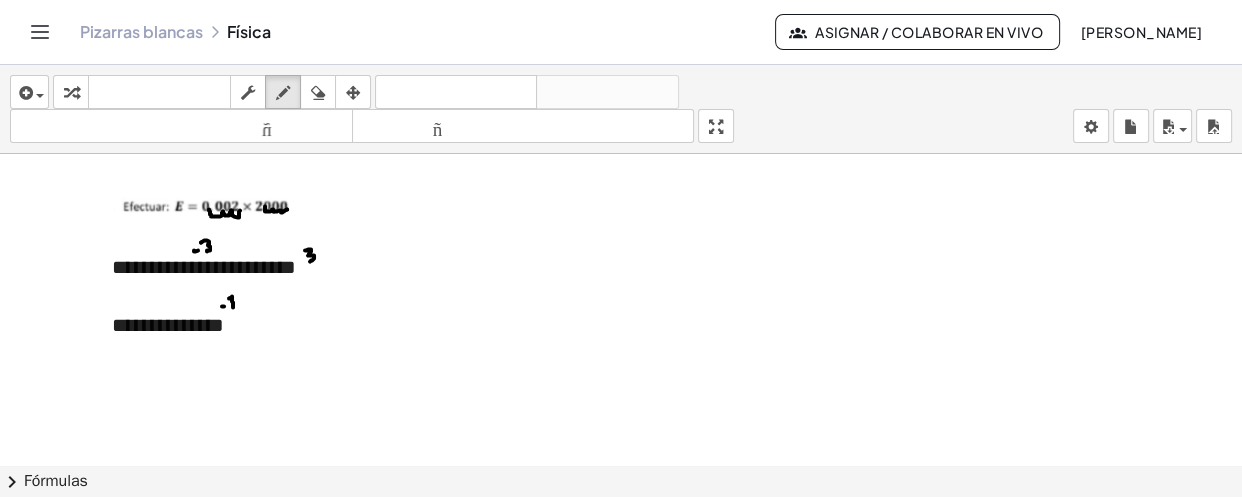 click at bounding box center [621, -1754] 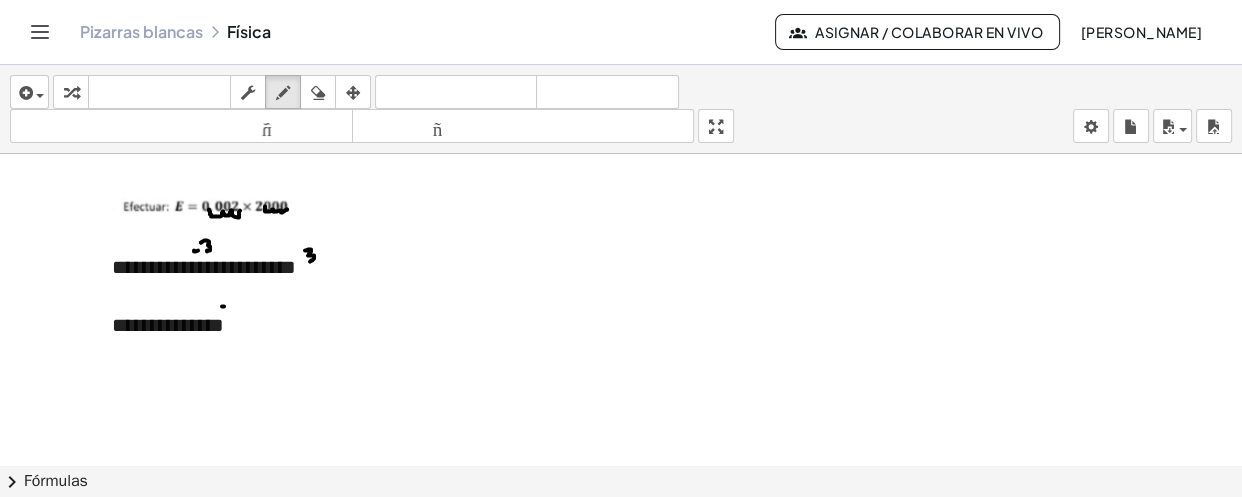 click at bounding box center (621, -1754) 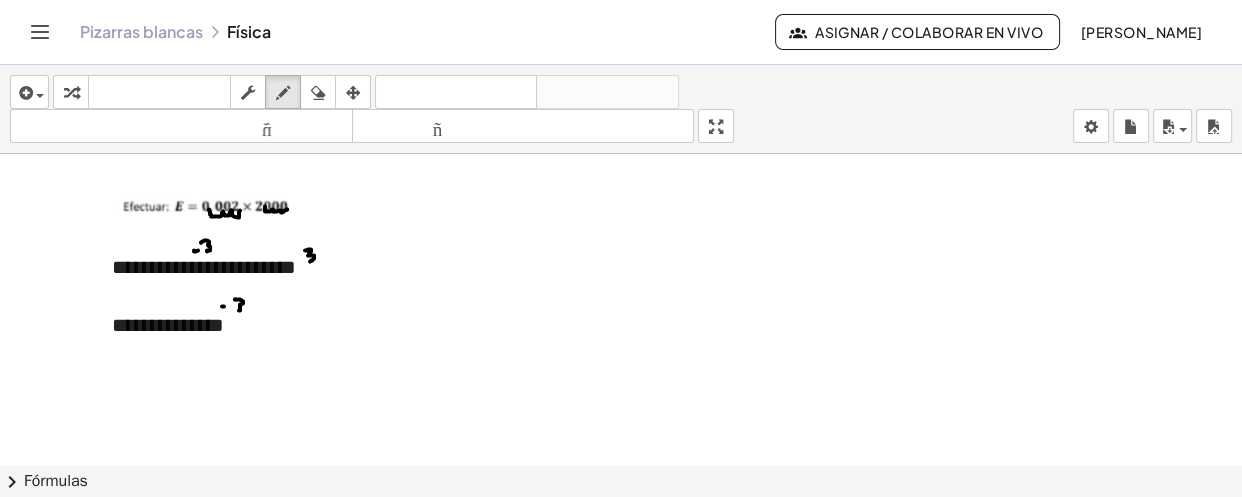 drag, startPoint x: 235, startPoint y: 297, endPoint x: 239, endPoint y: 308, distance: 11.7046995 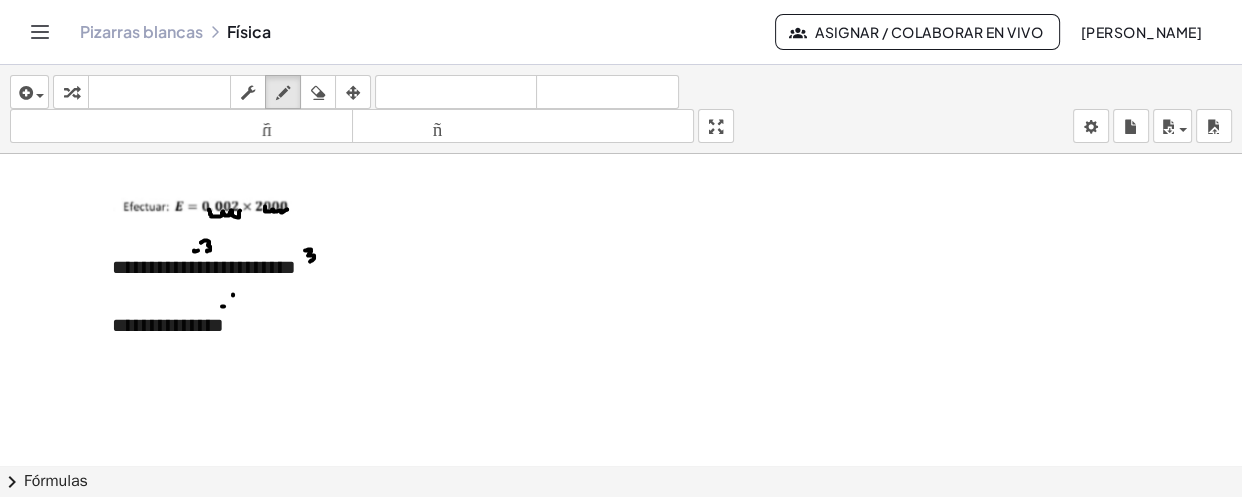 click at bounding box center (621, -1754) 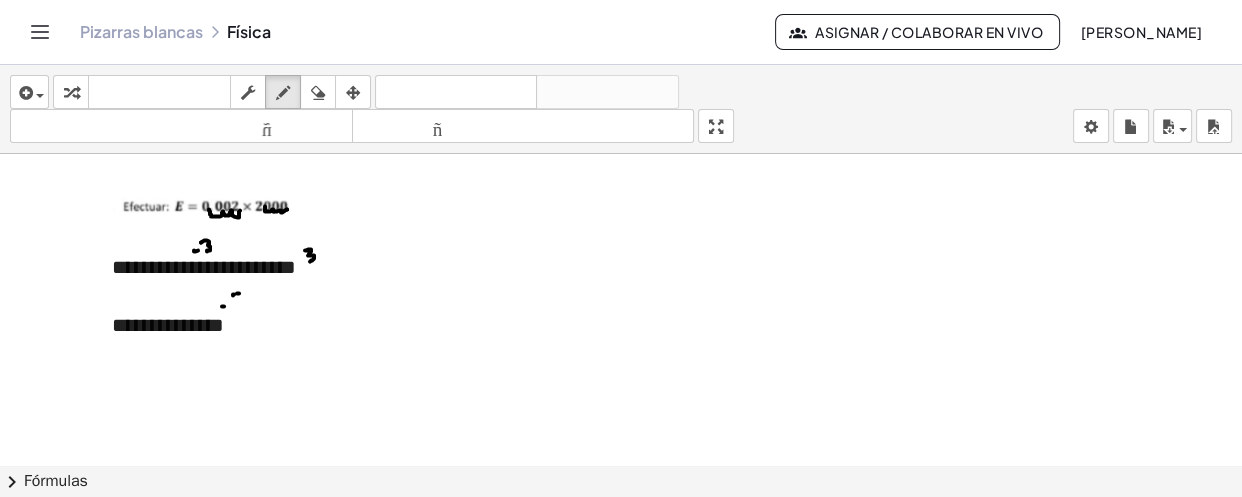 click at bounding box center (621, -1754) 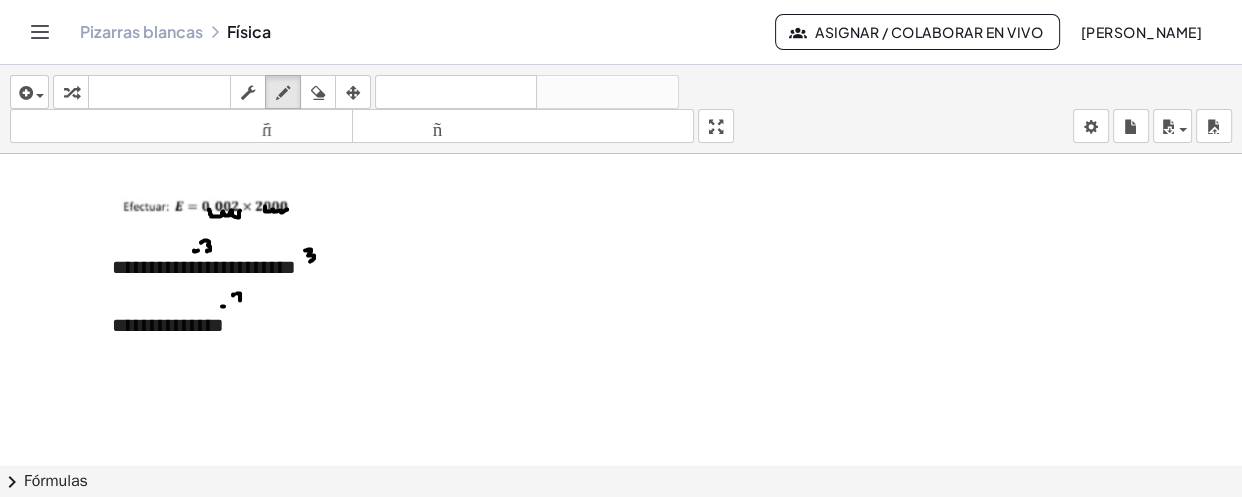 click at bounding box center [621, -1754] 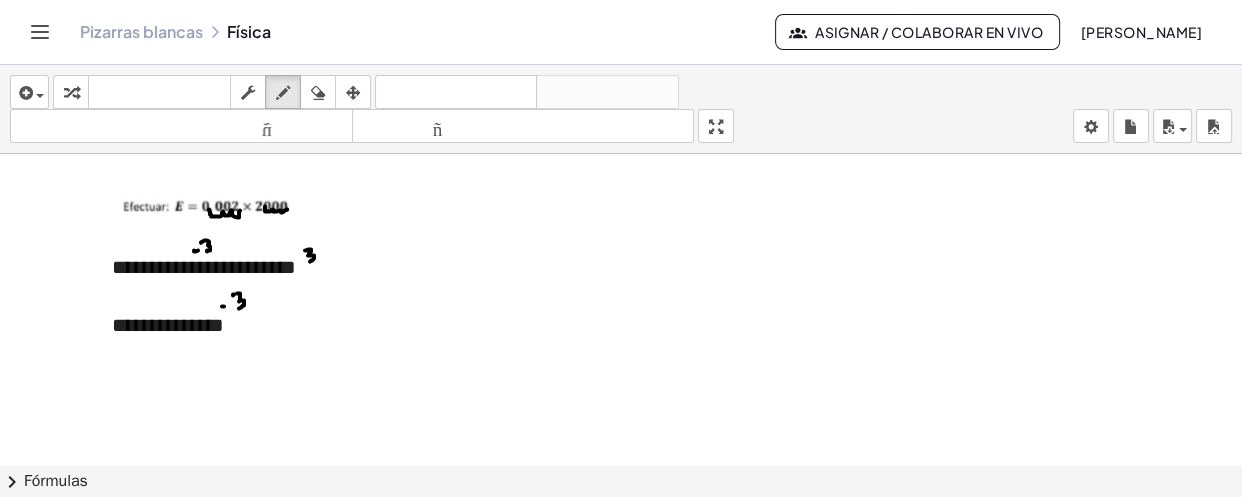 click at bounding box center (621, -1754) 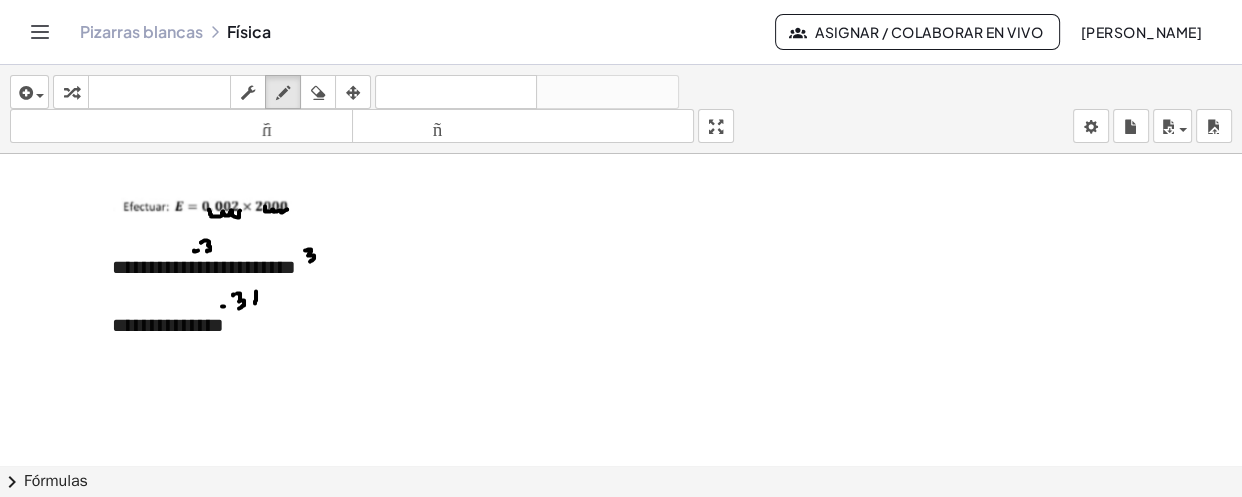 drag, startPoint x: 256, startPoint y: 289, endPoint x: 255, endPoint y: 301, distance: 12.0415945 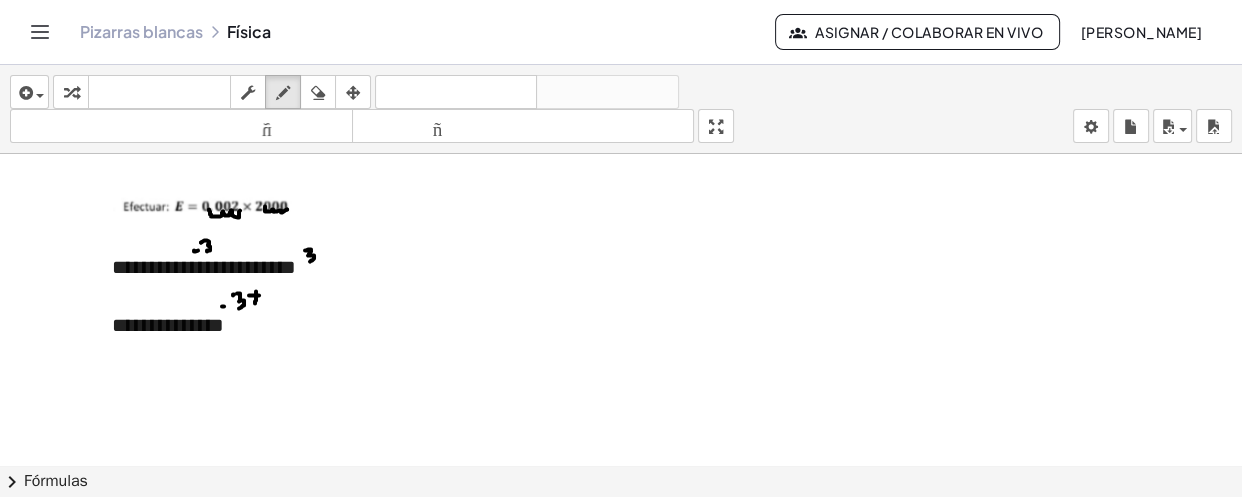 click at bounding box center (621, -1754) 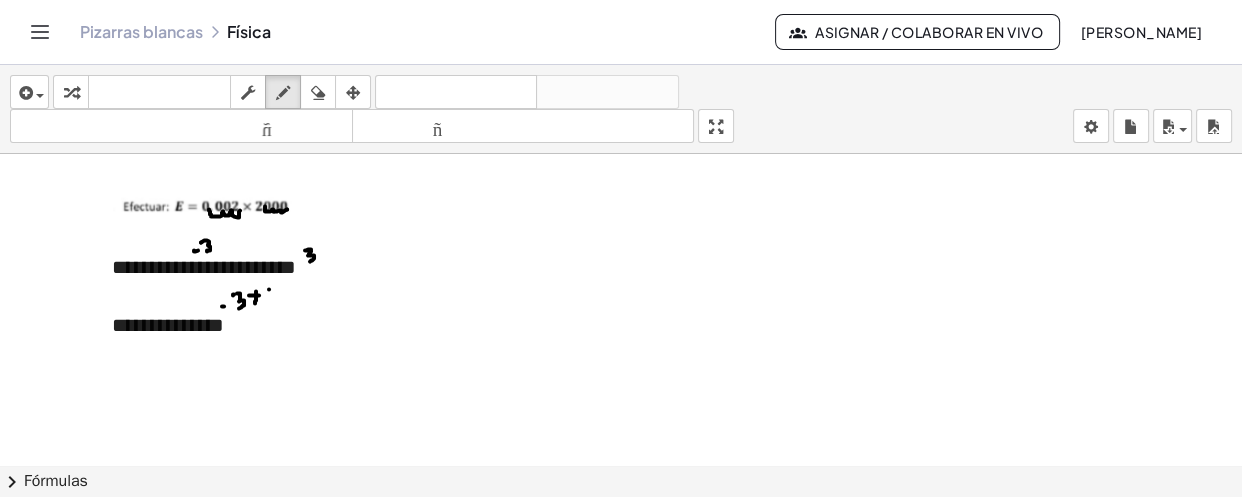 click at bounding box center [621, -1754] 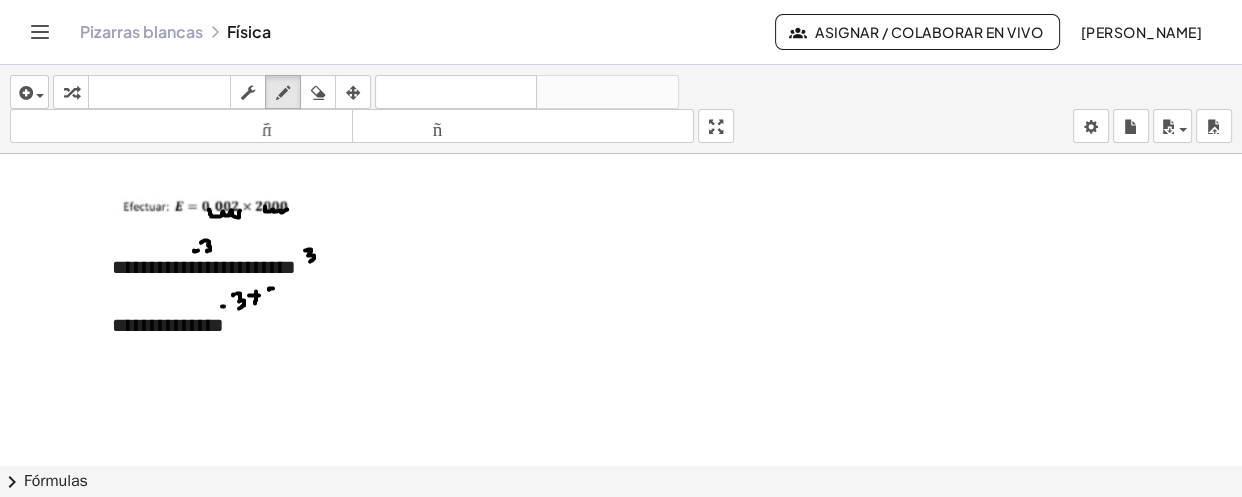 click at bounding box center (621, -1754) 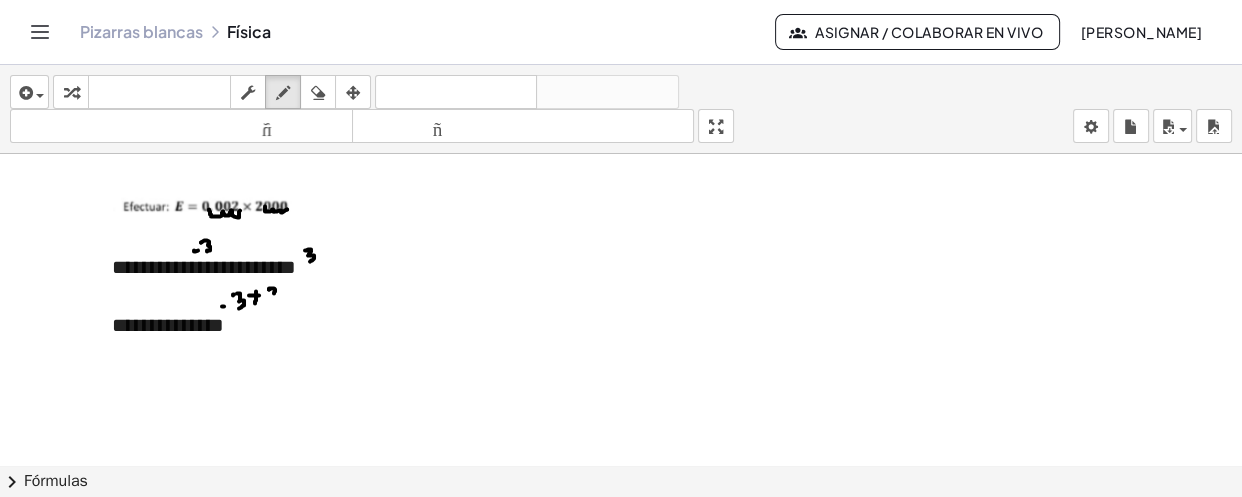 click at bounding box center (621, -1754) 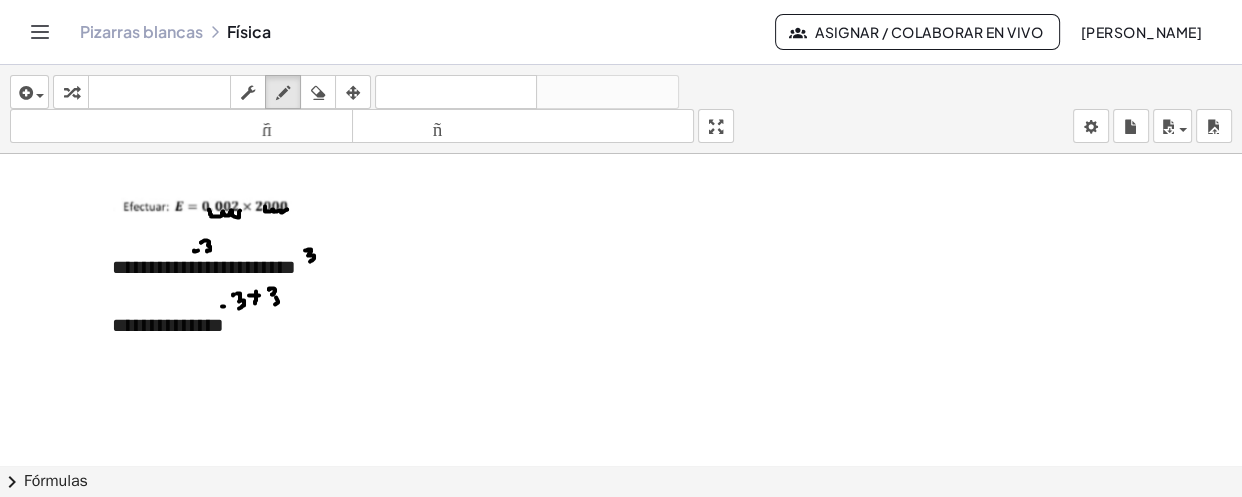 click at bounding box center [621, -1754] 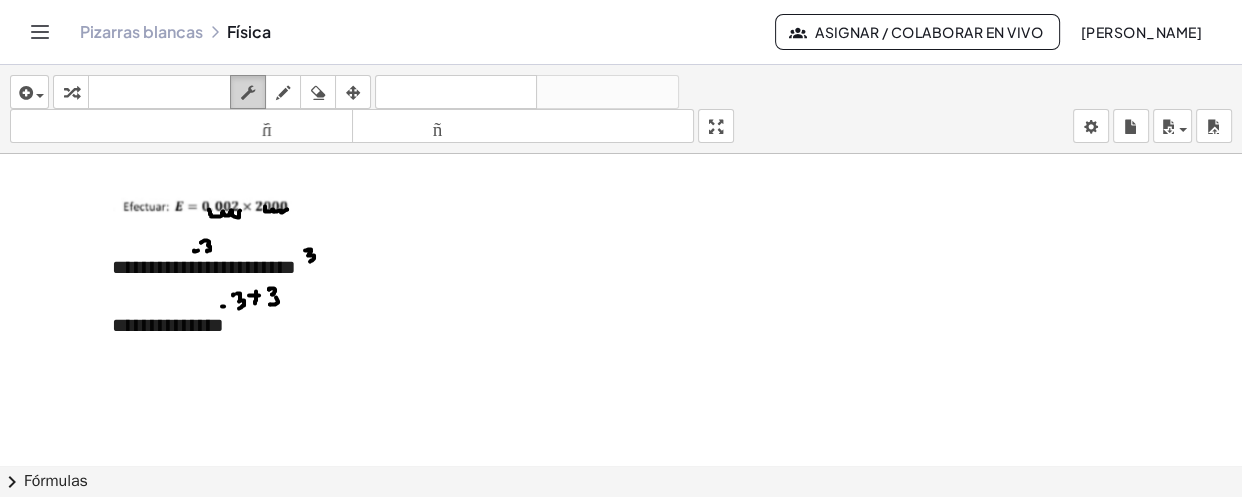 click at bounding box center [248, 93] 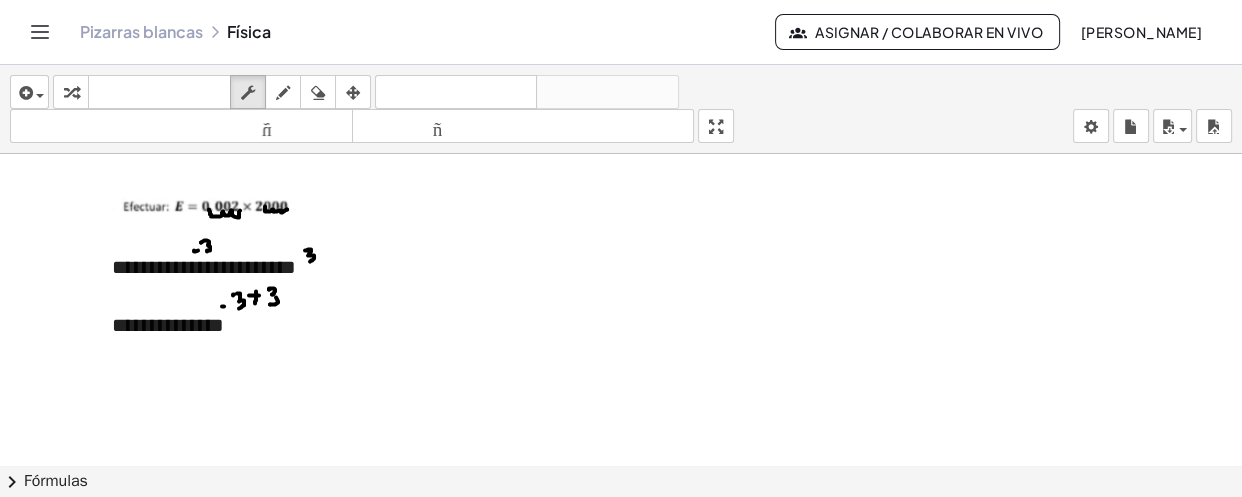 click on "**********" at bounding box center [326, 325] 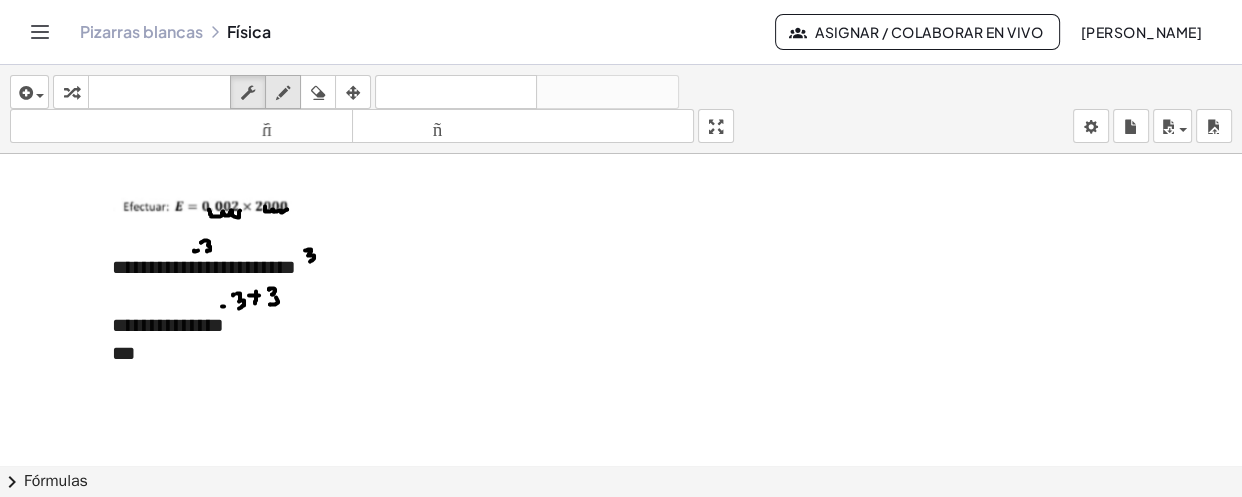click at bounding box center (283, 93) 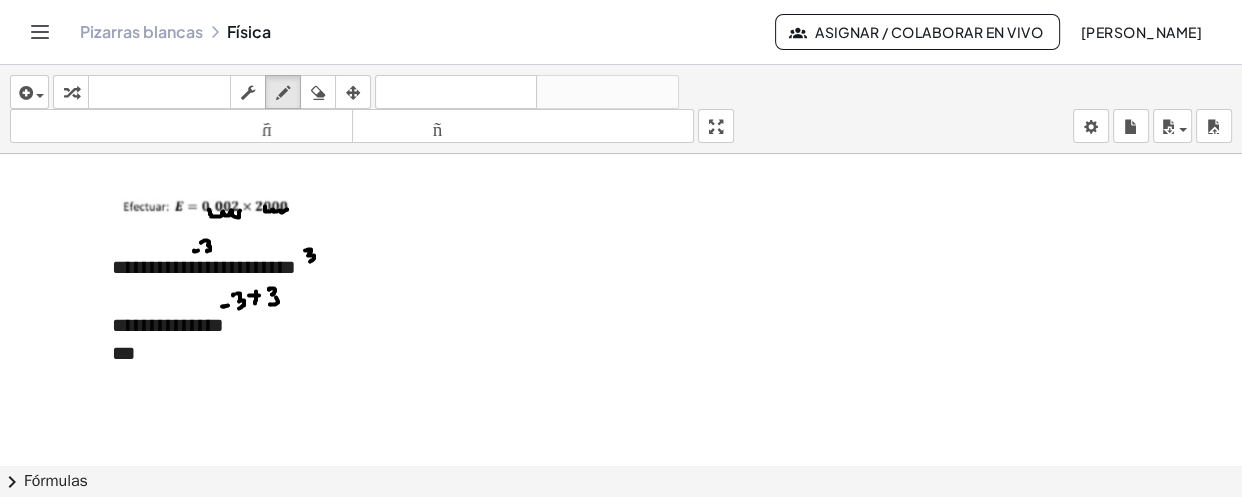 click at bounding box center (621, -1754) 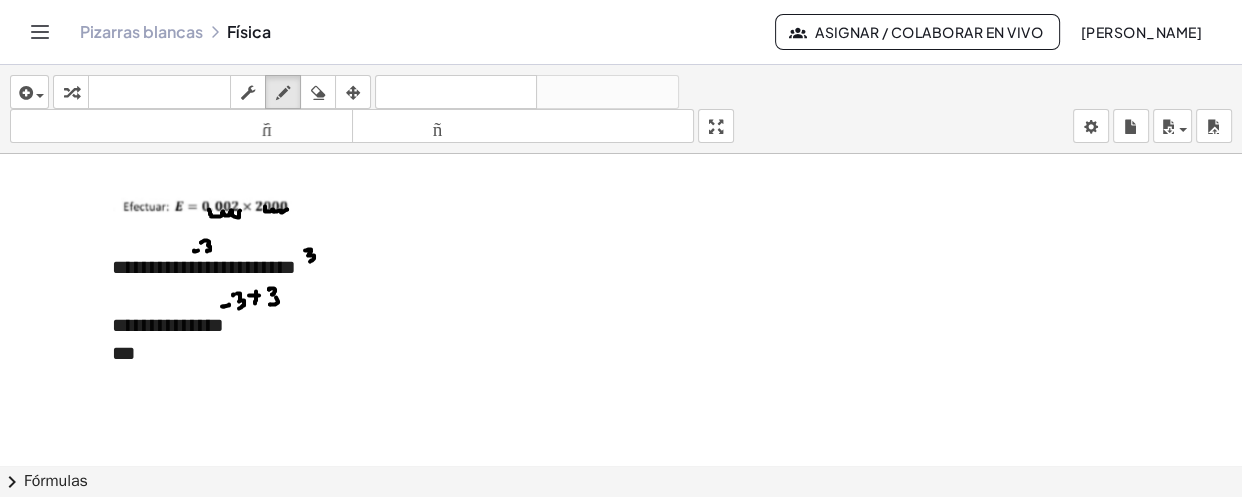 drag, startPoint x: 244, startPoint y: 97, endPoint x: 243, endPoint y: 155, distance: 58.00862 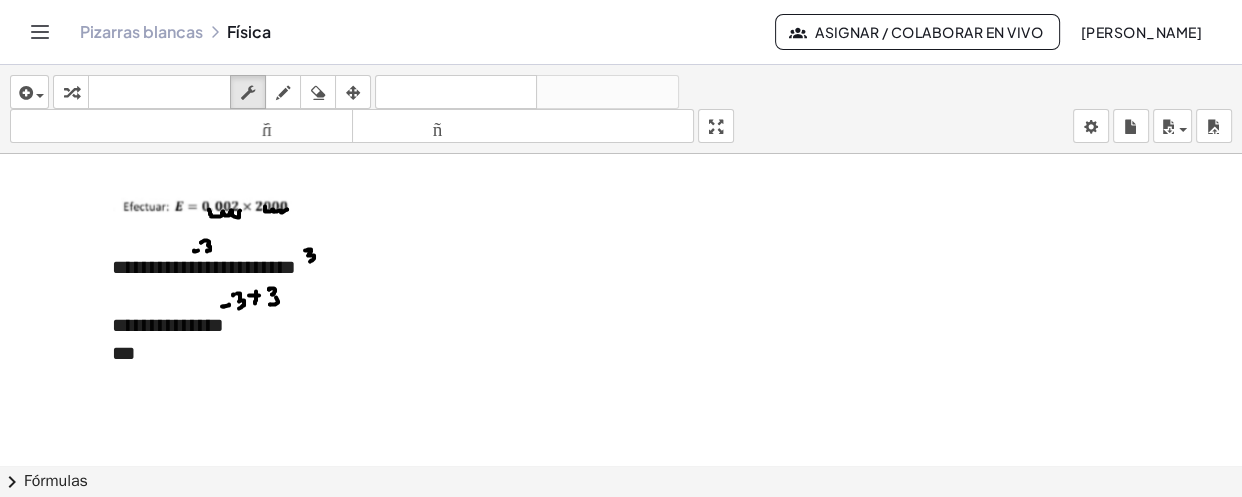 click on "***" at bounding box center (123, 353) 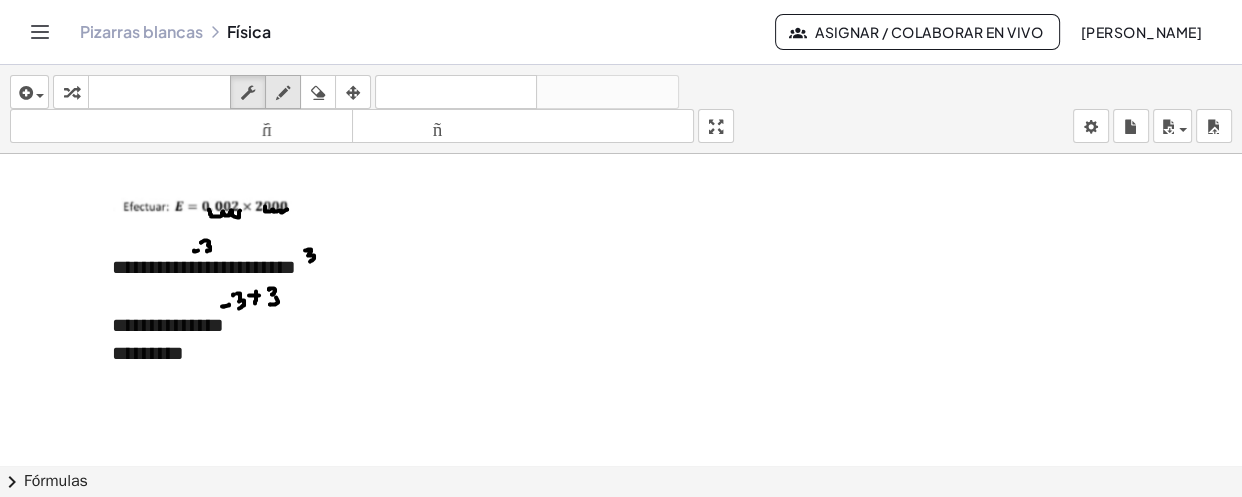 click at bounding box center [283, 93] 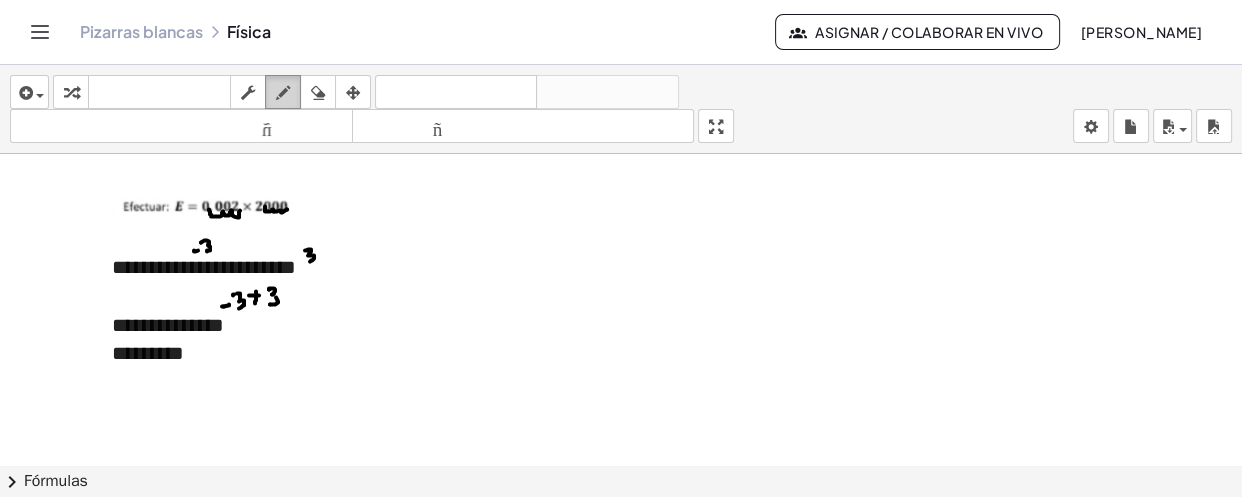 click at bounding box center [283, 93] 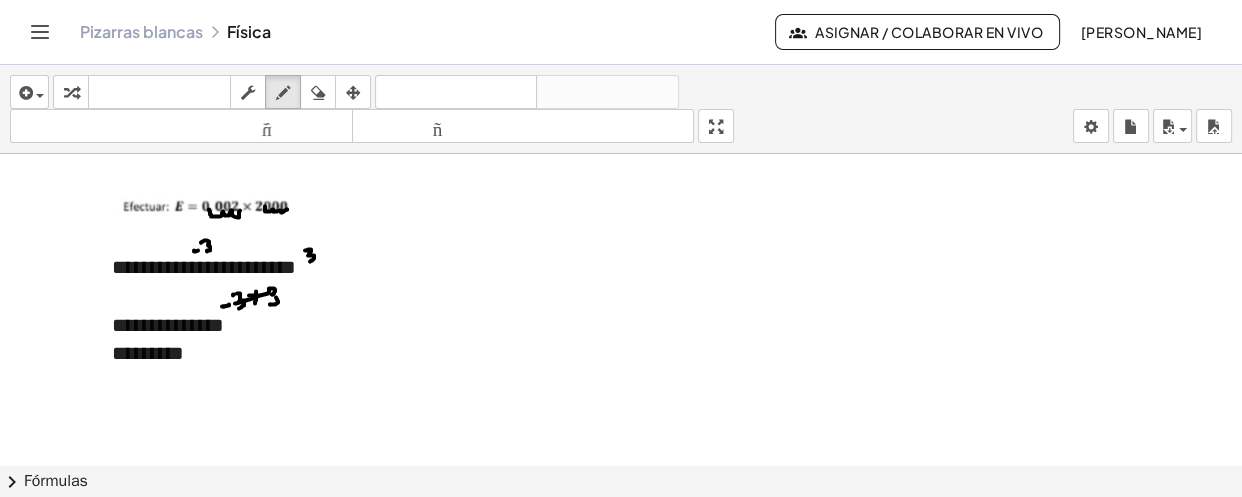 drag, startPoint x: 235, startPoint y: 301, endPoint x: 270, endPoint y: 289, distance: 37 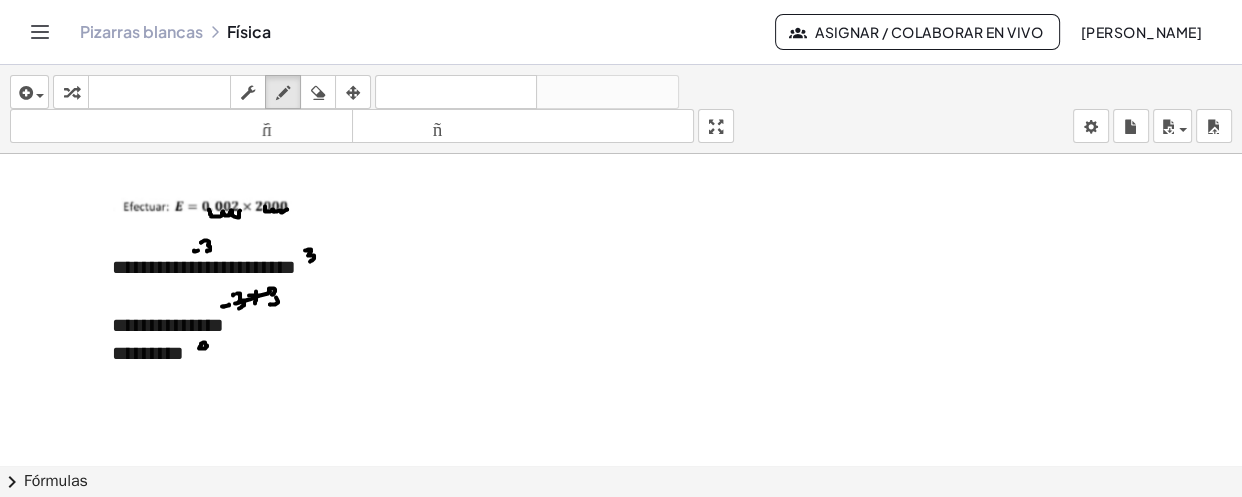 click at bounding box center (621, -1754) 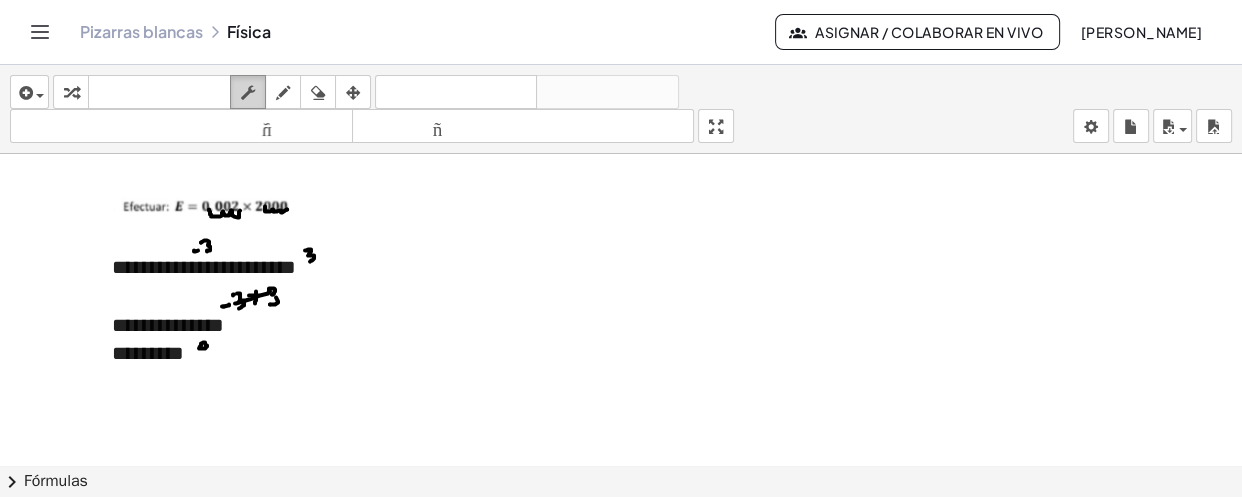 click at bounding box center (248, 92) 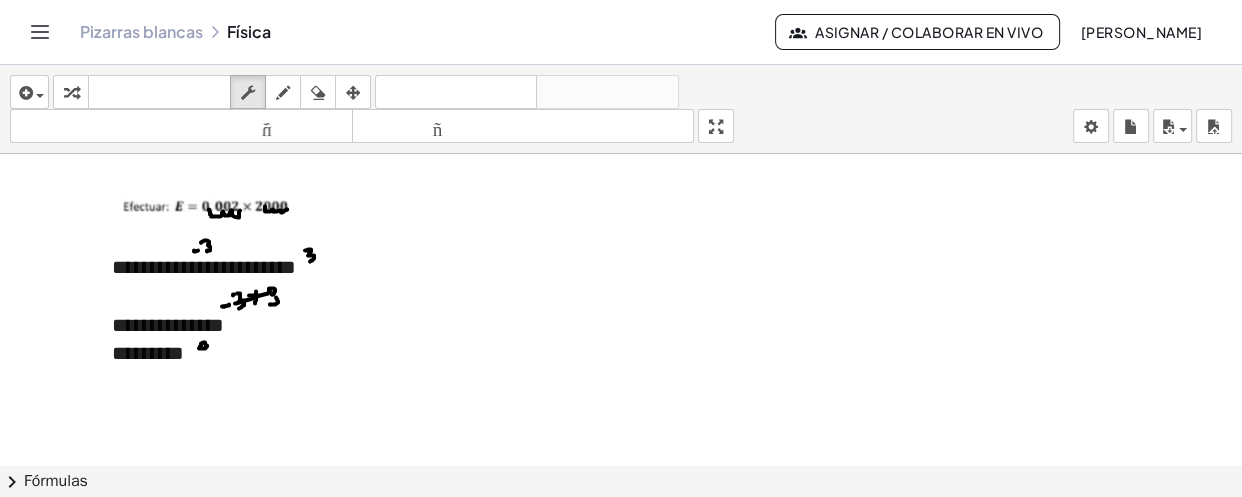click on "*********" at bounding box center [326, 353] 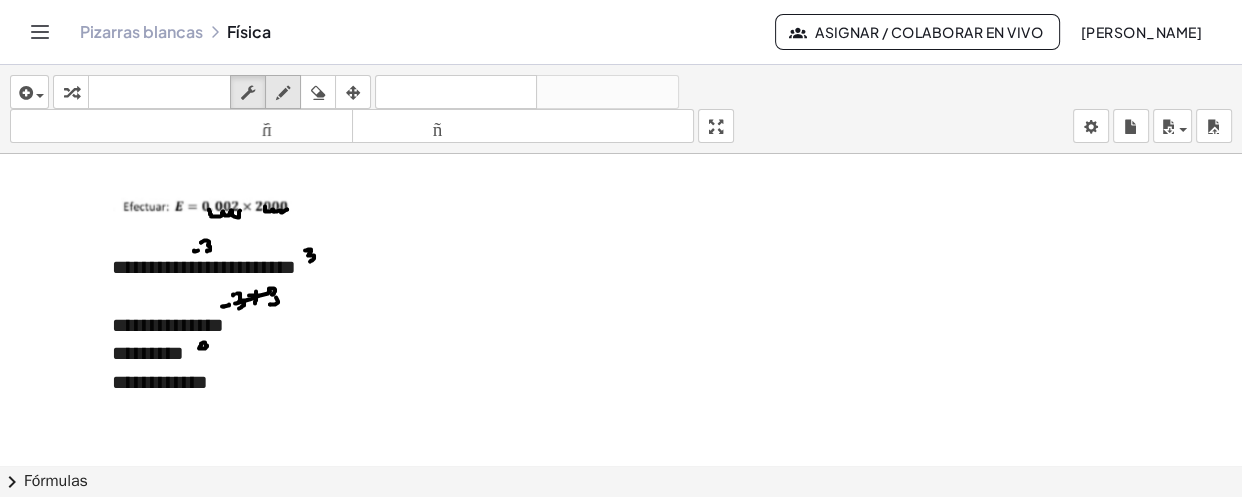 click on "dibujar" at bounding box center [283, 92] 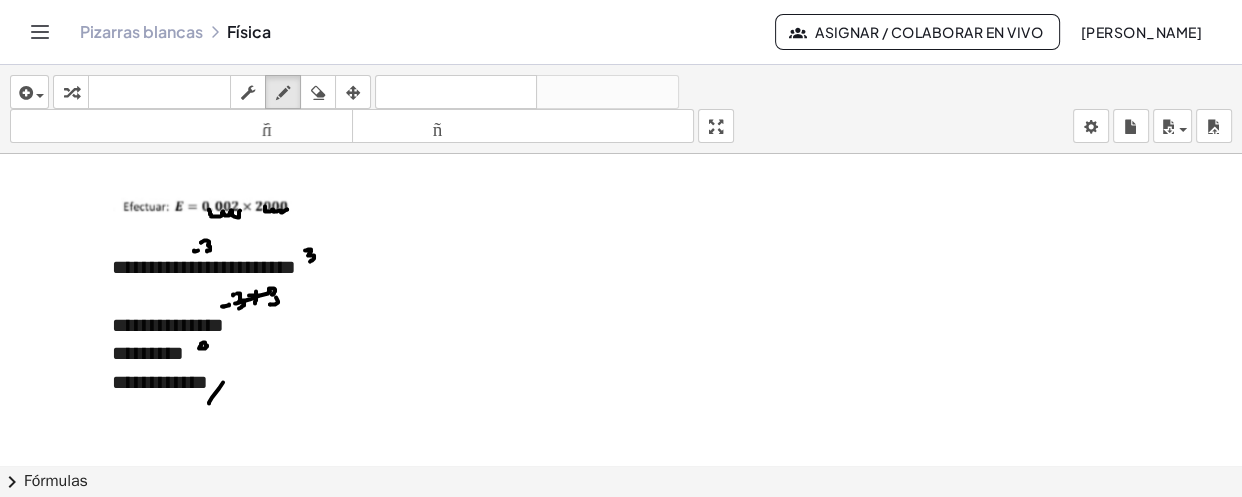 drag, startPoint x: 209, startPoint y: 400, endPoint x: 224, endPoint y: 379, distance: 25.806976 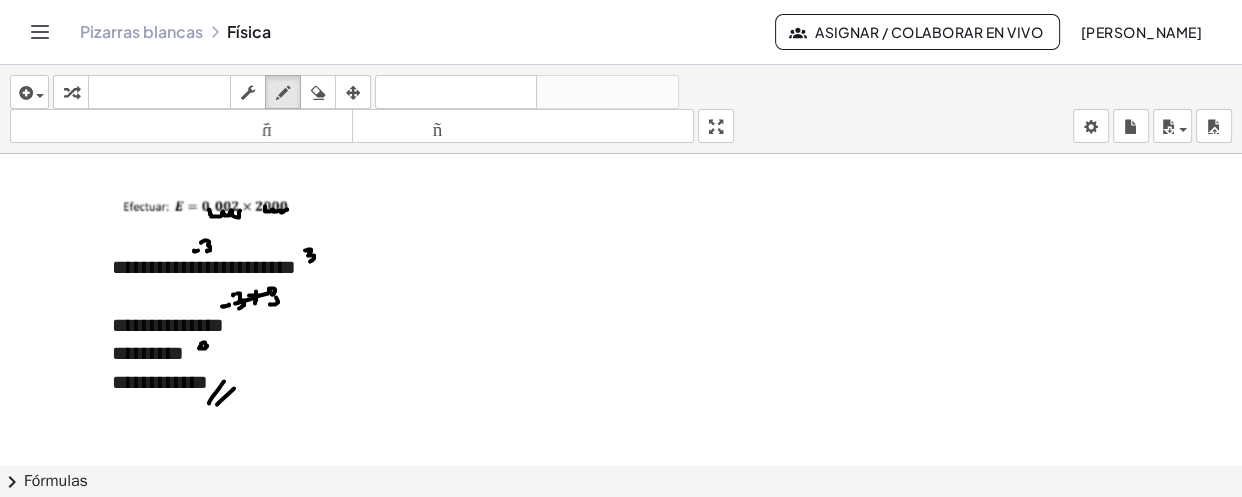 drag, startPoint x: 217, startPoint y: 402, endPoint x: 234, endPoint y: 386, distance: 23.345236 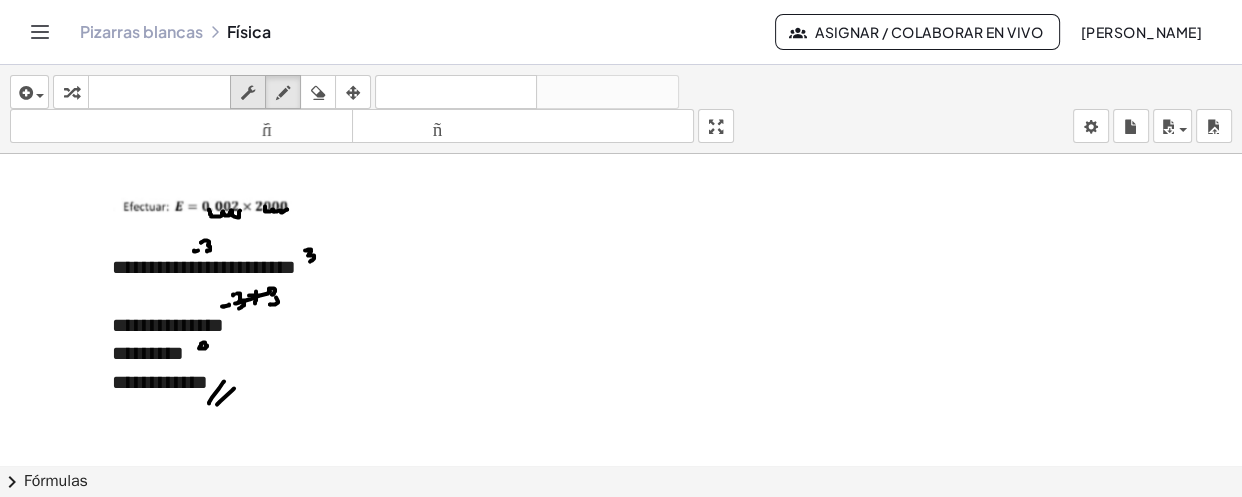 click at bounding box center (248, 92) 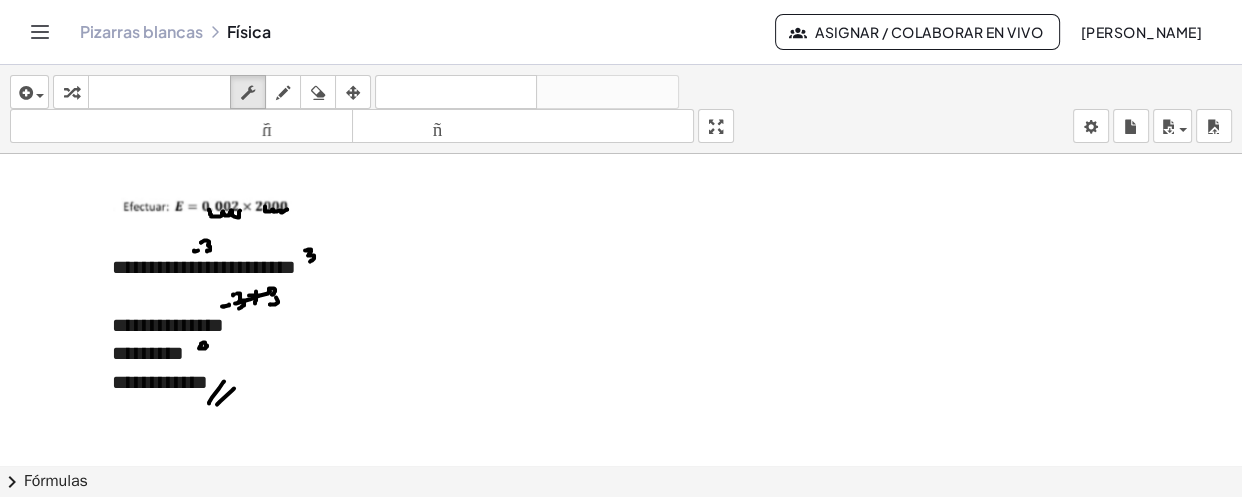 click on "**********" at bounding box center (326, 382) 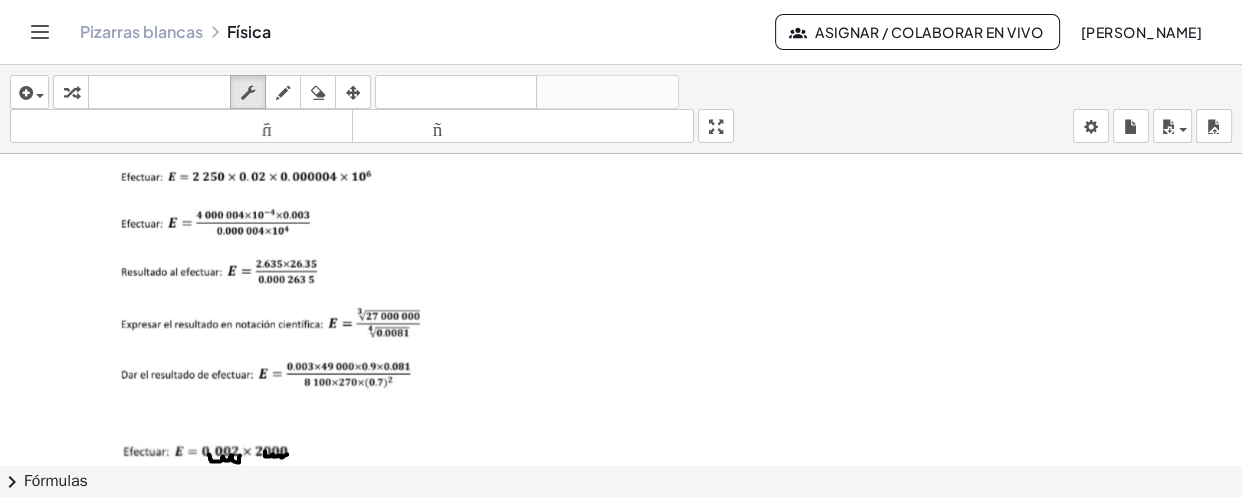 scroll, scrollTop: 3990, scrollLeft: 0, axis: vertical 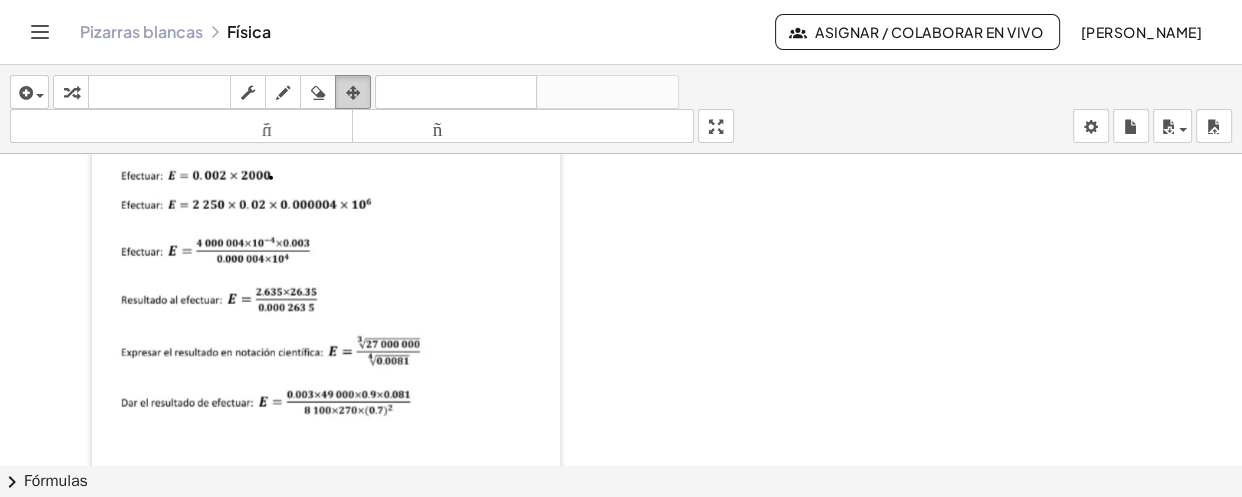 click at bounding box center [353, 92] 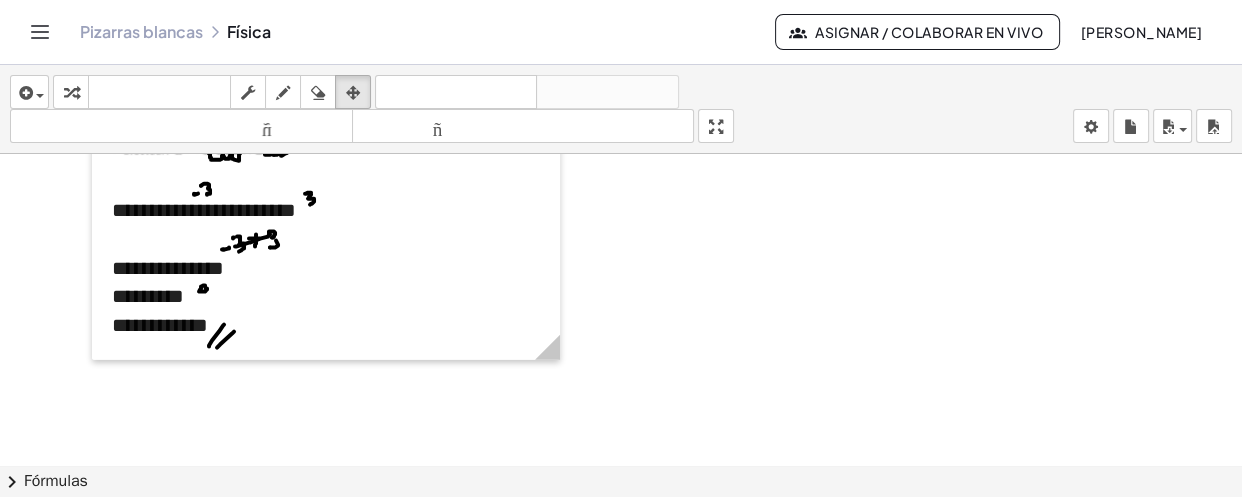 scroll, scrollTop: 4395, scrollLeft: 0, axis: vertical 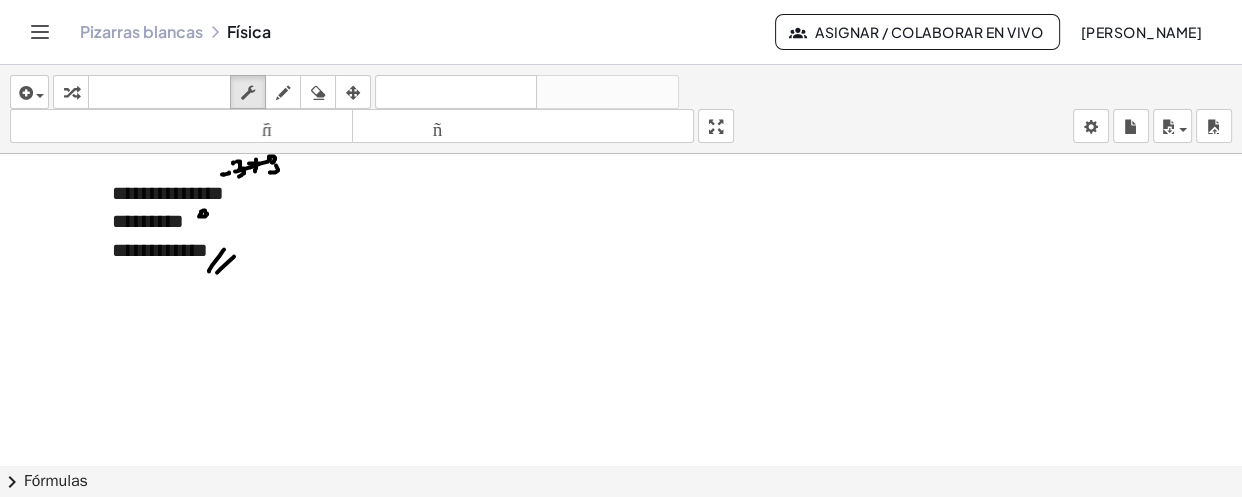 drag, startPoint x: 254, startPoint y: 97, endPoint x: 243, endPoint y: 162, distance: 65.9242 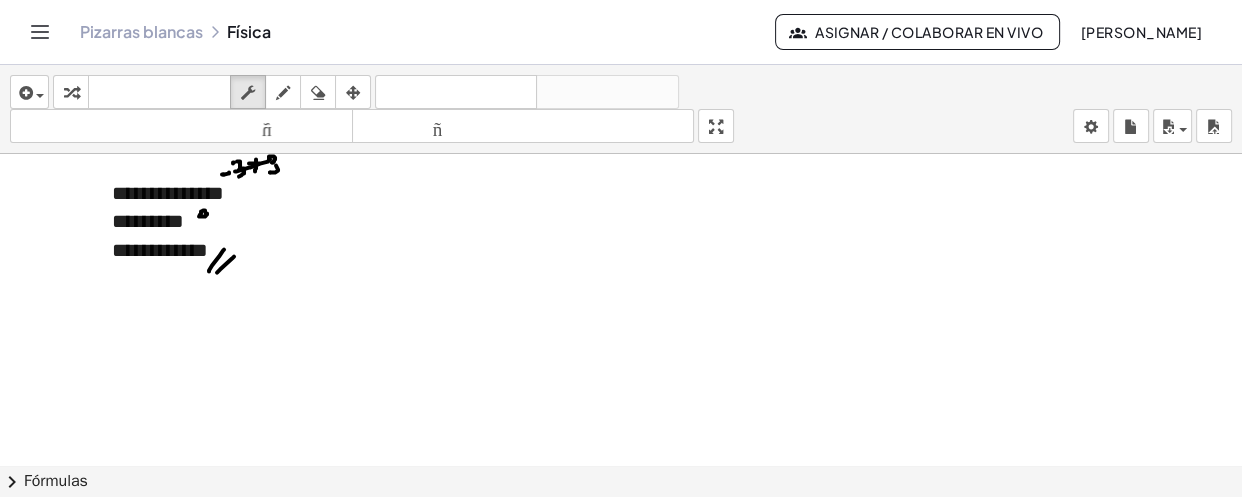 click on "**********" at bounding box center (326, -433) 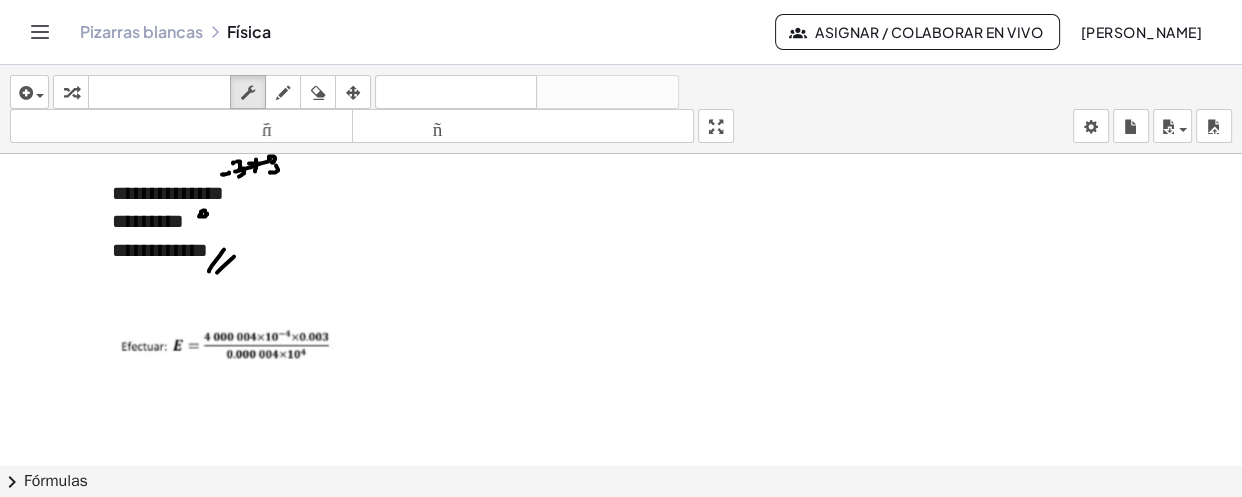 click on "**********" at bounding box center [326, 250] 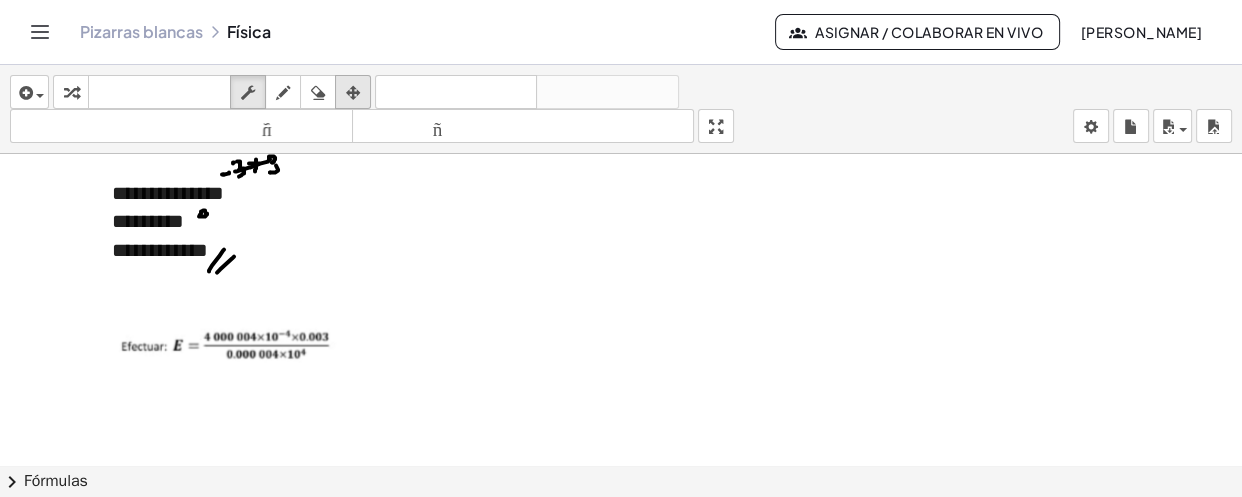 click at bounding box center [353, 93] 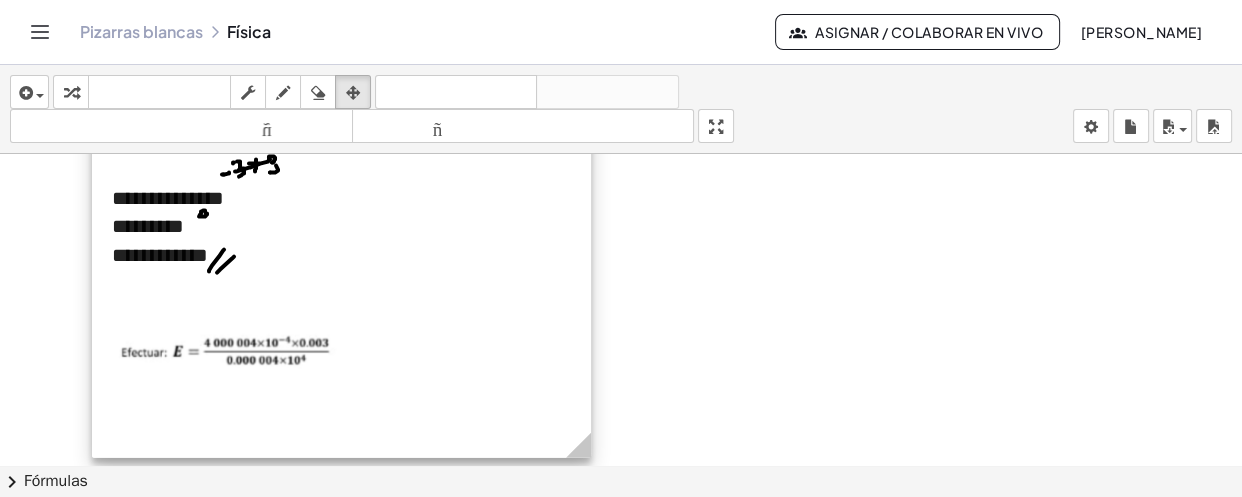 drag, startPoint x: 559, startPoint y: 450, endPoint x: 590, endPoint y: 467, distance: 35.35534 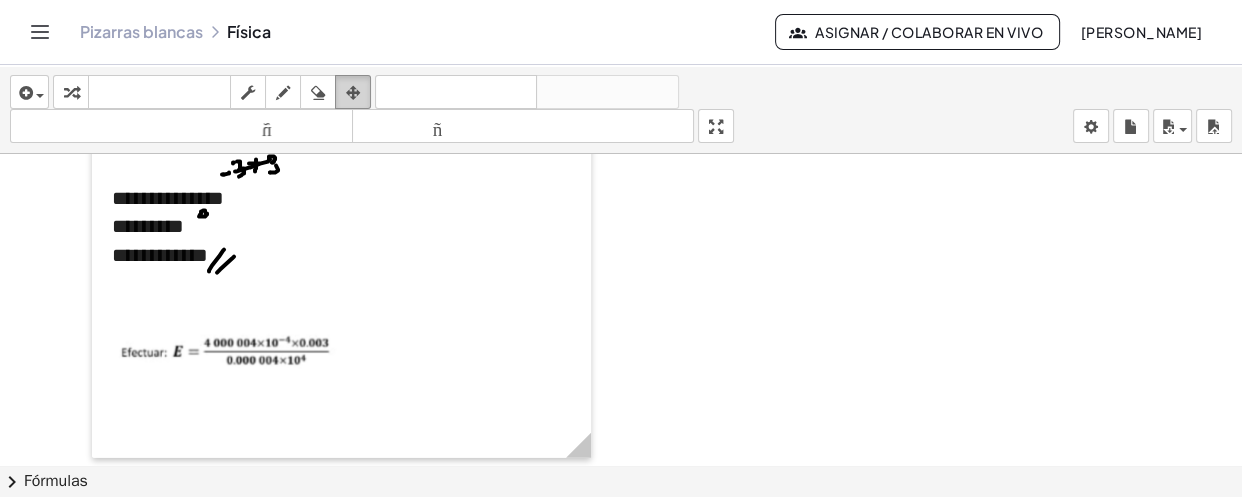 click at bounding box center (353, 93) 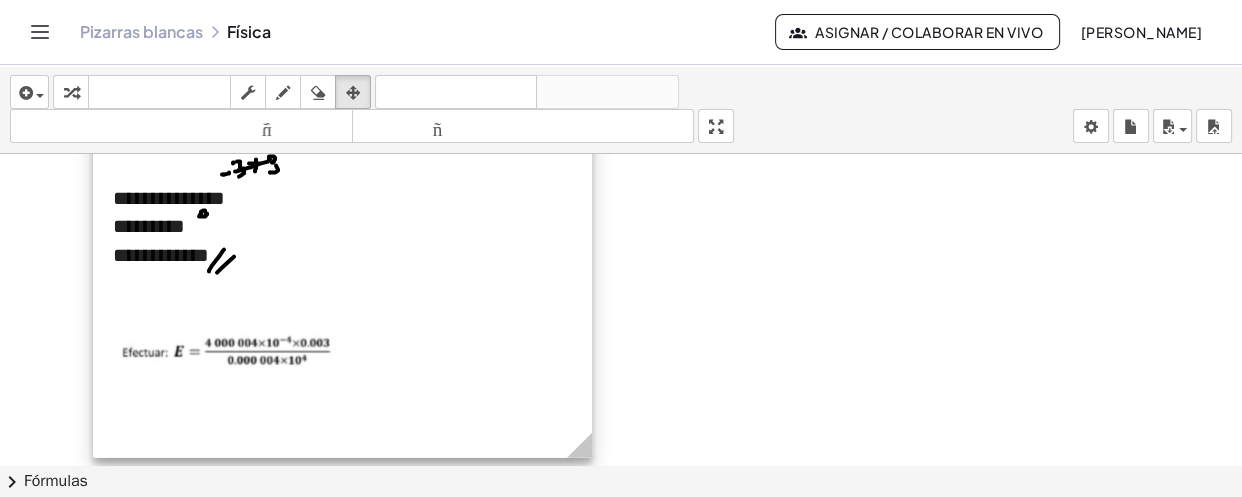click at bounding box center [342, -346] 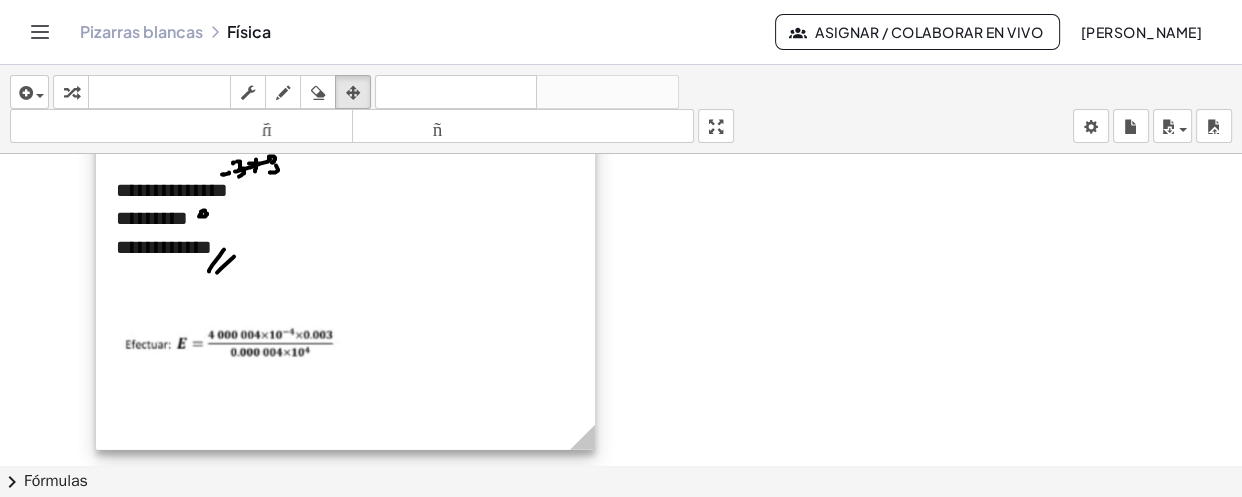 drag, startPoint x: 309, startPoint y: 333, endPoint x: 291, endPoint y: 337, distance: 18.439089 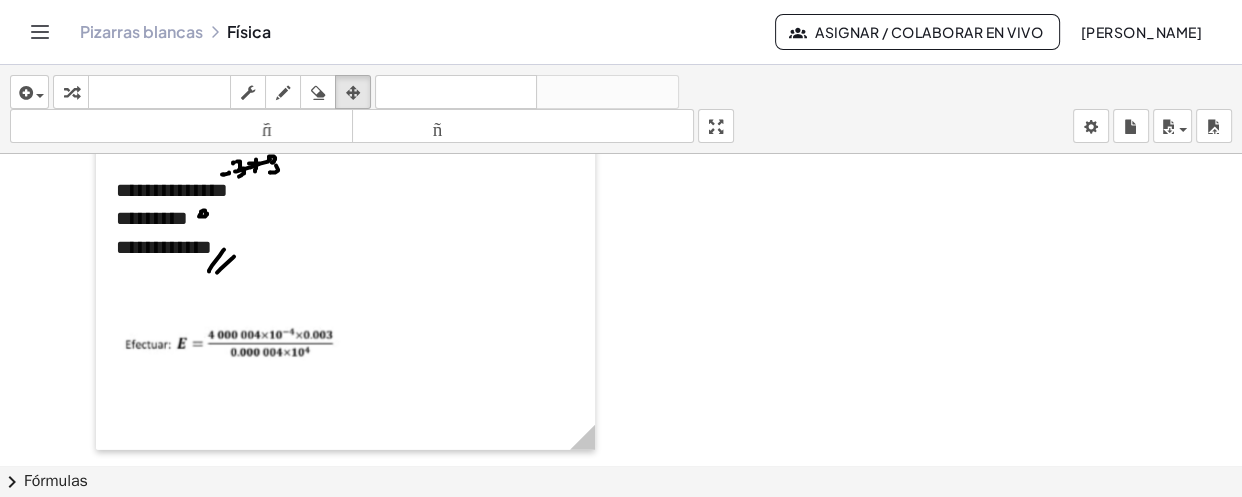 click at bounding box center (621, -1729) 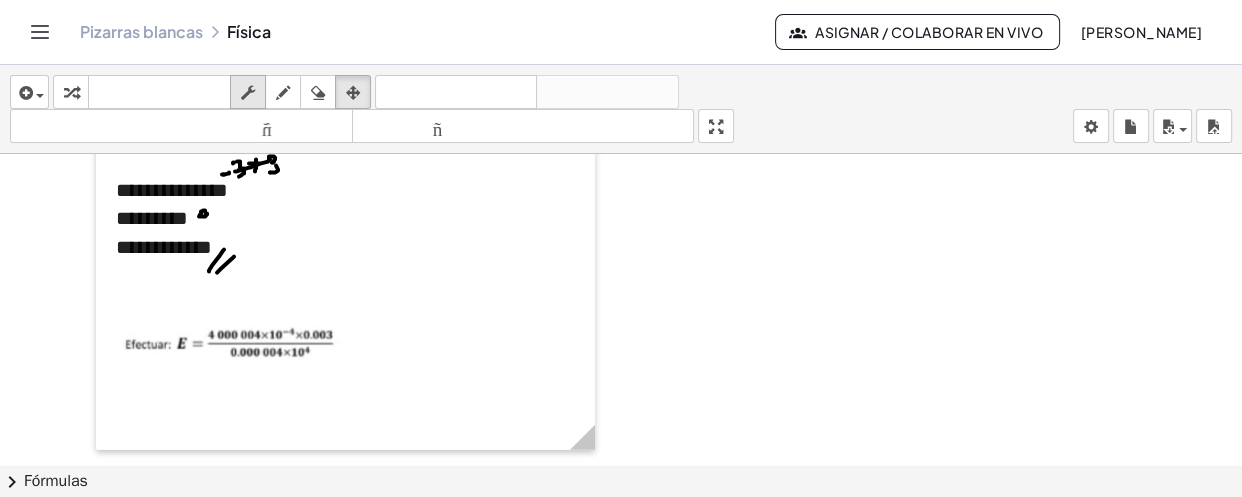 click at bounding box center [248, 93] 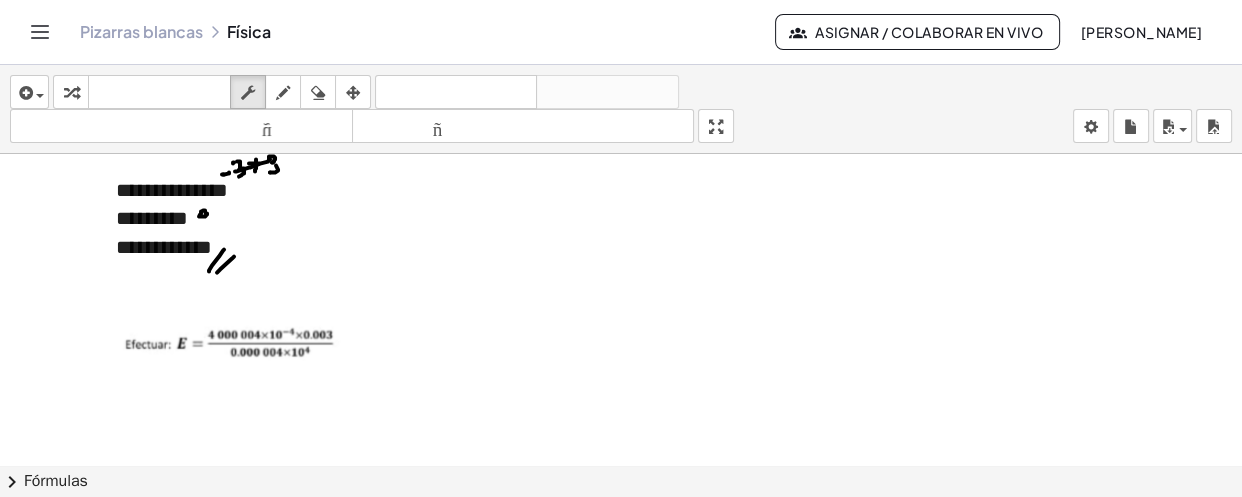 click at bounding box center [232, 345] 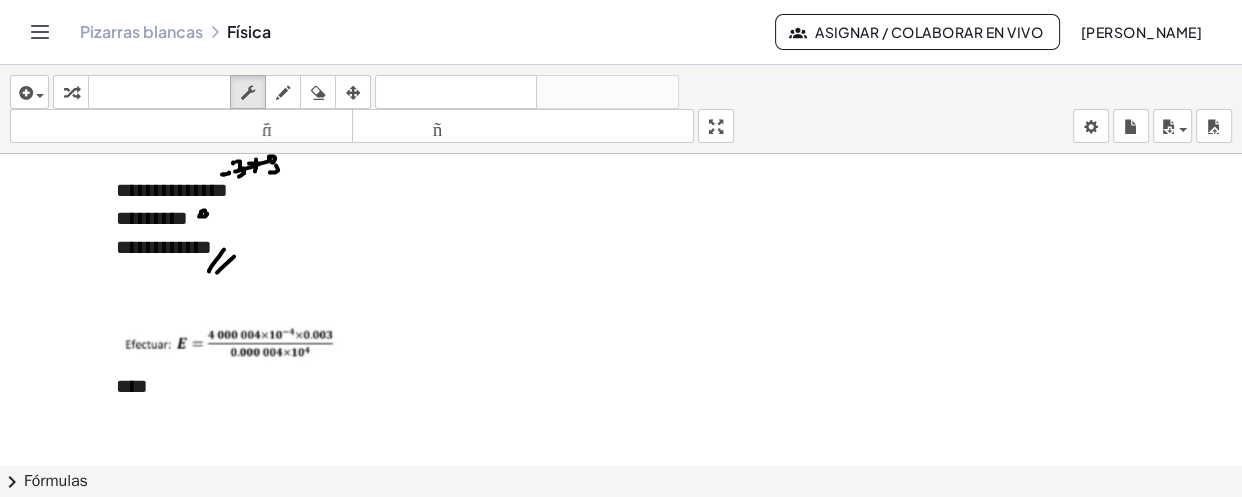click on "****" at bounding box center (132, 386) 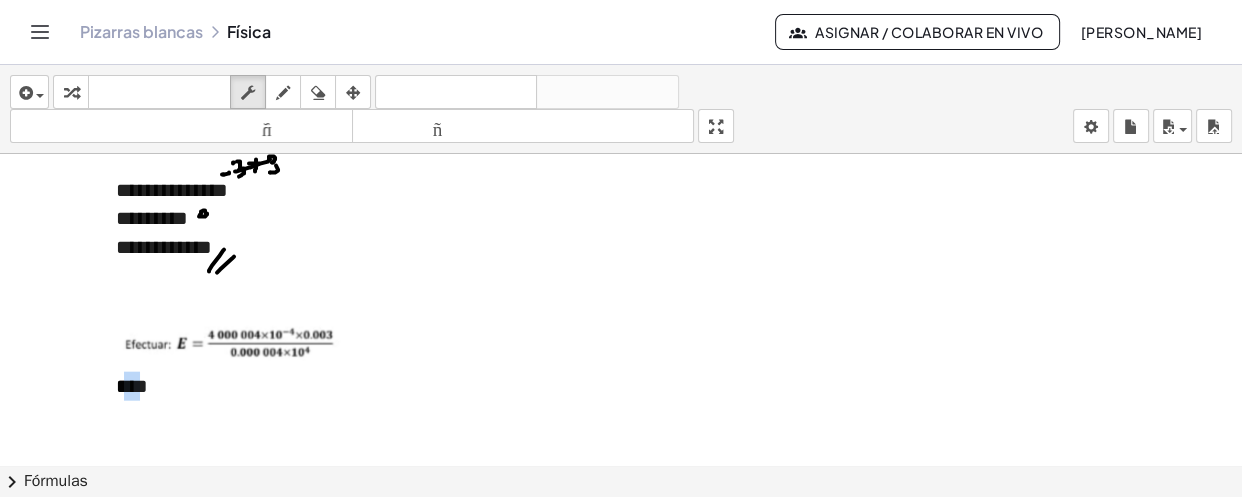 click on "****" at bounding box center (132, 386) 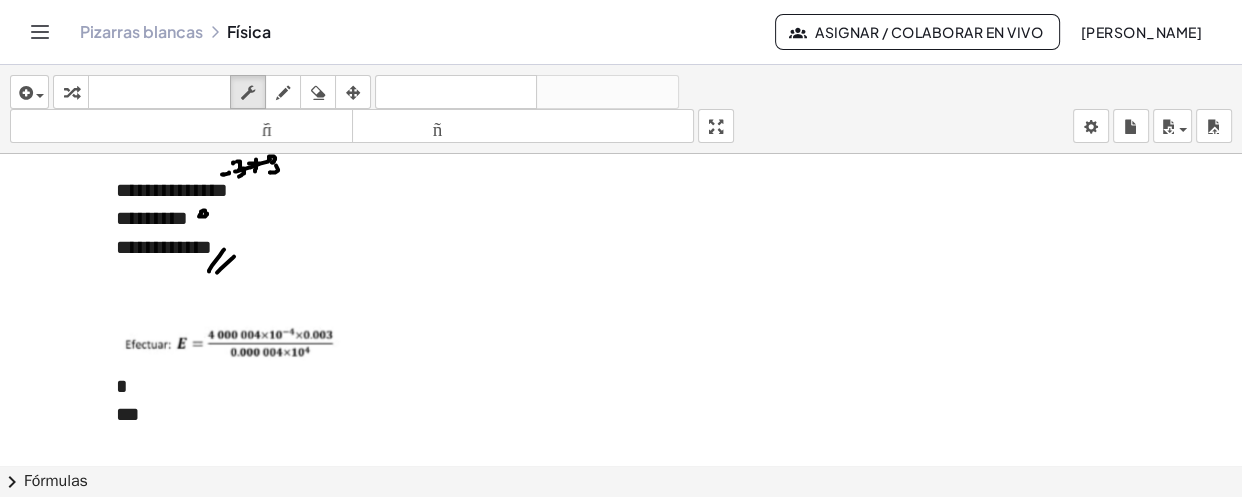 click at bounding box center [232, 345] 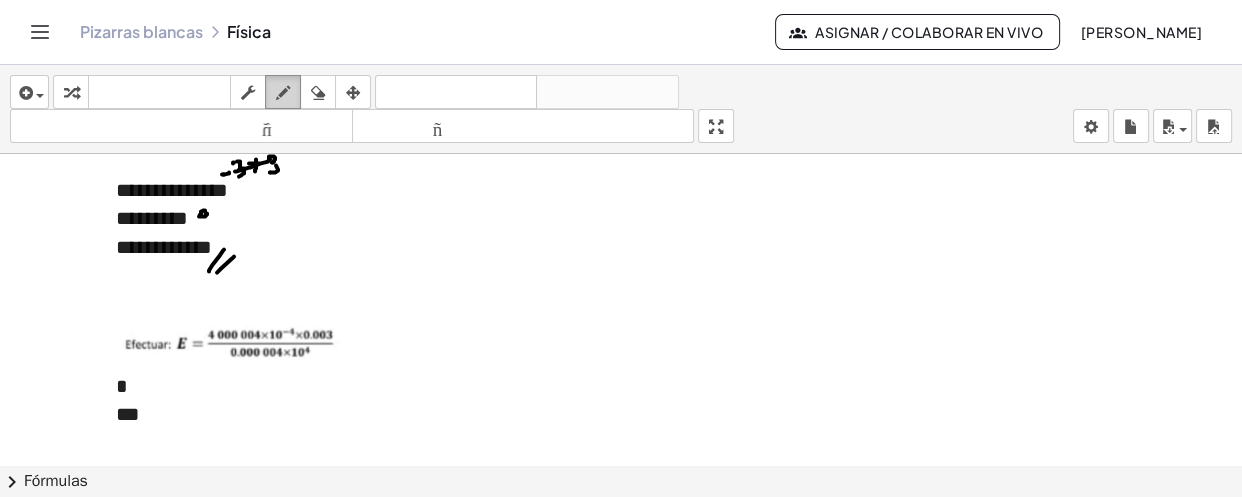 click at bounding box center [283, 92] 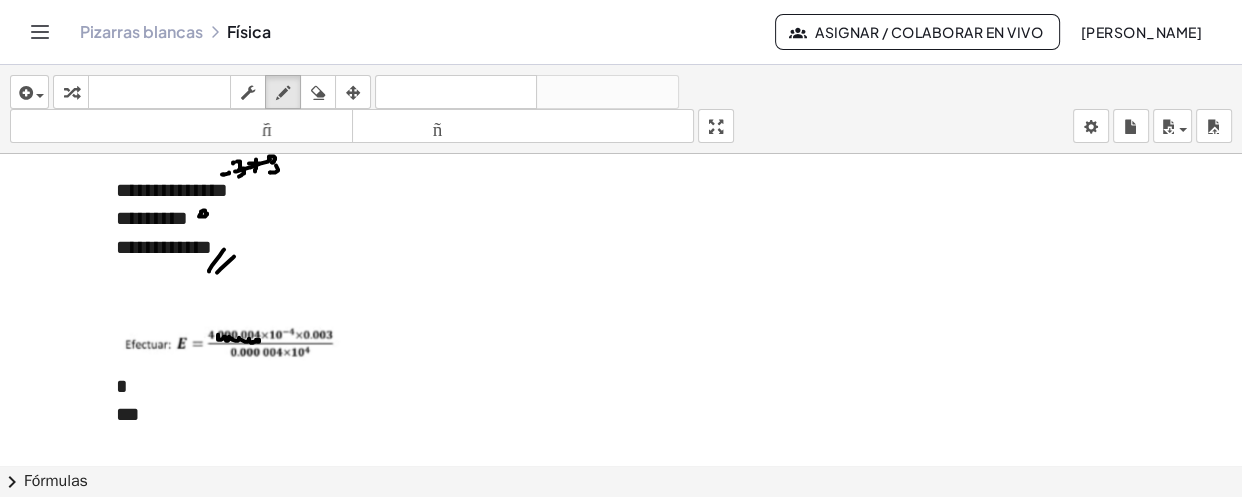 drag, startPoint x: 259, startPoint y: 337, endPoint x: 218, endPoint y: 331, distance: 41.4367 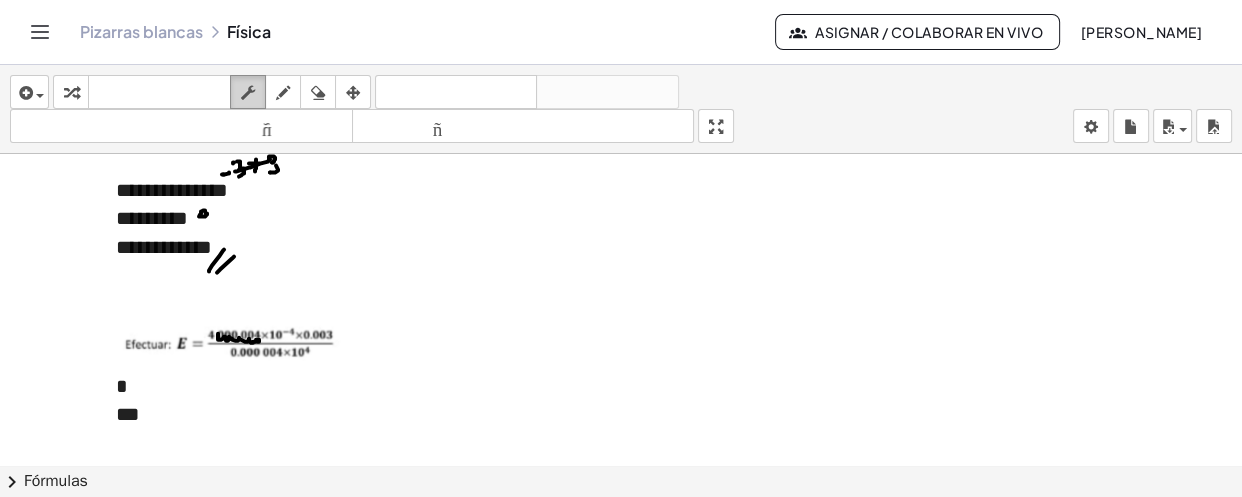 click at bounding box center [248, 93] 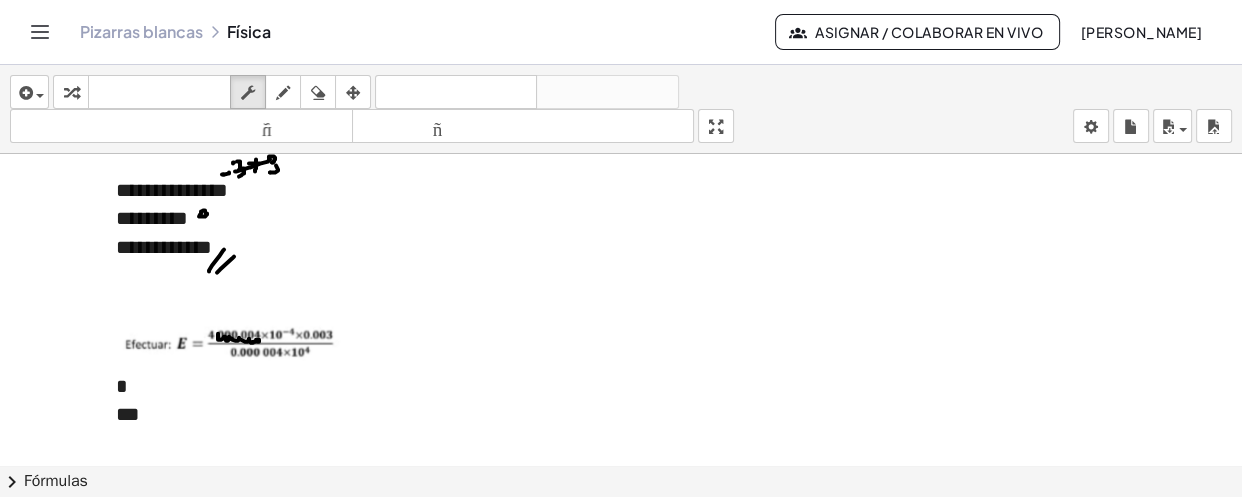 click on "***" at bounding box center [345, 414] 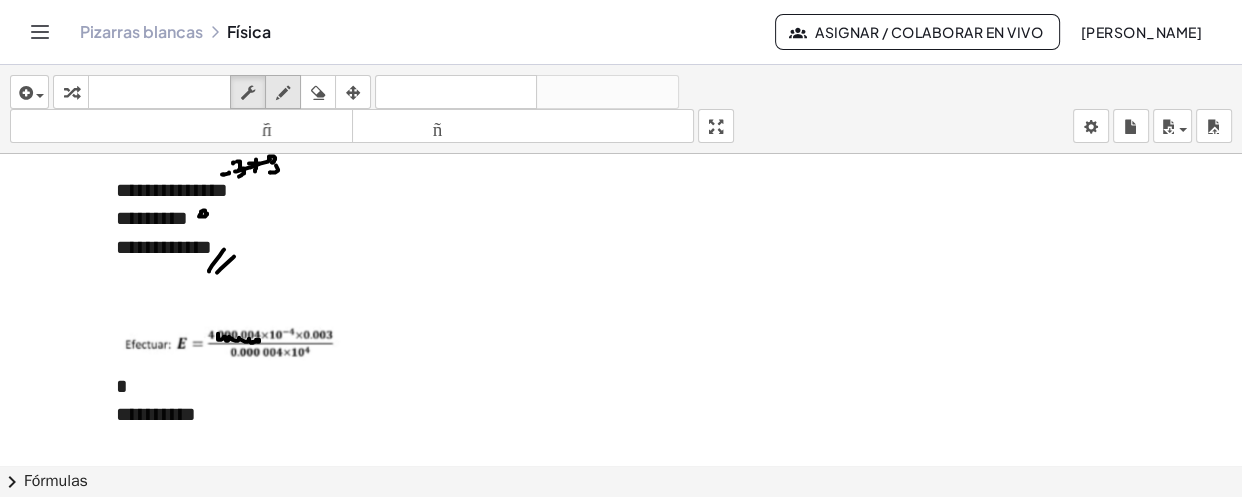 click at bounding box center (283, 92) 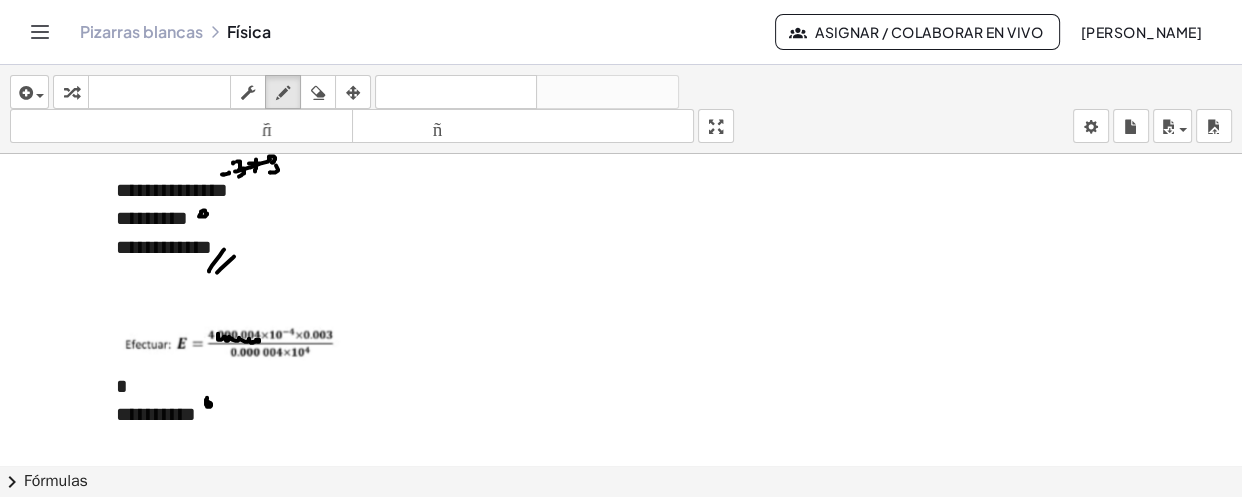 click at bounding box center (621, -1729) 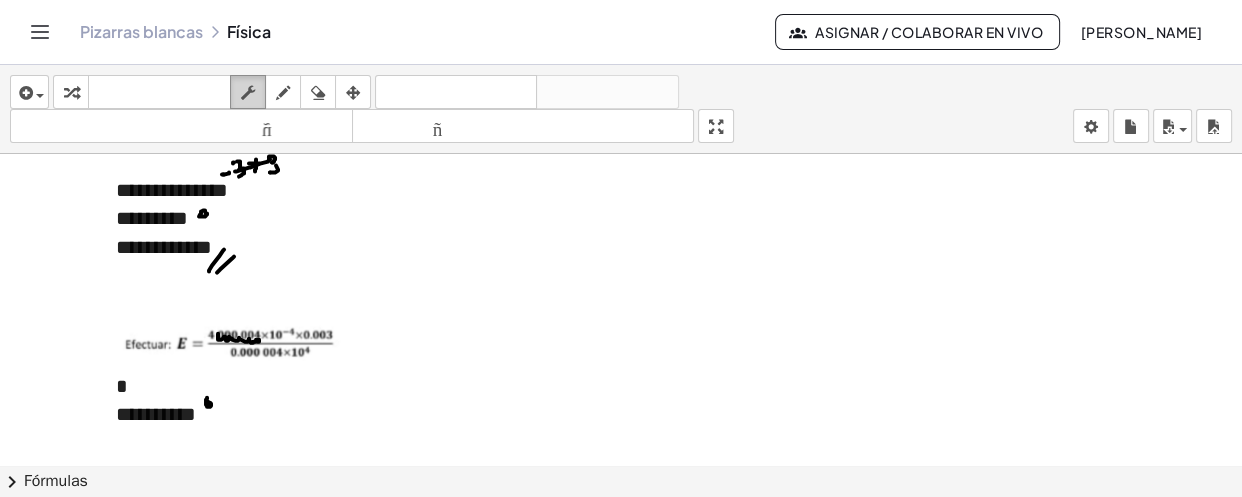 click on "fregar" at bounding box center (248, 92) 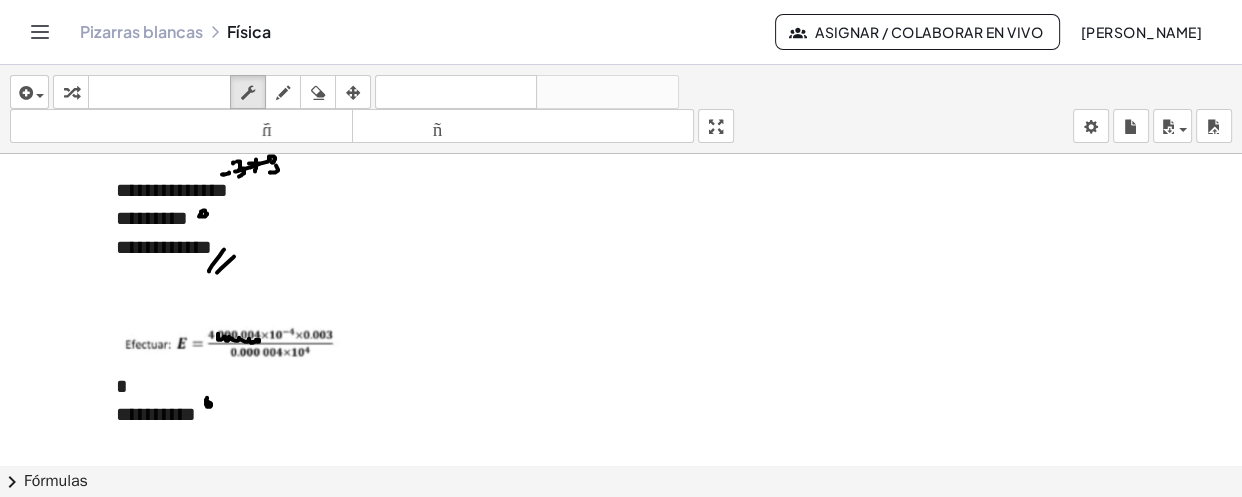 click on "**********" at bounding box center (345, 414) 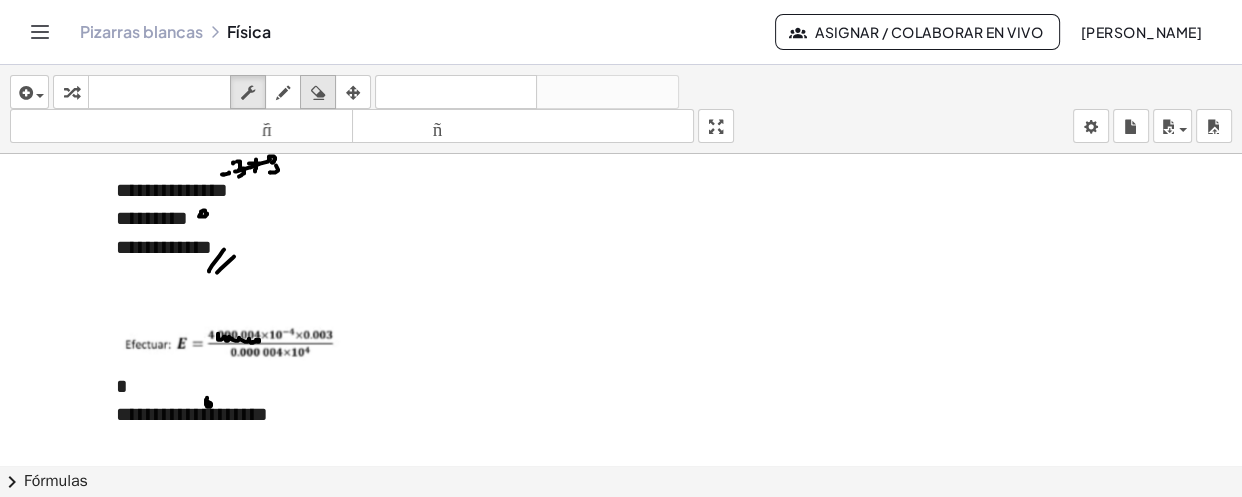 click on "borrar" at bounding box center [318, 92] 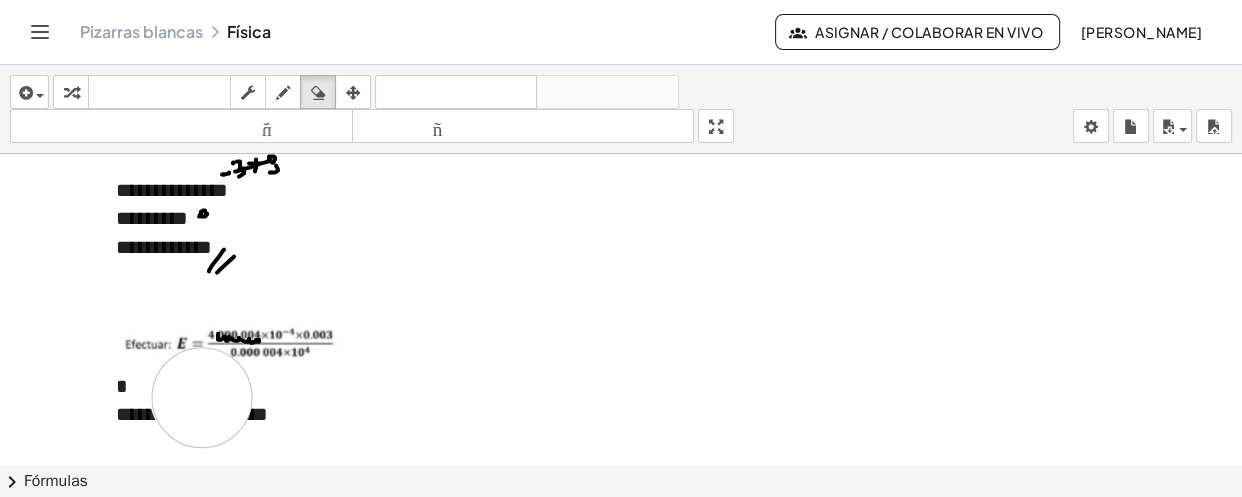 click at bounding box center [621, -1729] 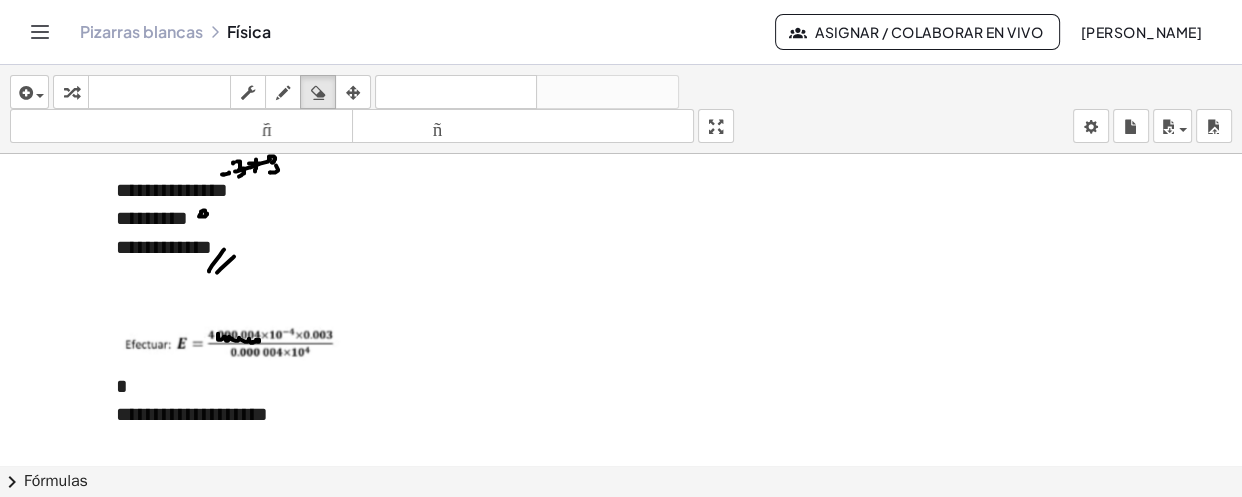 drag, startPoint x: 289, startPoint y: 89, endPoint x: 349, endPoint y: 219, distance: 143.1782 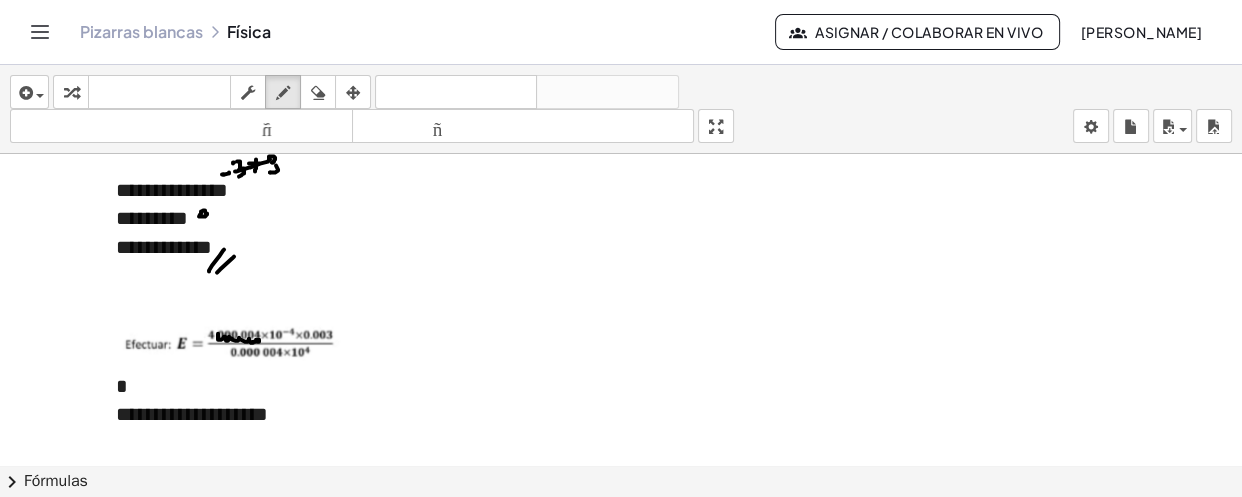 click at bounding box center [621, -1729] 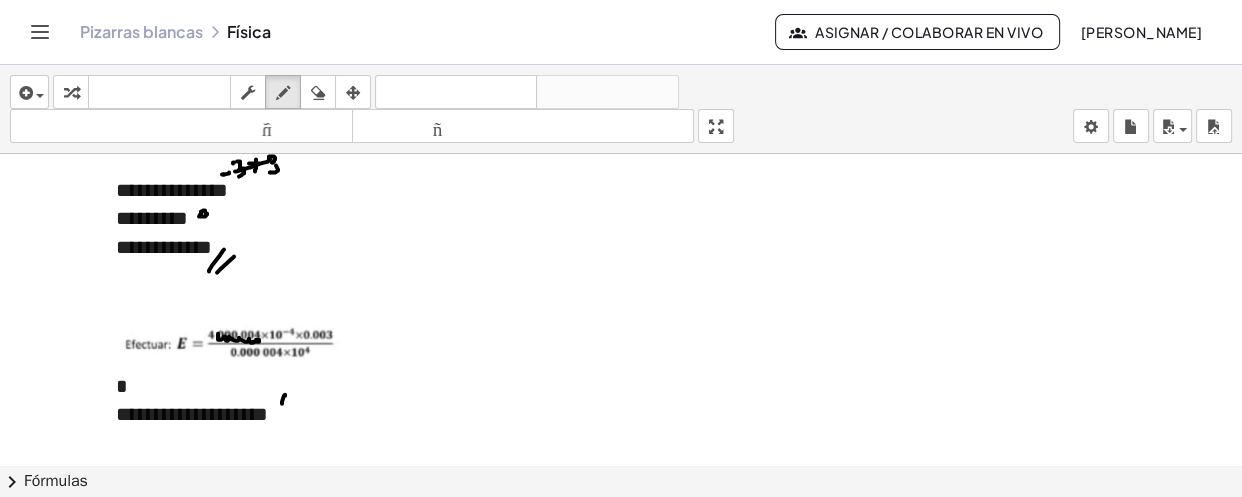 drag, startPoint x: 284, startPoint y: 393, endPoint x: 288, endPoint y: 407, distance: 14.56022 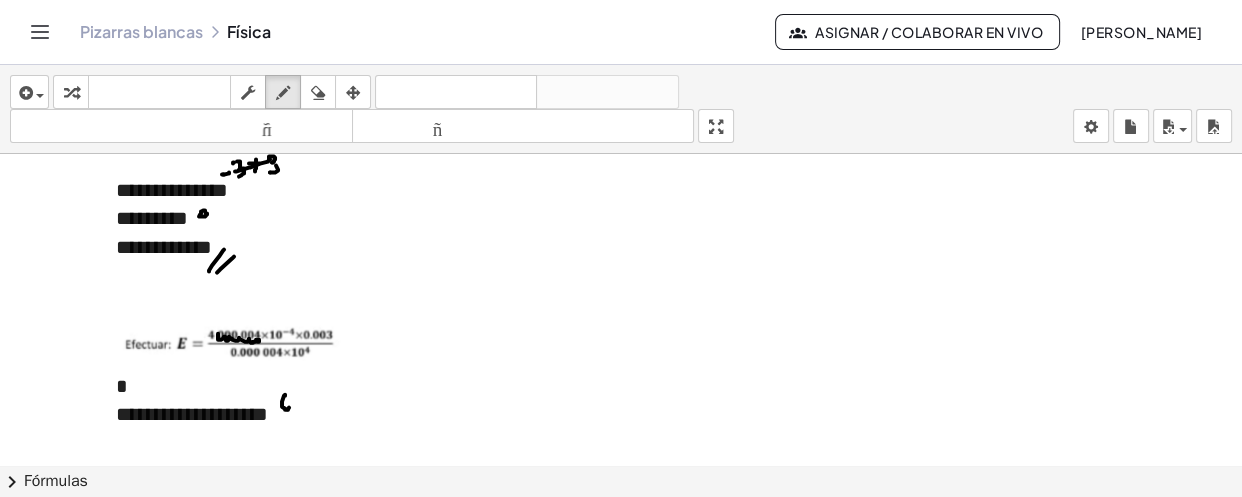 click at bounding box center (621, -1729) 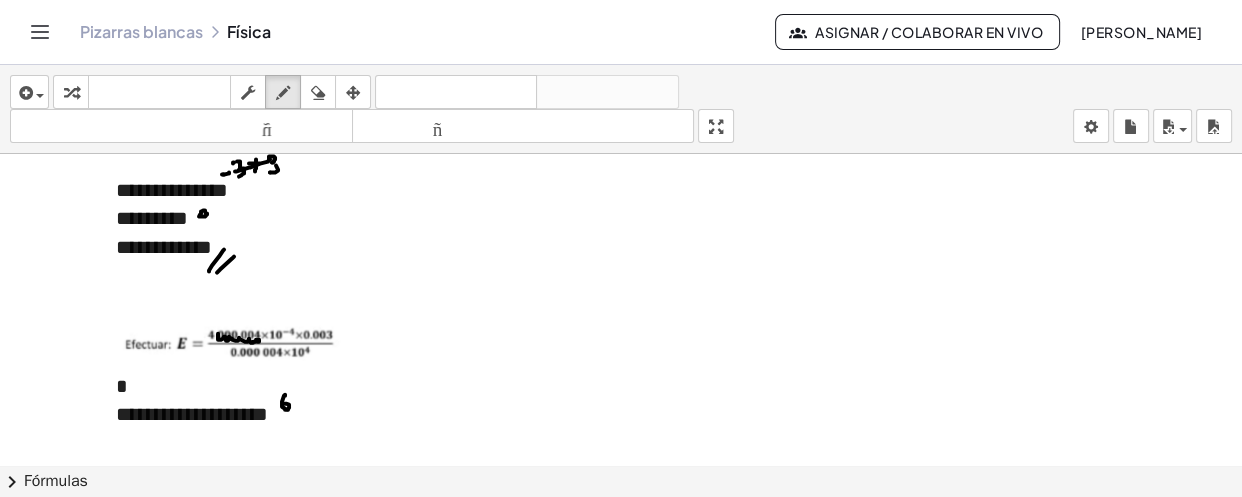 click at bounding box center [621, -1729] 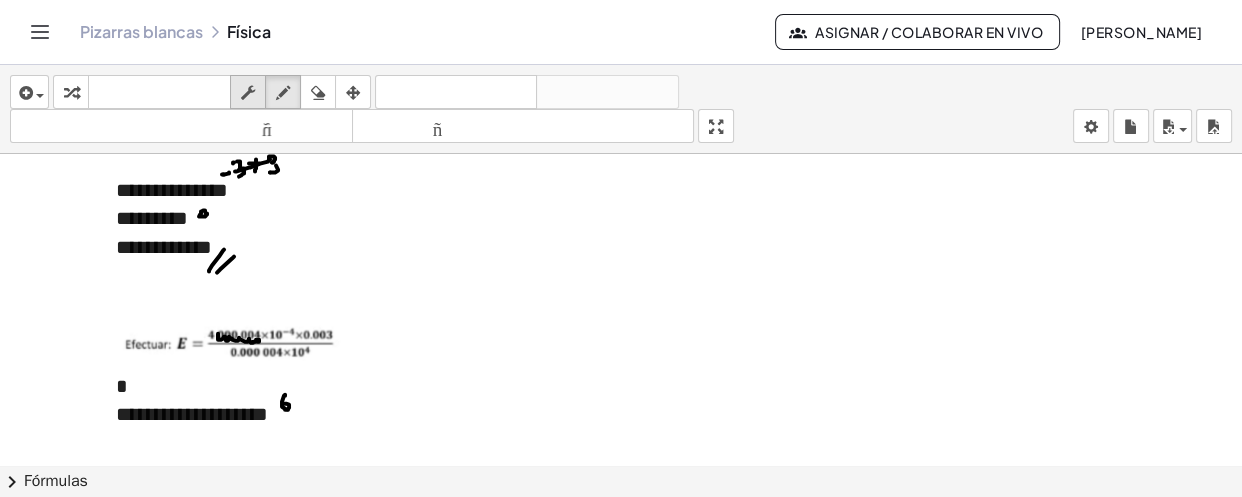click at bounding box center (248, 93) 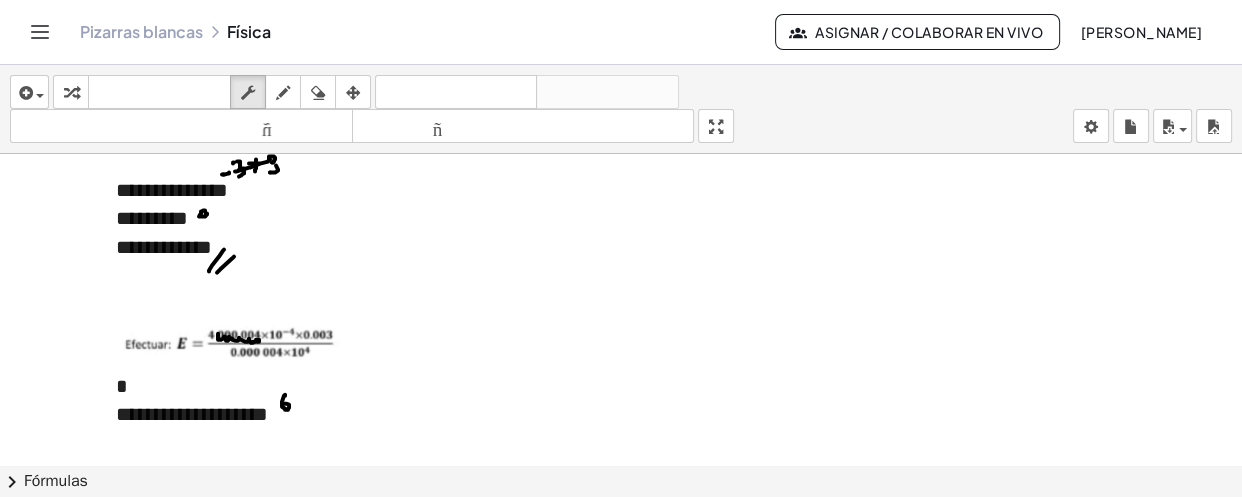 click on "**********" at bounding box center (345, 414) 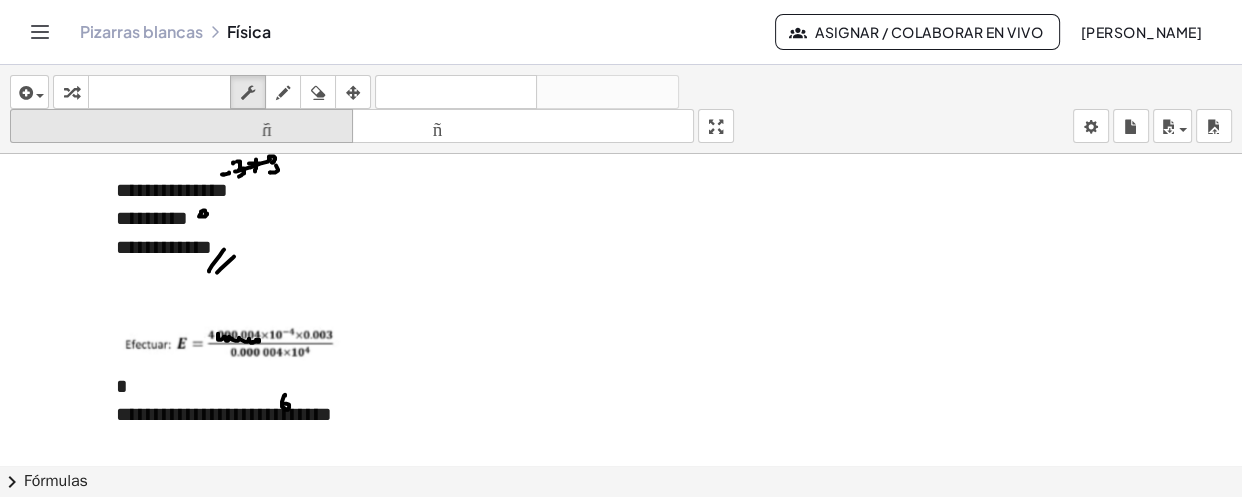 click on "tamaño_del_formato menor" at bounding box center [181, 126] 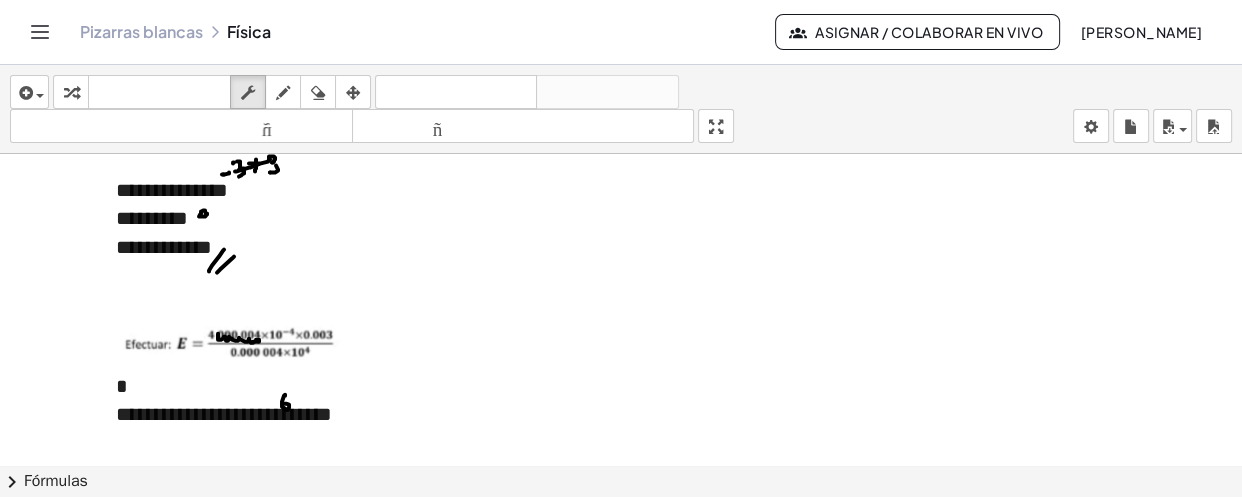 drag, startPoint x: 294, startPoint y: 99, endPoint x: 296, endPoint y: 173, distance: 74.02702 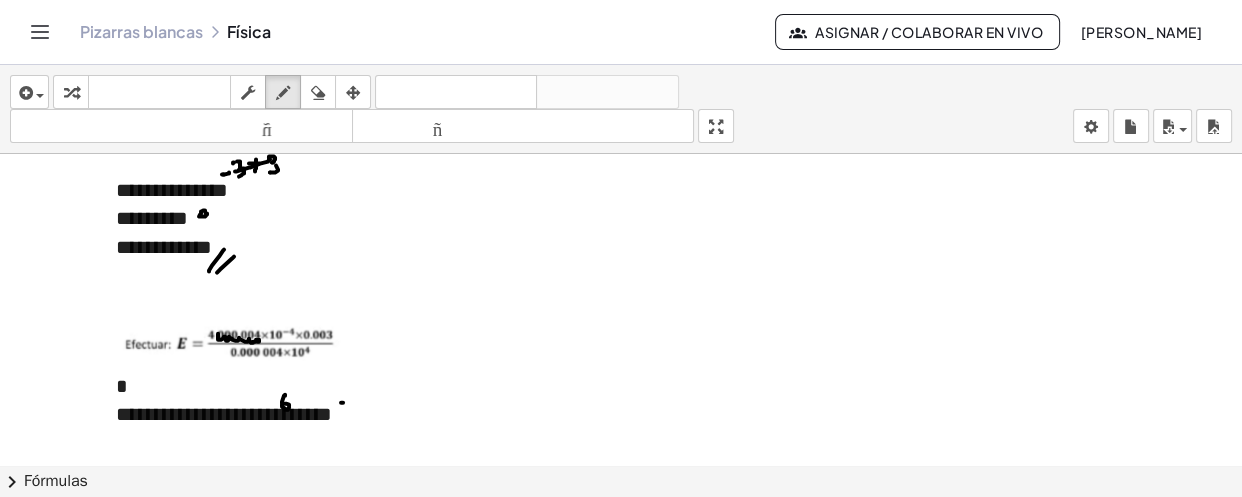 click at bounding box center [621, -1729] 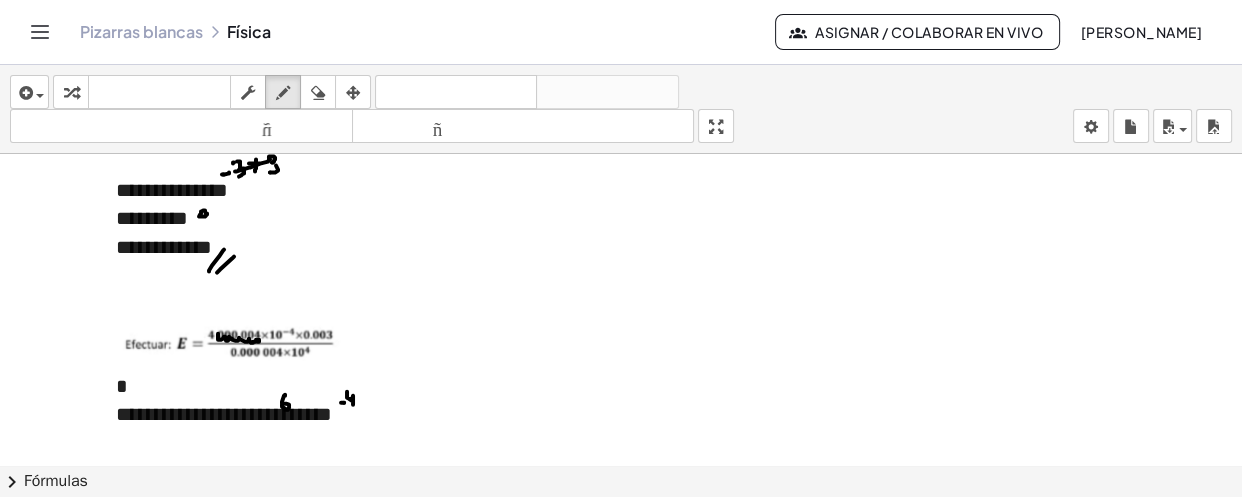 drag, startPoint x: 347, startPoint y: 389, endPoint x: 353, endPoint y: 402, distance: 14.3178215 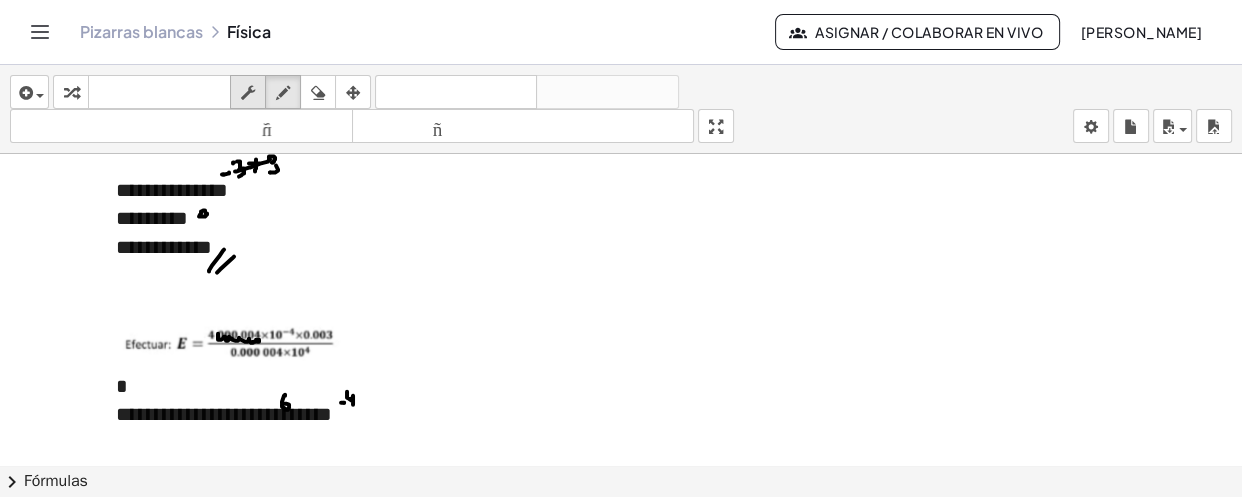 click at bounding box center [248, 92] 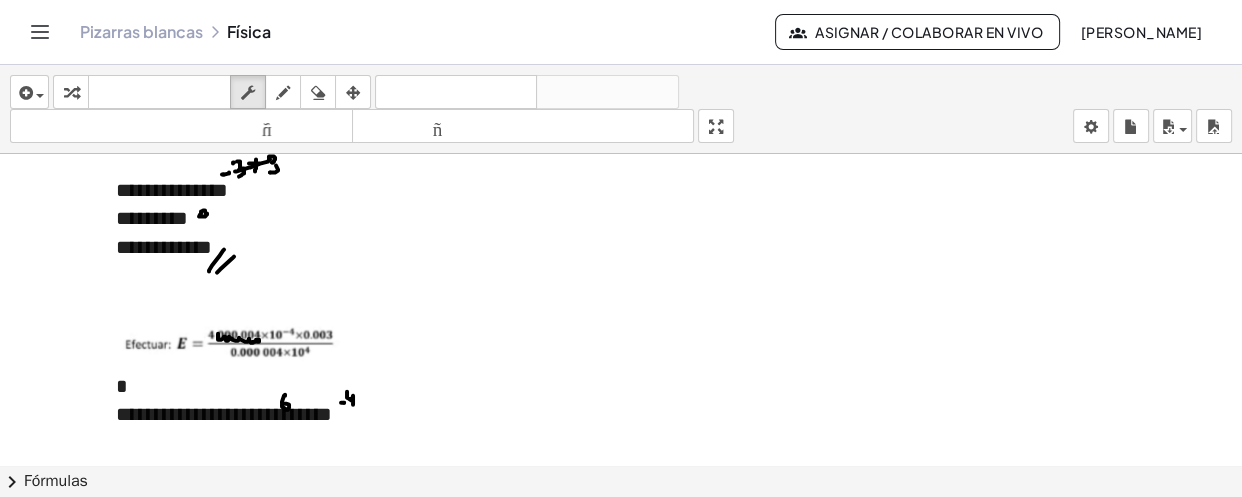 click on "**********" at bounding box center (345, 414) 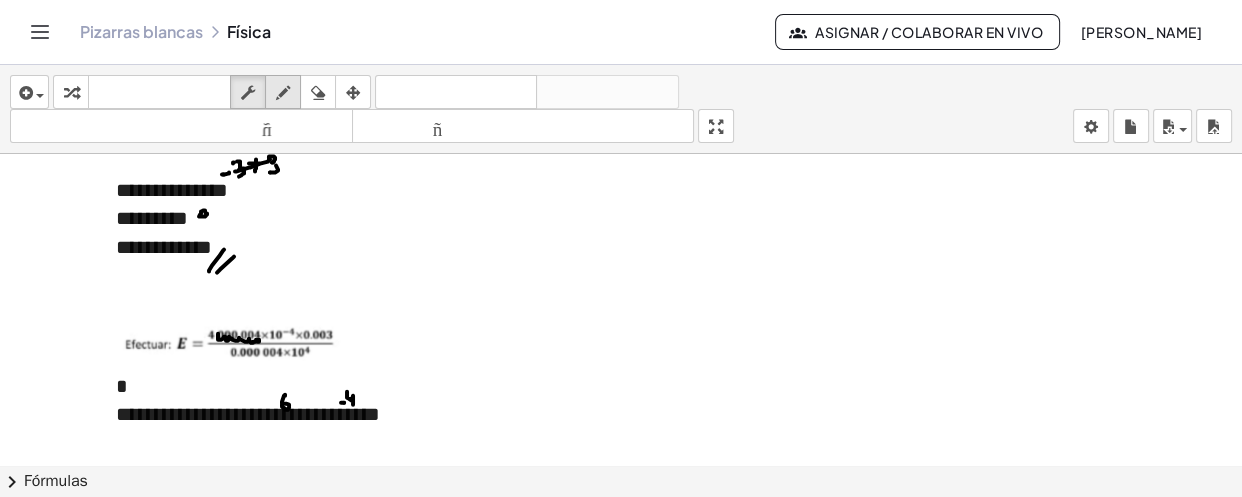 click at bounding box center [283, 92] 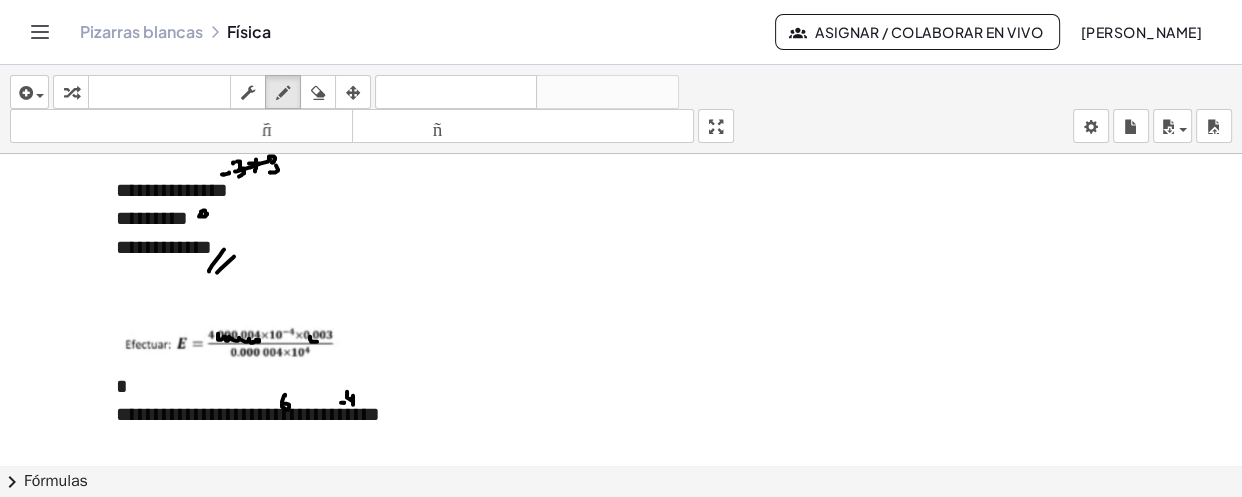 click at bounding box center [621, -1729] 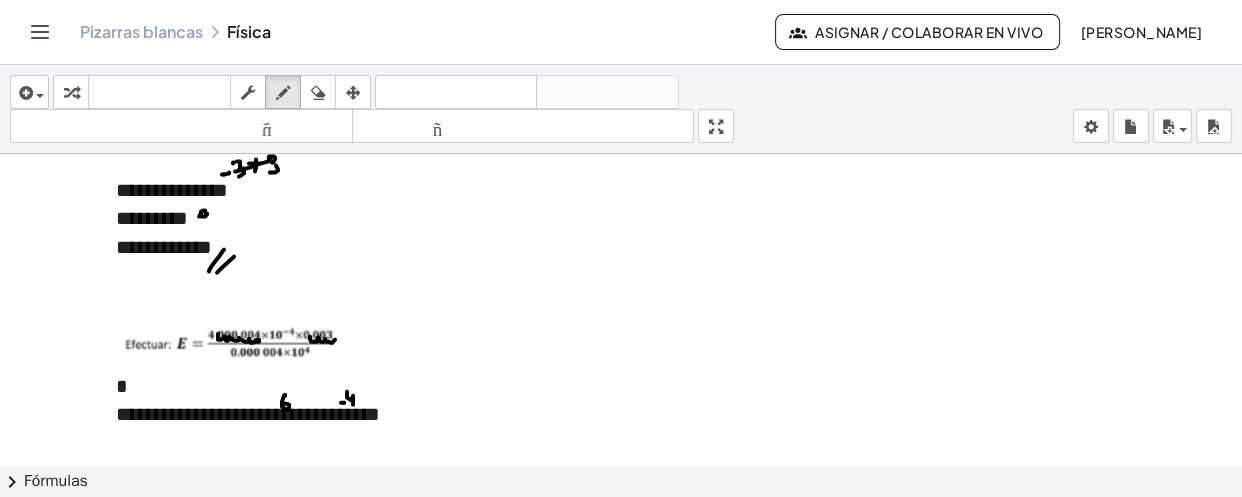 drag, startPoint x: 318, startPoint y: 335, endPoint x: 336, endPoint y: 333, distance: 18.110771 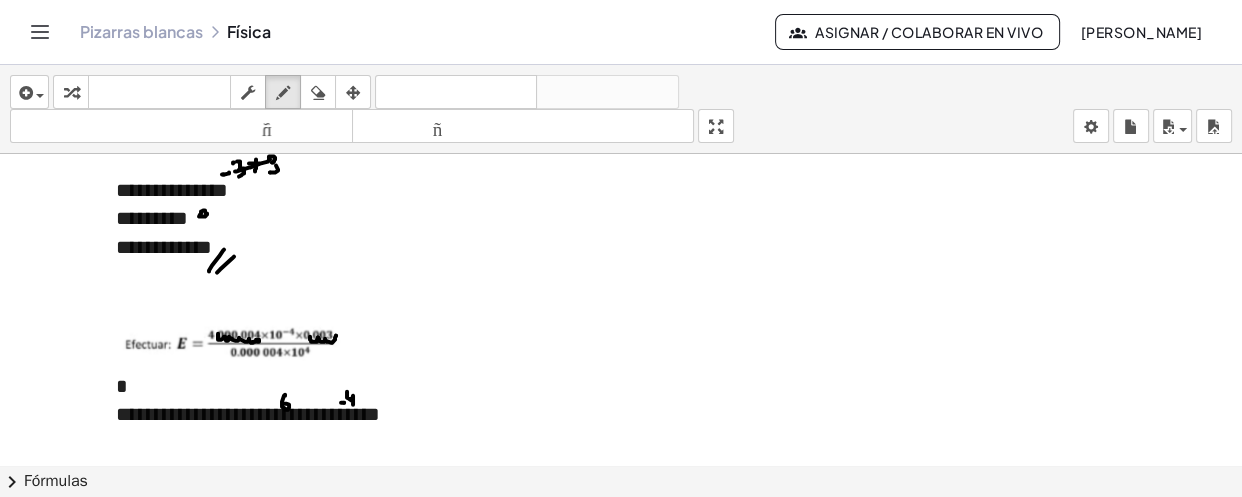 click at bounding box center [621, -1729] 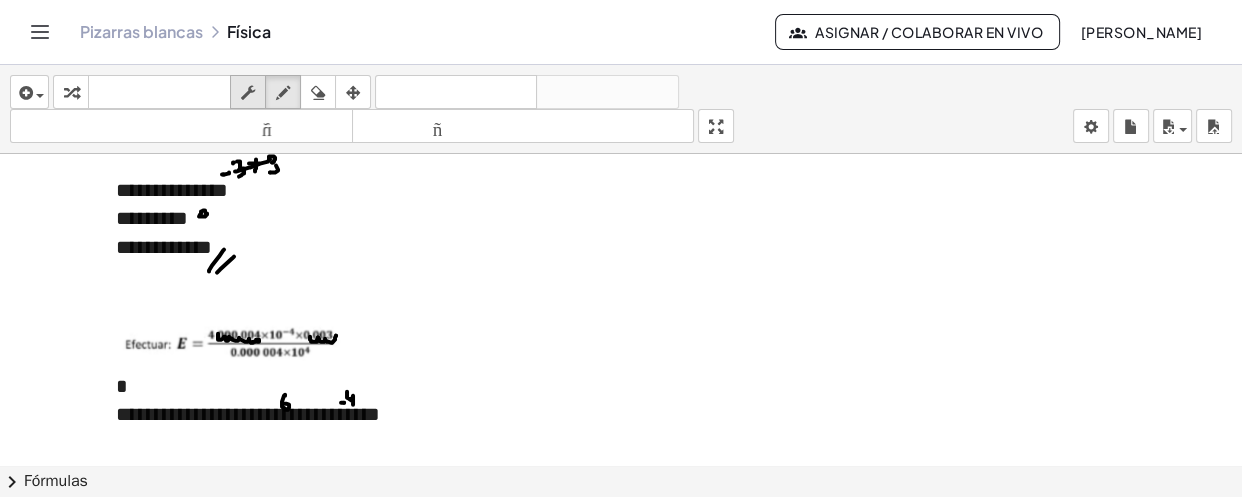 click on "fregar" at bounding box center (248, 92) 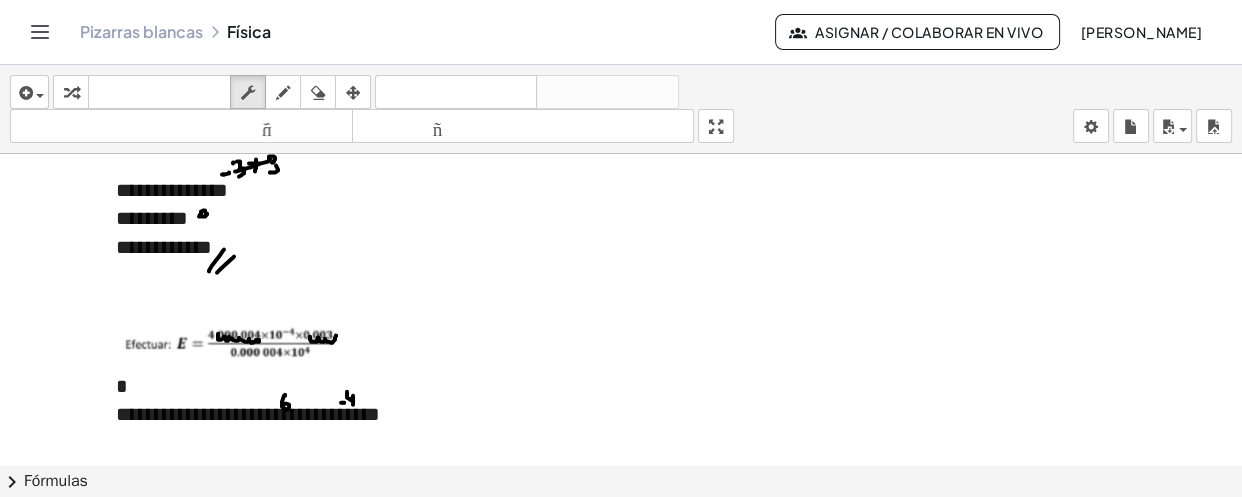 click on "**********" at bounding box center [345, 414] 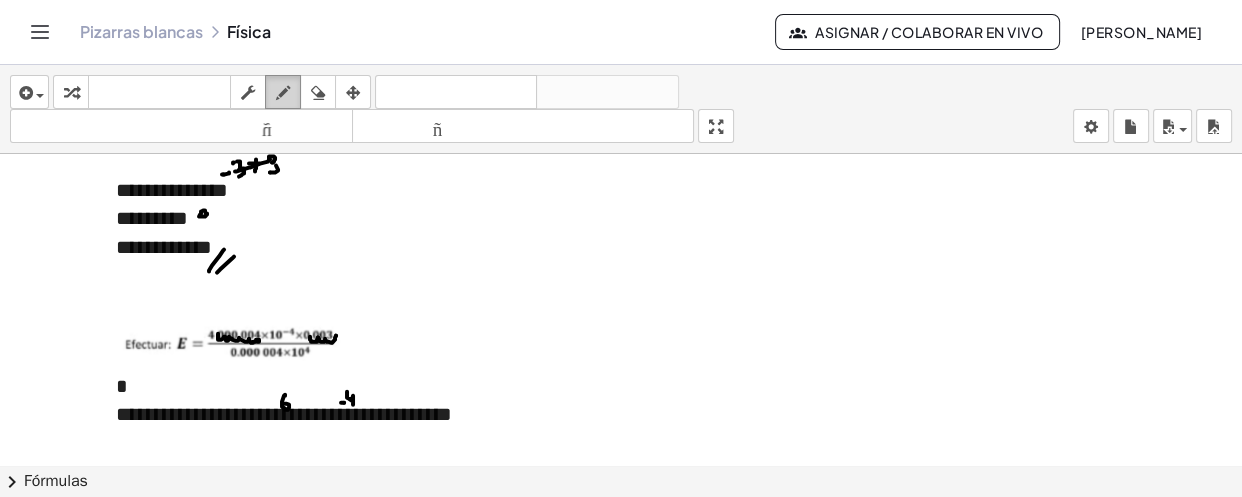 click on "dibujar" at bounding box center [283, 92] 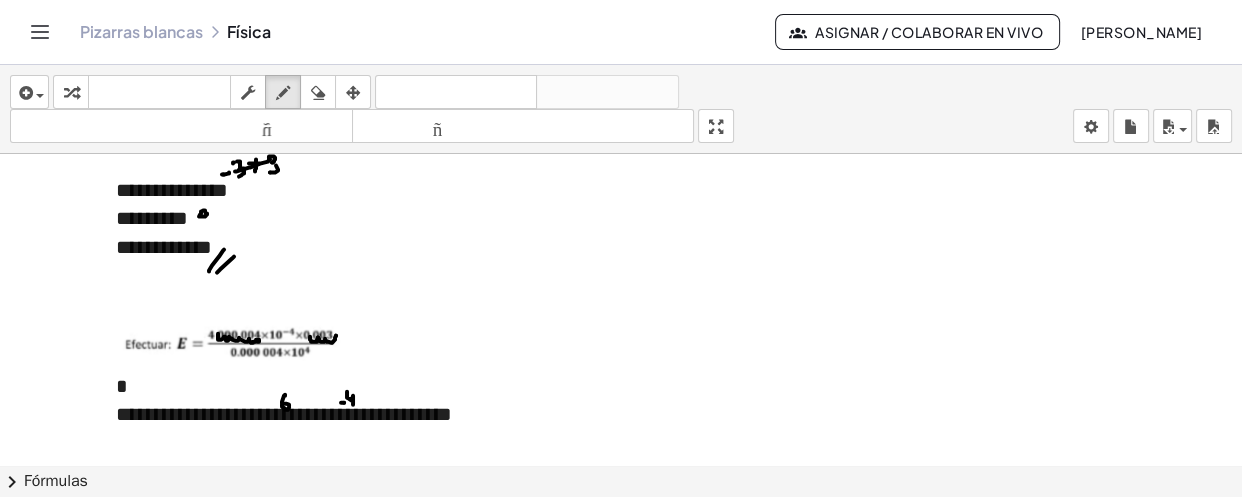 click at bounding box center [621, -1729] 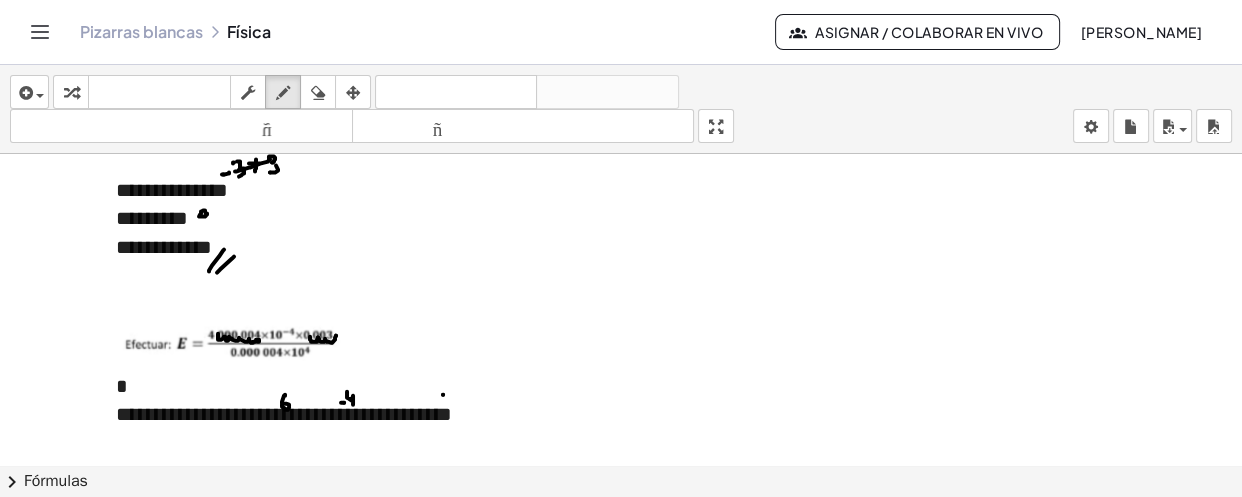 click at bounding box center (621, -1729) 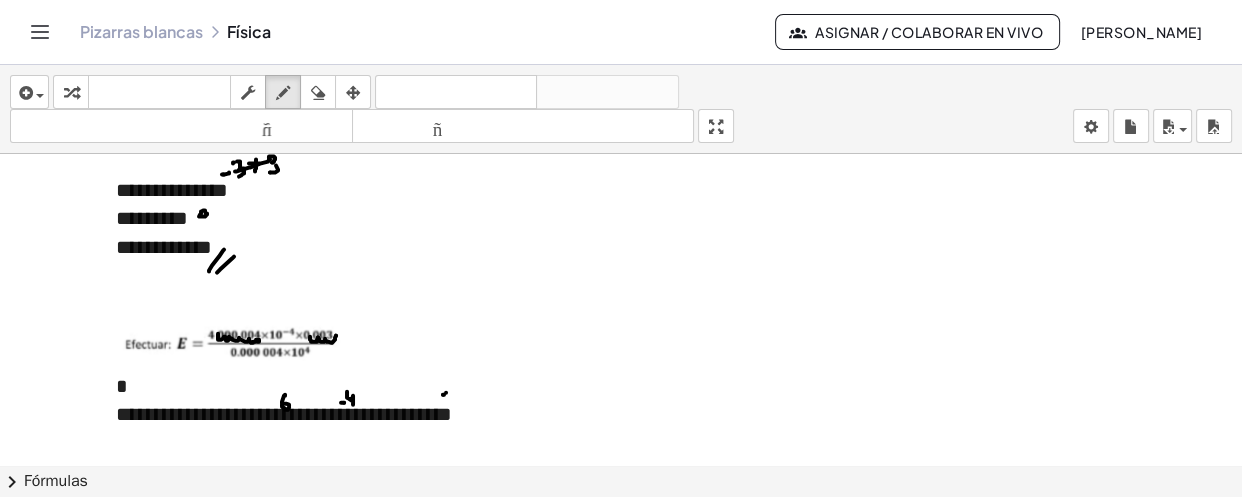 click at bounding box center (621, -1729) 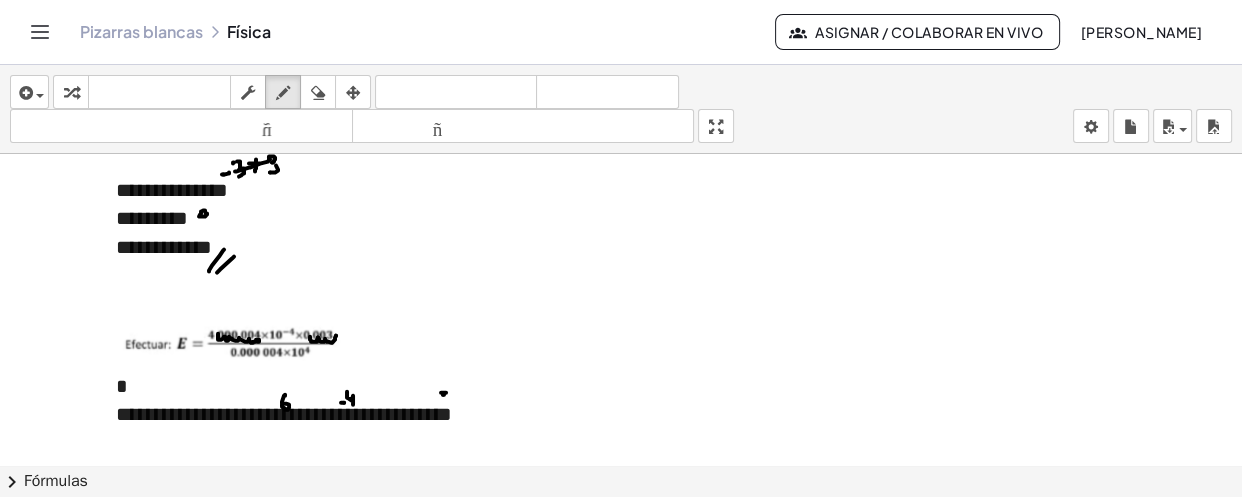 click at bounding box center (621, -1729) 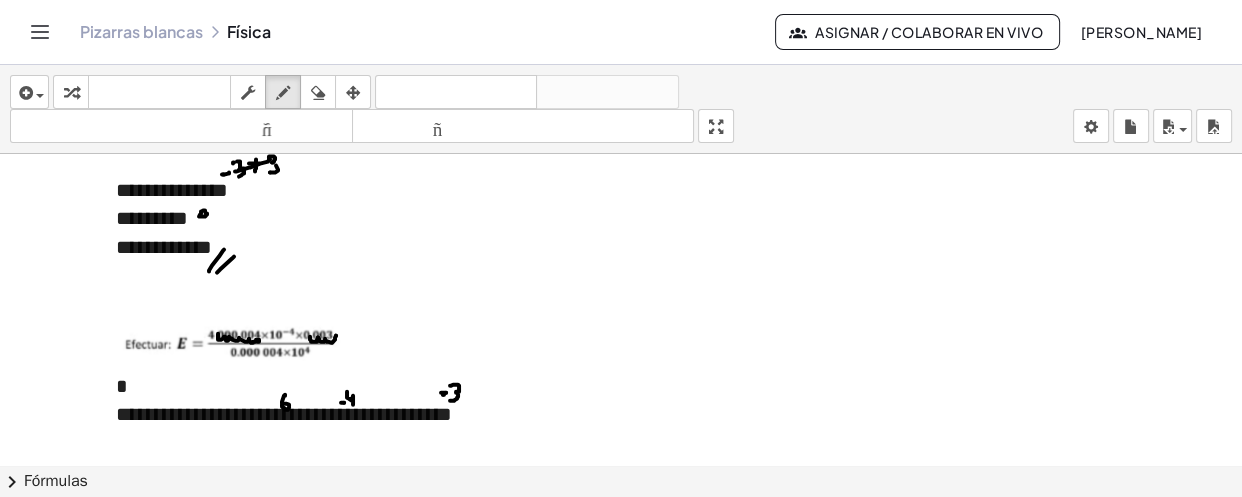 drag, startPoint x: 450, startPoint y: 383, endPoint x: 450, endPoint y: 398, distance: 15 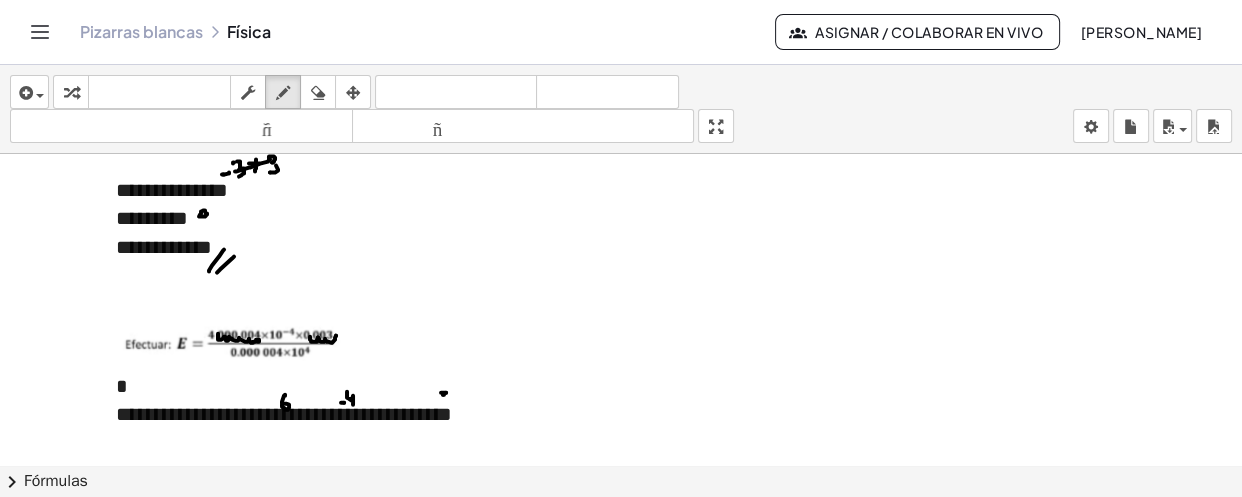 click at bounding box center (621, -1729) 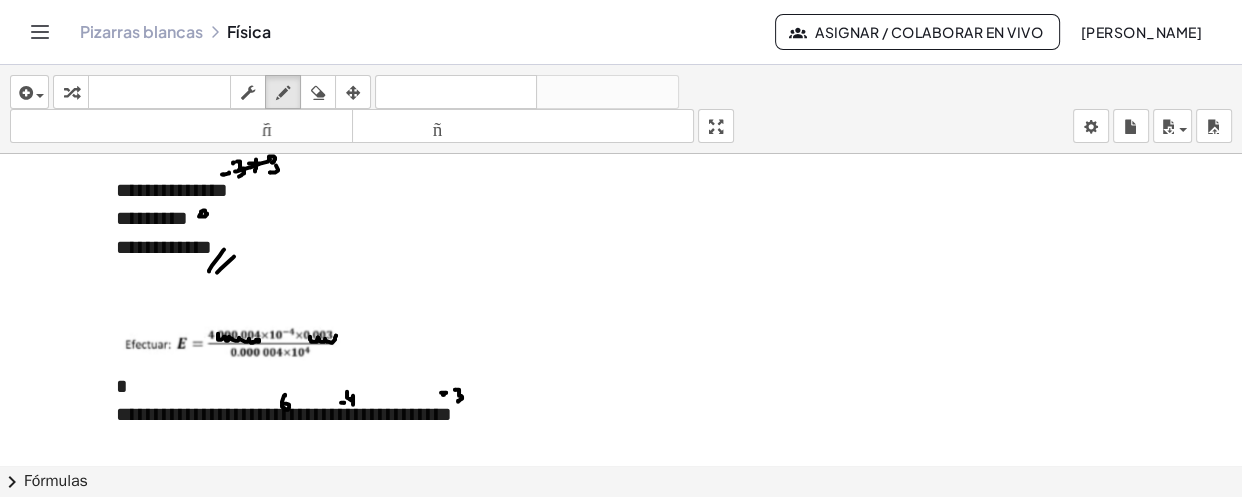 drag, startPoint x: 455, startPoint y: 387, endPoint x: 458, endPoint y: 399, distance: 12.369317 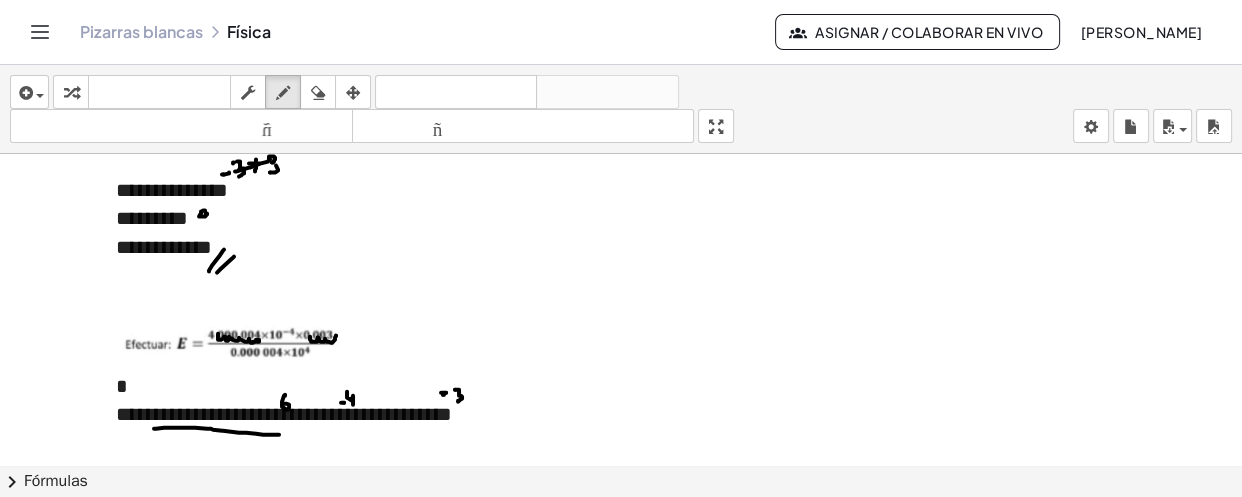 drag, startPoint x: 154, startPoint y: 426, endPoint x: 281, endPoint y: 432, distance: 127.141655 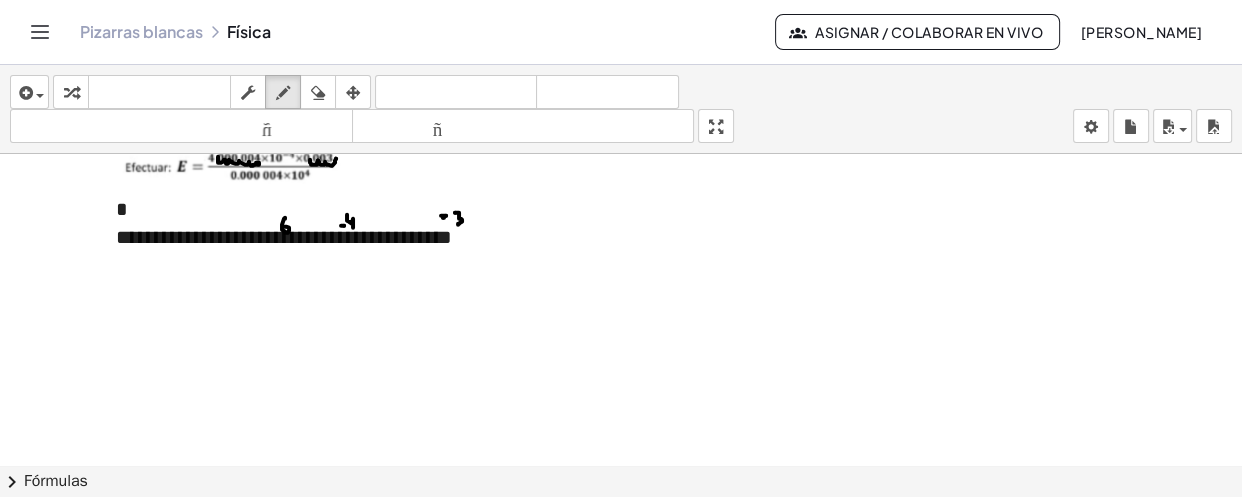 scroll, scrollTop: 4577, scrollLeft: 0, axis: vertical 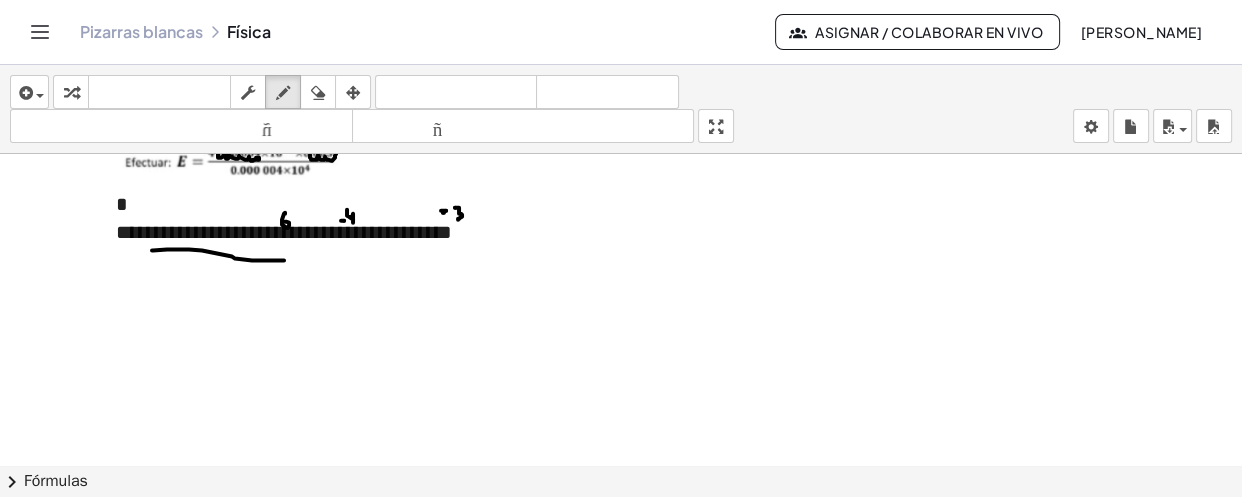drag, startPoint x: 152, startPoint y: 248, endPoint x: 299, endPoint y: 258, distance: 147.33974 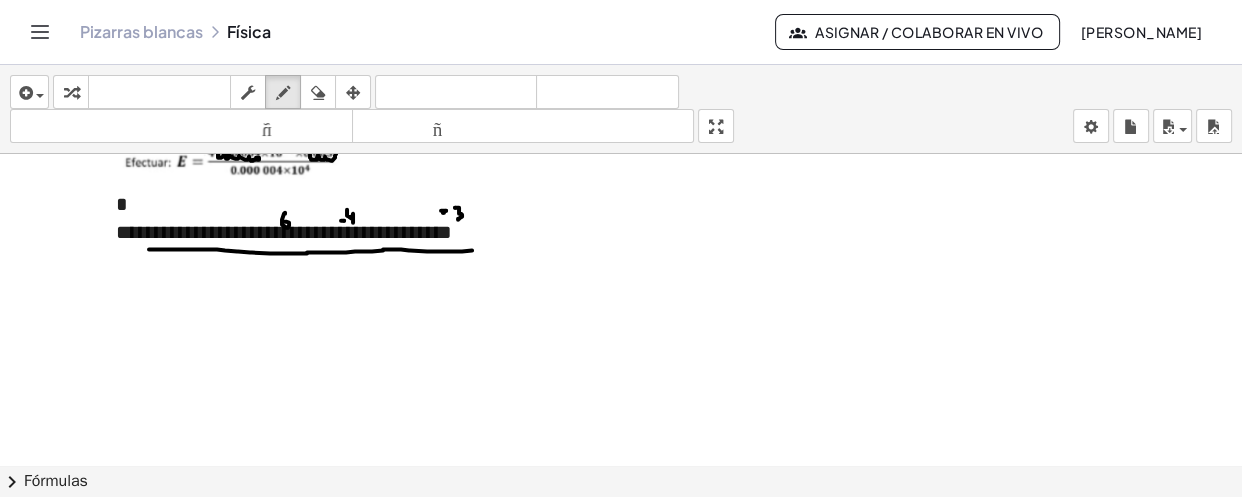drag, startPoint x: 149, startPoint y: 247, endPoint x: 472, endPoint y: 248, distance: 323.00156 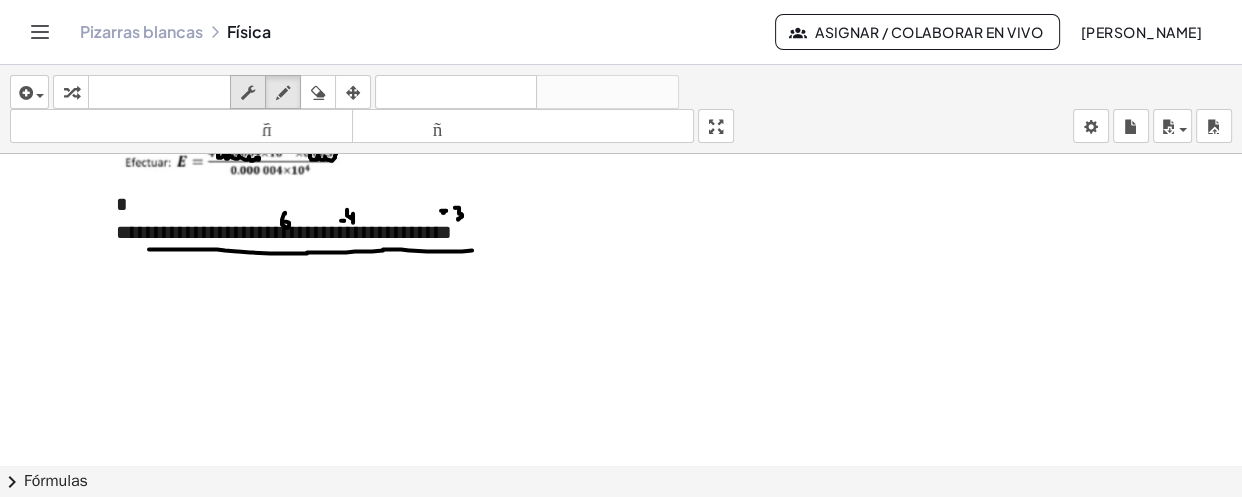 click at bounding box center (248, 92) 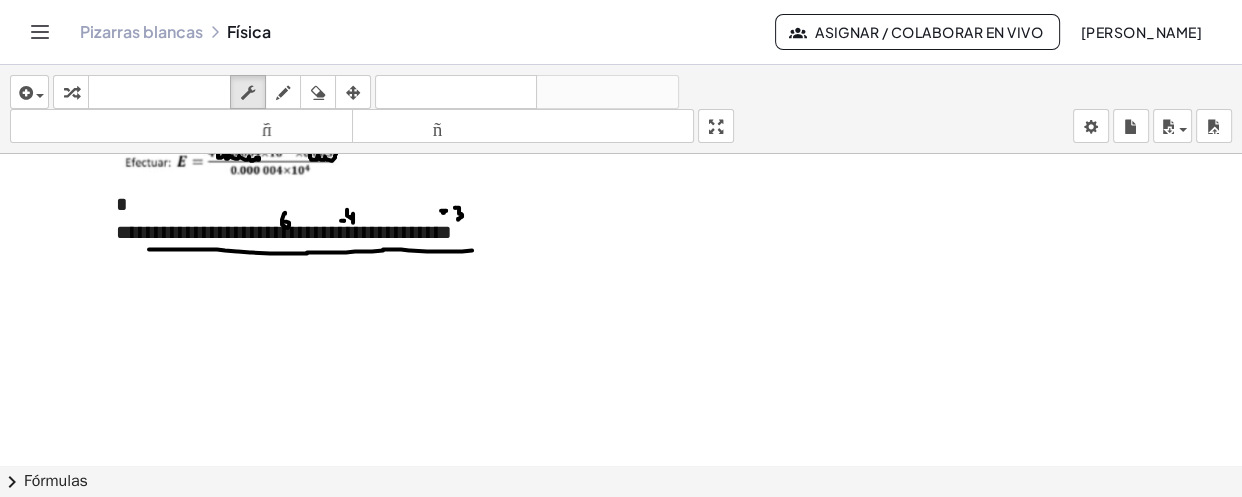 click on "**********" at bounding box center [345, 232] 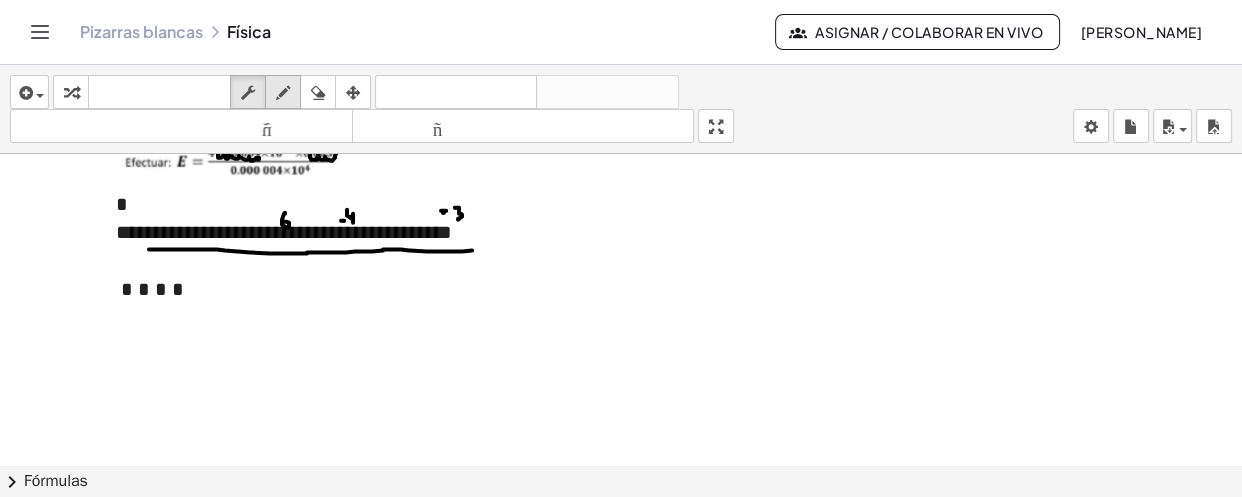 click at bounding box center [283, 93] 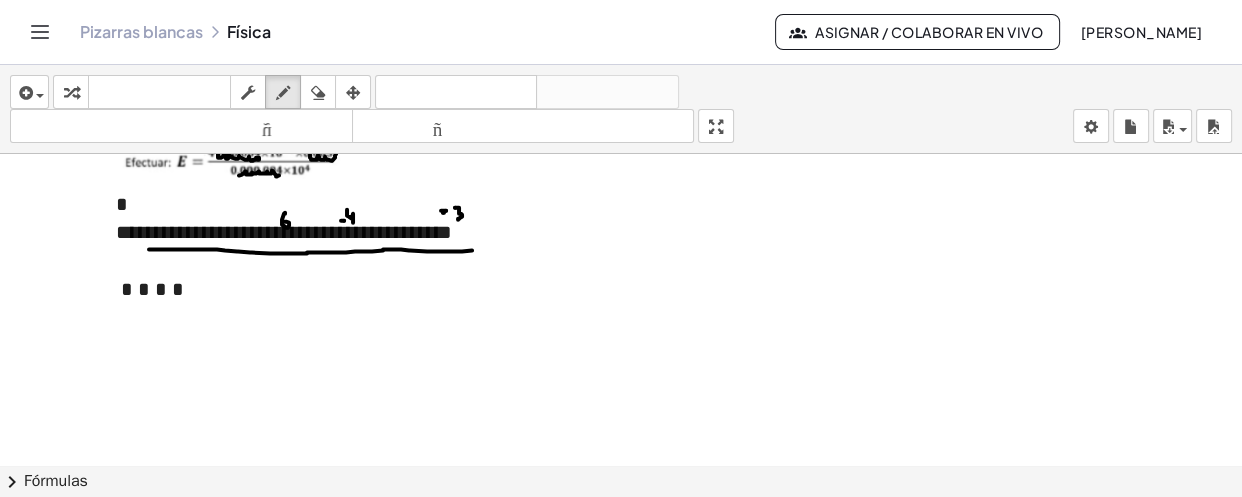 drag, startPoint x: 239, startPoint y: 173, endPoint x: 279, endPoint y: 170, distance: 40.112343 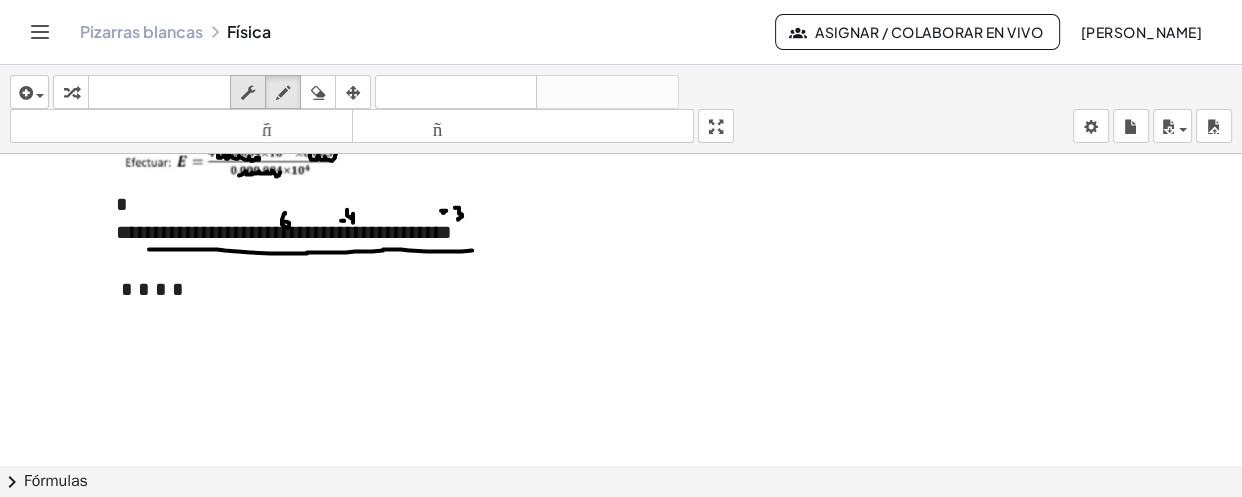 click at bounding box center (248, 92) 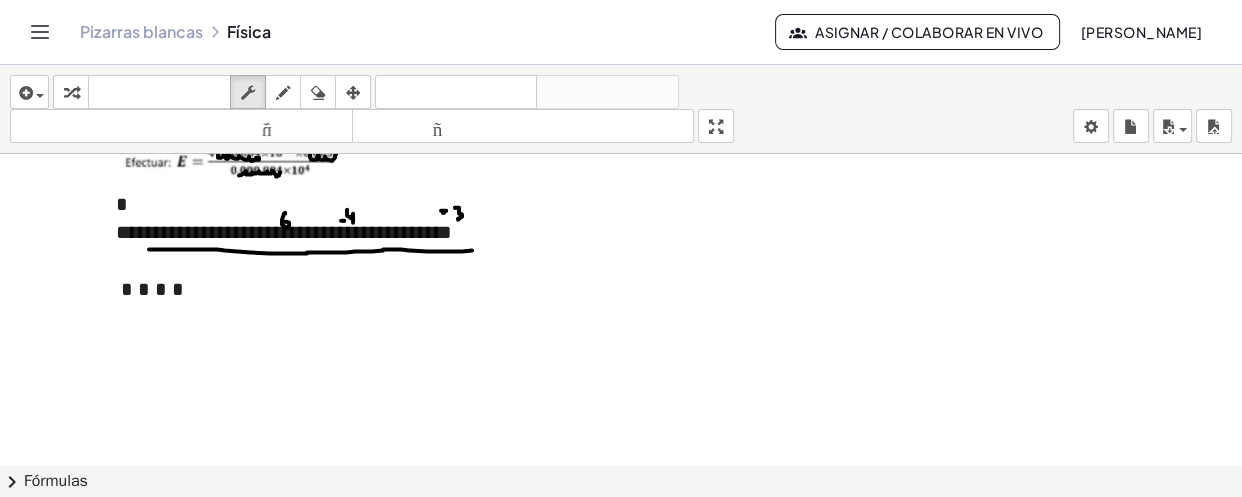 click at bounding box center [345, 261] 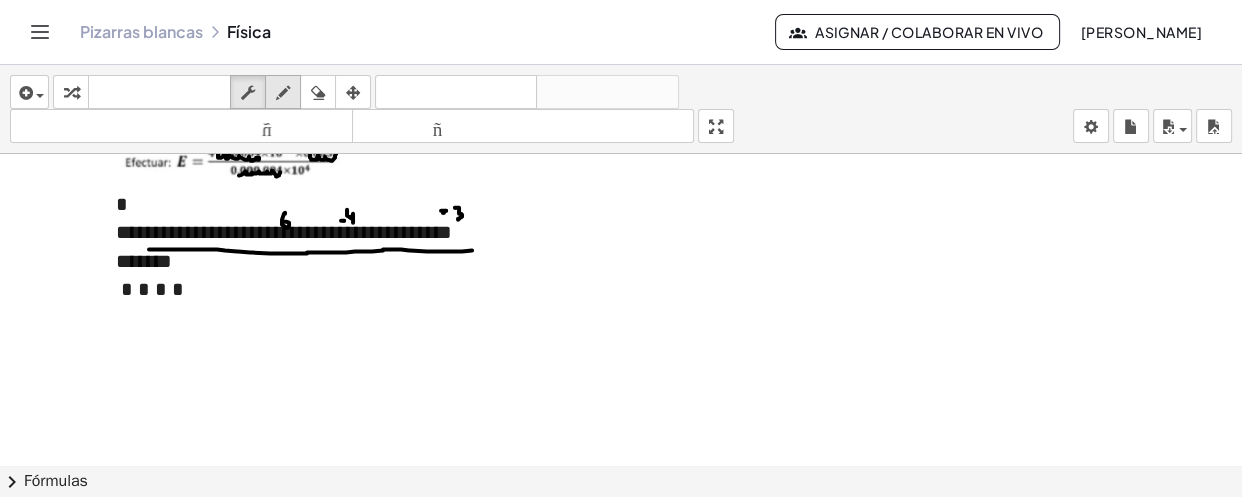 click at bounding box center [283, 93] 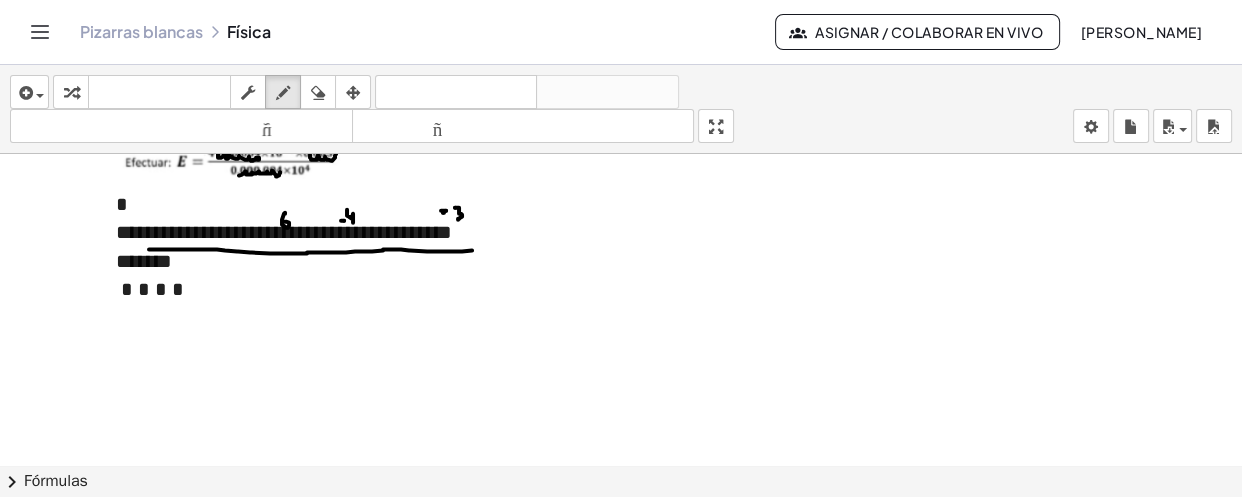 click at bounding box center (621, -1911) 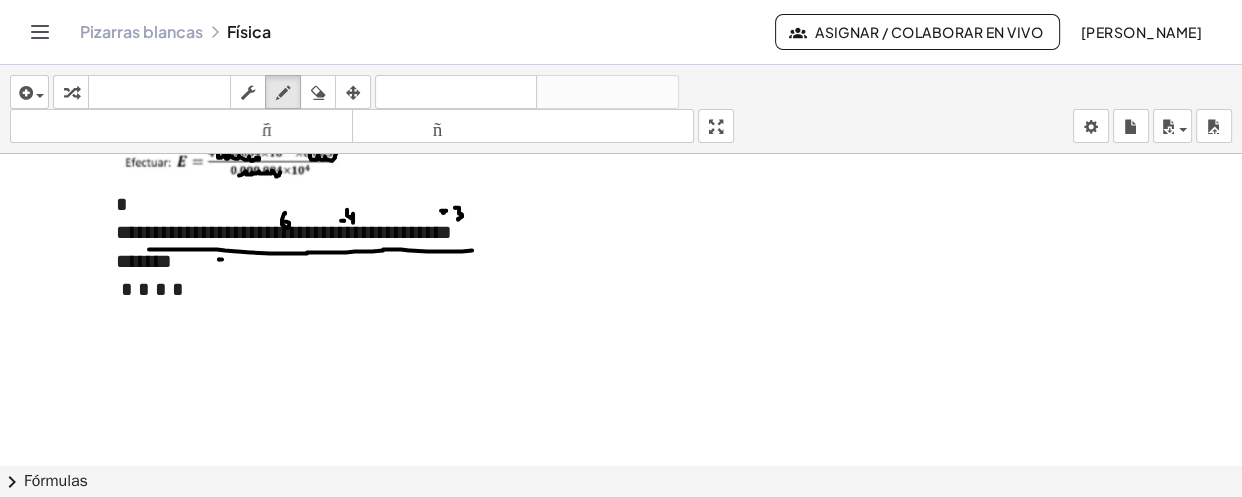 click at bounding box center [621, -1911] 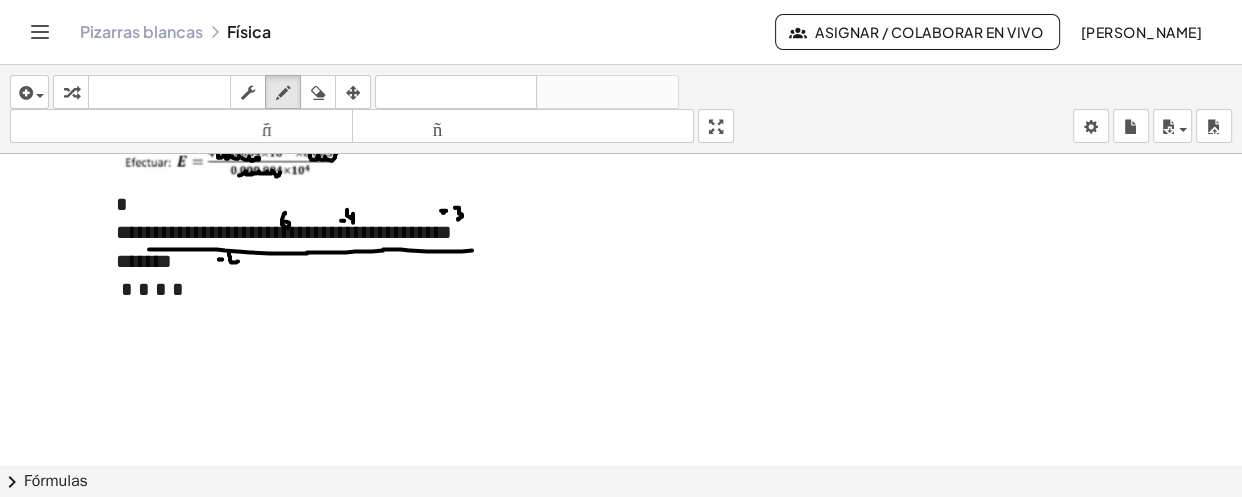 drag, startPoint x: 229, startPoint y: 251, endPoint x: 238, endPoint y: 259, distance: 12.0415945 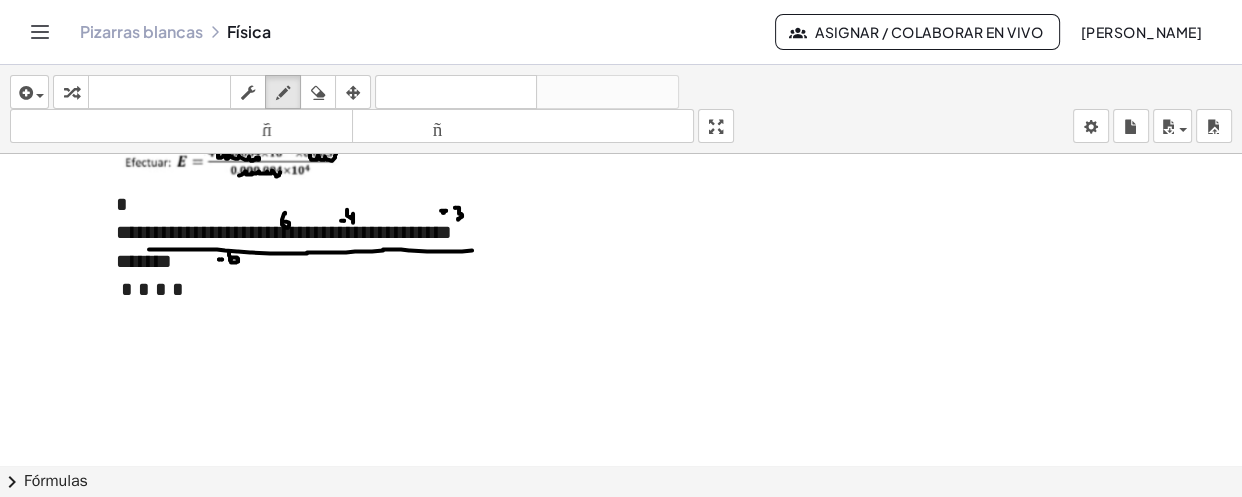 drag, startPoint x: 238, startPoint y: 256, endPoint x: 224, endPoint y: 230, distance: 29.529646 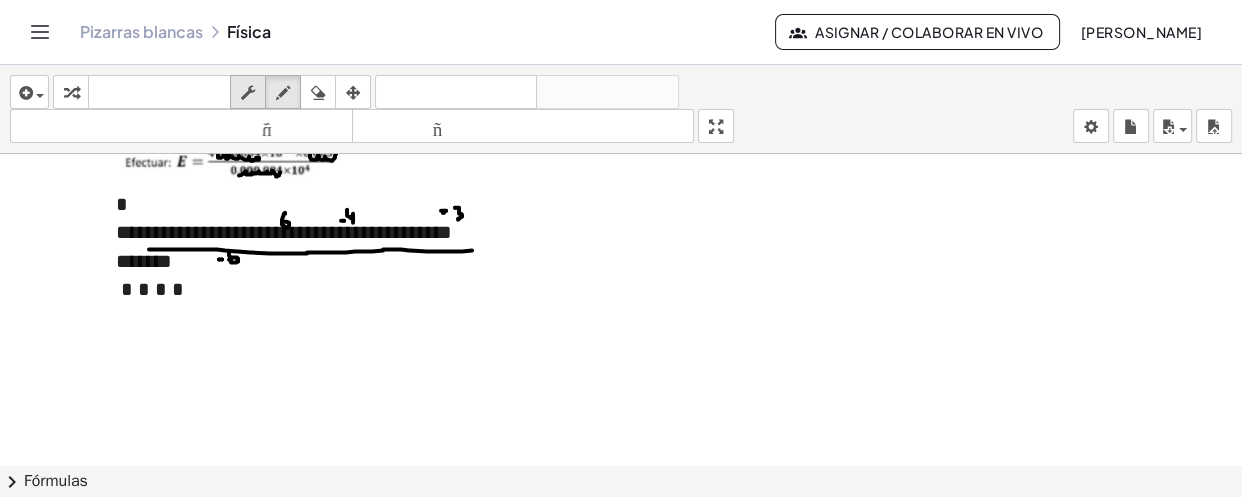 click at bounding box center [248, 93] 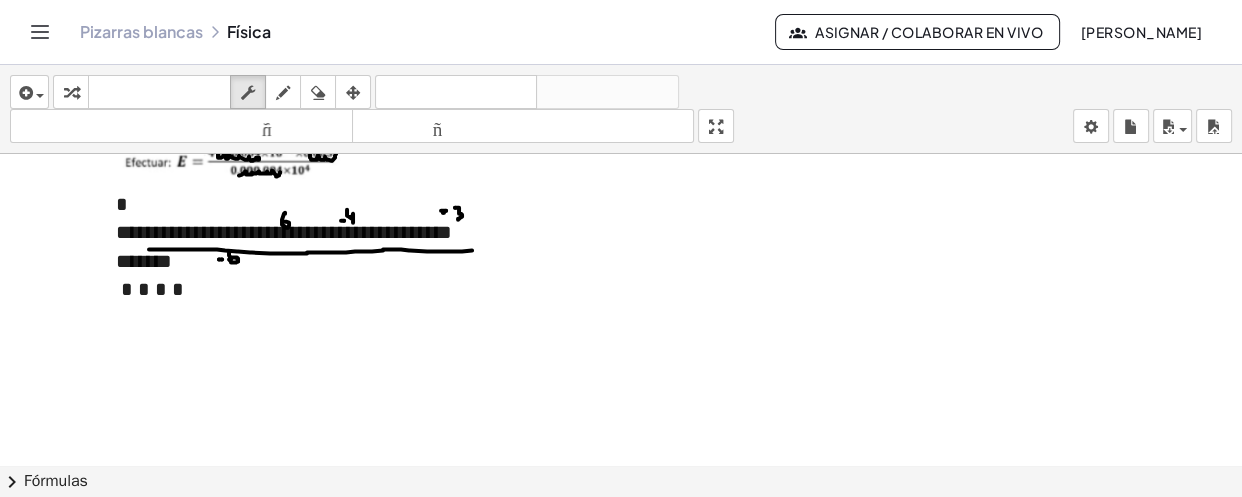 click on "*******" at bounding box center (345, 261) 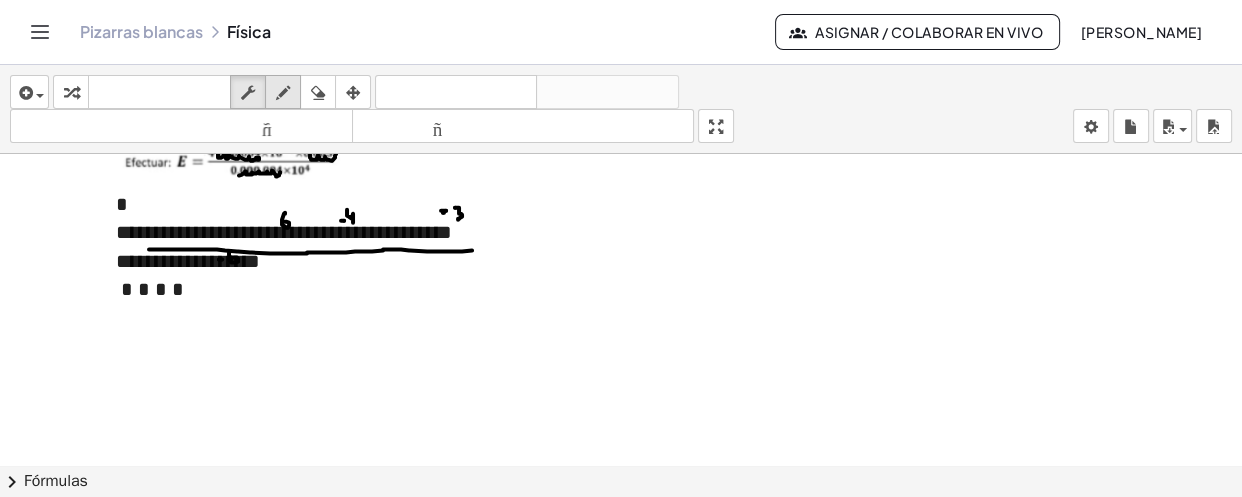 drag, startPoint x: 273, startPoint y: 86, endPoint x: 288, endPoint y: 107, distance: 25.806976 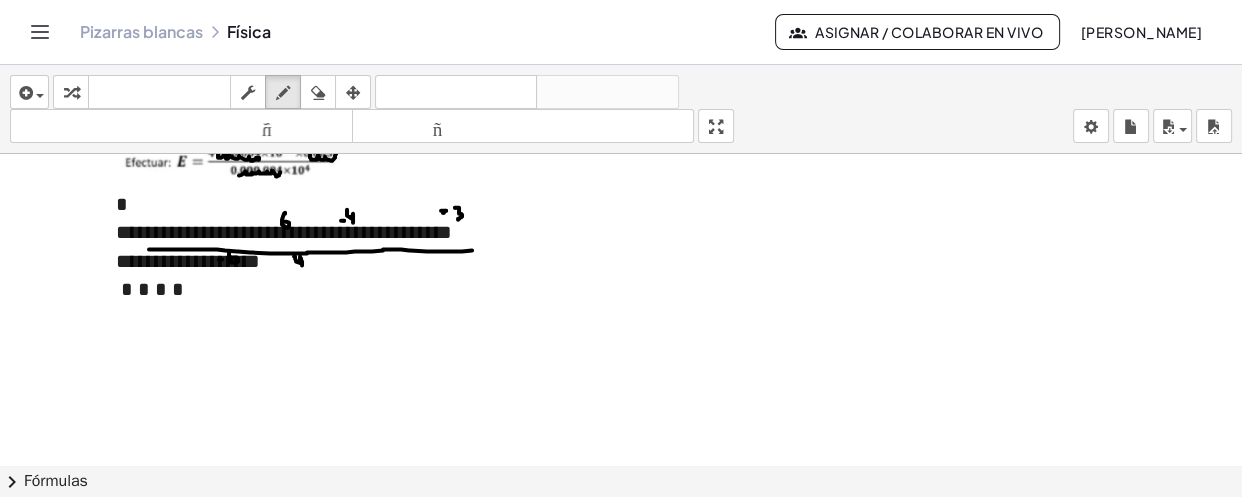 drag, startPoint x: 294, startPoint y: 254, endPoint x: 302, endPoint y: 263, distance: 12.0415945 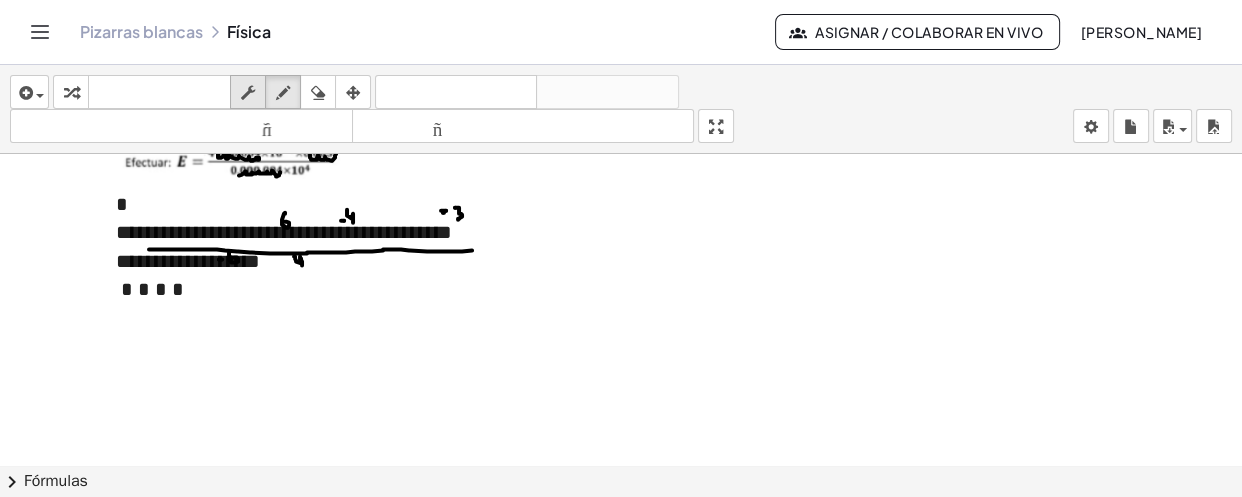 click at bounding box center [248, 93] 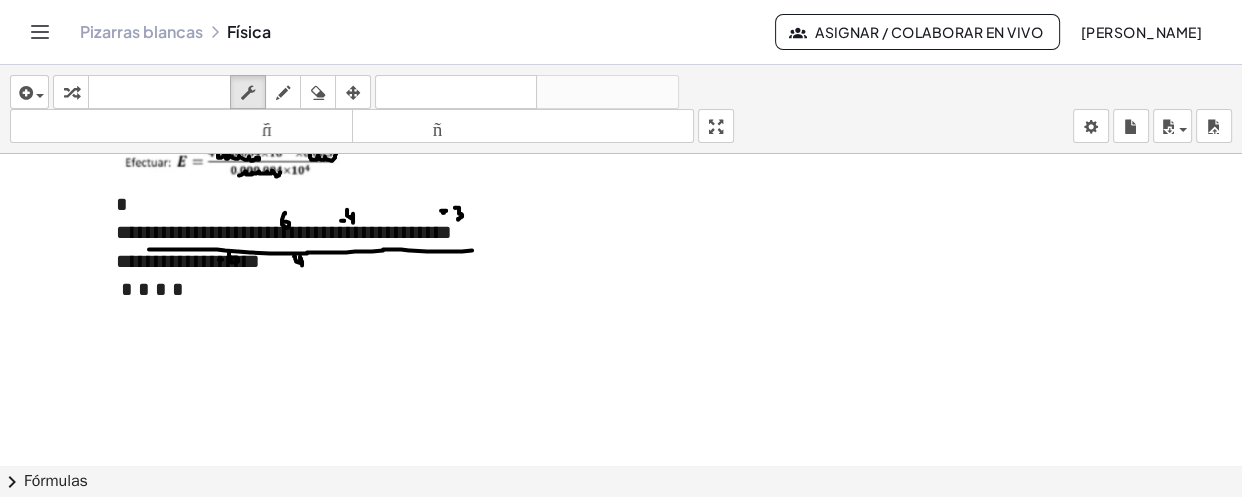 click at bounding box center [345, 289] 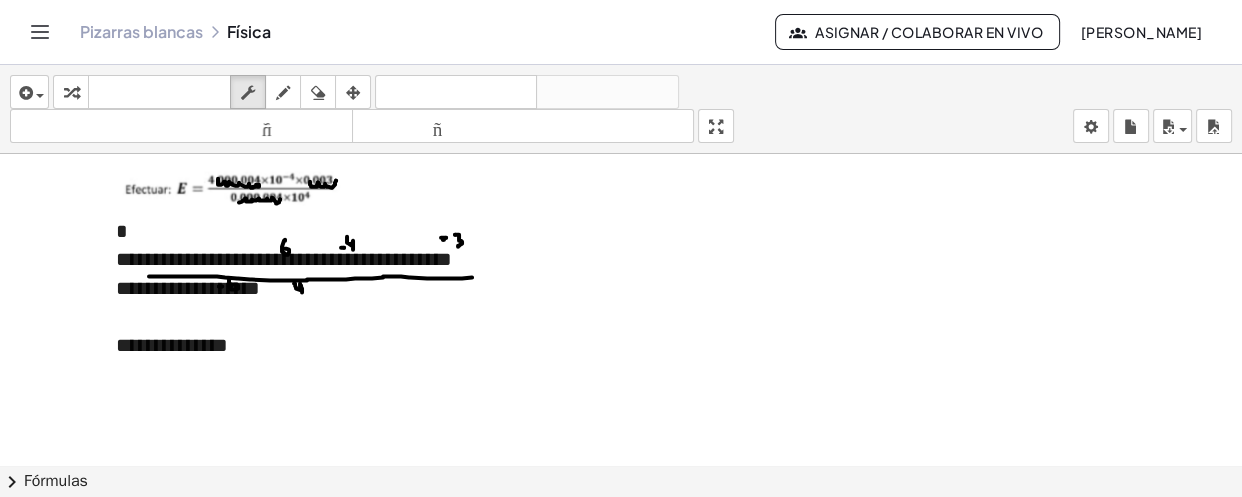 scroll, scrollTop: 4577, scrollLeft: 0, axis: vertical 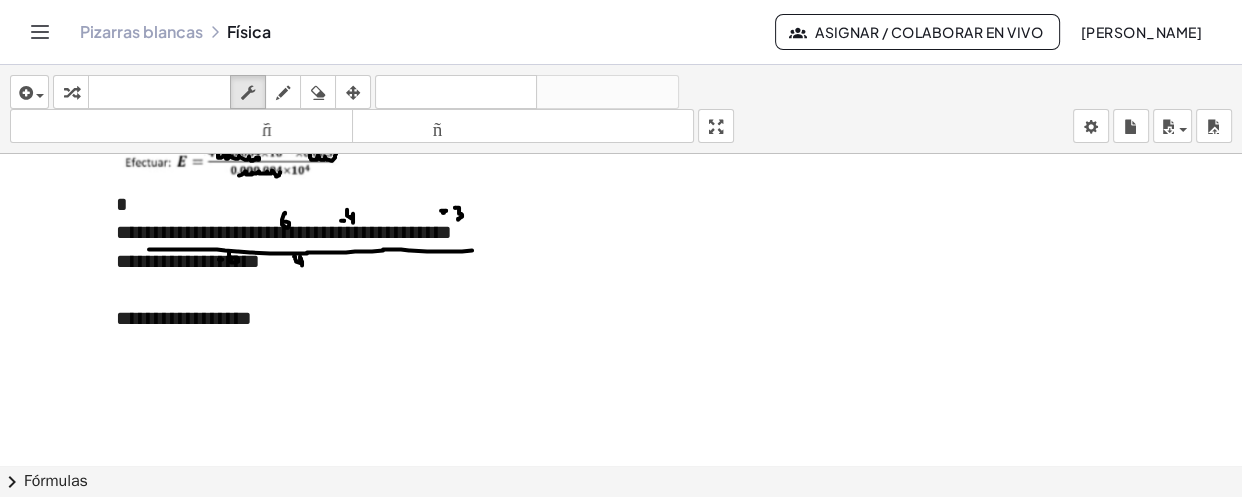 click on "**********" at bounding box center [284, 232] 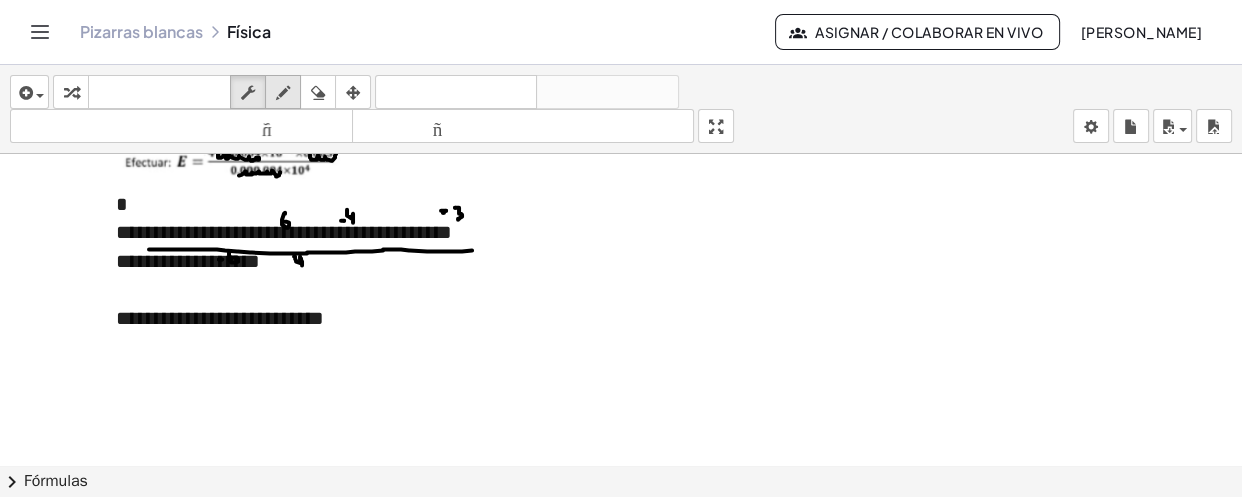 click at bounding box center (283, 92) 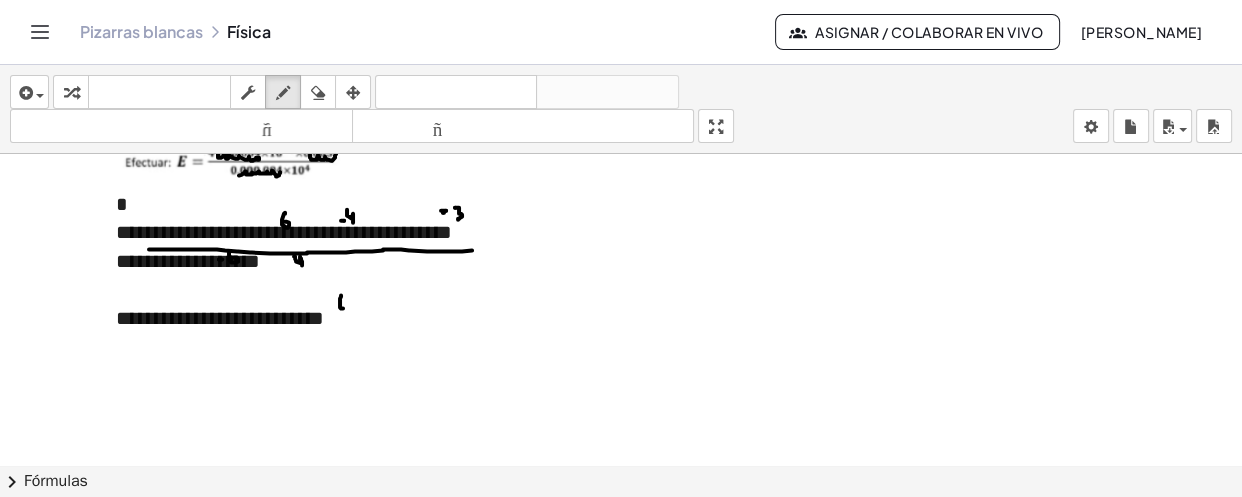 click at bounding box center [621, -1911] 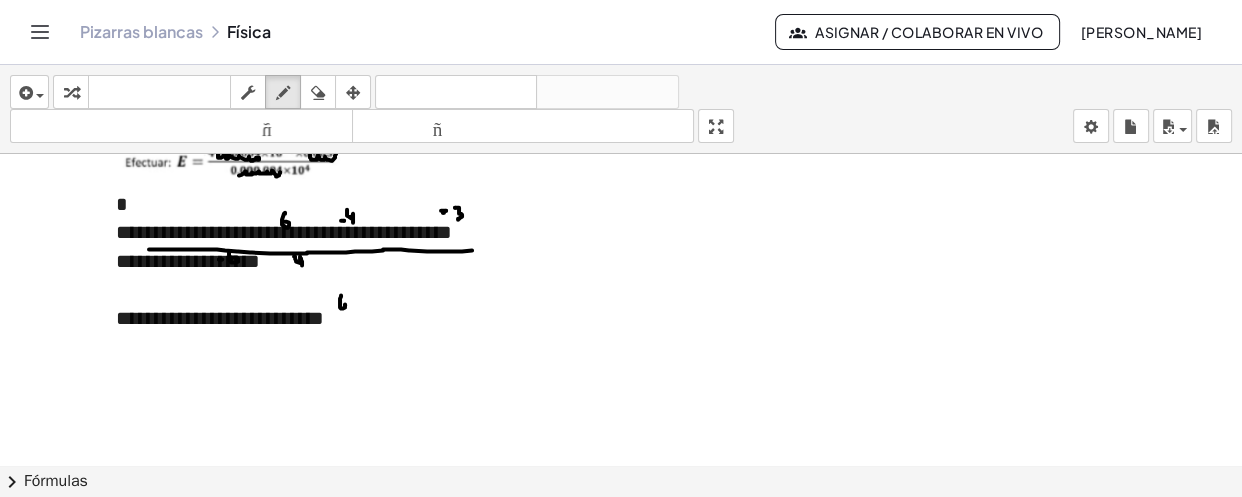 click at bounding box center [621, -1911] 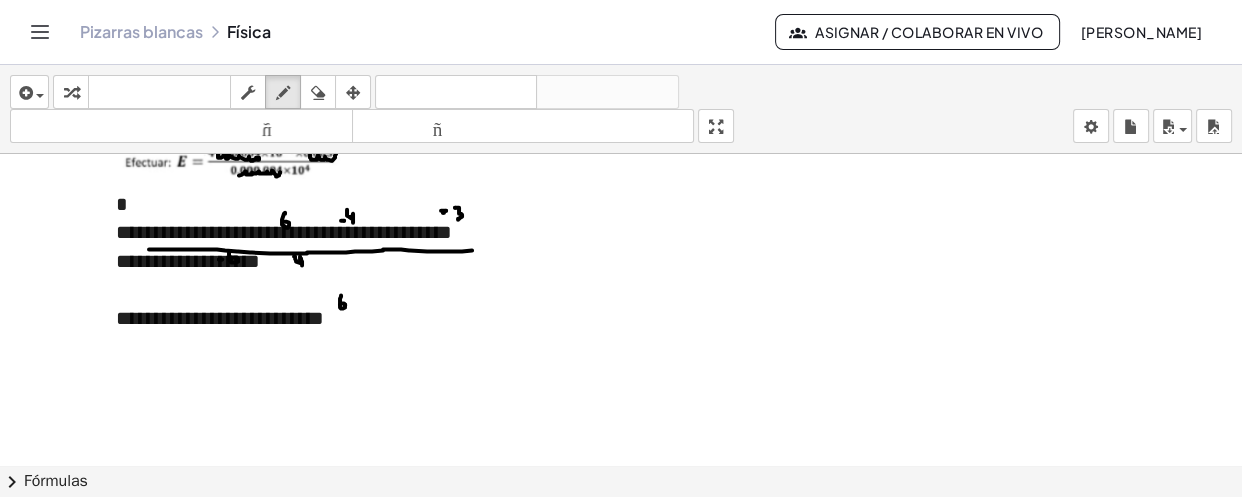 click at bounding box center (621, -1911) 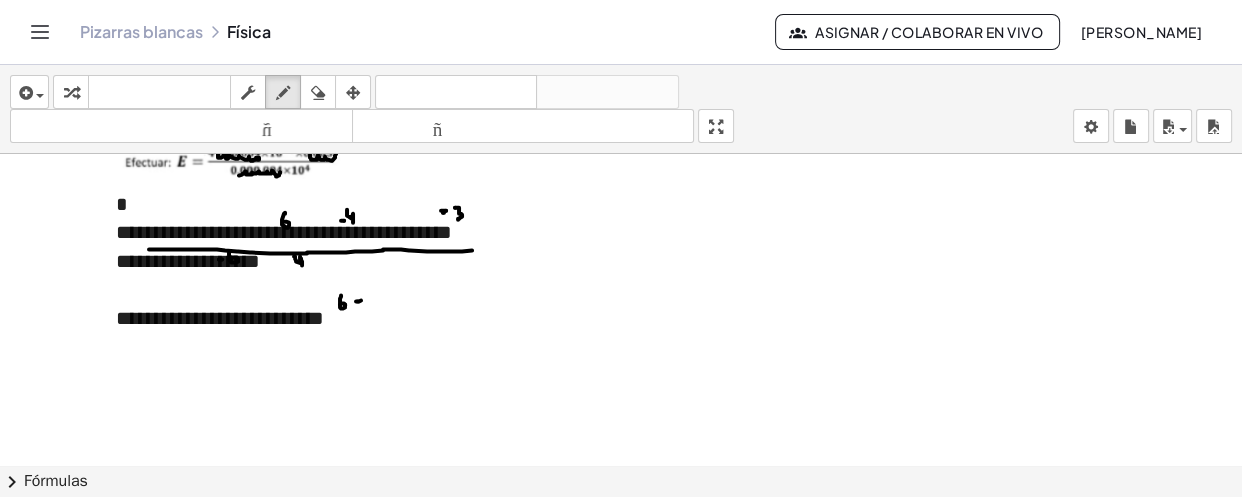 click at bounding box center (621, -1911) 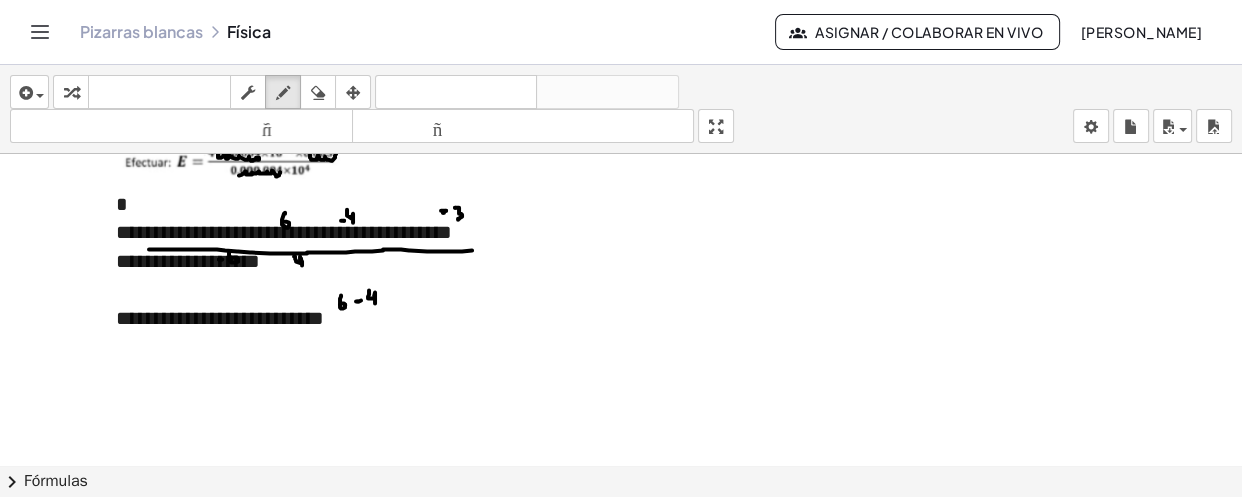 drag, startPoint x: 369, startPoint y: 288, endPoint x: 375, endPoint y: 301, distance: 14.3178215 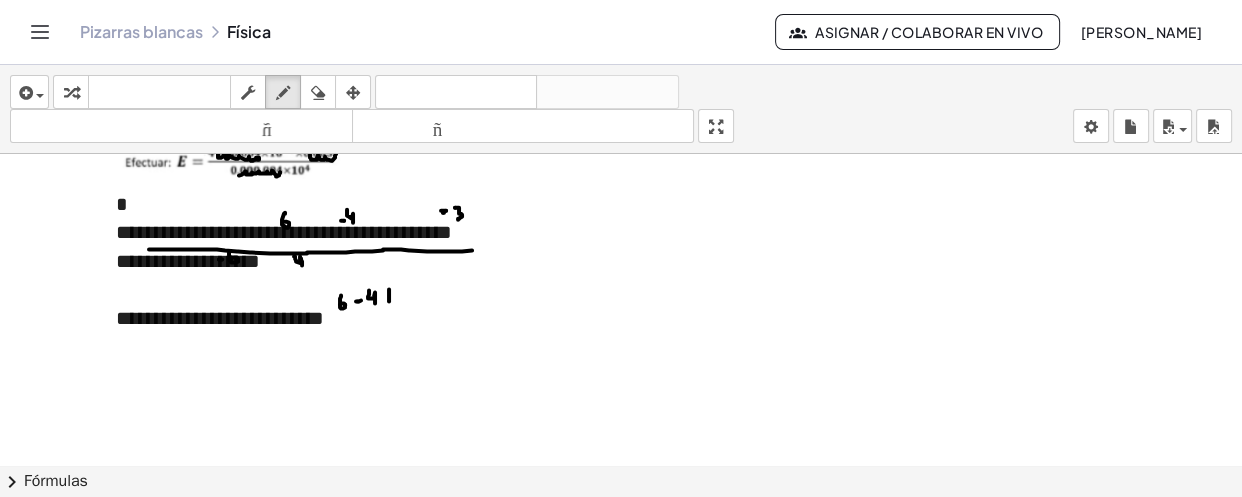 drag, startPoint x: 389, startPoint y: 287, endPoint x: 389, endPoint y: 301, distance: 14 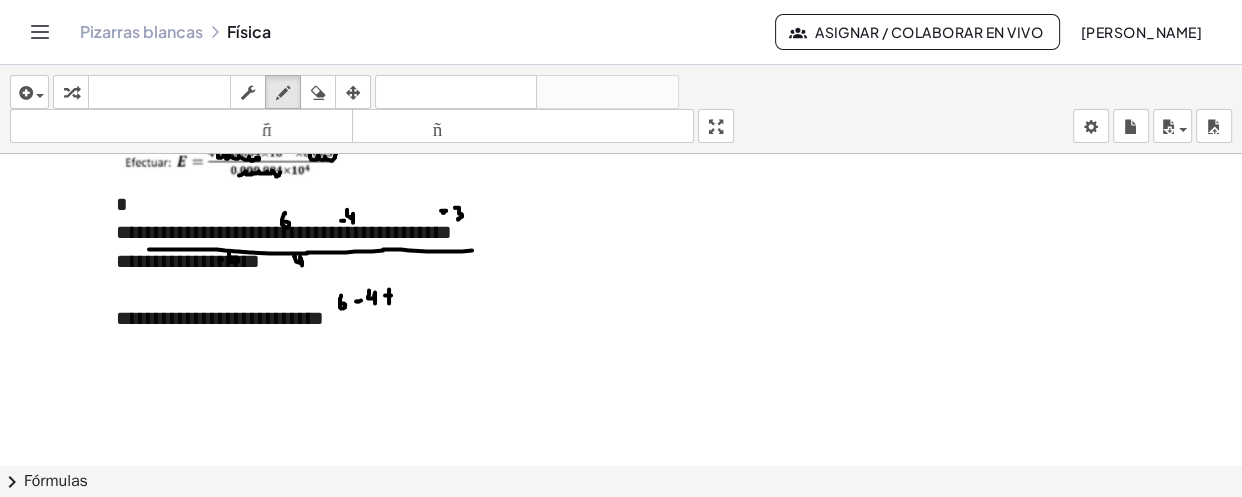 drag, startPoint x: 385, startPoint y: 293, endPoint x: 396, endPoint y: 290, distance: 11.401754 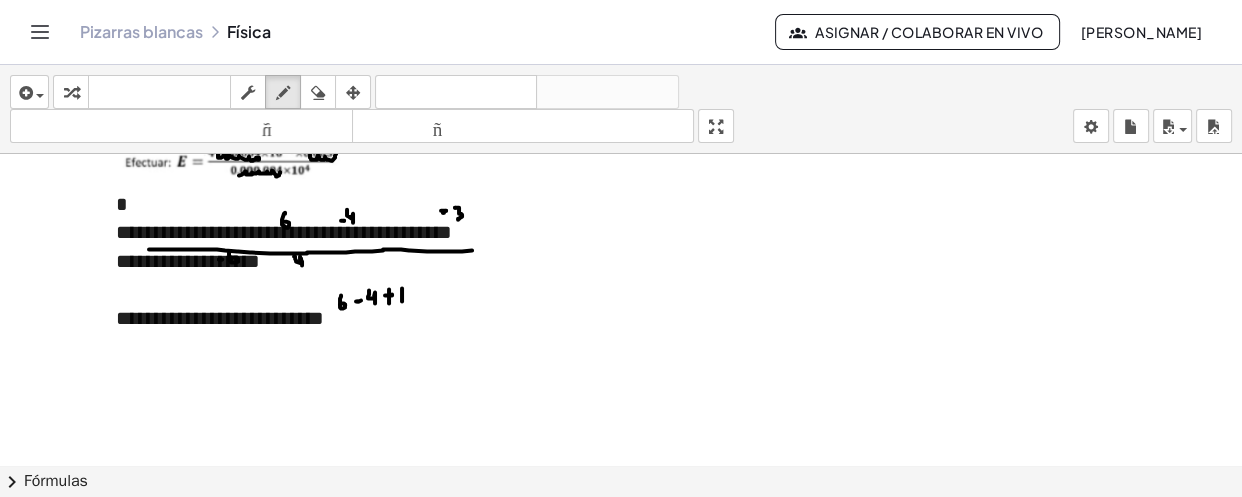 drag, startPoint x: 402, startPoint y: 286, endPoint x: 402, endPoint y: 299, distance: 13 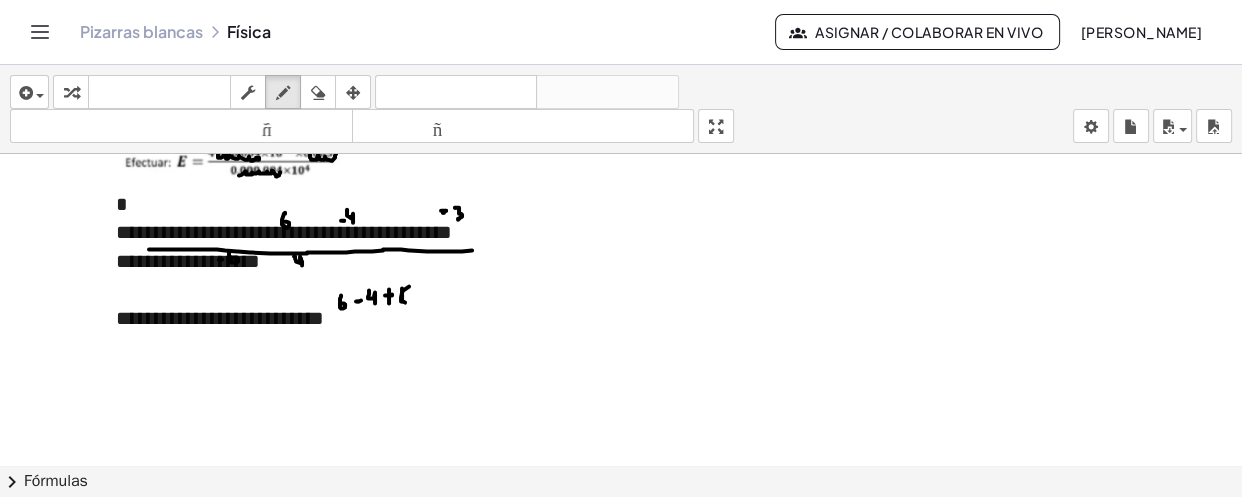 drag, startPoint x: 409, startPoint y: 284, endPoint x: 405, endPoint y: 300, distance: 16.492422 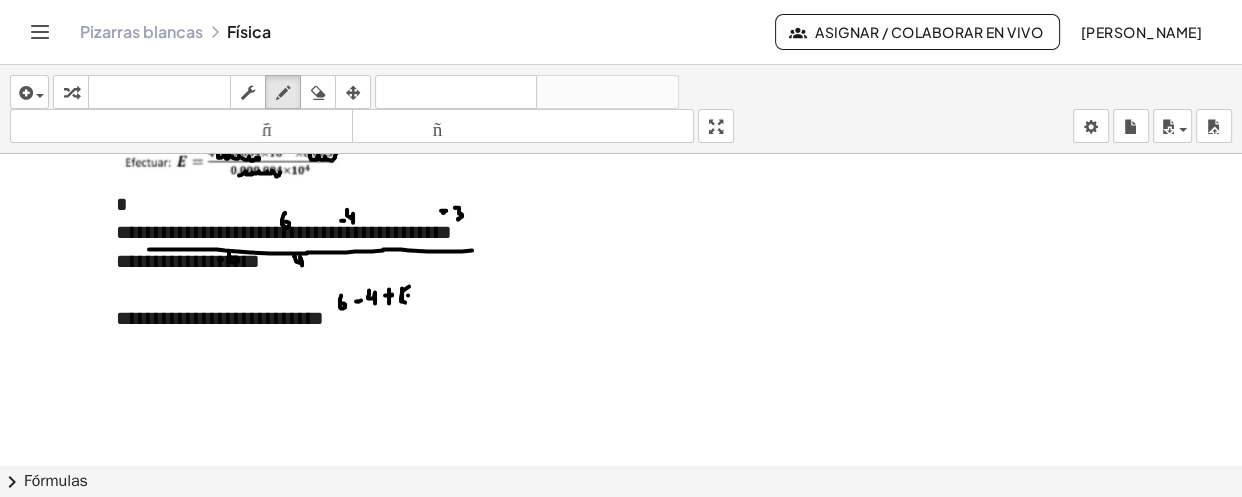 click at bounding box center (621, -1911) 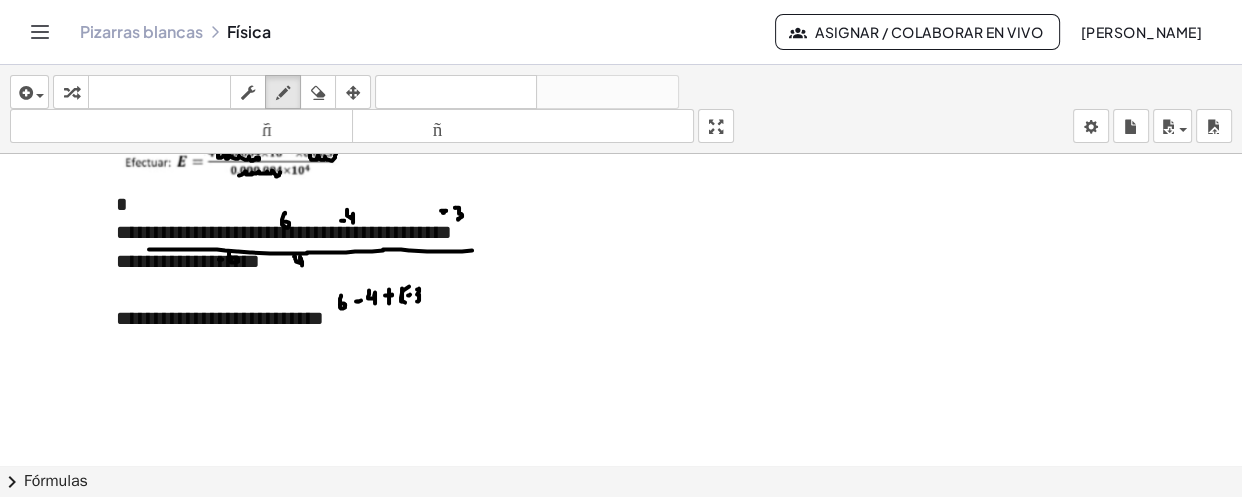 drag, startPoint x: 417, startPoint y: 287, endPoint x: 417, endPoint y: 299, distance: 12 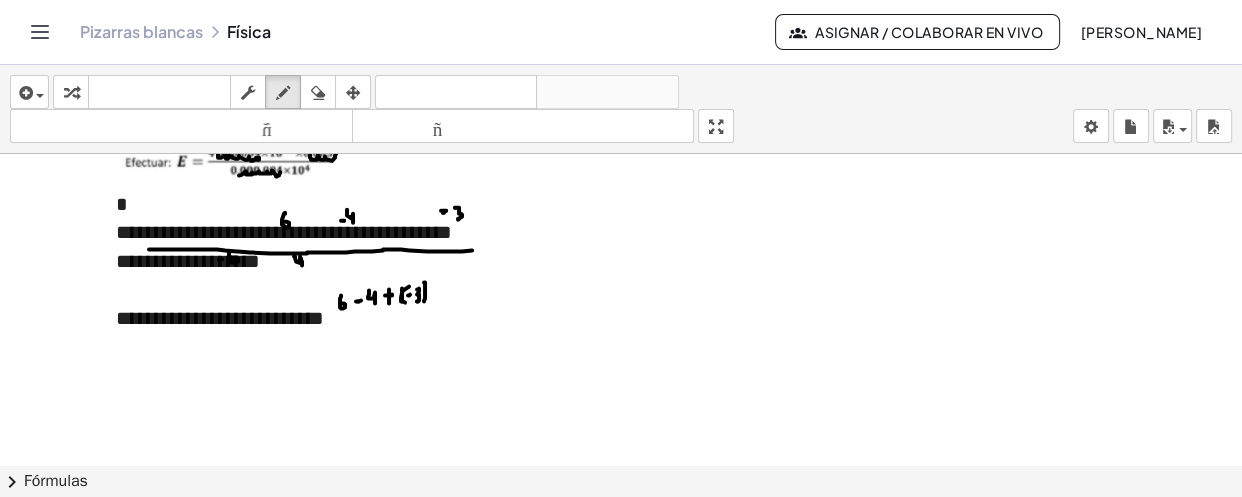drag, startPoint x: 424, startPoint y: 280, endPoint x: 424, endPoint y: 299, distance: 19 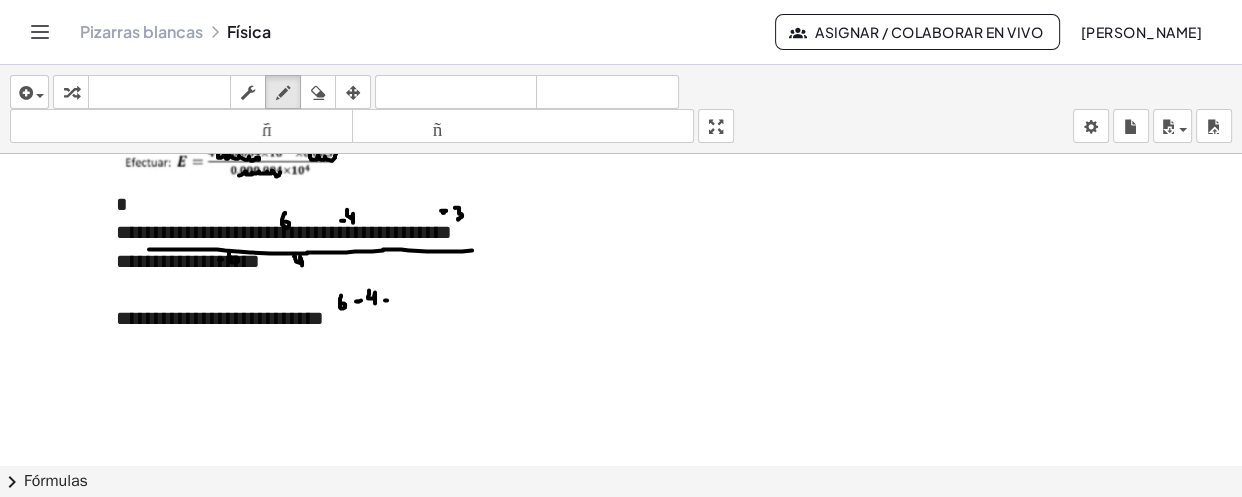 click at bounding box center (621, -1911) 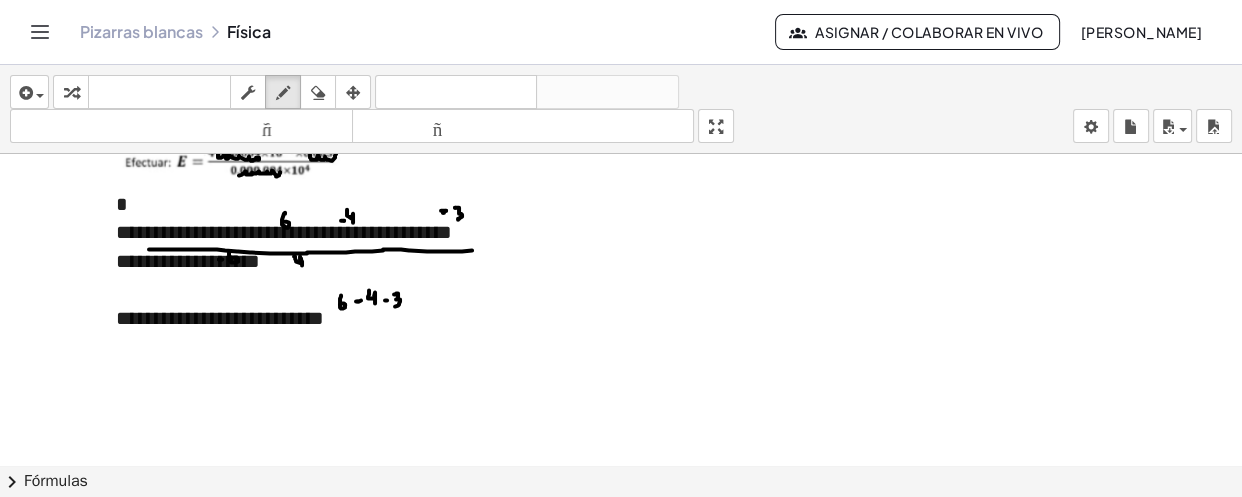 drag, startPoint x: 394, startPoint y: 292, endPoint x: 395, endPoint y: 304, distance: 12.0415945 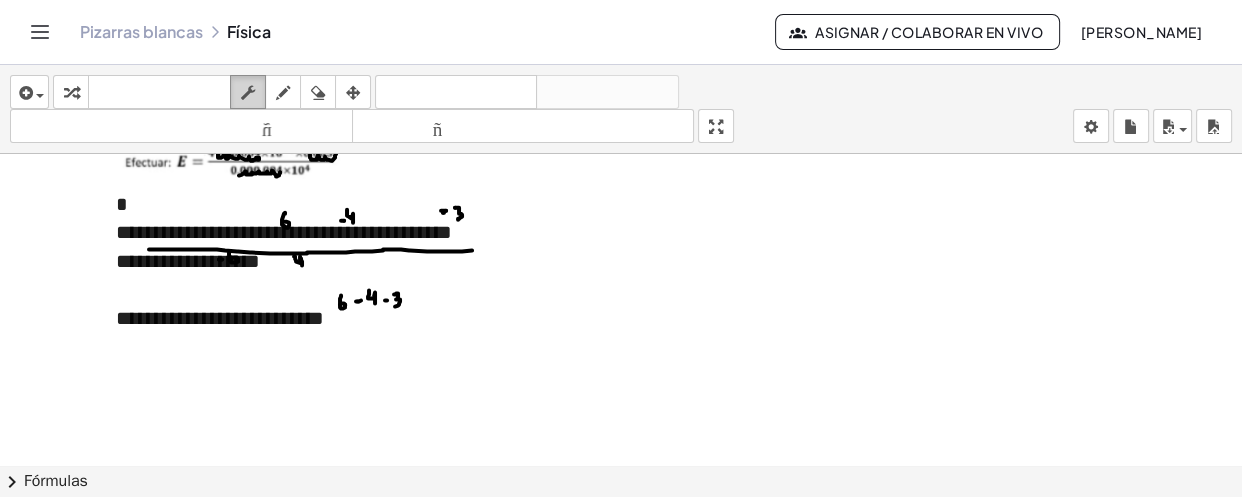 click at bounding box center (248, 93) 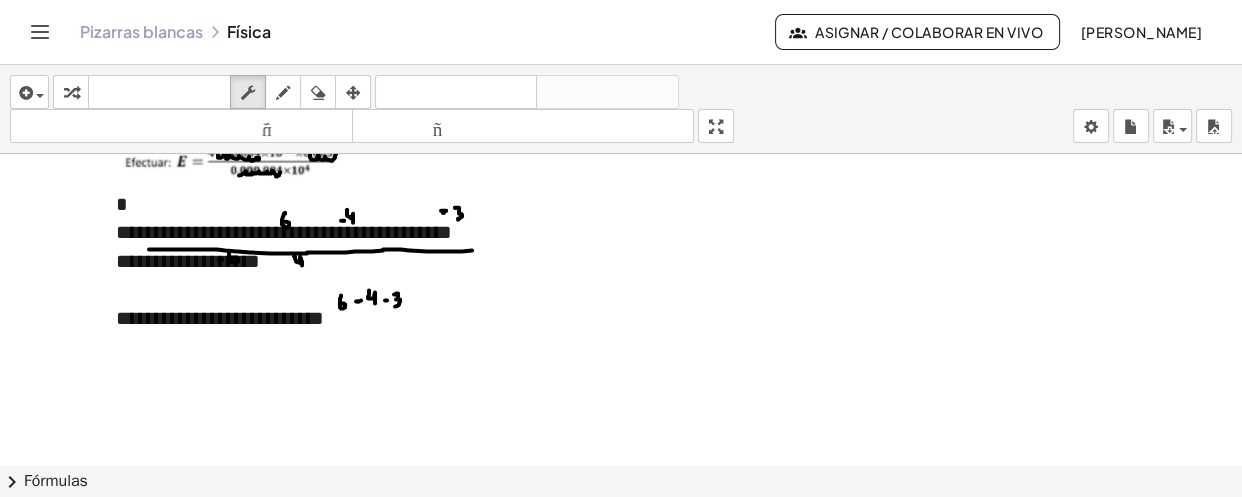 click on "**********" at bounding box center (345, 318) 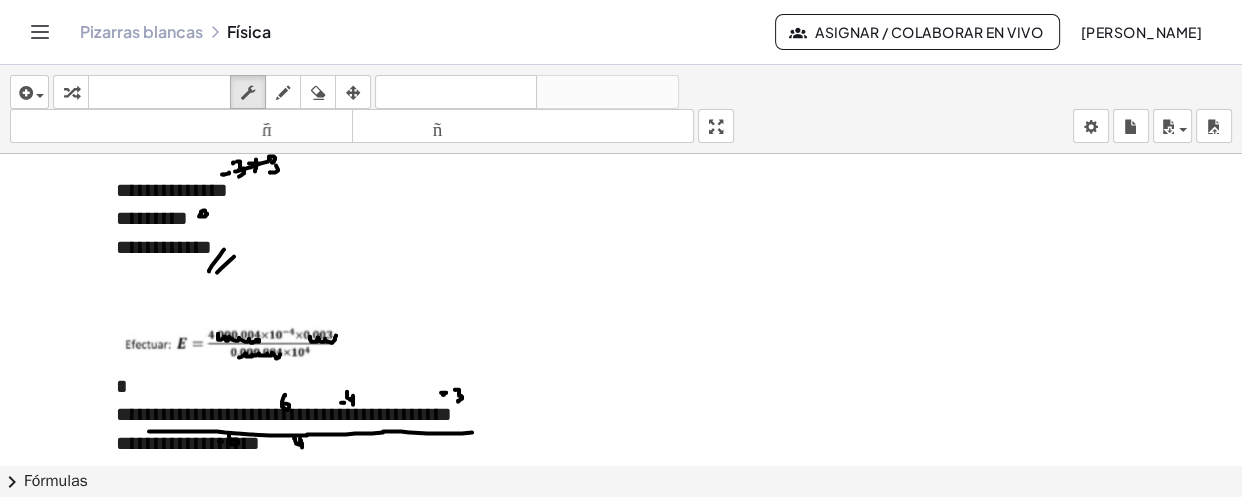 scroll, scrollTop: 4486, scrollLeft: 0, axis: vertical 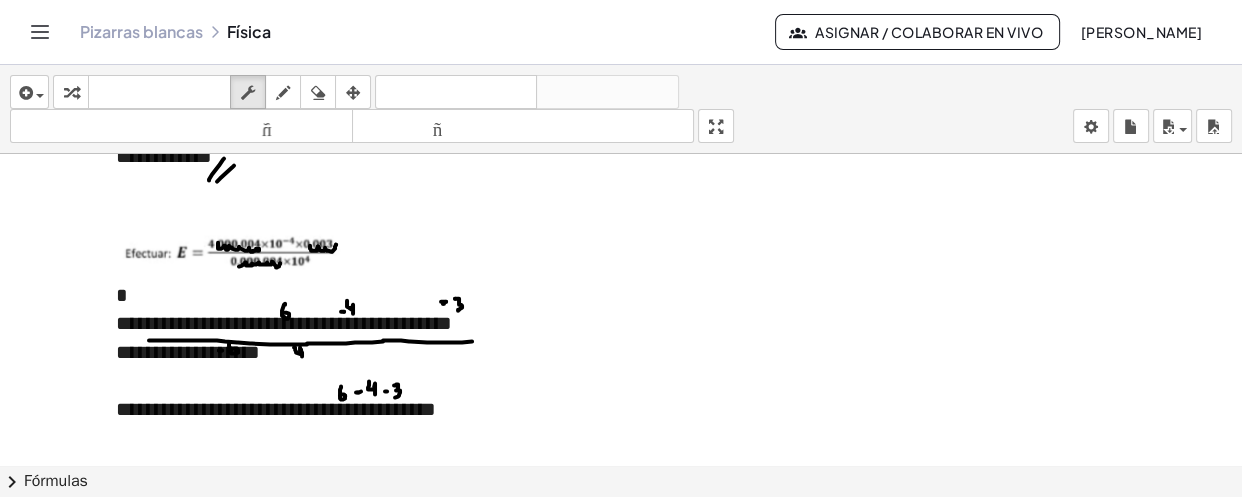 click on "**********" at bounding box center [345, -403] 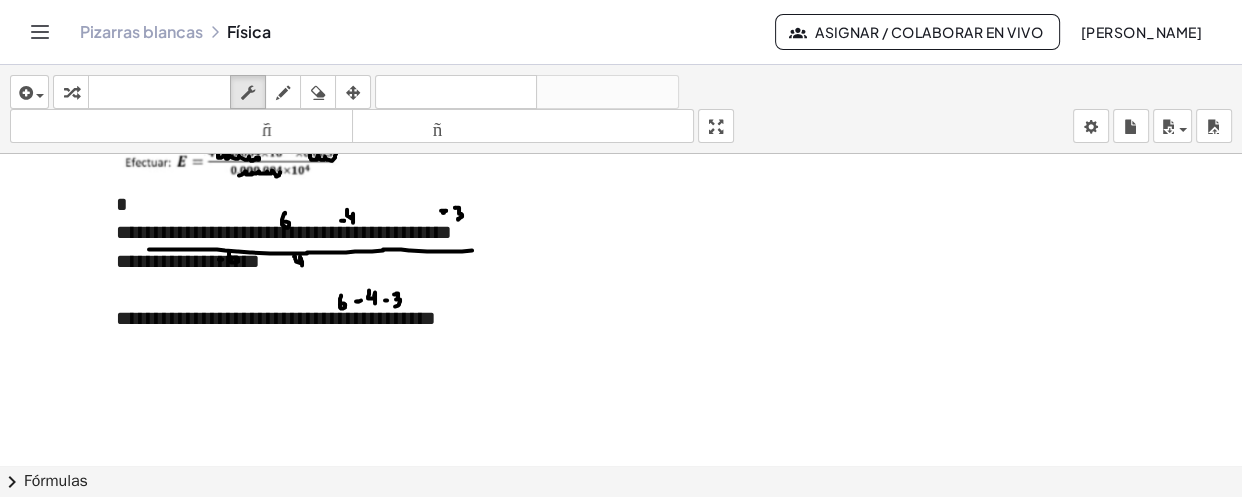 click on "**********" at bounding box center (276, 318) 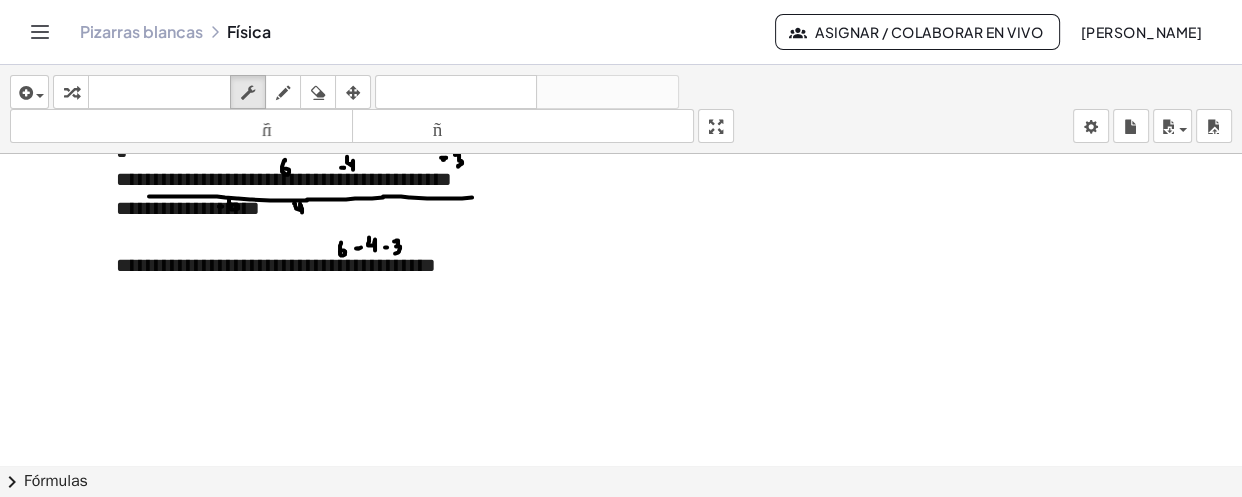 scroll, scrollTop: 4668, scrollLeft: 0, axis: vertical 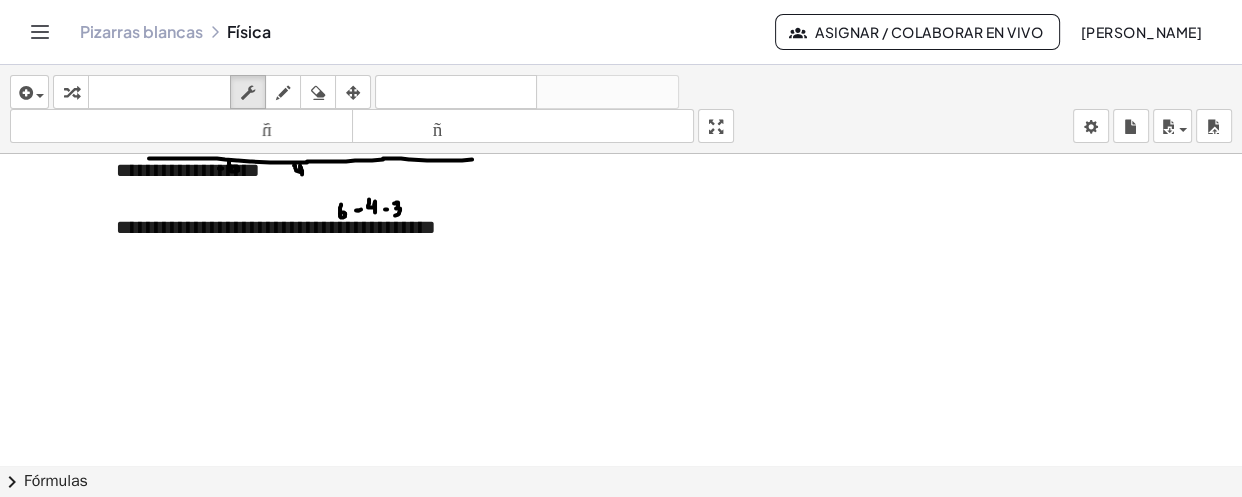 click on "**********" at bounding box center (345, 227) 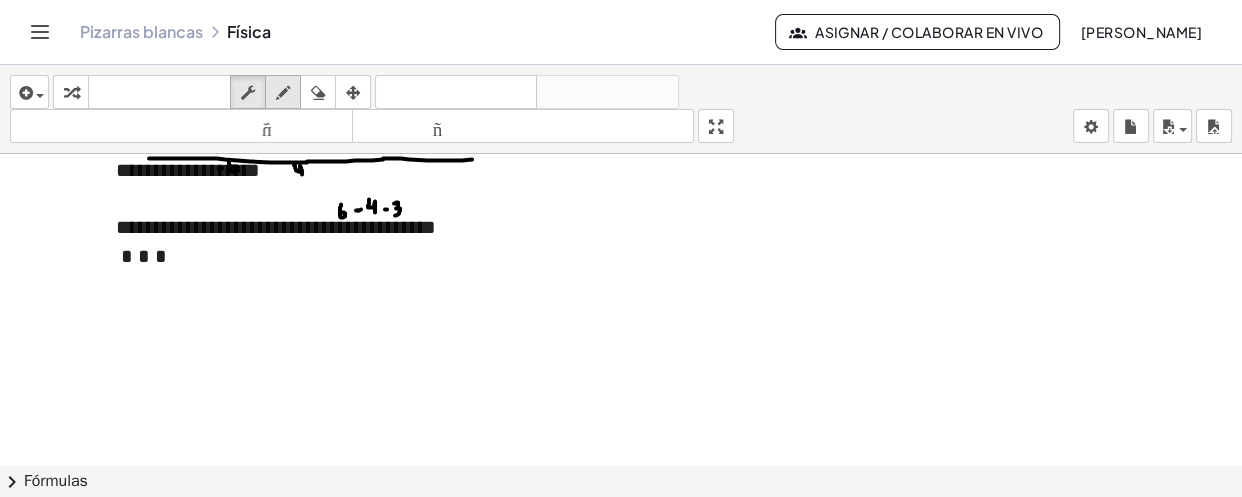 click at bounding box center [283, 92] 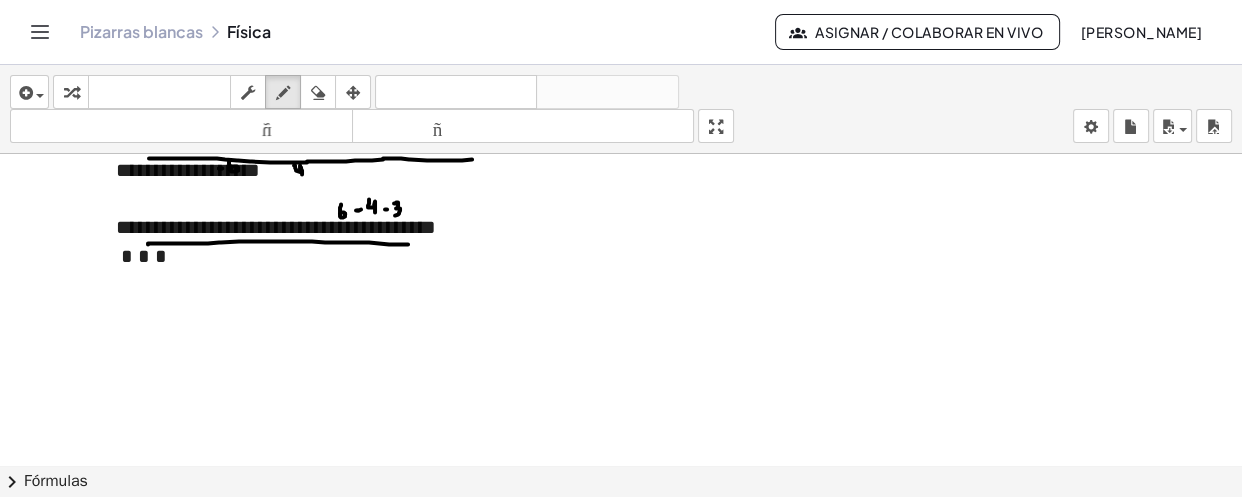 drag, startPoint x: 148, startPoint y: 242, endPoint x: 429, endPoint y: 243, distance: 281.00177 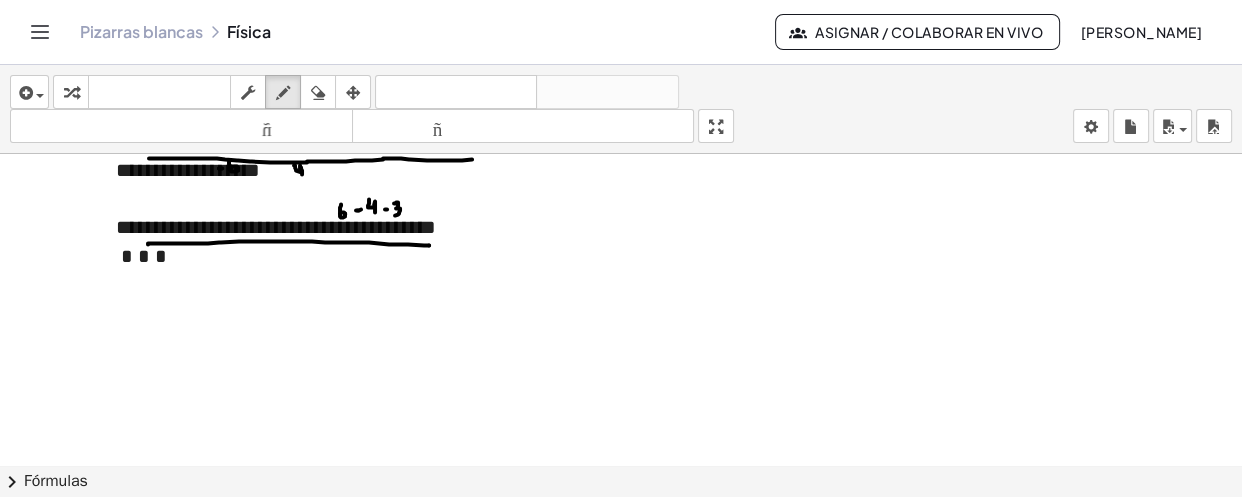 click at bounding box center (621, -2002) 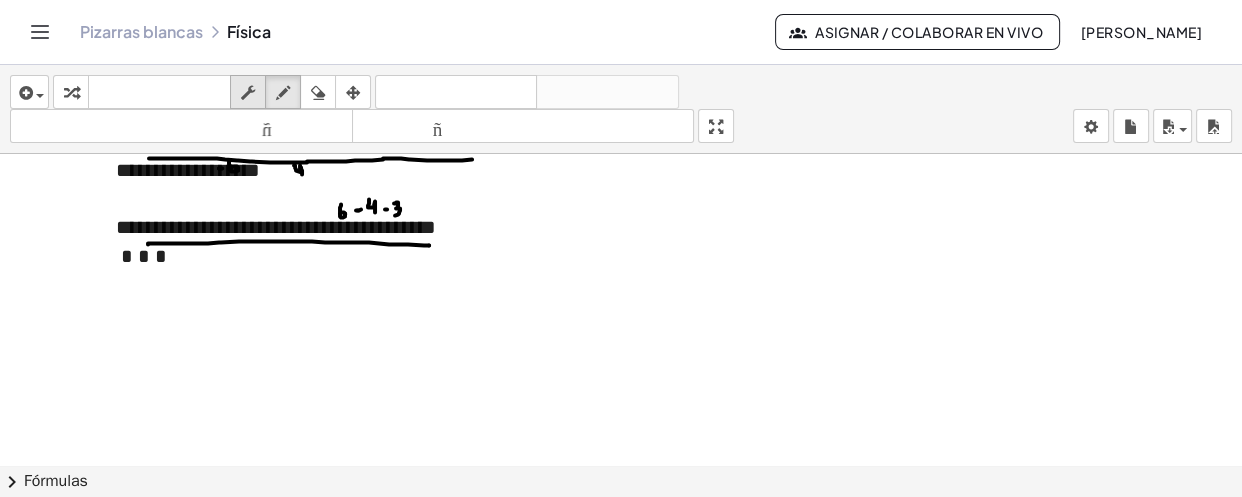 click at bounding box center (248, 92) 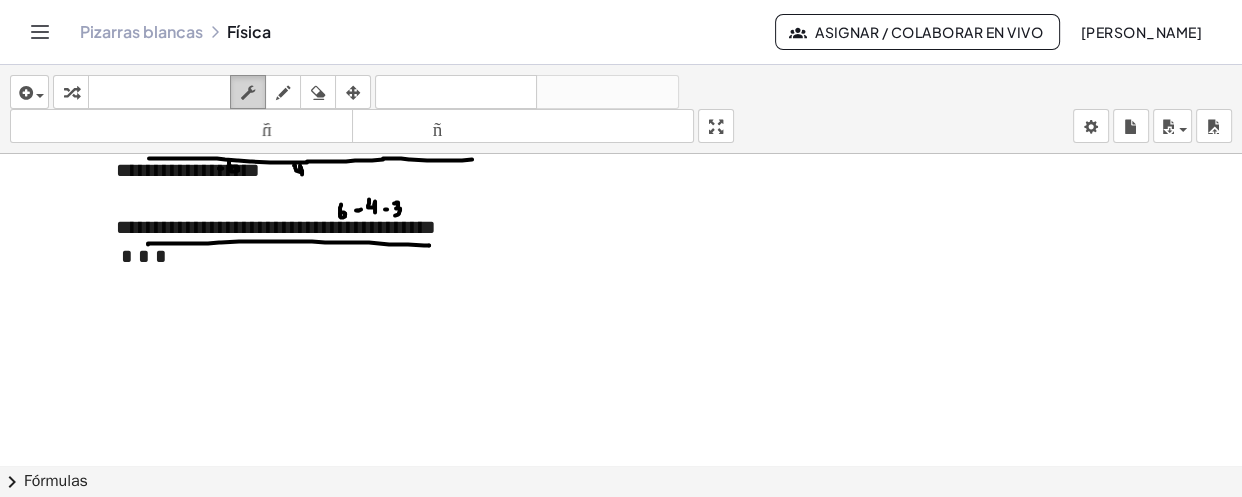 click at bounding box center (248, 92) 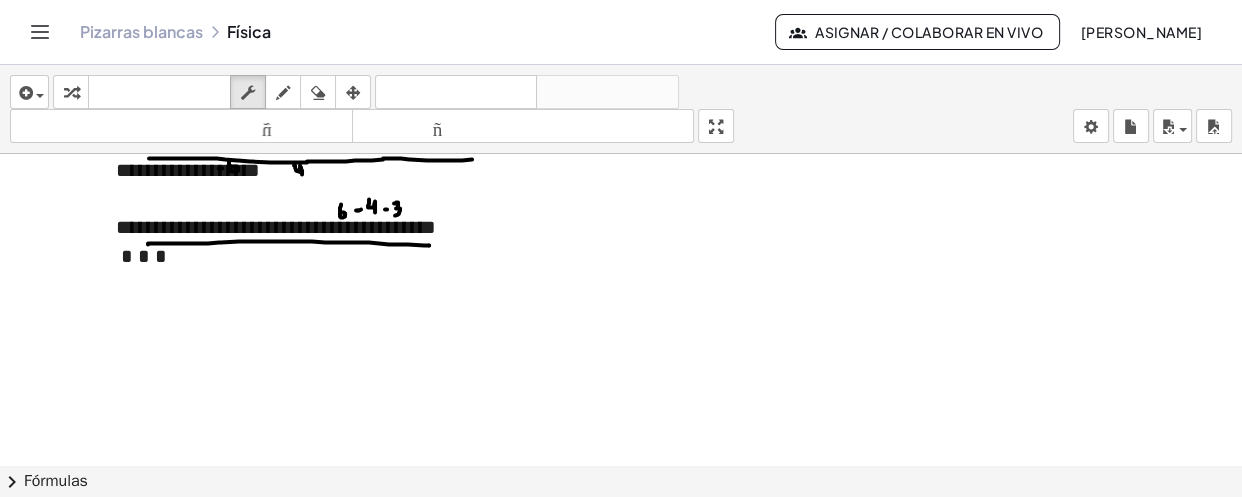 click on "**********" at bounding box center [345, -570] 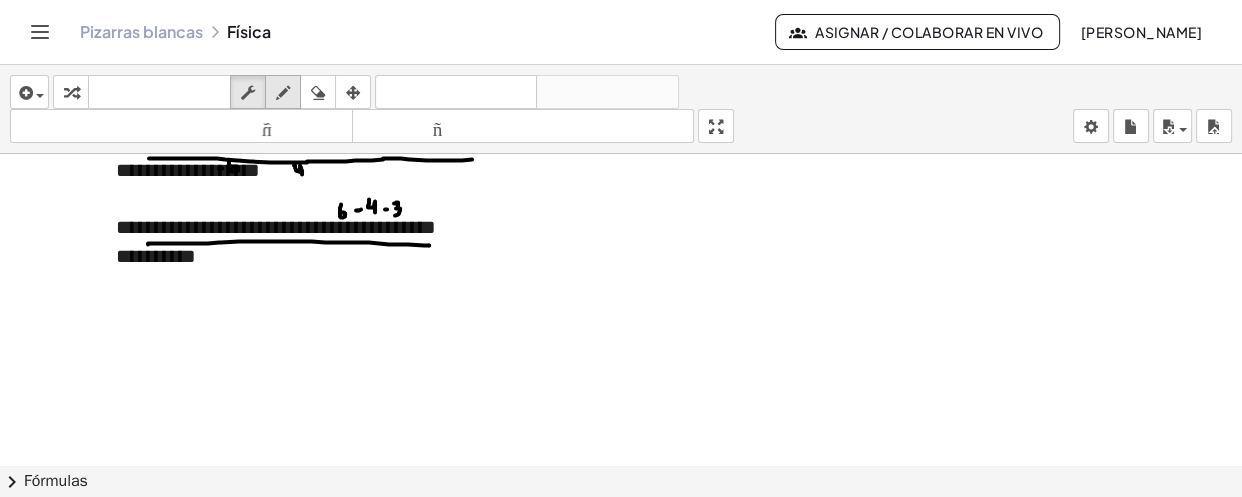 click at bounding box center [283, 93] 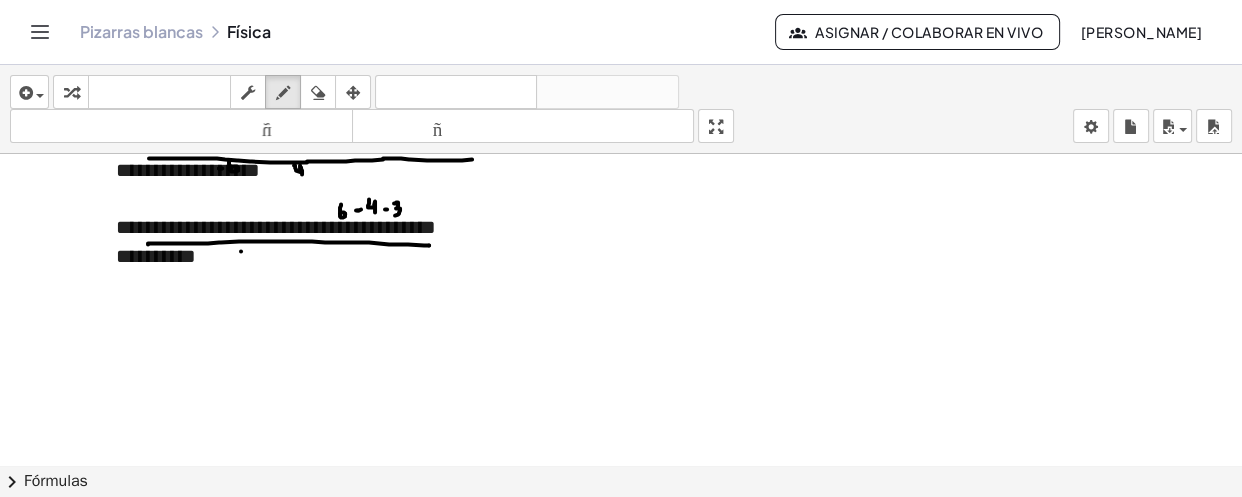 click at bounding box center (621, -2002) 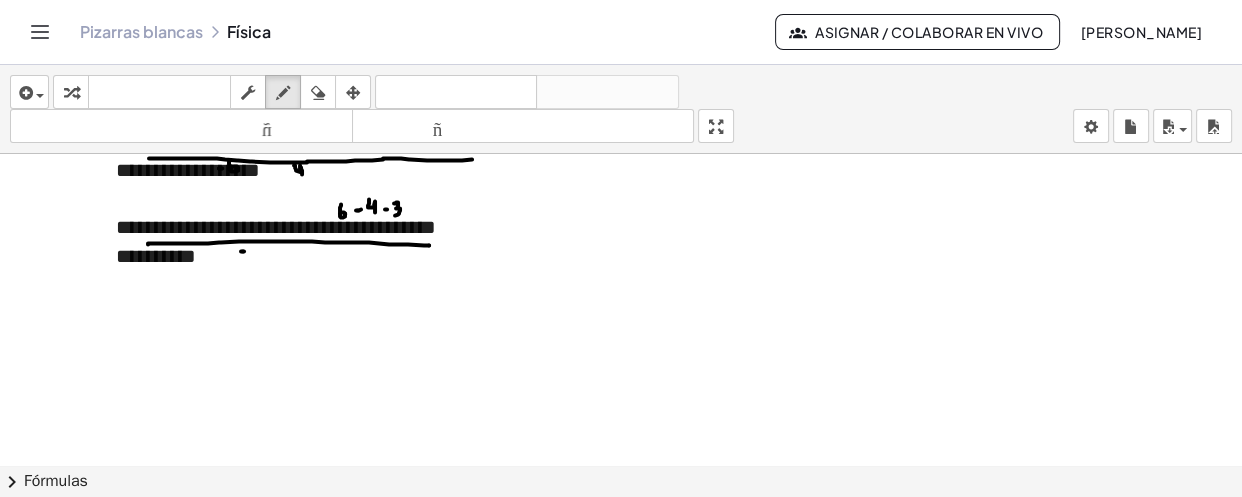 click at bounding box center [621, -2002] 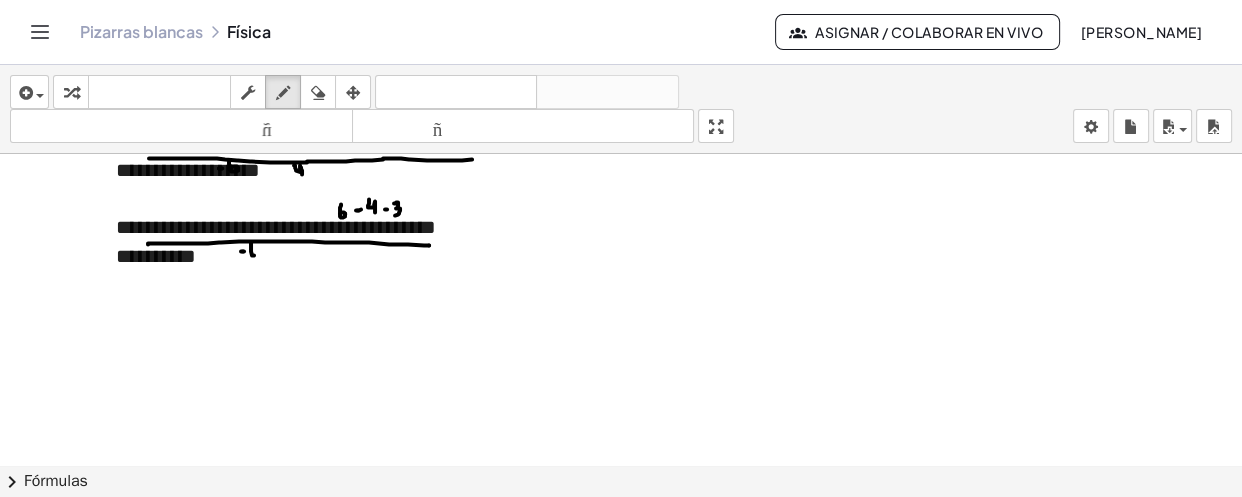click at bounding box center (621, -2002) 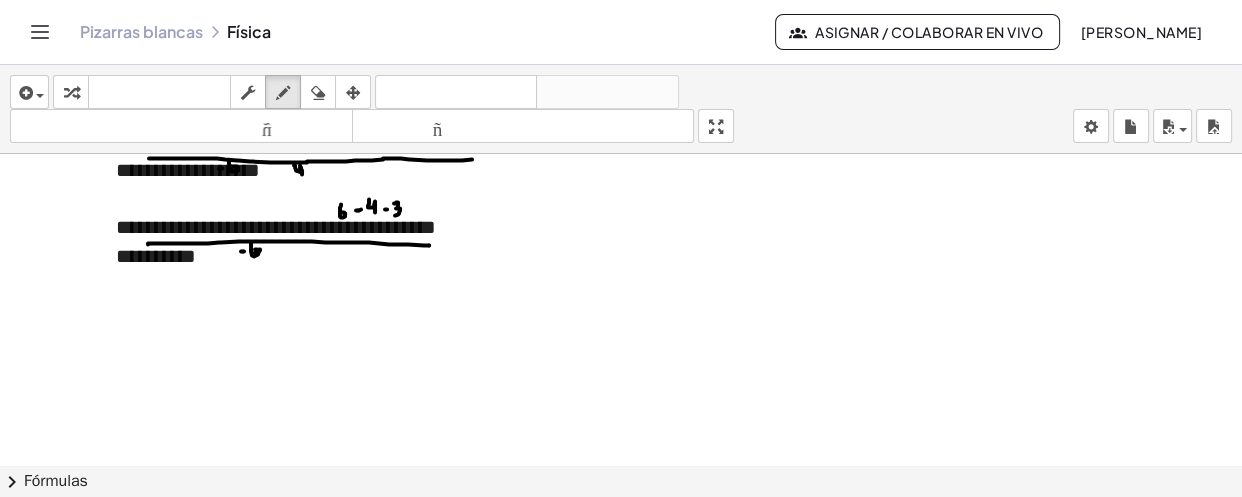click at bounding box center [621, -2002] 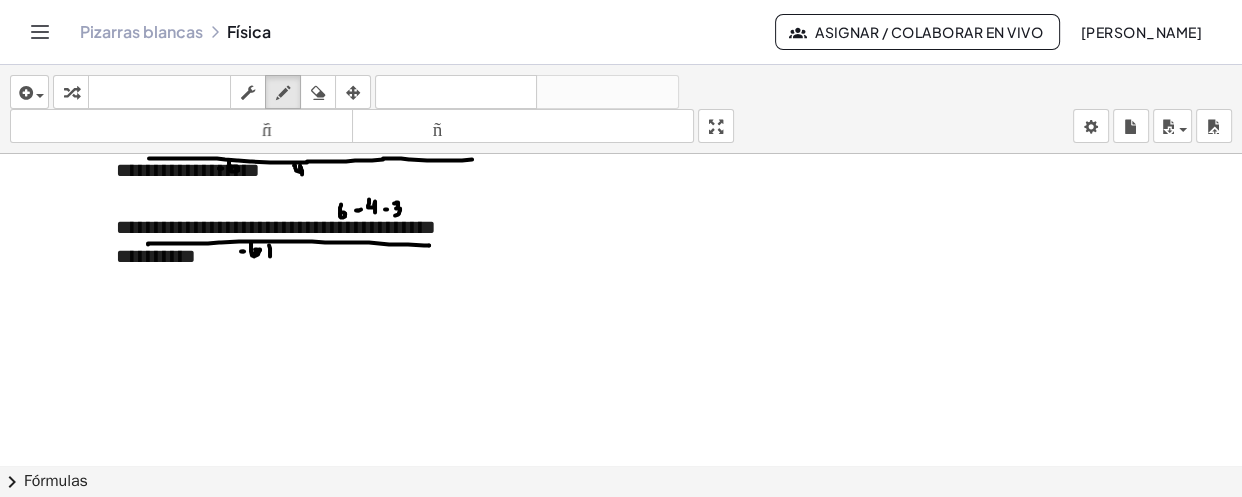 click at bounding box center (621, -2002) 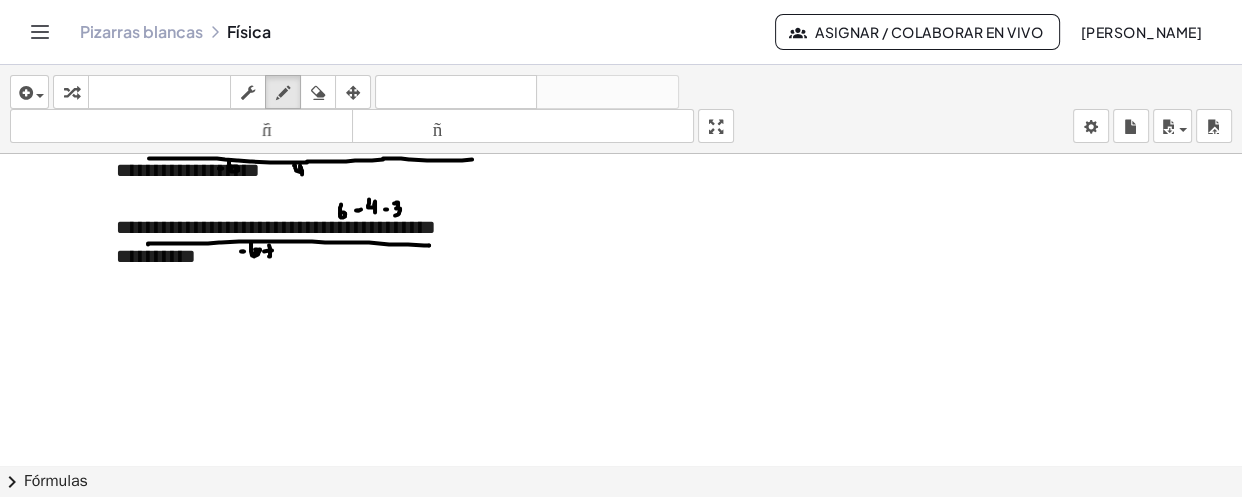 drag, startPoint x: 264, startPoint y: 249, endPoint x: 274, endPoint y: 248, distance: 10.049875 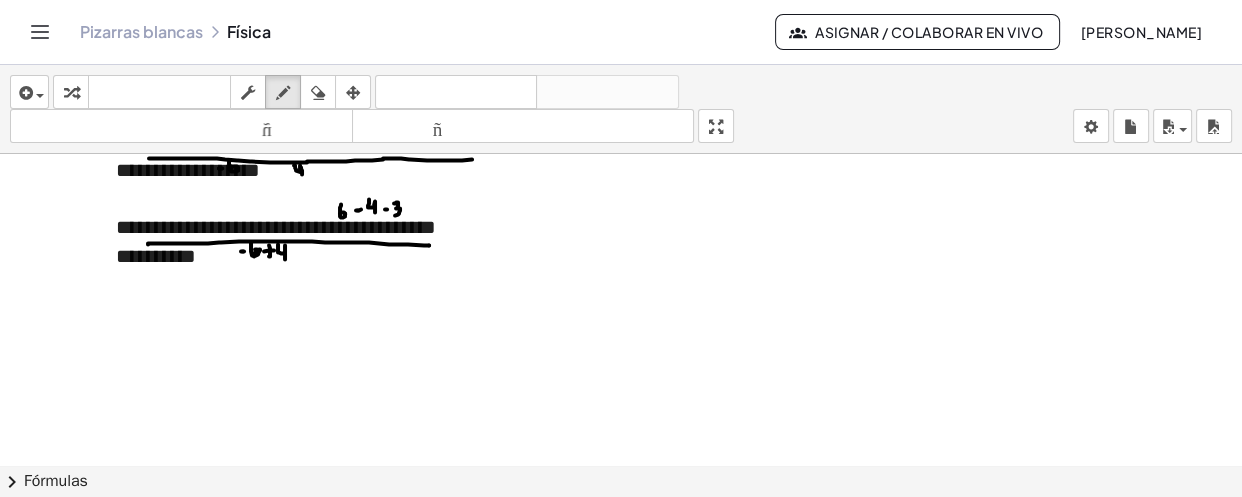 drag, startPoint x: 278, startPoint y: 244, endPoint x: 285, endPoint y: 257, distance: 14.764823 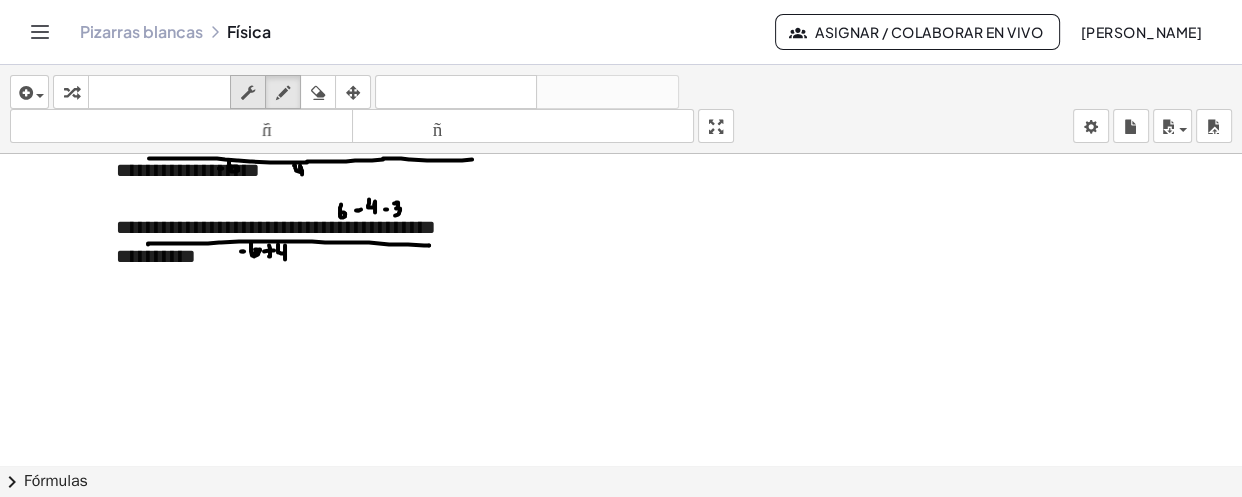 drag, startPoint x: 231, startPoint y: 88, endPoint x: 242, endPoint y: 89, distance: 11.045361 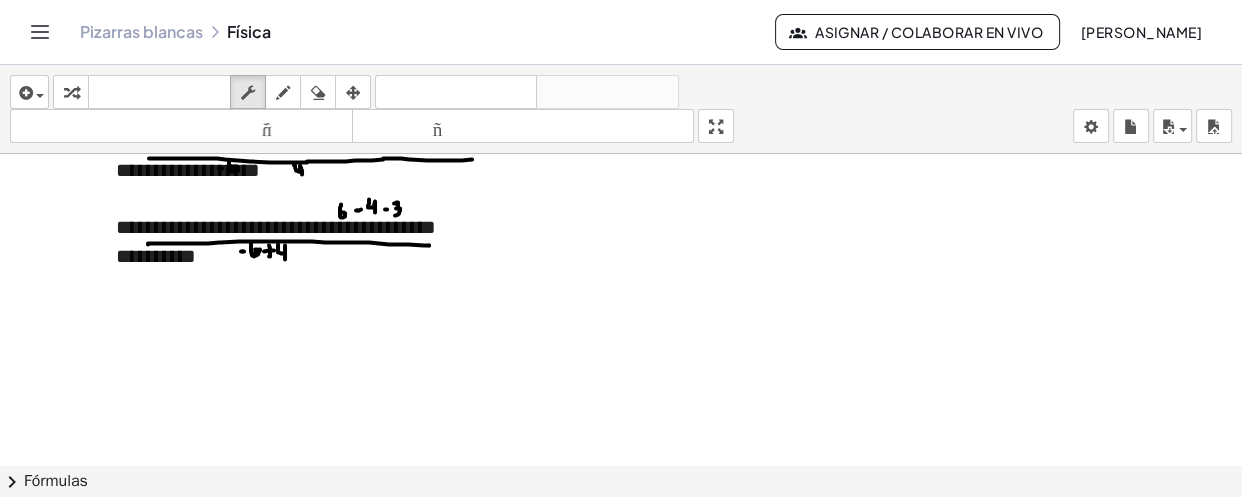 click on "**********" at bounding box center [345, 256] 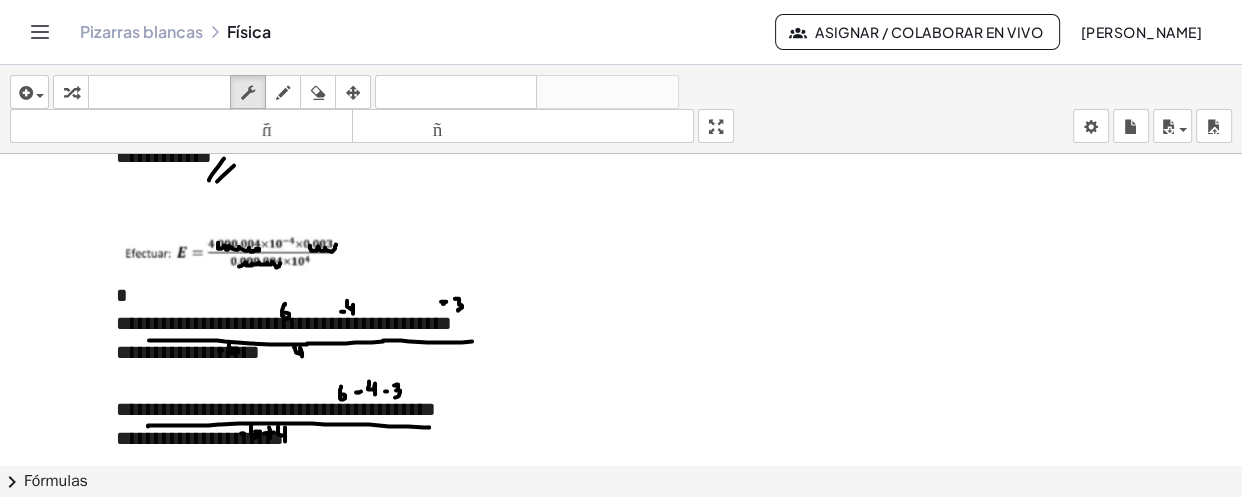 scroll, scrollTop: 4577, scrollLeft: 0, axis: vertical 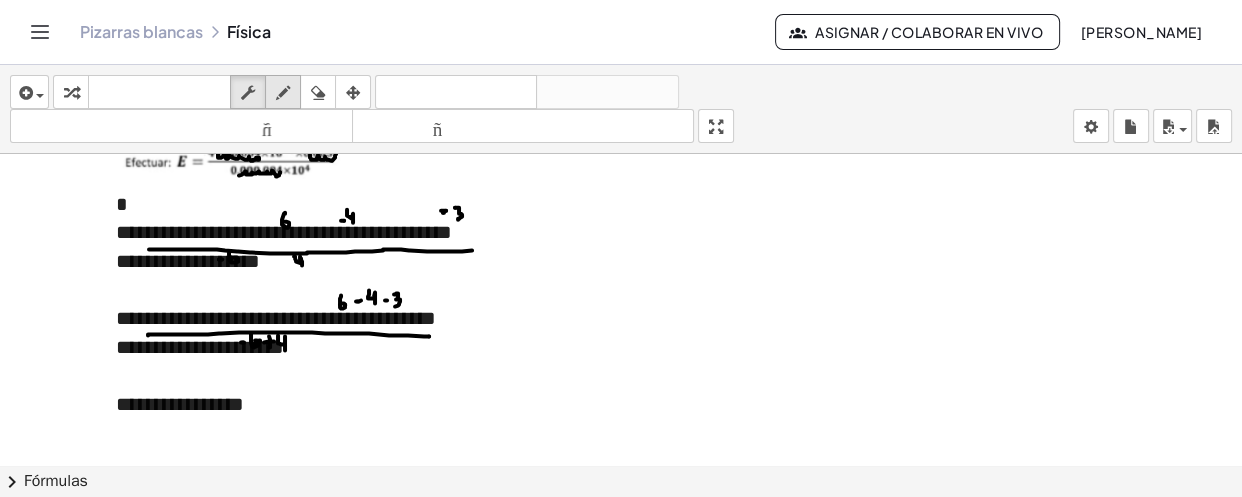 click at bounding box center (283, 92) 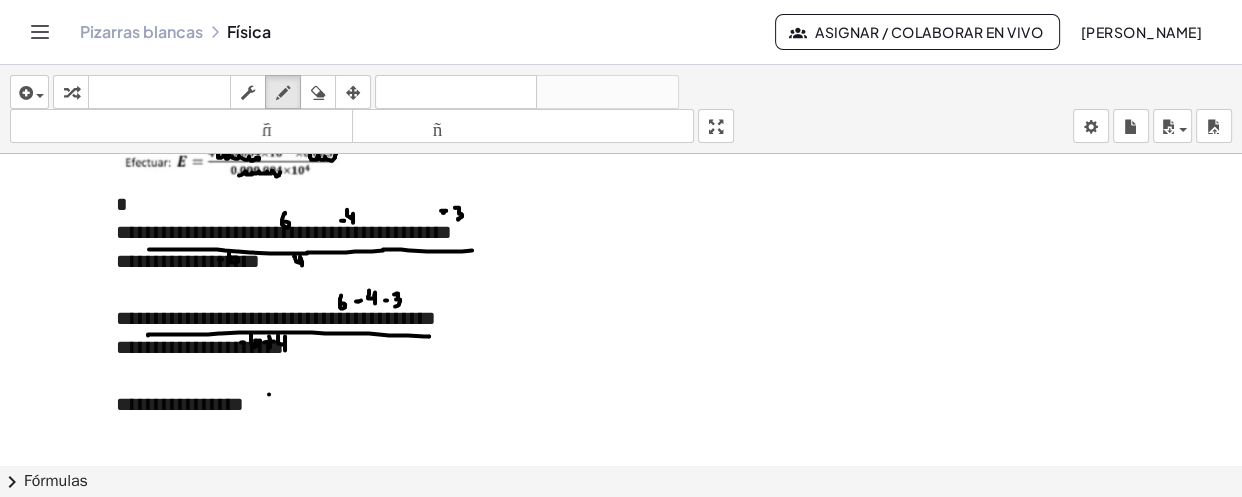 click at bounding box center [621, -1911] 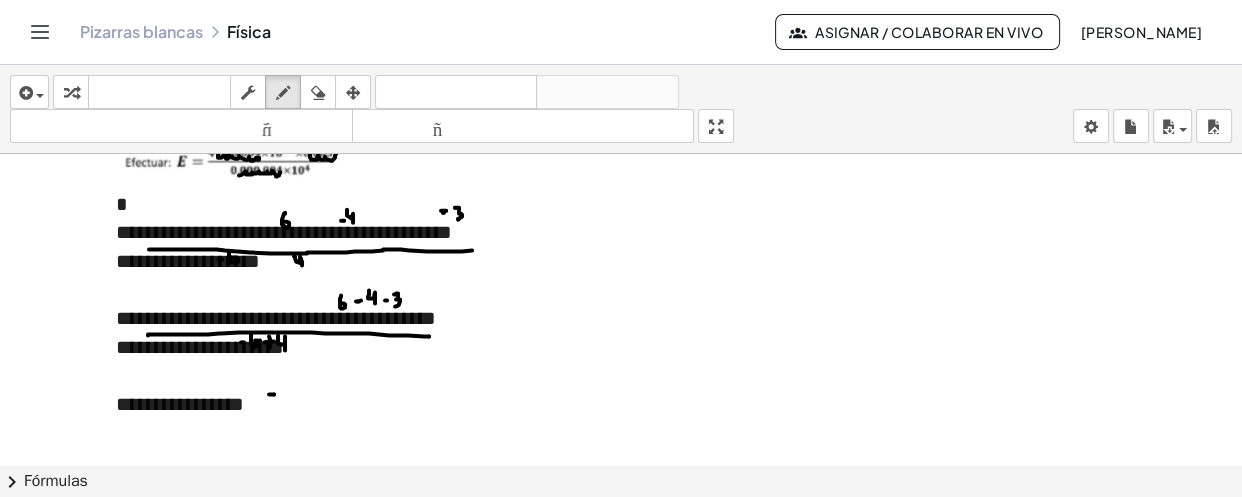 click at bounding box center (621, -1911) 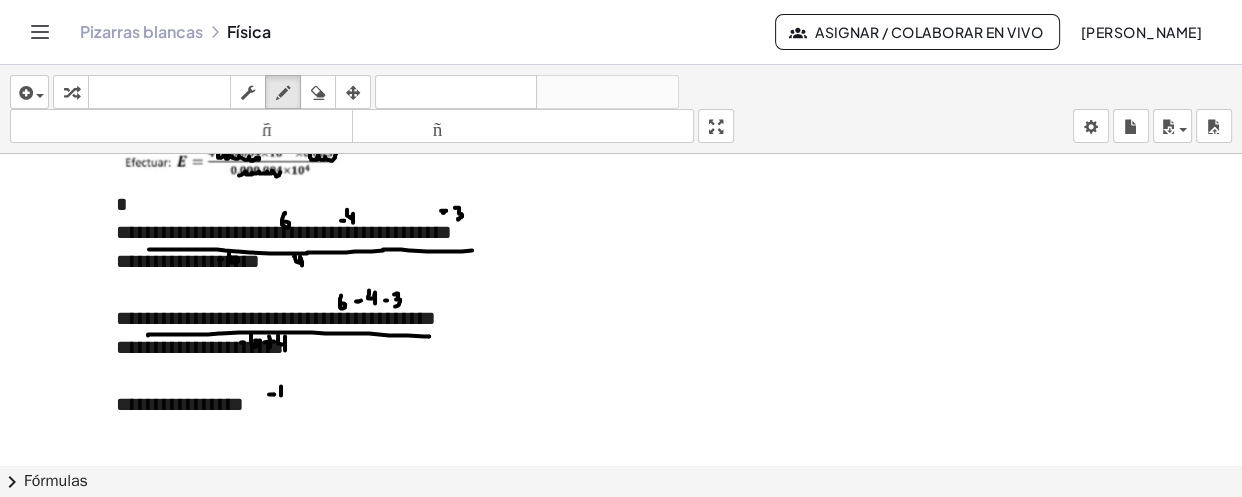 click at bounding box center [621, -1911] 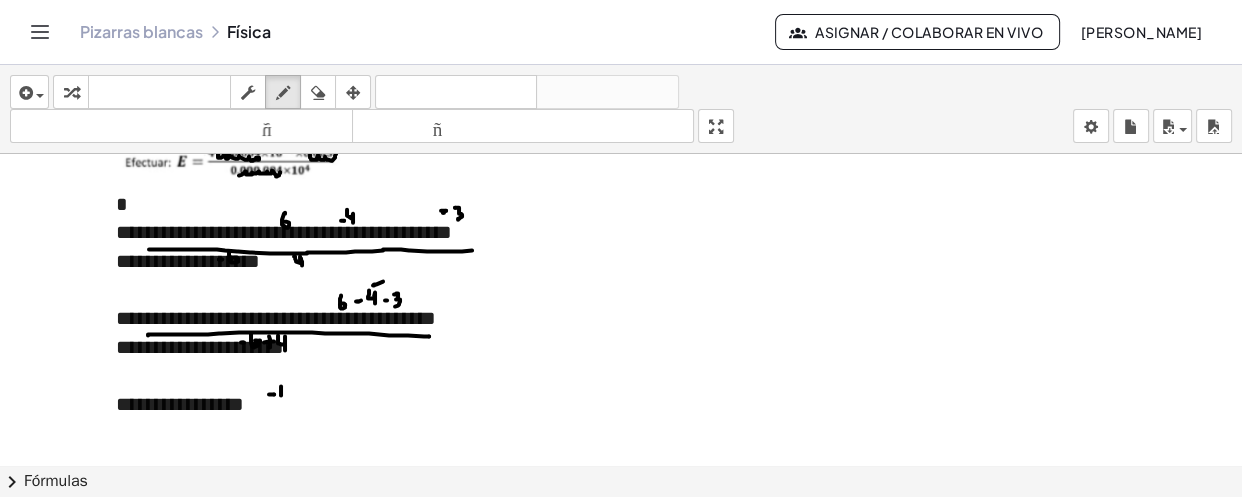 drag, startPoint x: 383, startPoint y: 279, endPoint x: 394, endPoint y: 294, distance: 18.601076 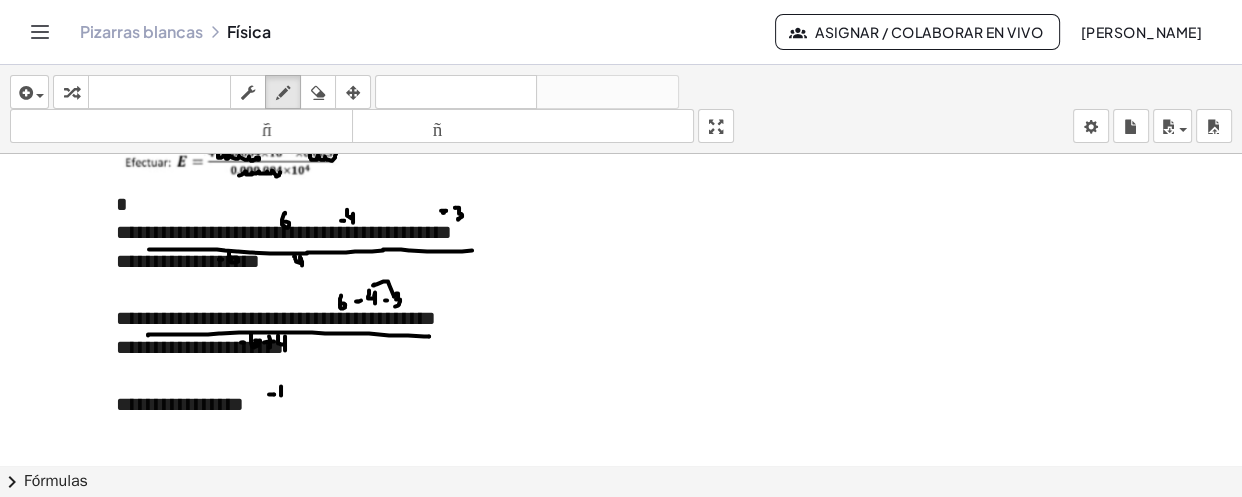 click at bounding box center (621, -1911) 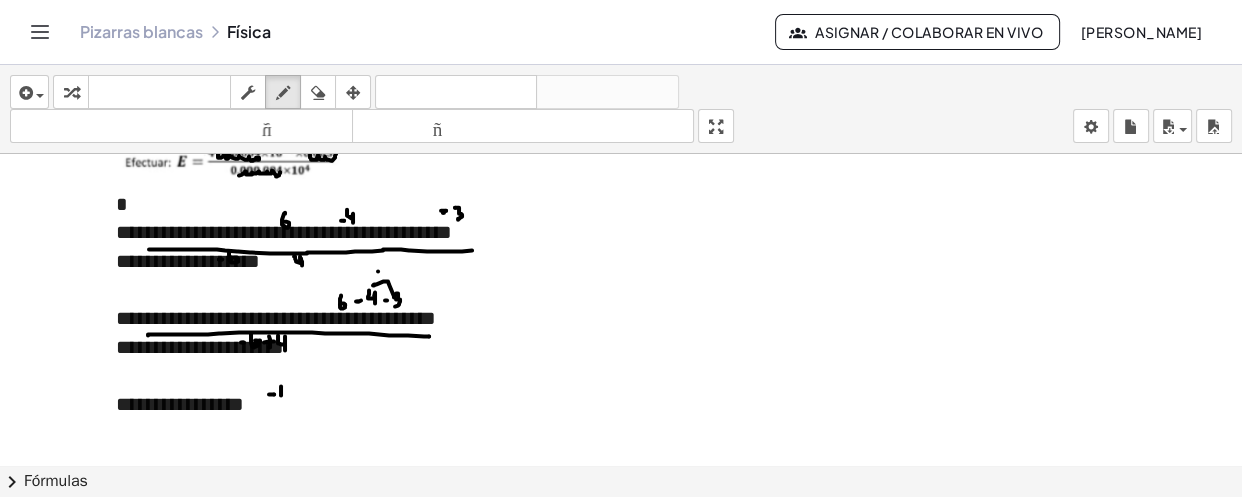 click at bounding box center (621, -1911) 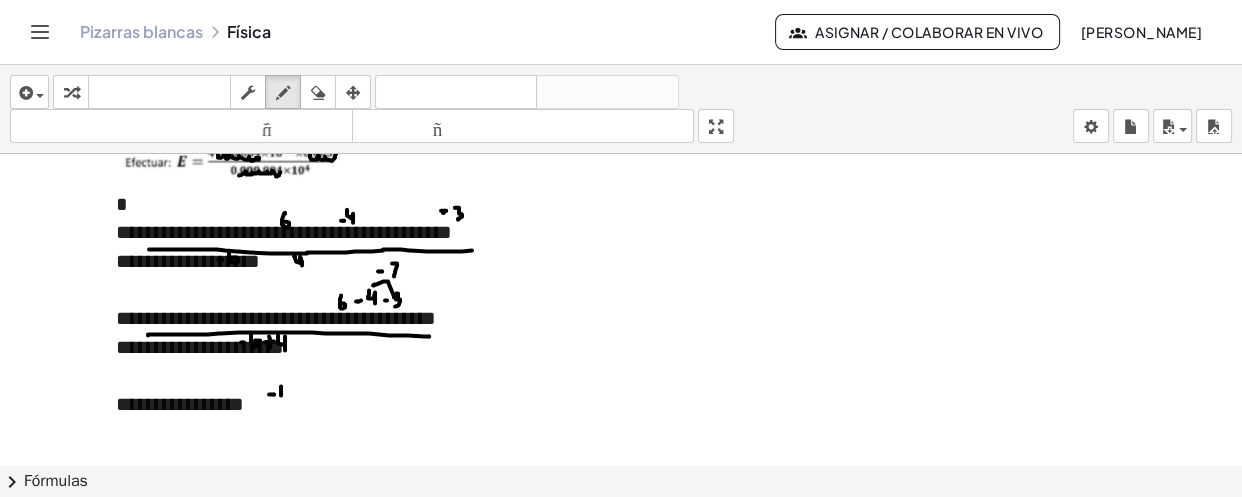 drag, startPoint x: 392, startPoint y: 261, endPoint x: 394, endPoint y: 274, distance: 13.152946 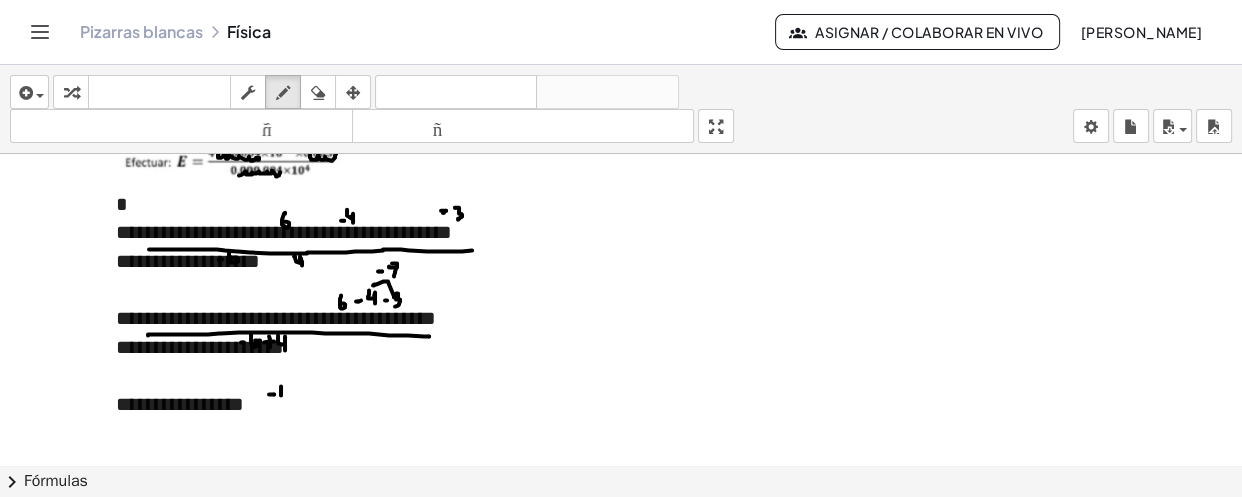 drag, startPoint x: 389, startPoint y: 264, endPoint x: 399, endPoint y: 265, distance: 10.049875 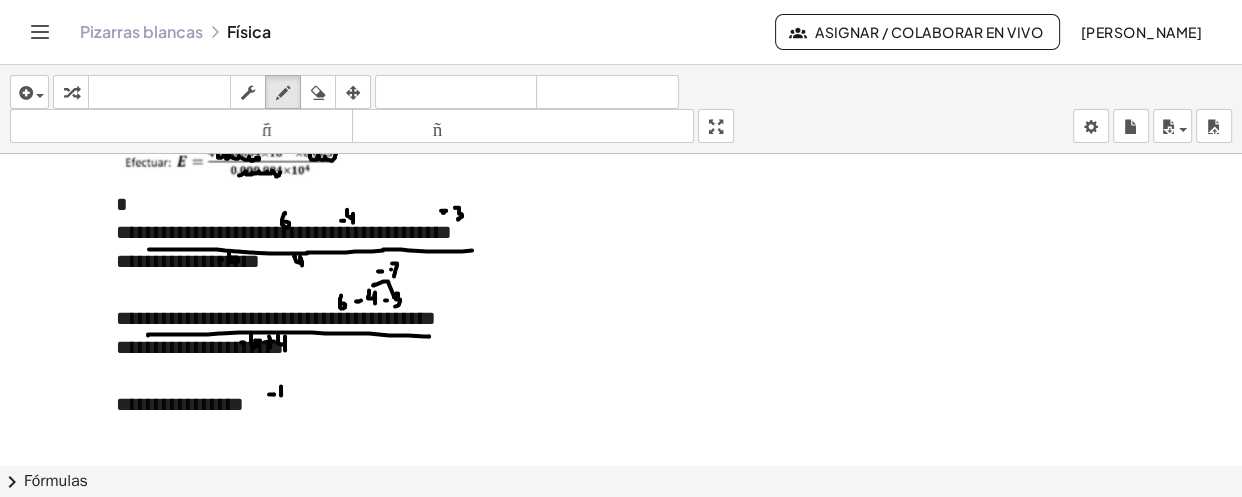 click at bounding box center [621, -1911] 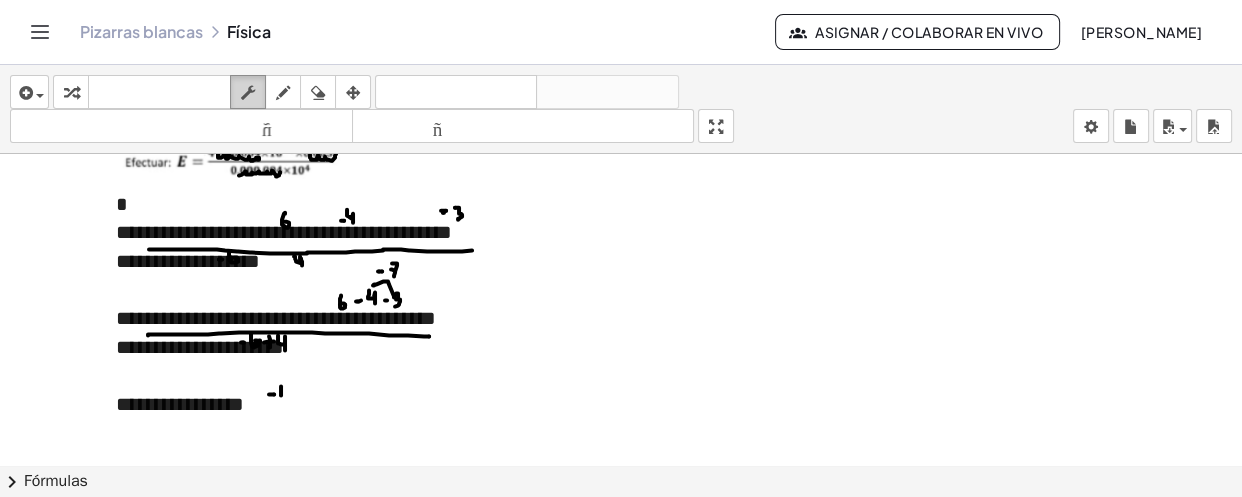 click on "fregar" at bounding box center (248, 92) 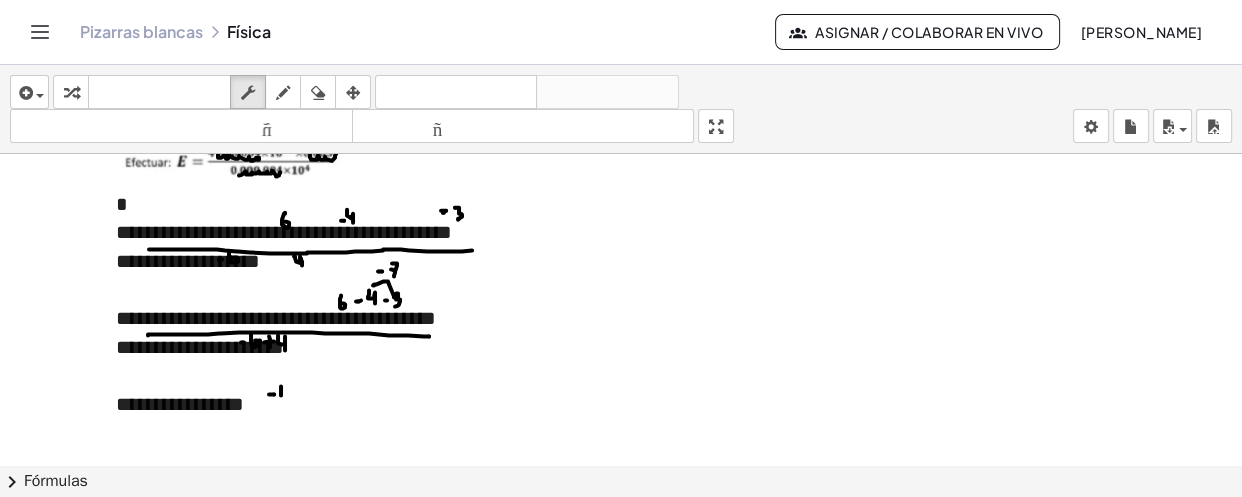 click on "**********" at bounding box center [345, 404] 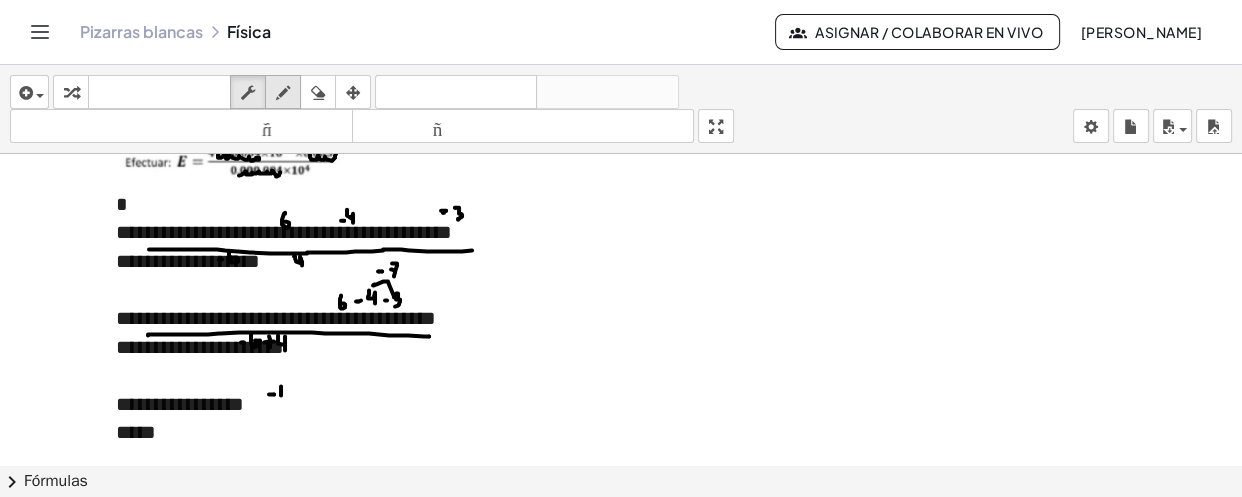 click at bounding box center (283, 93) 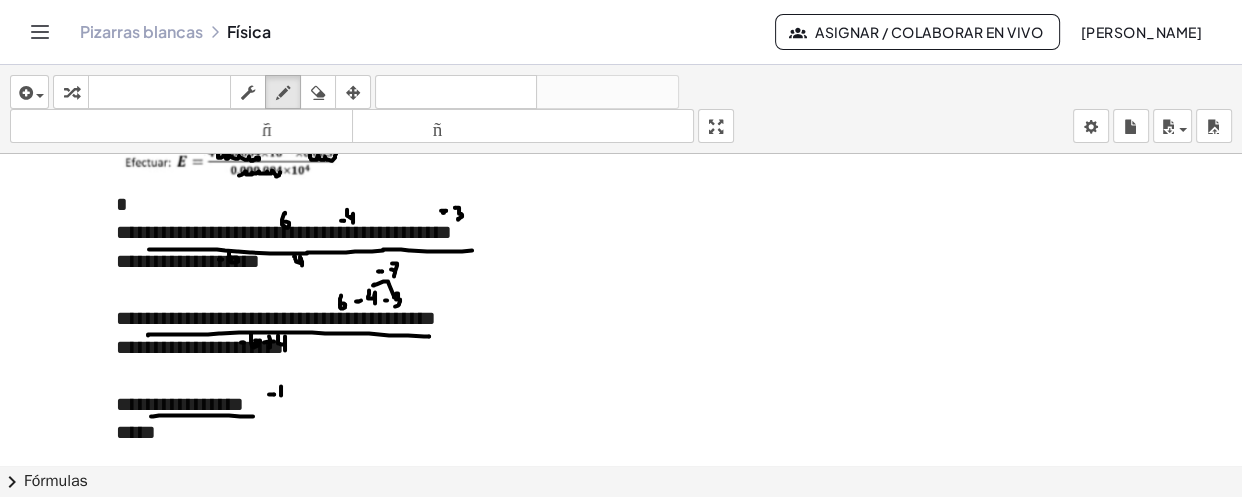 drag, startPoint x: 151, startPoint y: 414, endPoint x: 257, endPoint y: 414, distance: 106 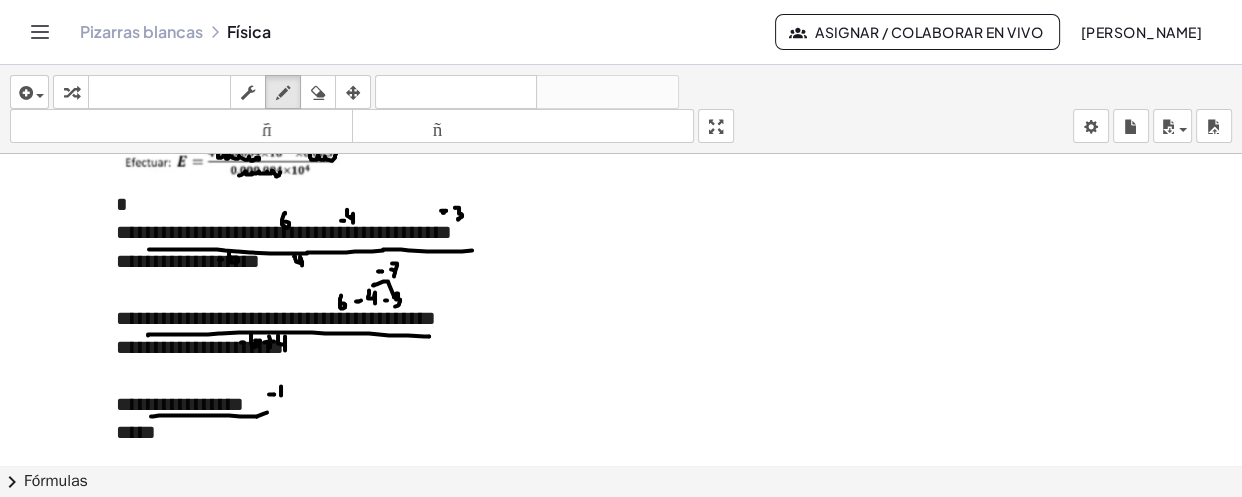 drag, startPoint x: 257, startPoint y: 414, endPoint x: 273, endPoint y: 409, distance: 16.763054 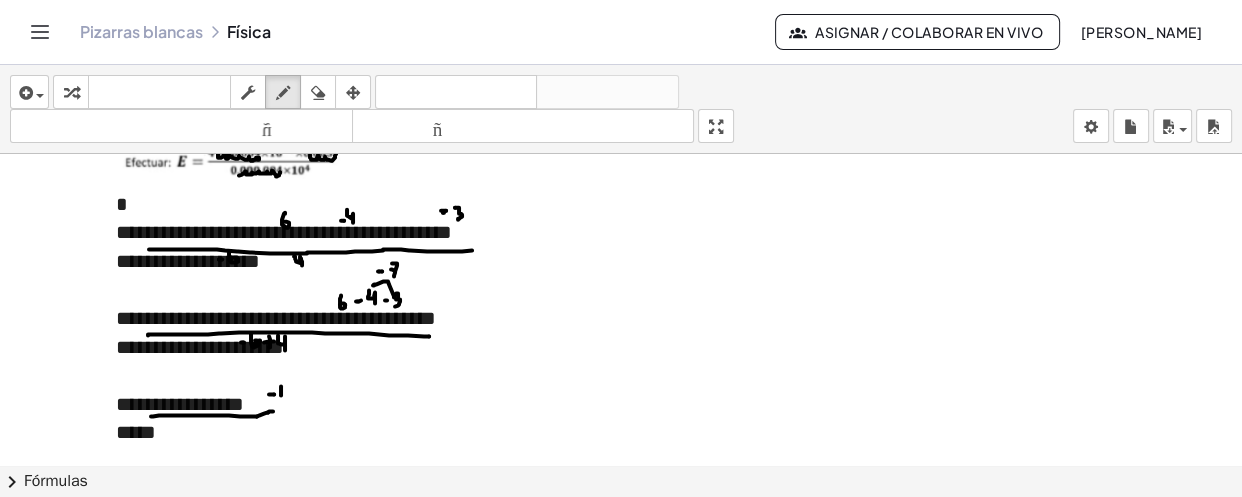 click at bounding box center [621, -1911] 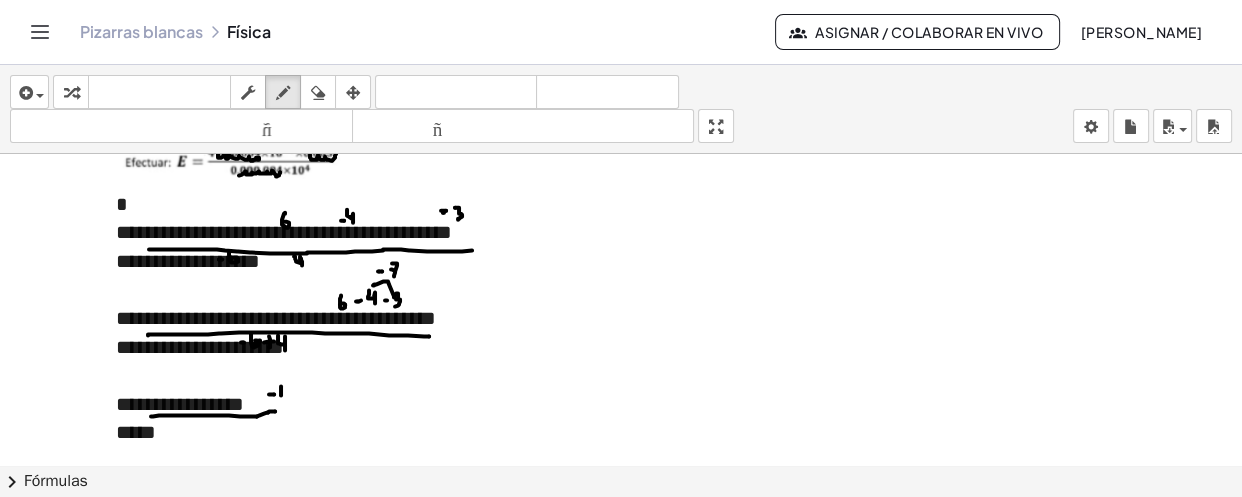 click at bounding box center [621, -1911] 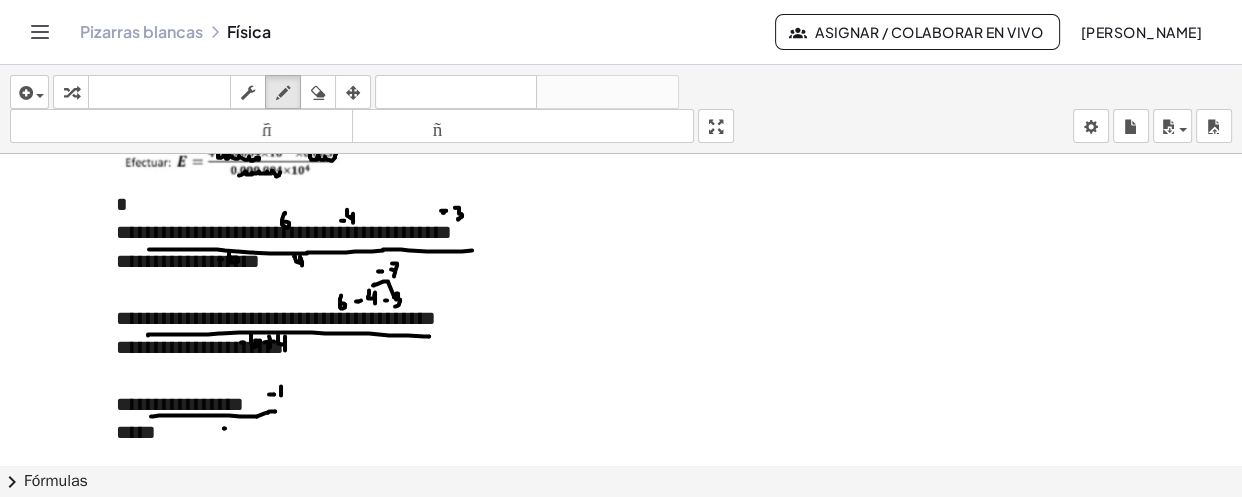 click at bounding box center [621, -1911] 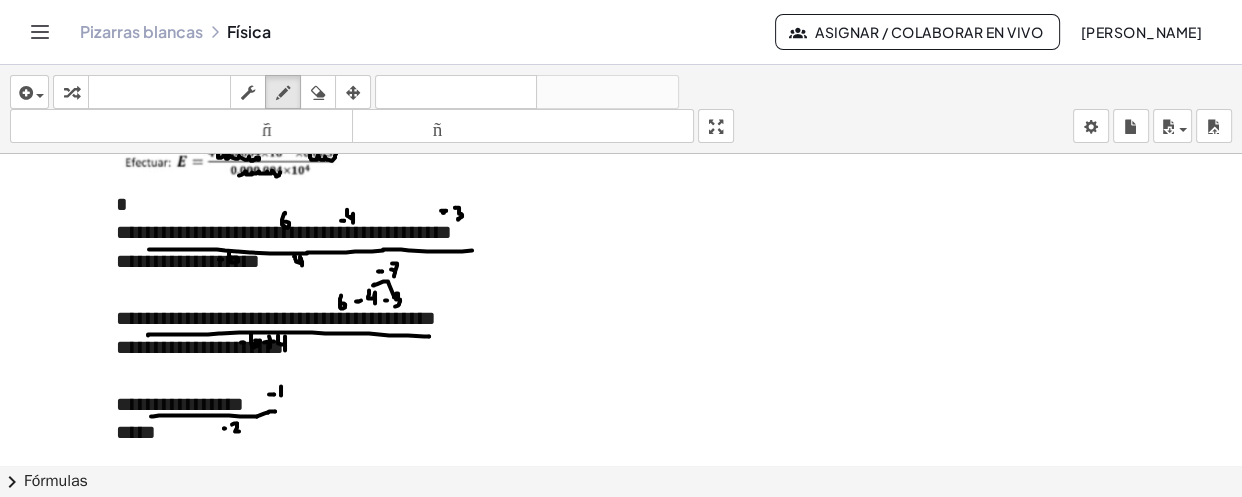 click at bounding box center (621, -1911) 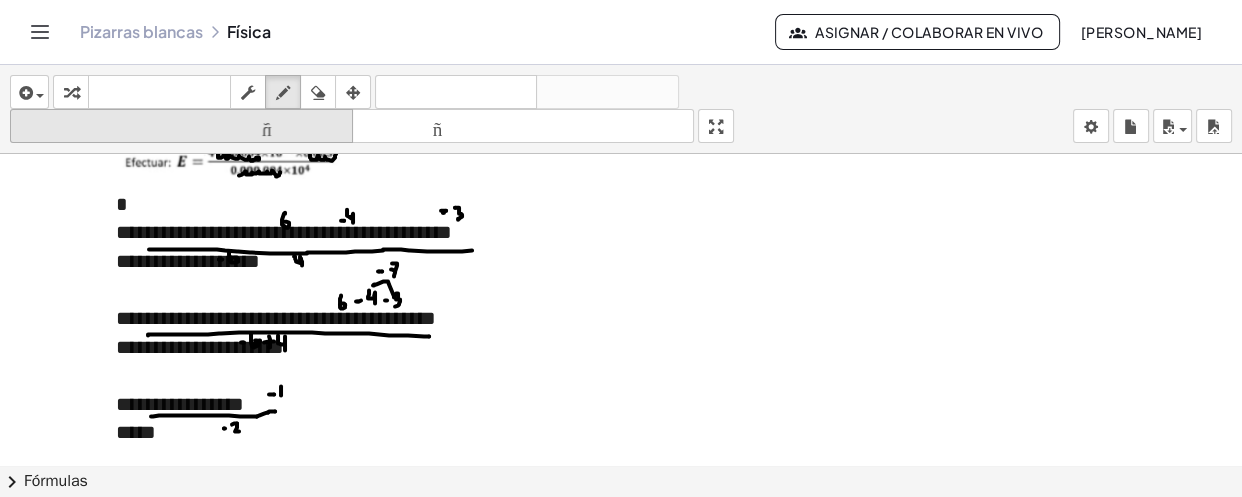 click on "tamaño_del_formato menor" at bounding box center (181, 126) 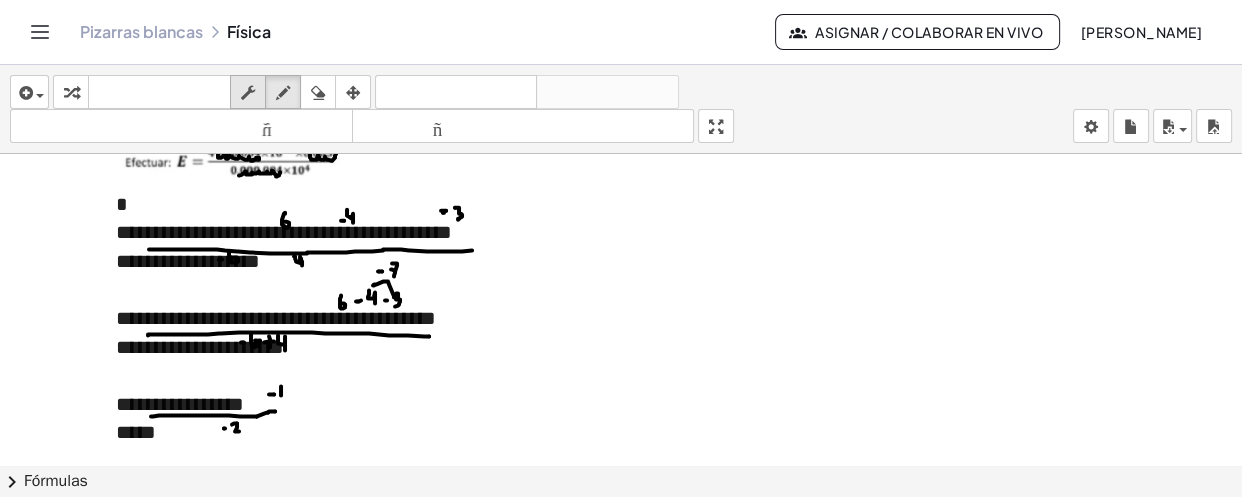 click on "fregar" at bounding box center (248, 92) 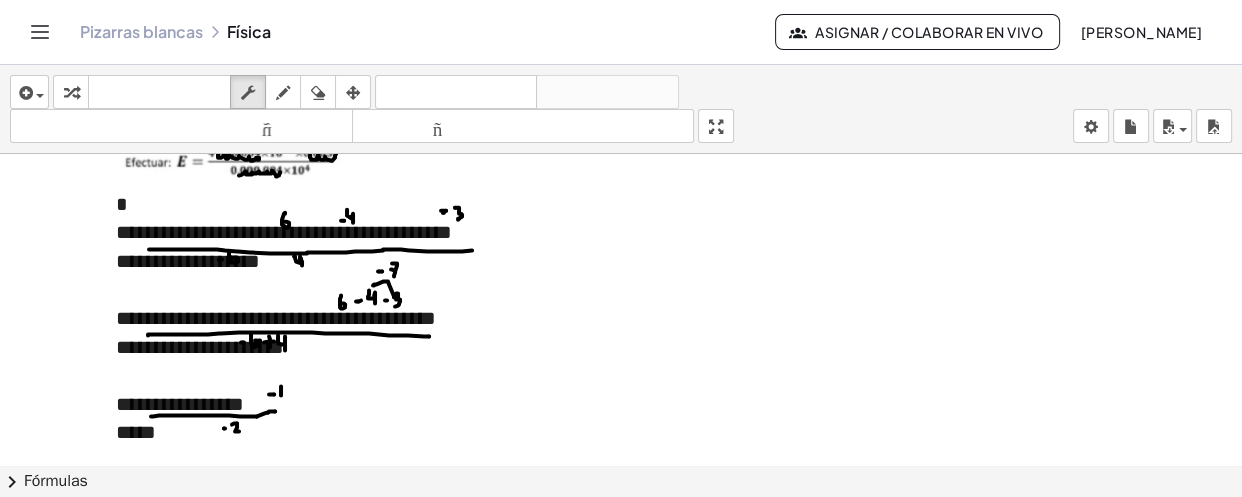 click on "**********" at bounding box center (345, -436) 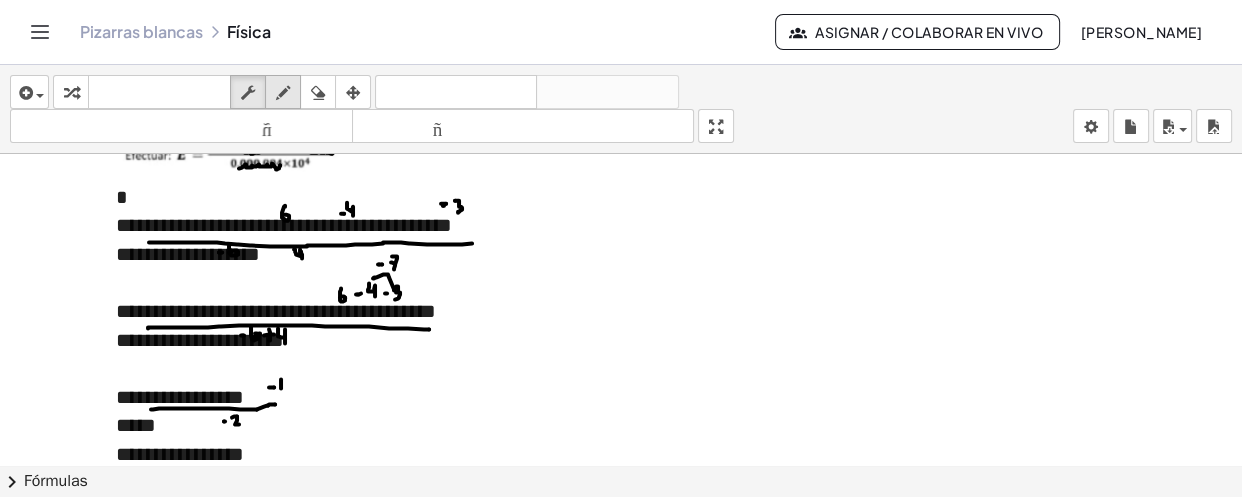 click at bounding box center [283, 93] 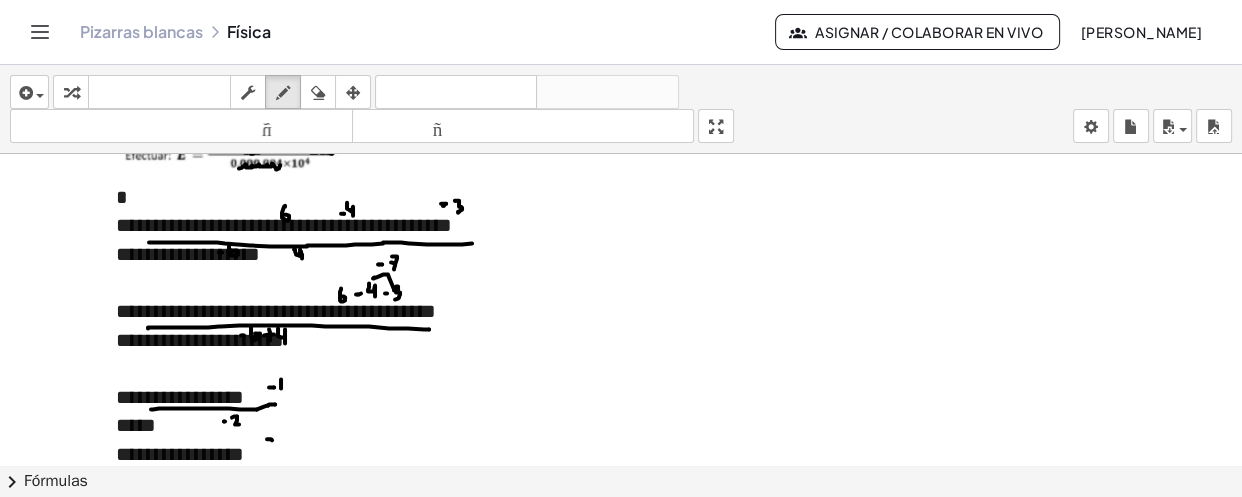 click at bounding box center [621, -1918] 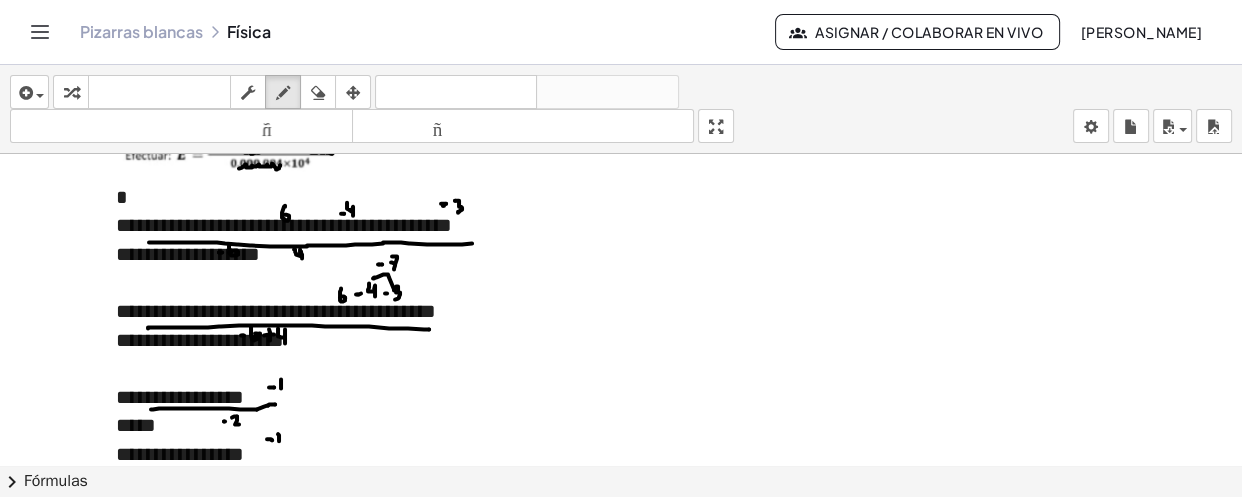 click at bounding box center [621, -1918] 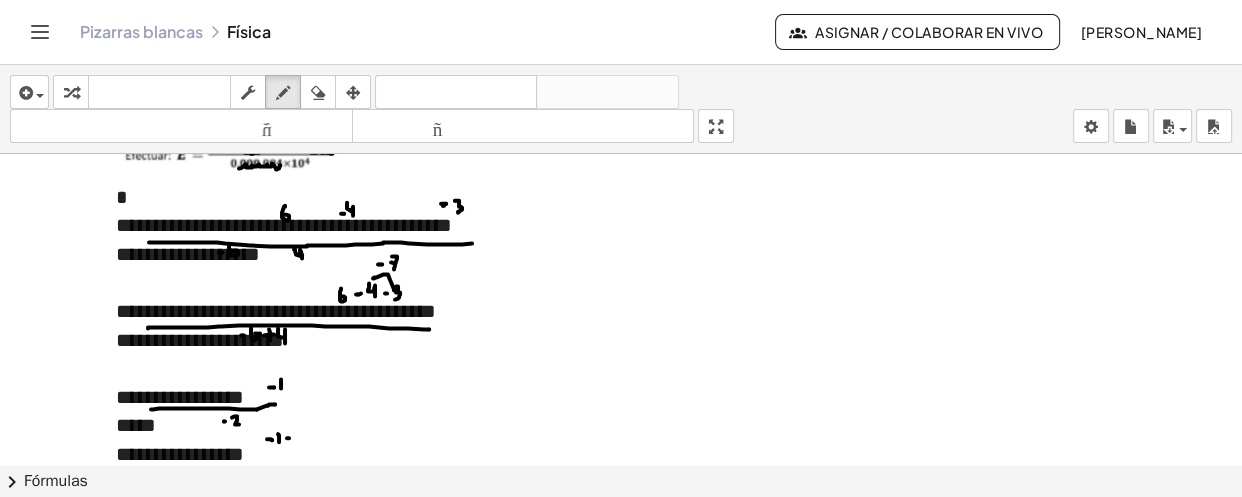 click at bounding box center [621, -1918] 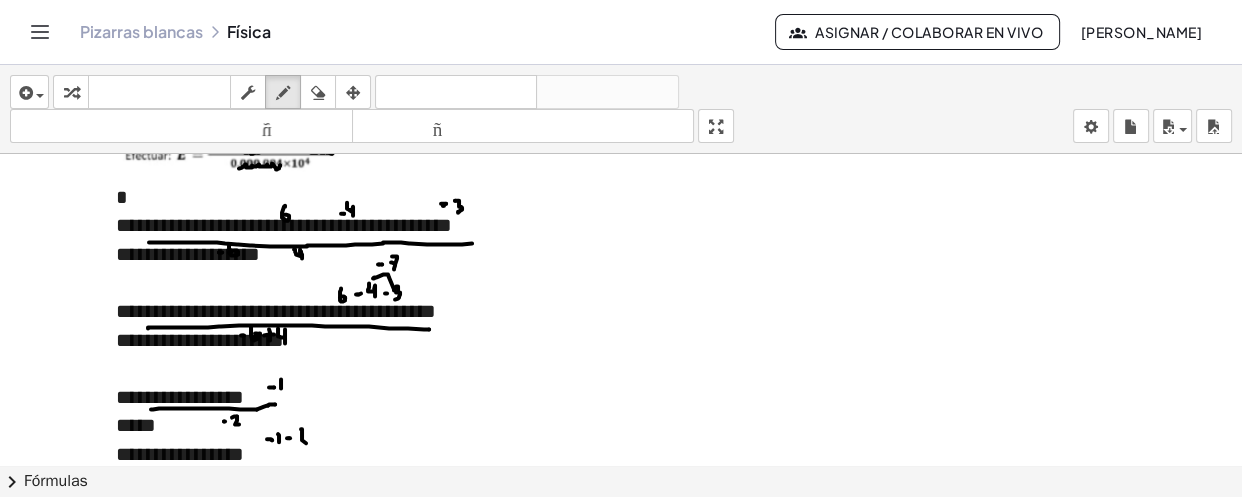 click at bounding box center [621, -1918] 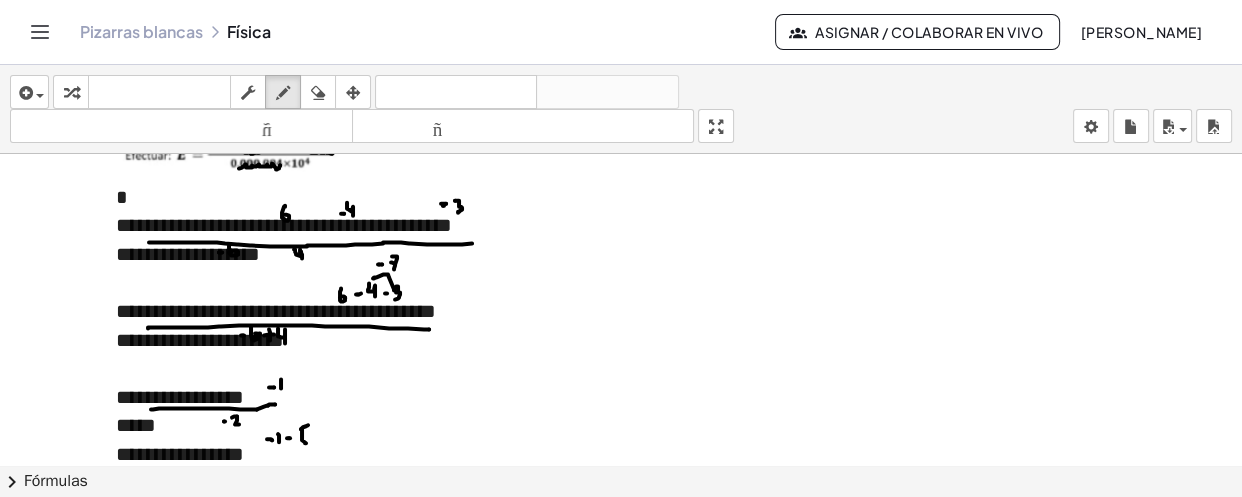 click at bounding box center (621, -1918) 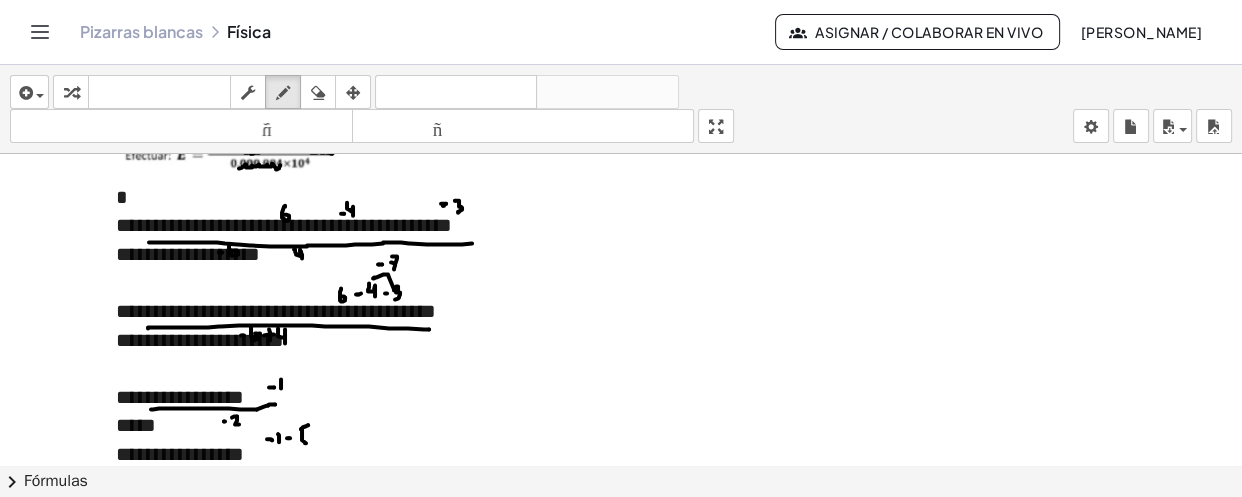 click at bounding box center (621, -1918) 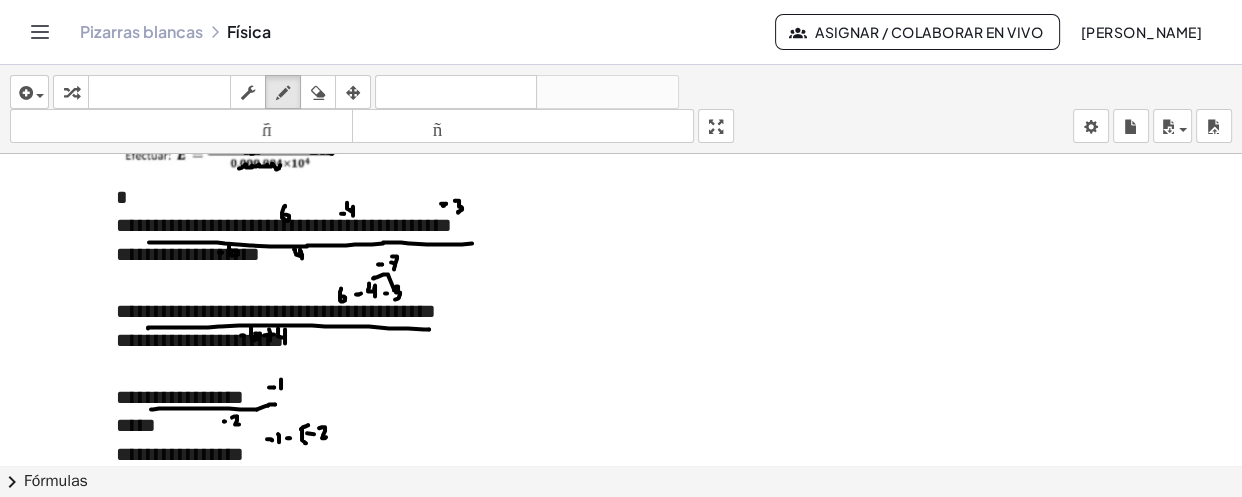drag, startPoint x: 322, startPoint y: 425, endPoint x: 327, endPoint y: 435, distance: 11.18034 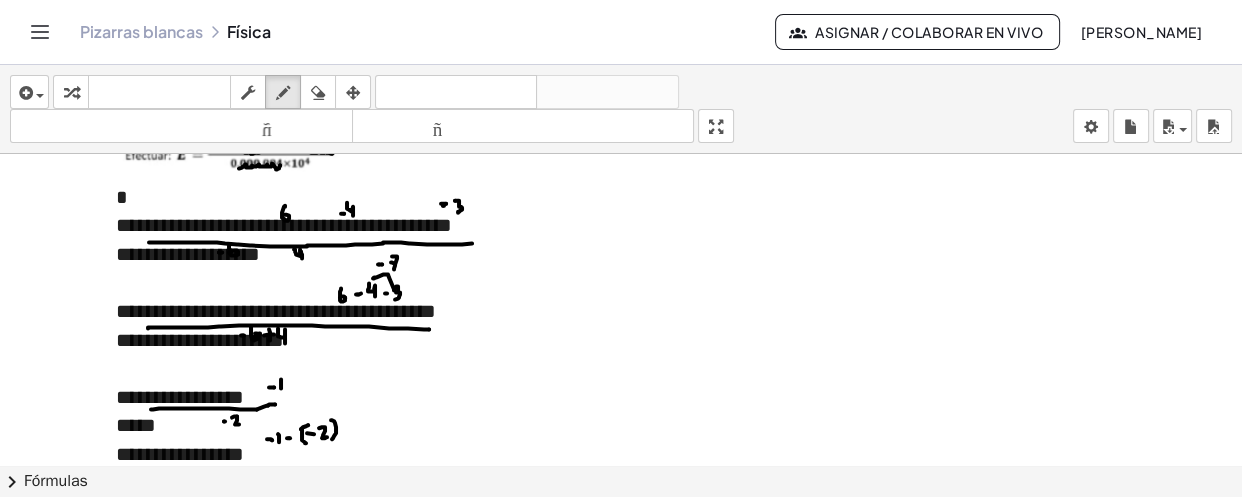 drag, startPoint x: 331, startPoint y: 418, endPoint x: 332, endPoint y: 437, distance: 19.026299 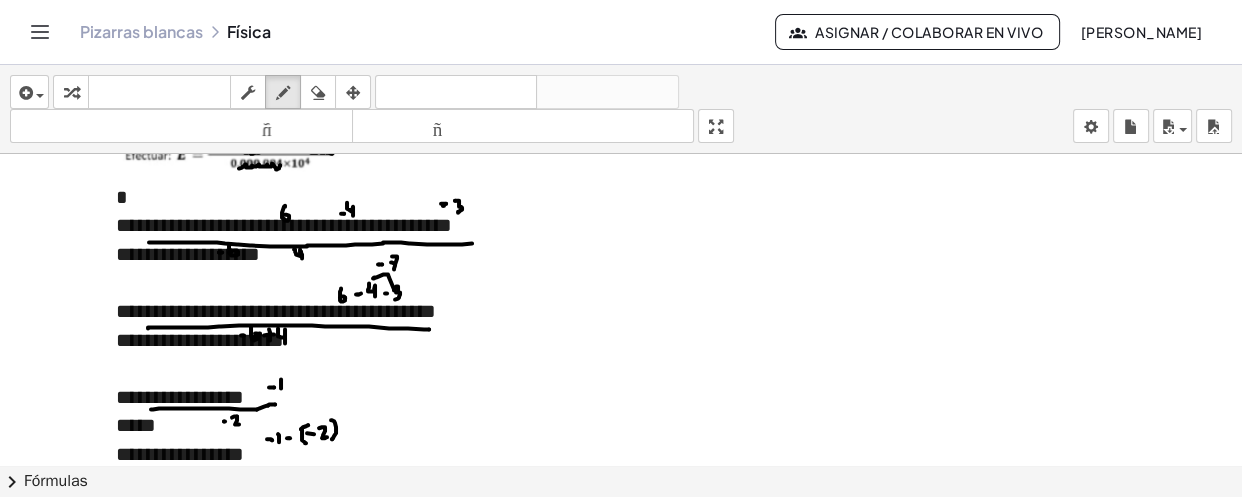 scroll, scrollTop: 4675, scrollLeft: 0, axis: vertical 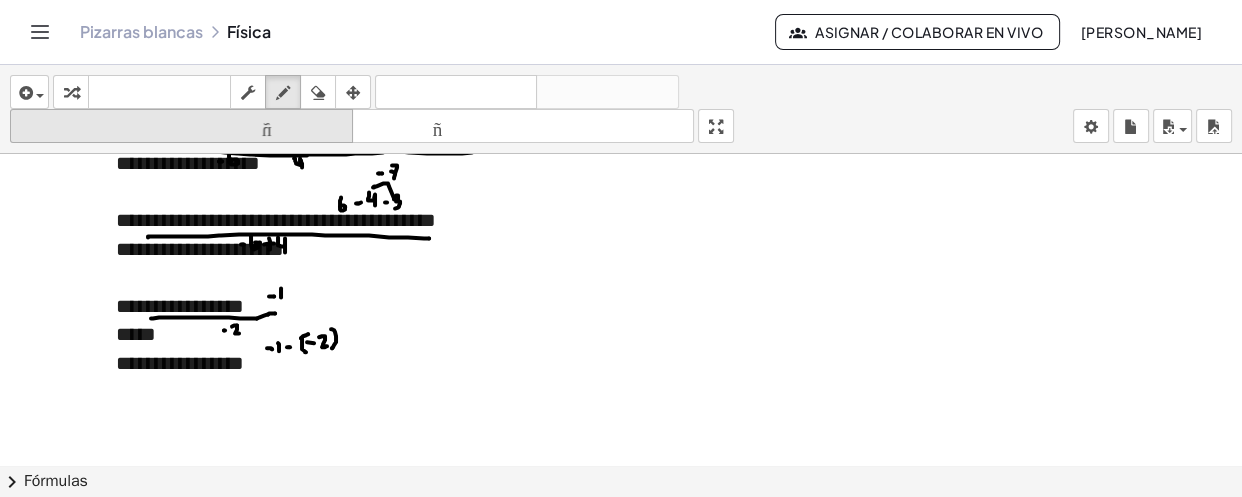 click on "tamaño_del_formato" at bounding box center [181, 126] 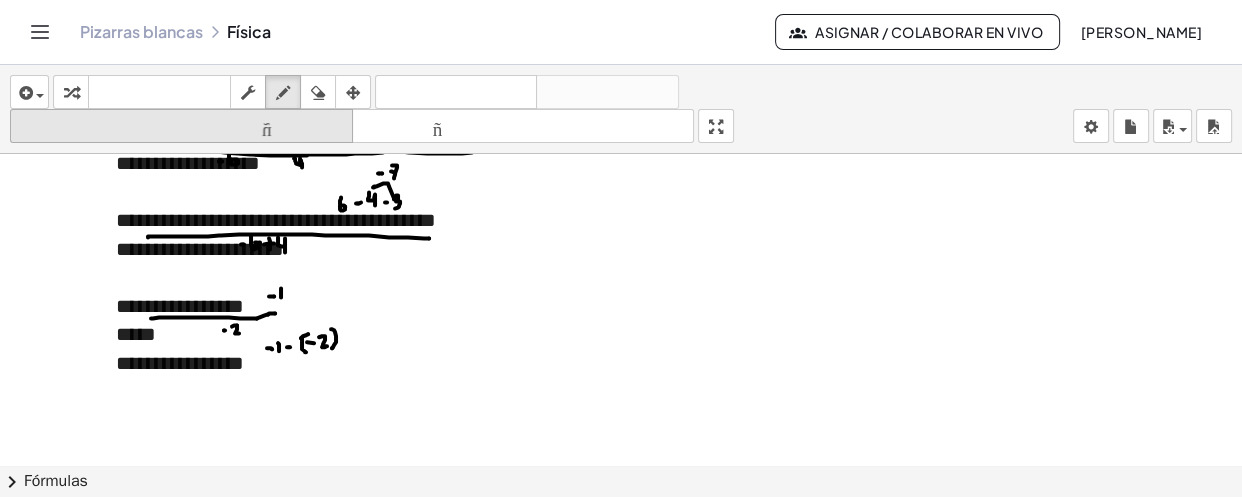 drag, startPoint x: 245, startPoint y: 83, endPoint x: 235, endPoint y: 114, distance: 32.572994 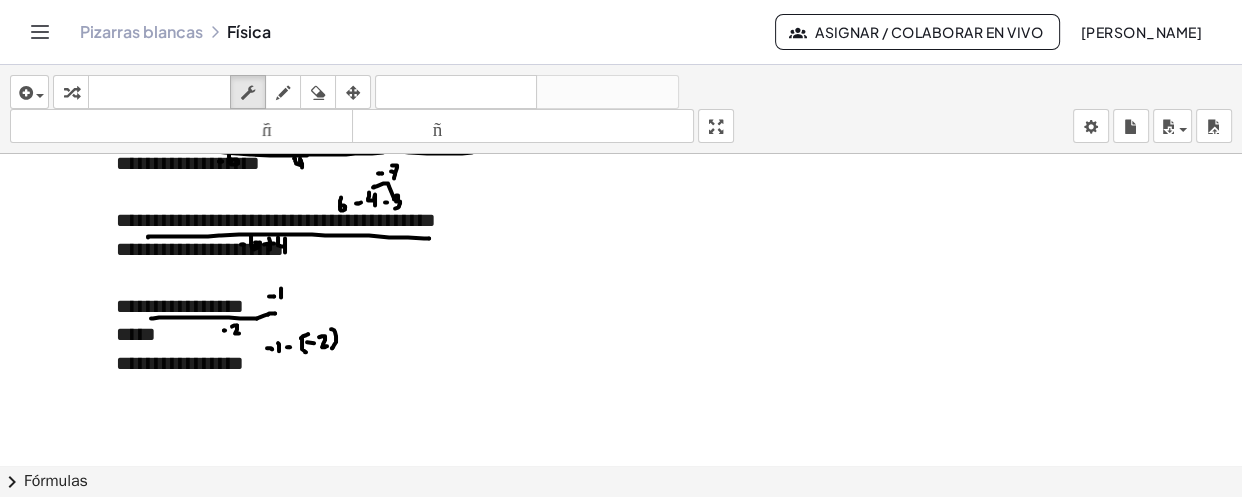 click at bounding box center [621, -2009] 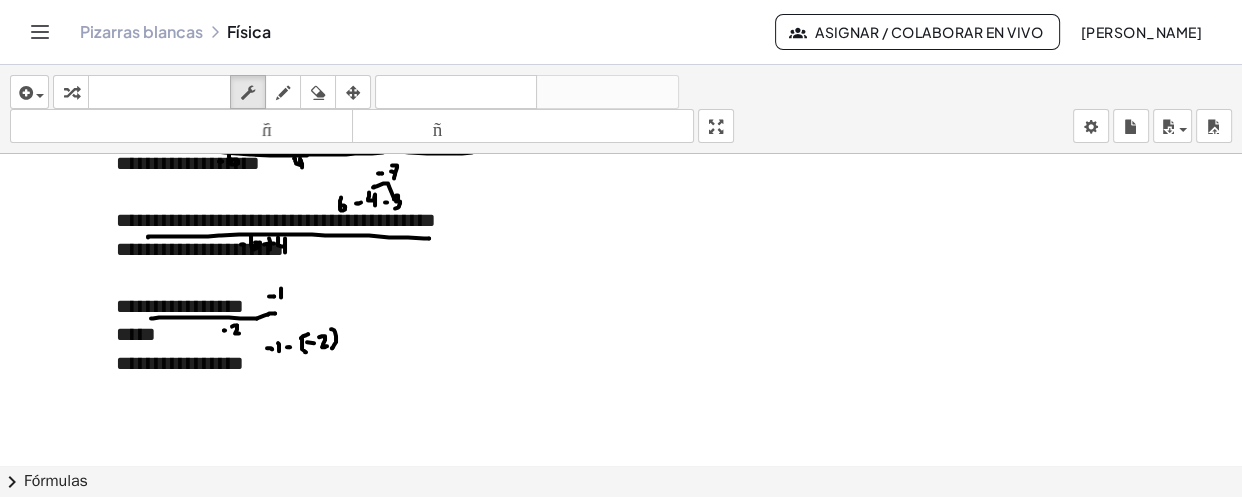 click on "**********" at bounding box center [345, -520] 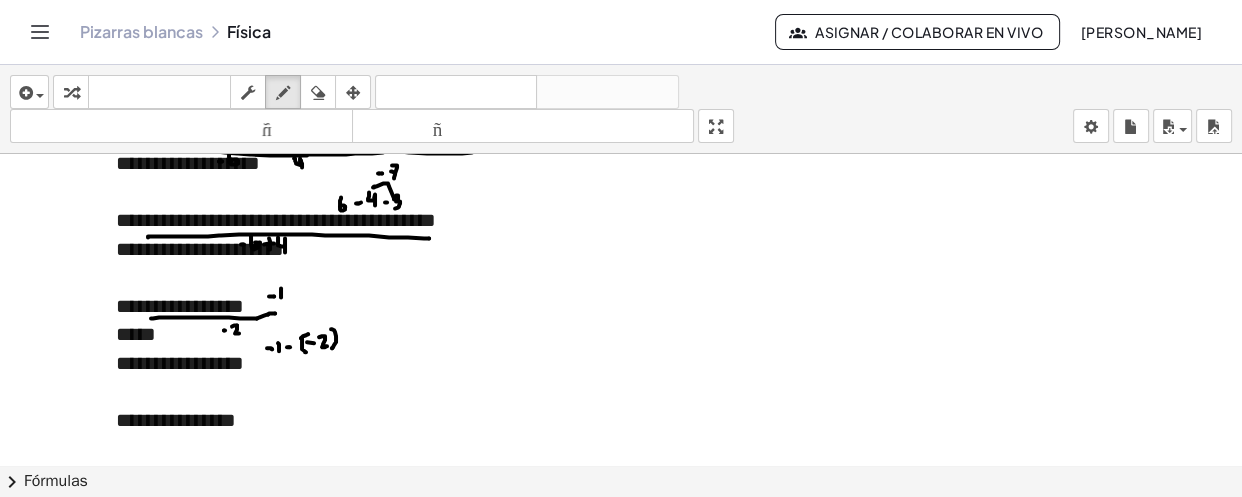 drag, startPoint x: 279, startPoint y: 88, endPoint x: 287, endPoint y: 340, distance: 252.12695 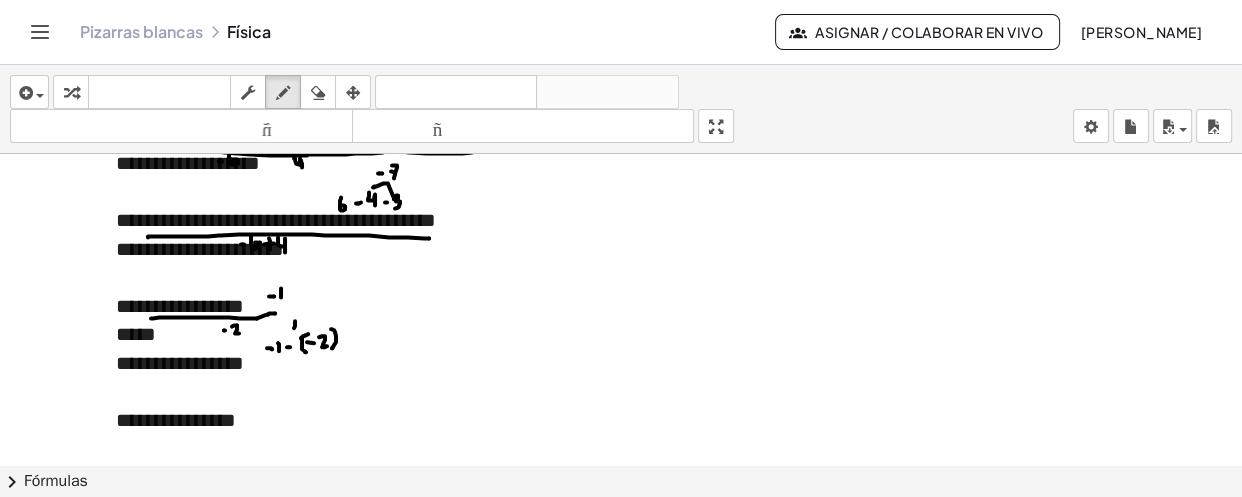 click at bounding box center (621, -2009) 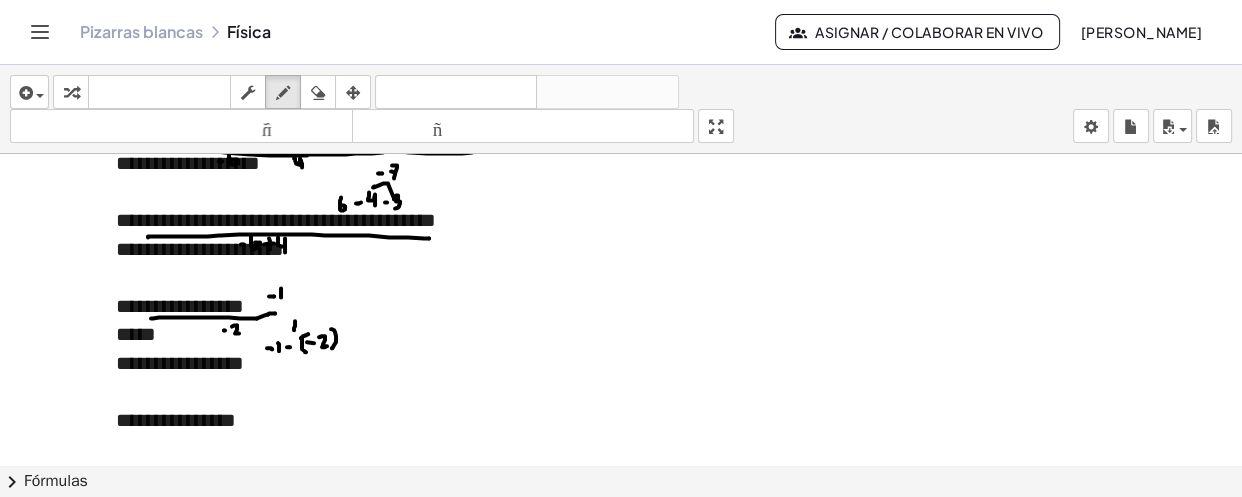 click at bounding box center (621, -2009) 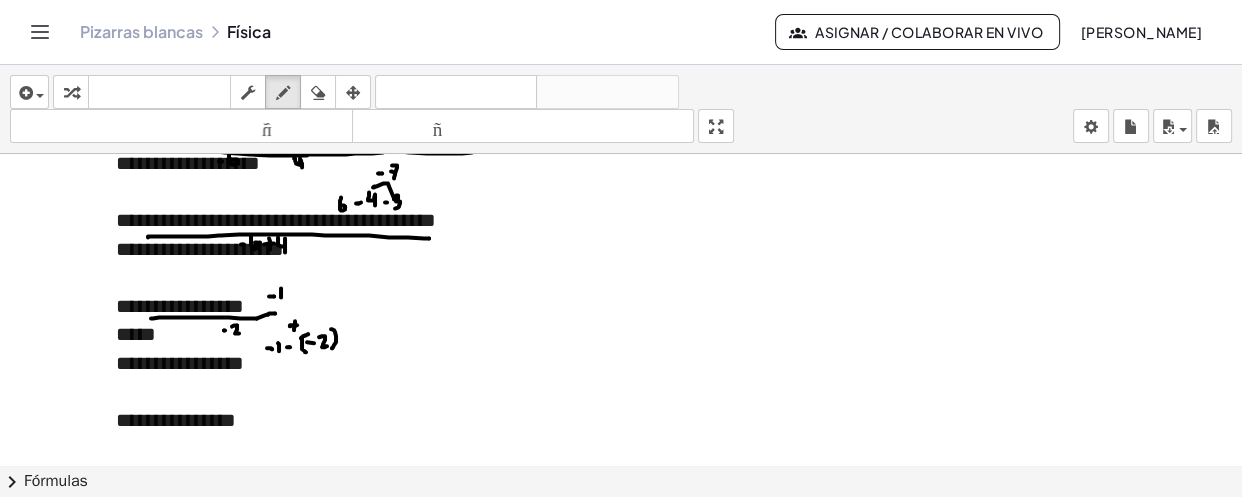 click at bounding box center [621, -2009] 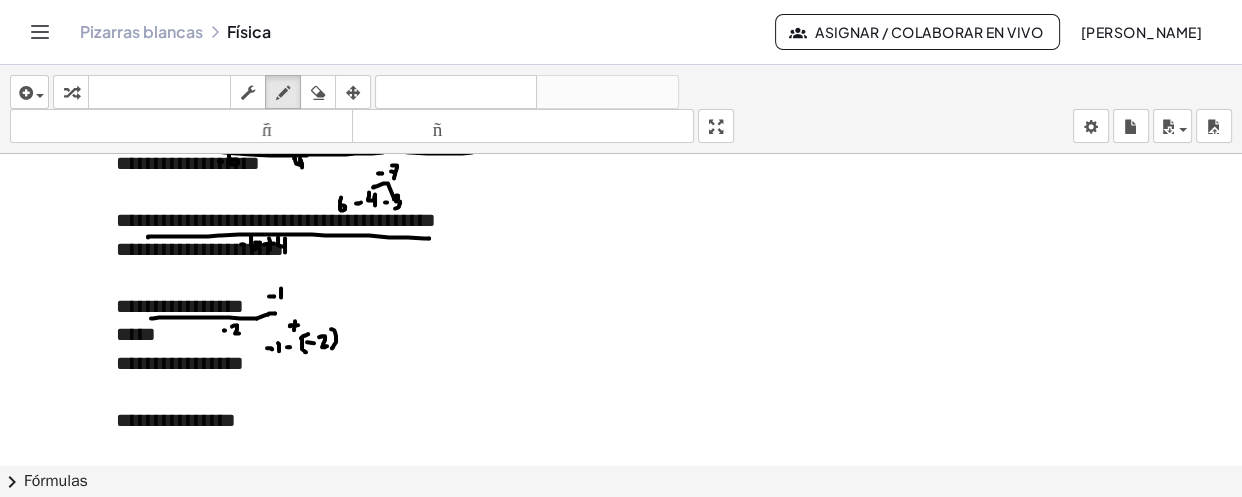 click at bounding box center [621, -2009] 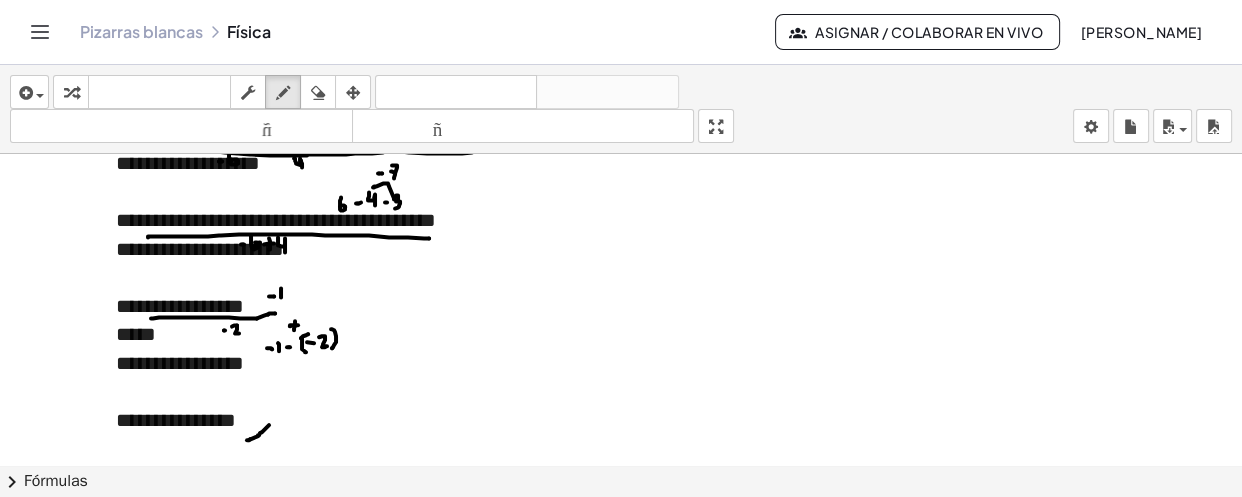 click at bounding box center (621, -2009) 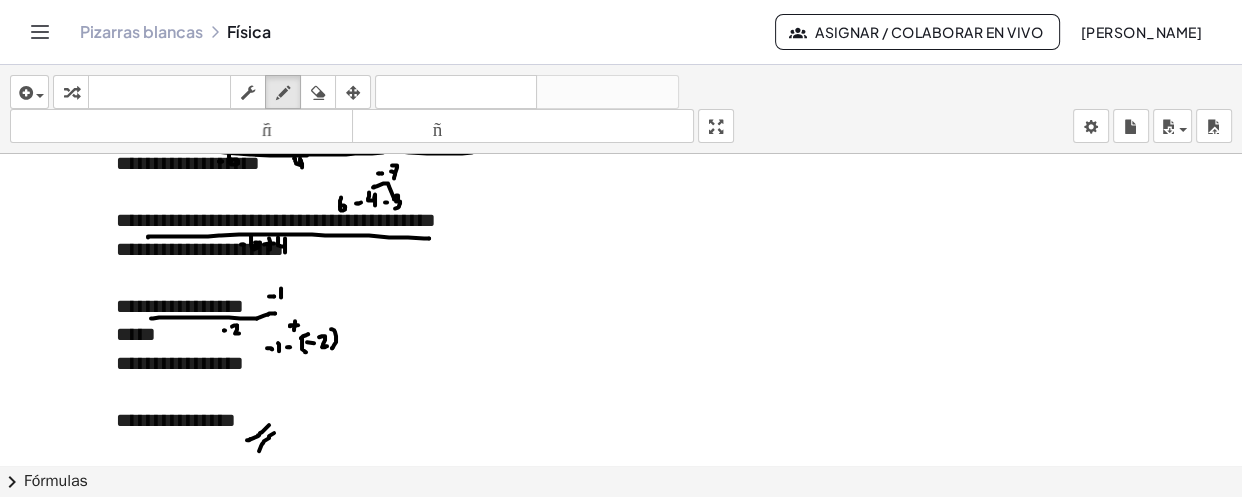 drag, startPoint x: 264, startPoint y: 439, endPoint x: 277, endPoint y: 429, distance: 16.40122 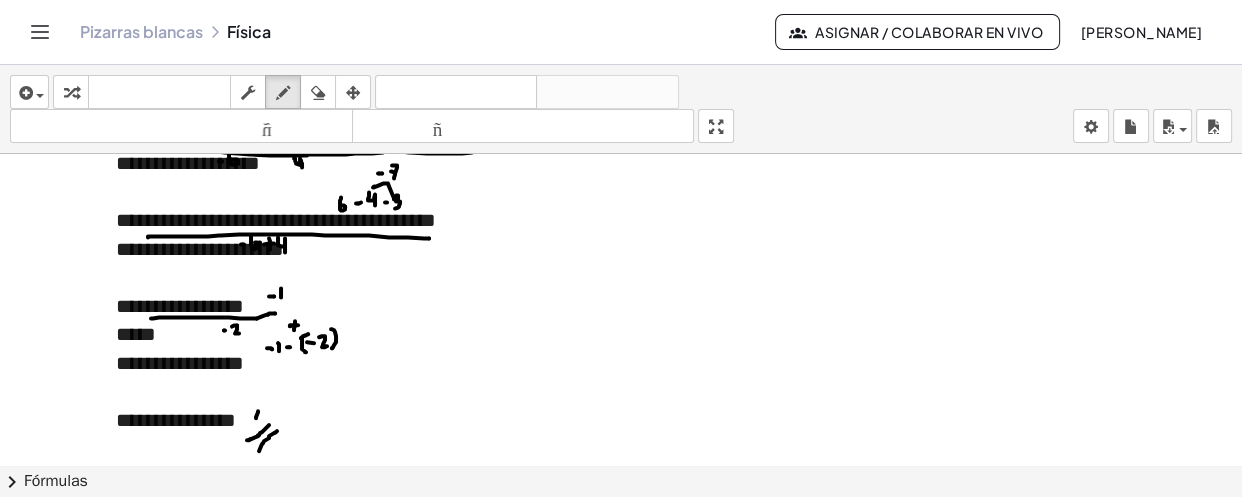 click at bounding box center [621, -2009] 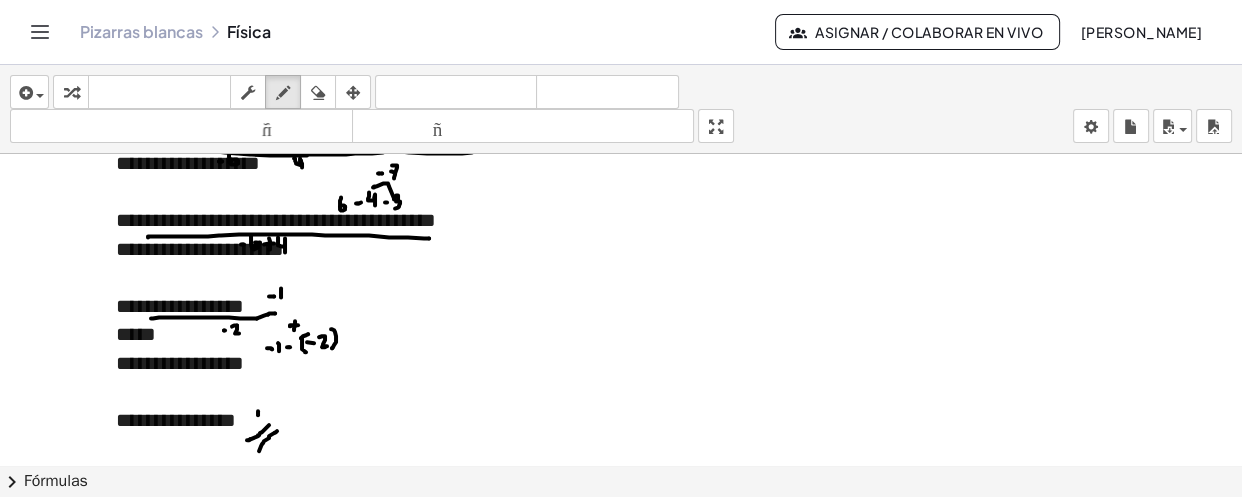 click at bounding box center (621, -2009) 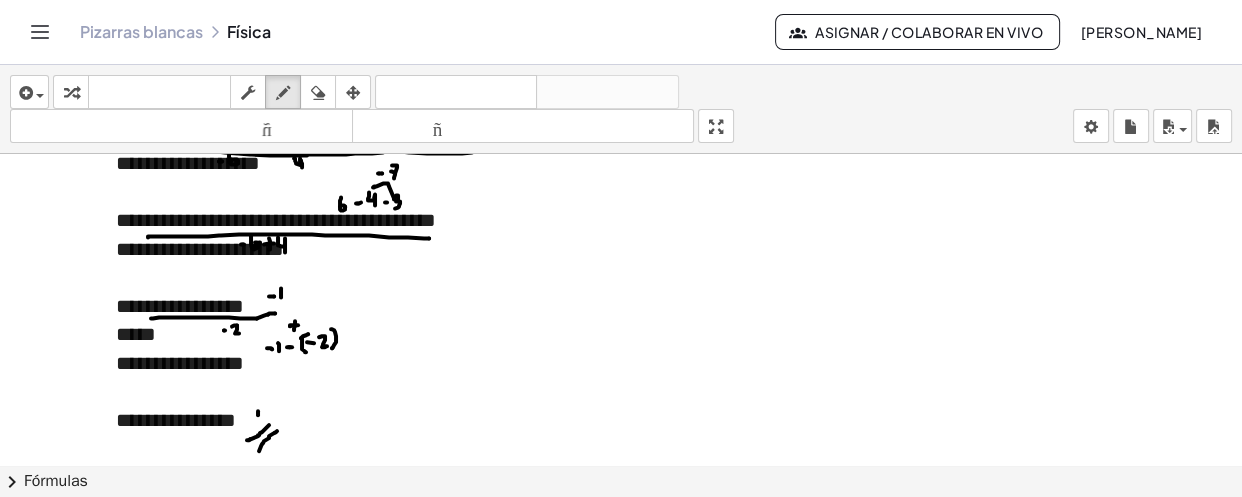click at bounding box center (621, -2009) 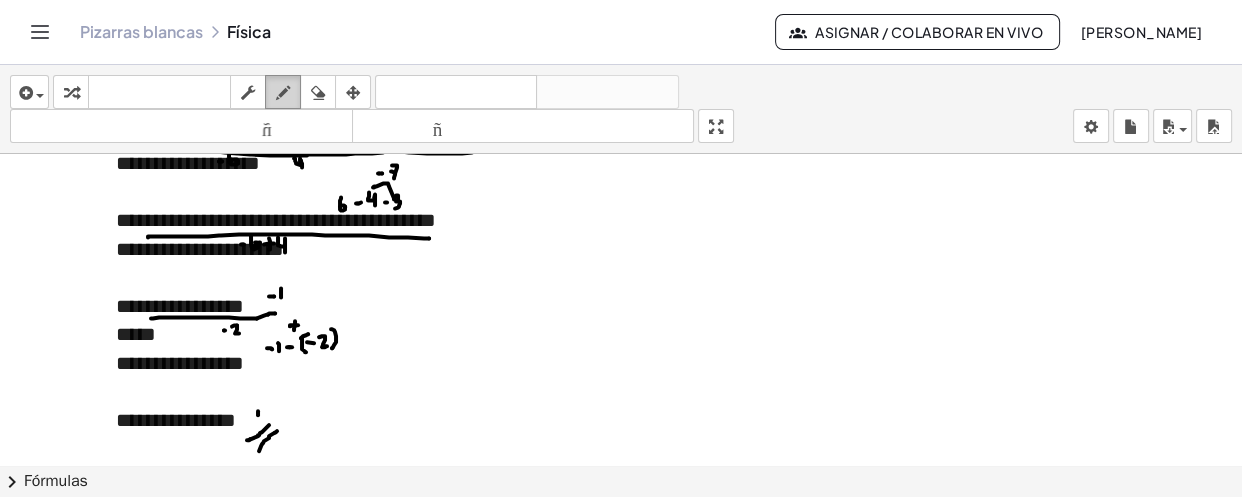 click at bounding box center [283, 93] 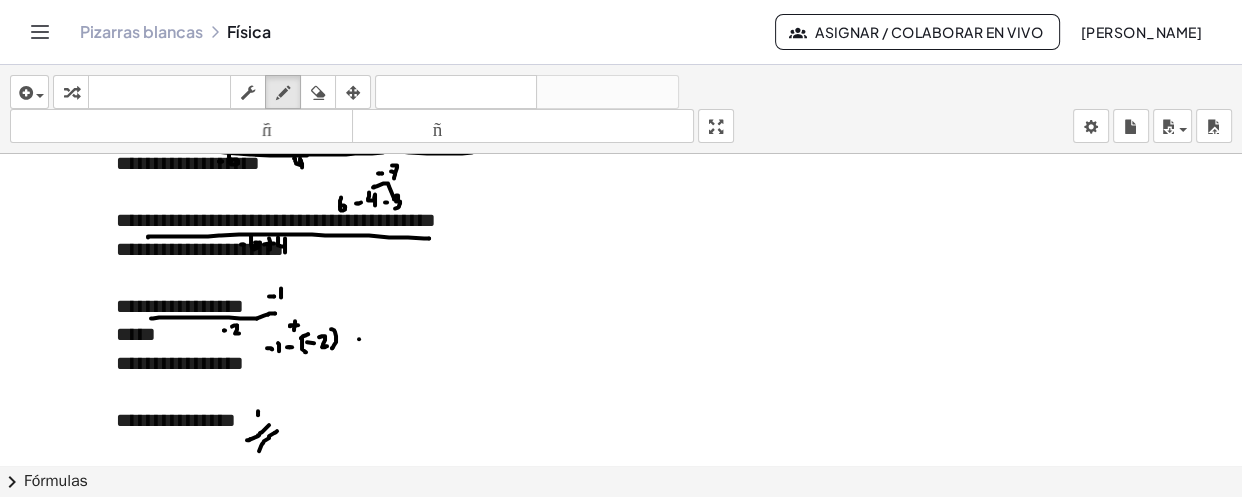 click at bounding box center (621, -2009) 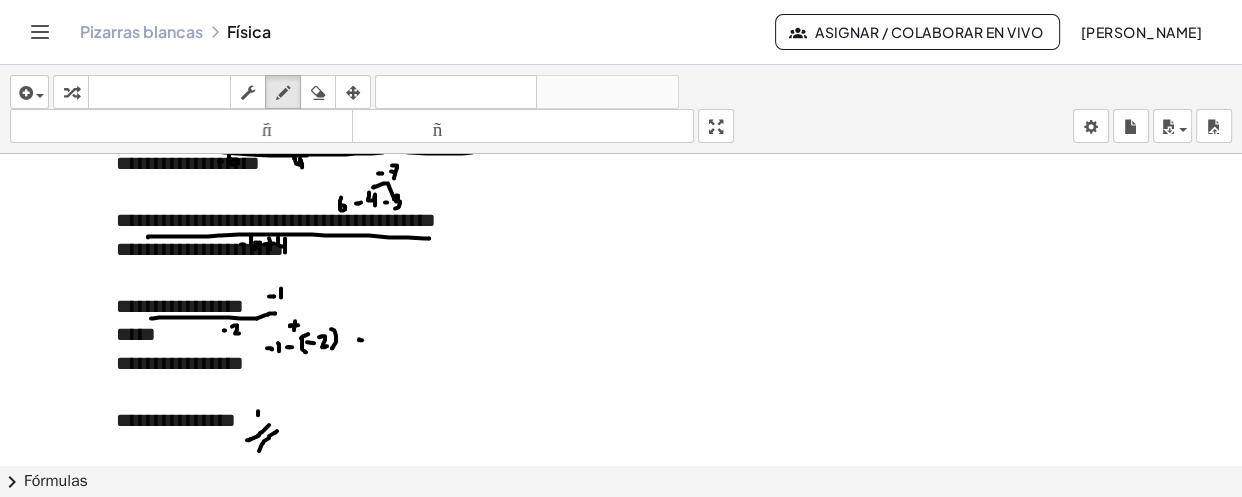 click at bounding box center (621, -2009) 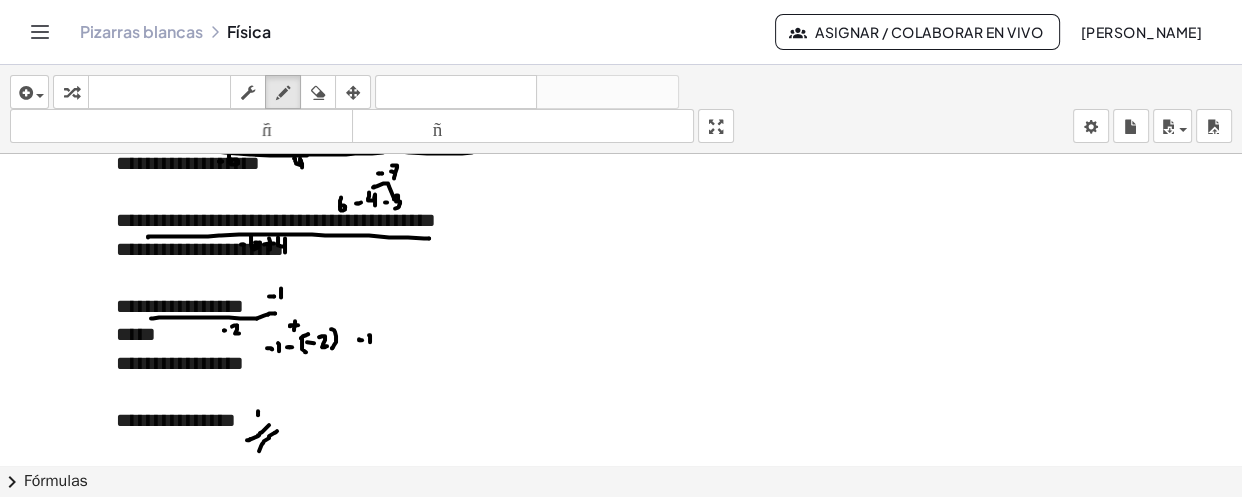 click at bounding box center [621, -2009] 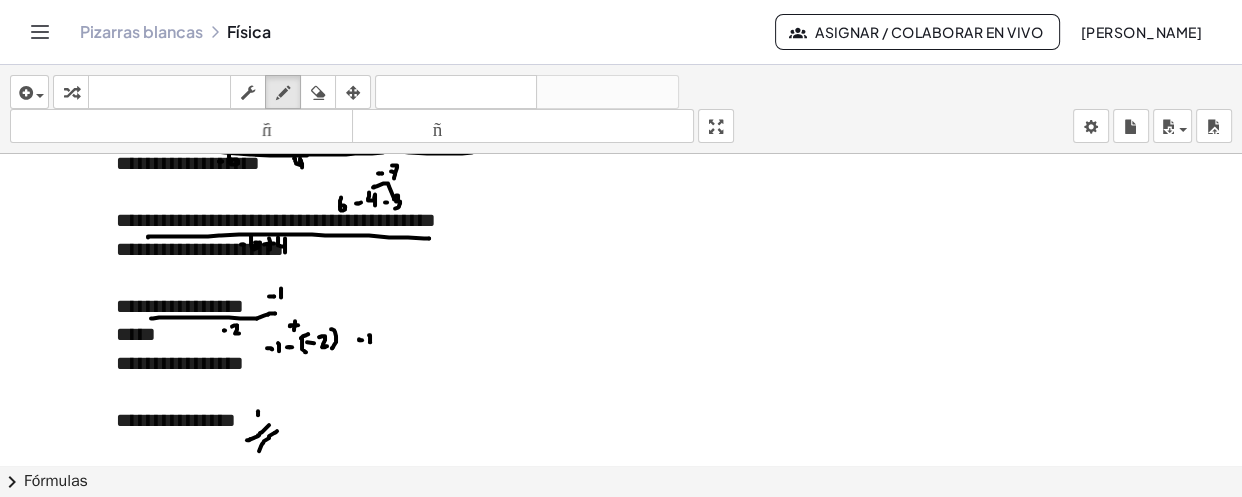 click at bounding box center [621, -2009] 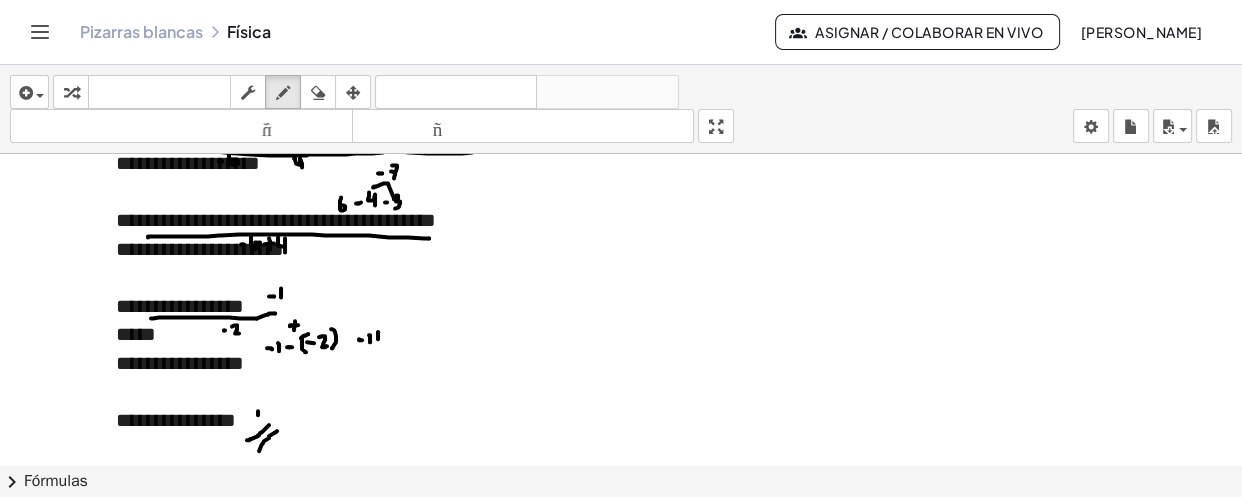 click at bounding box center [621, -2009] 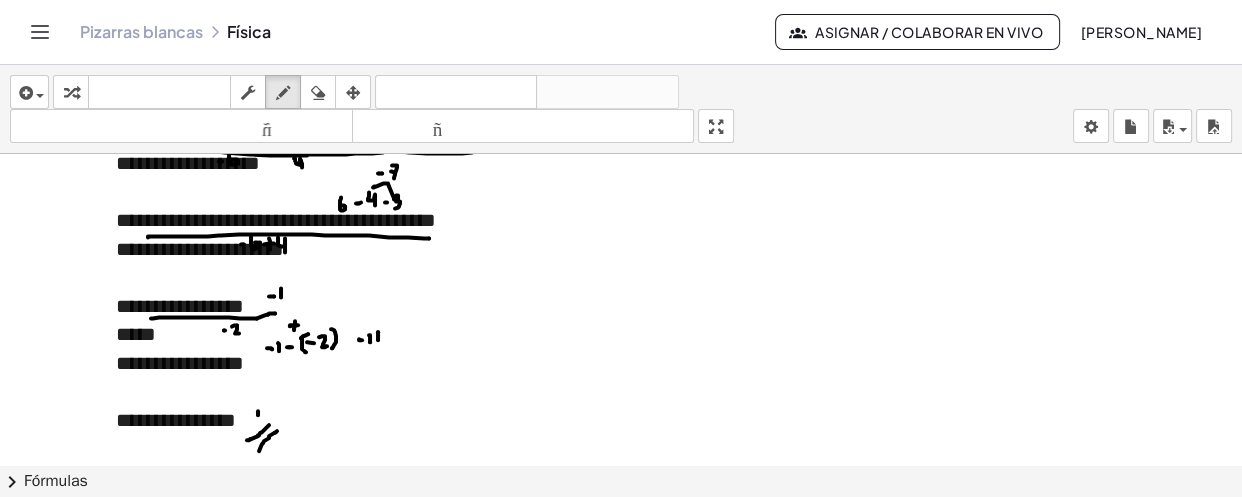click at bounding box center [621, -2009] 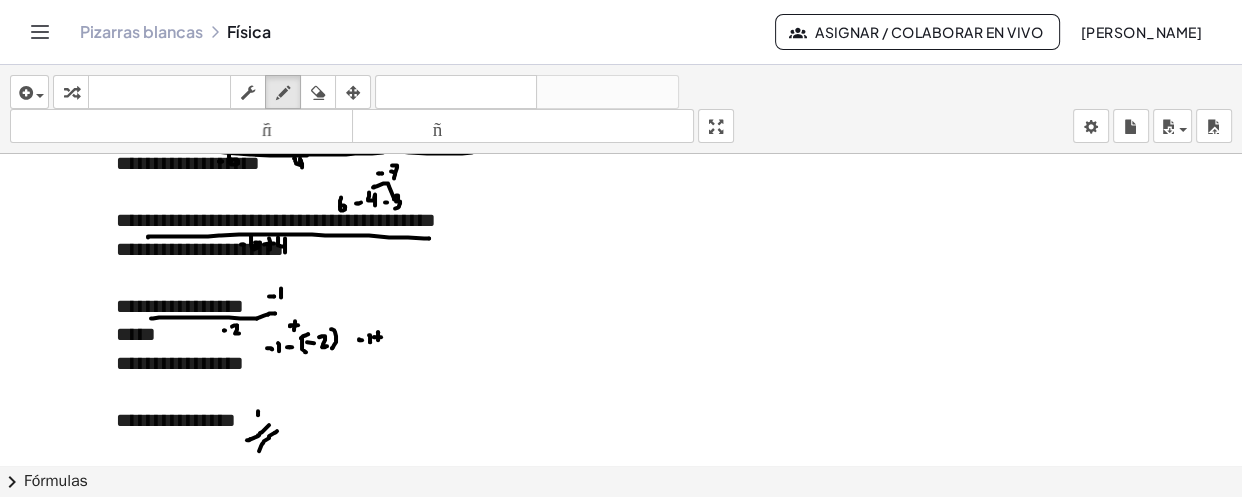 click at bounding box center (621, -2009) 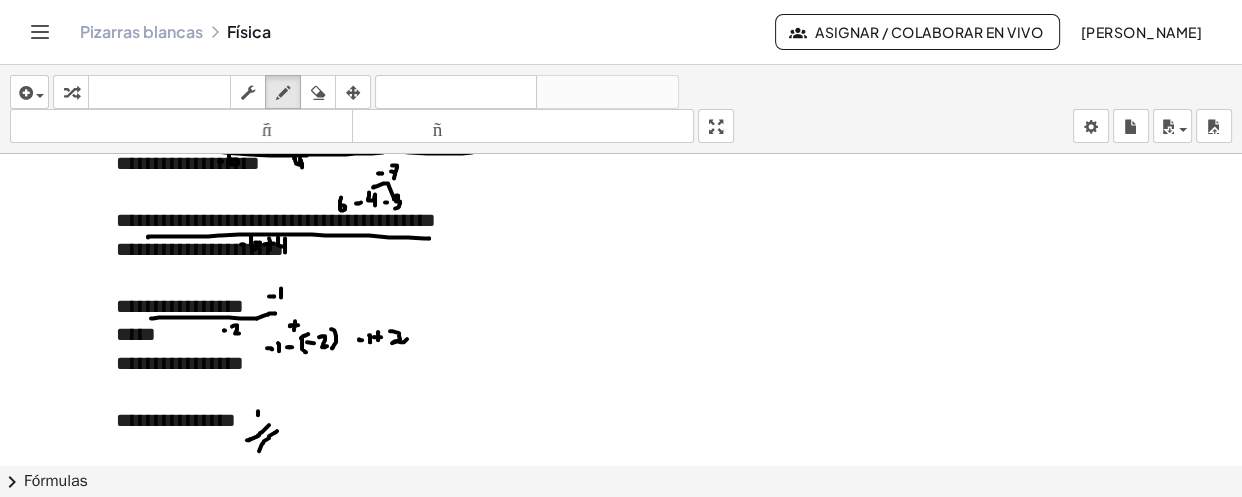 drag, startPoint x: 390, startPoint y: 329, endPoint x: 409, endPoint y: 335, distance: 19.924858 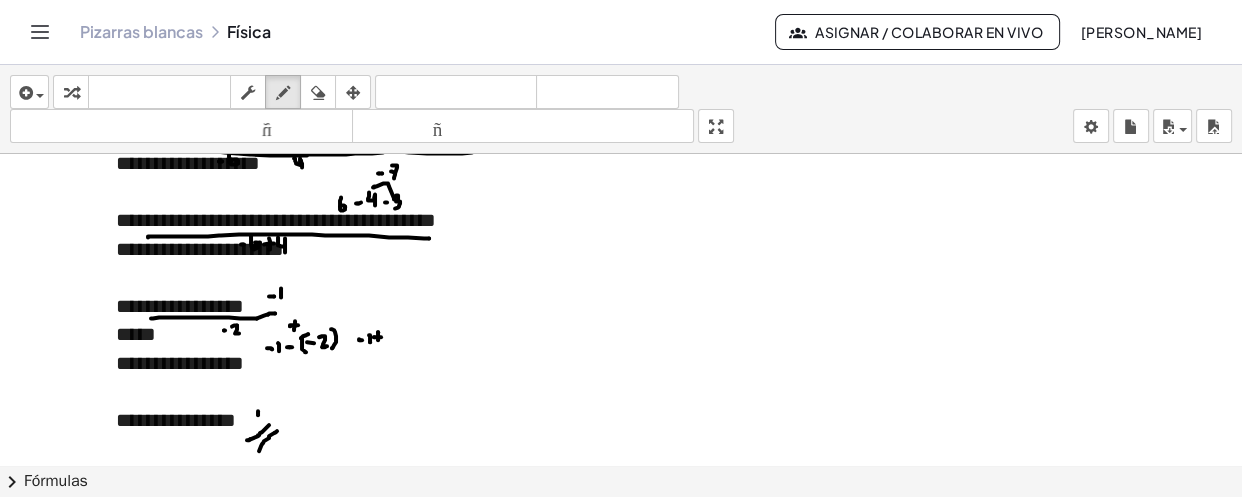 click at bounding box center (621, -2009) 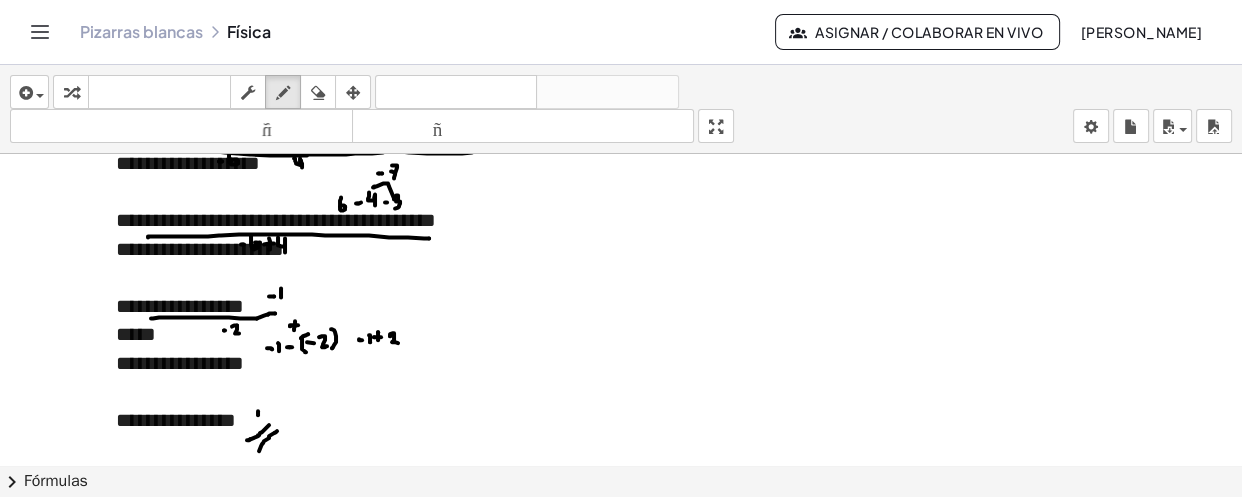 drag, startPoint x: 390, startPoint y: 334, endPoint x: 398, endPoint y: 341, distance: 10.630146 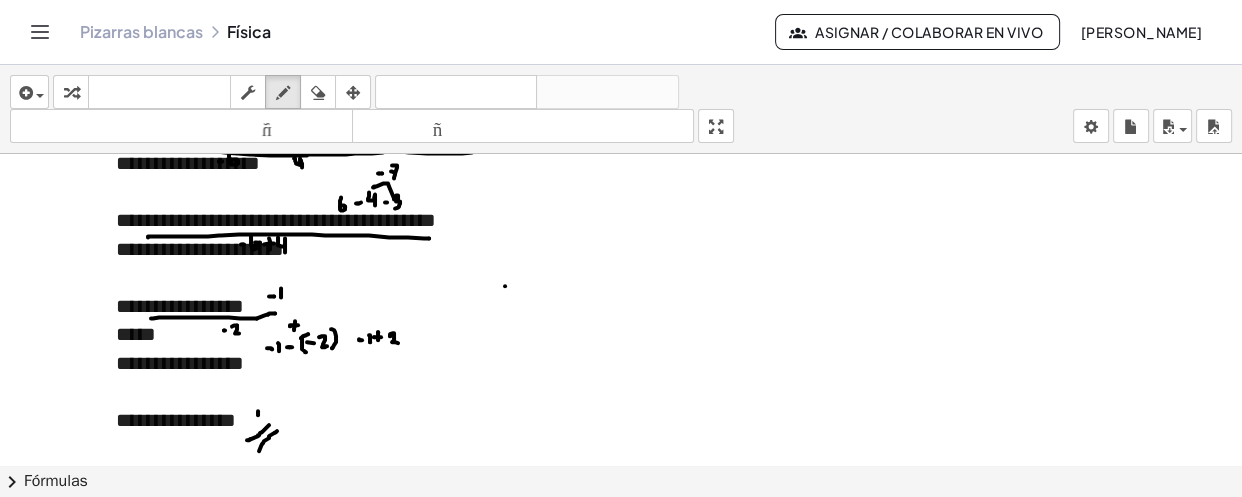 click at bounding box center [621, -2009] 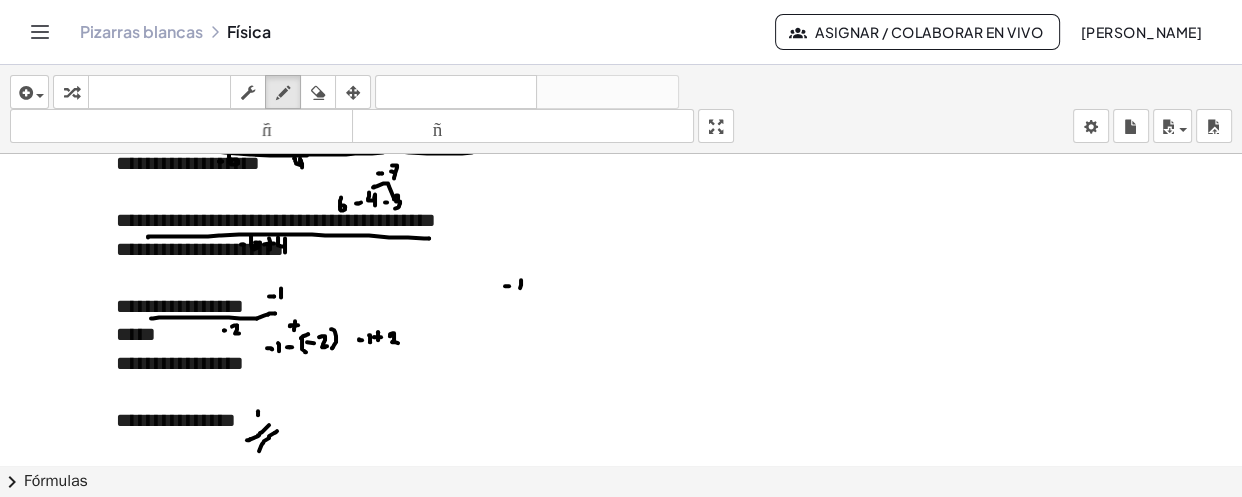 click at bounding box center [621, -2009] 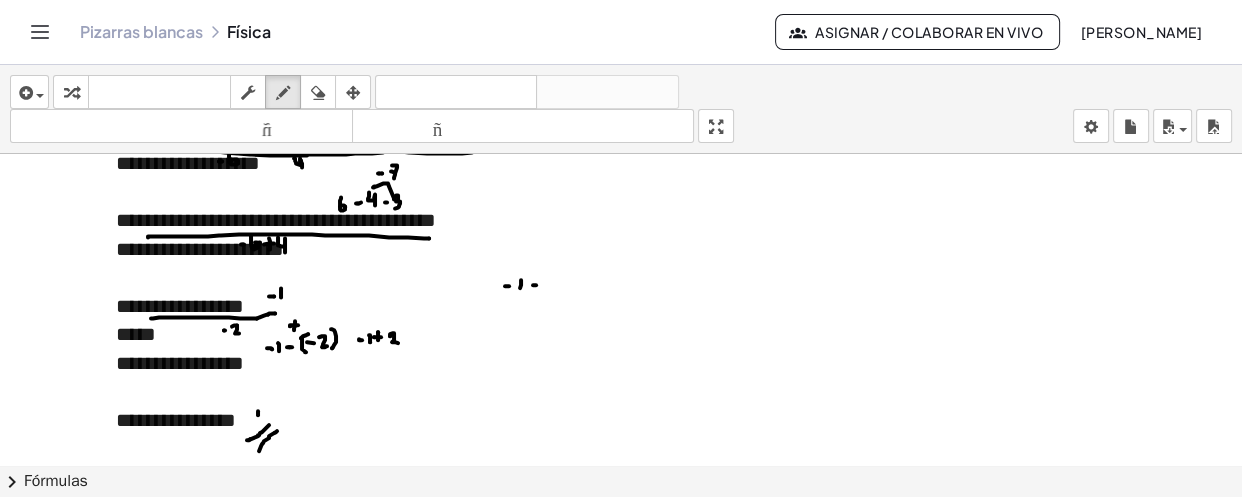 click at bounding box center [621, -2009] 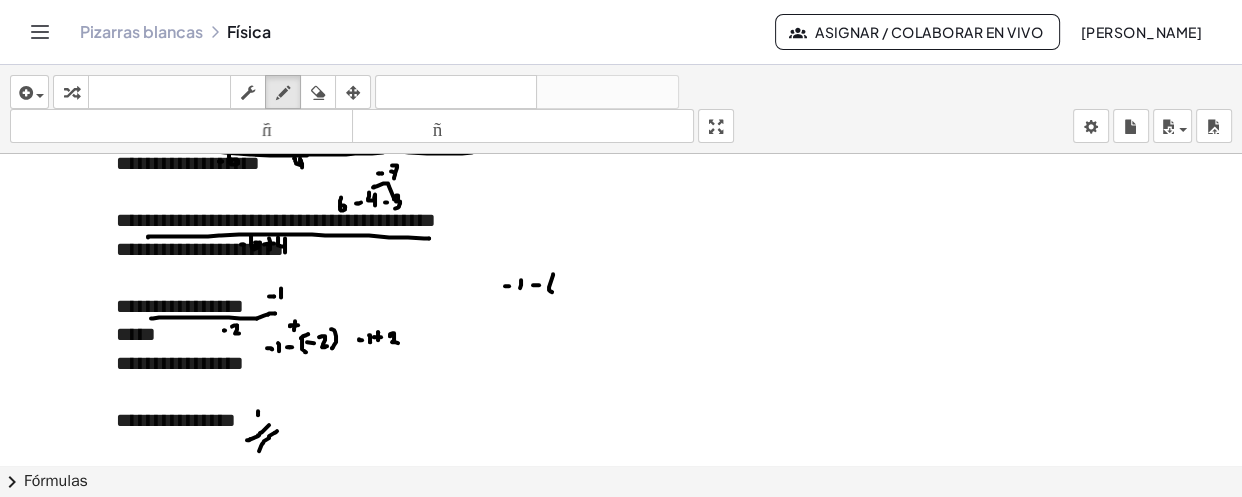 drag, startPoint x: 553, startPoint y: 272, endPoint x: 552, endPoint y: 290, distance: 18.027756 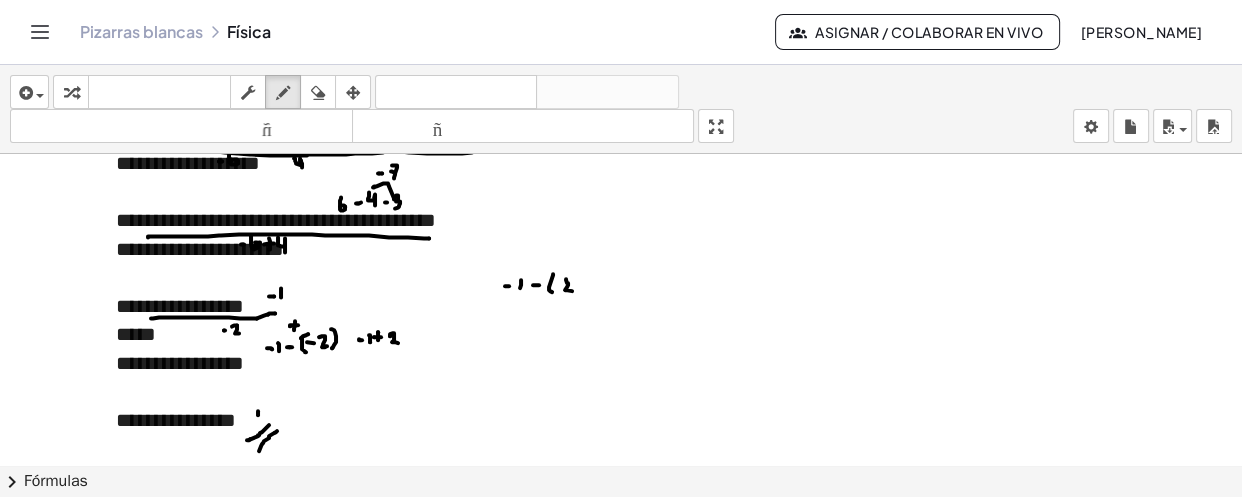 drag, startPoint x: 566, startPoint y: 277, endPoint x: 572, endPoint y: 289, distance: 13.416408 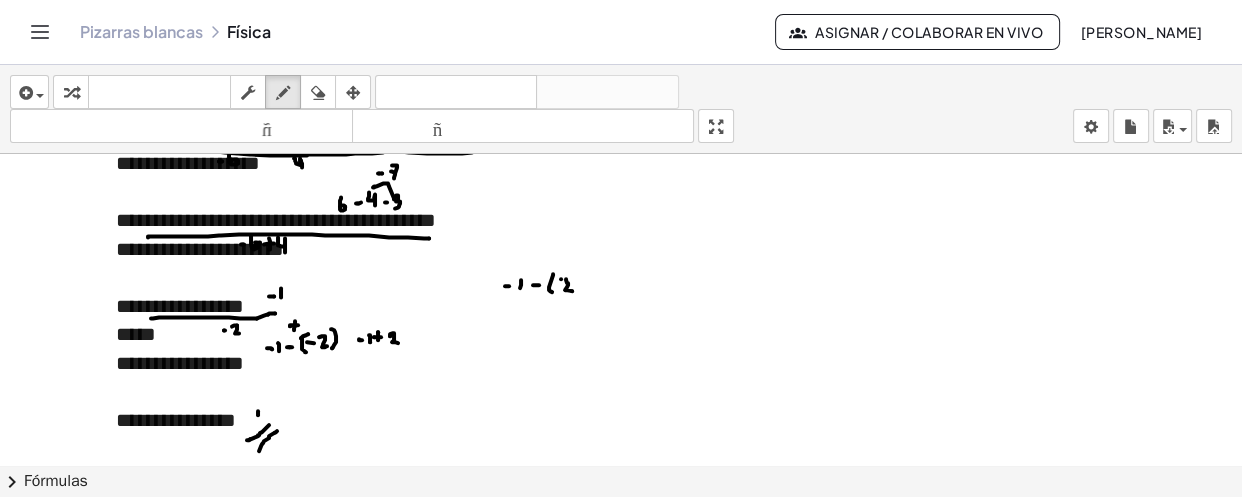 click at bounding box center [621, -2009] 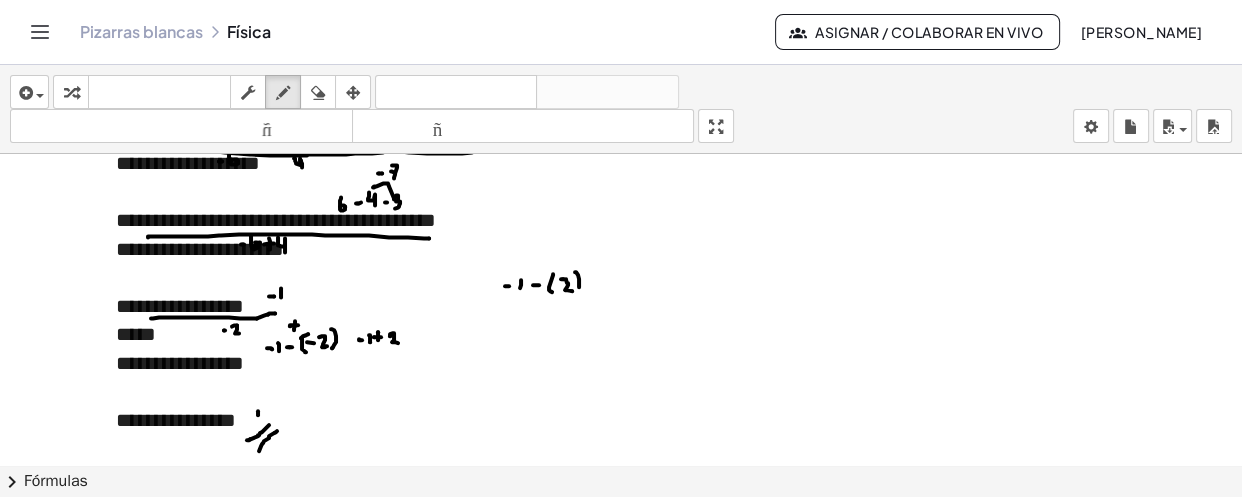 drag, startPoint x: 575, startPoint y: 270, endPoint x: 579, endPoint y: 285, distance: 15.524175 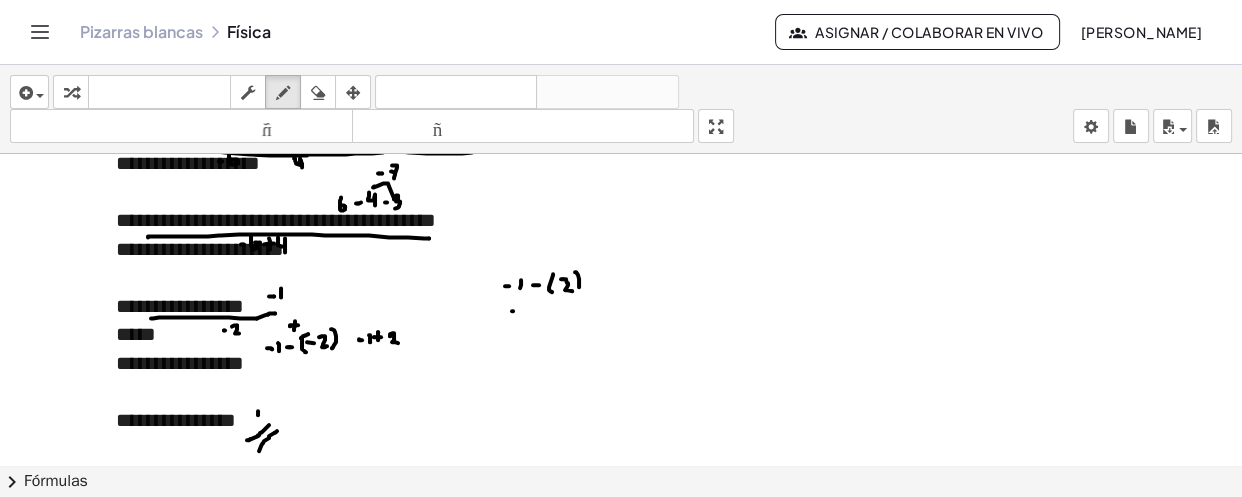 click at bounding box center [621, -2009] 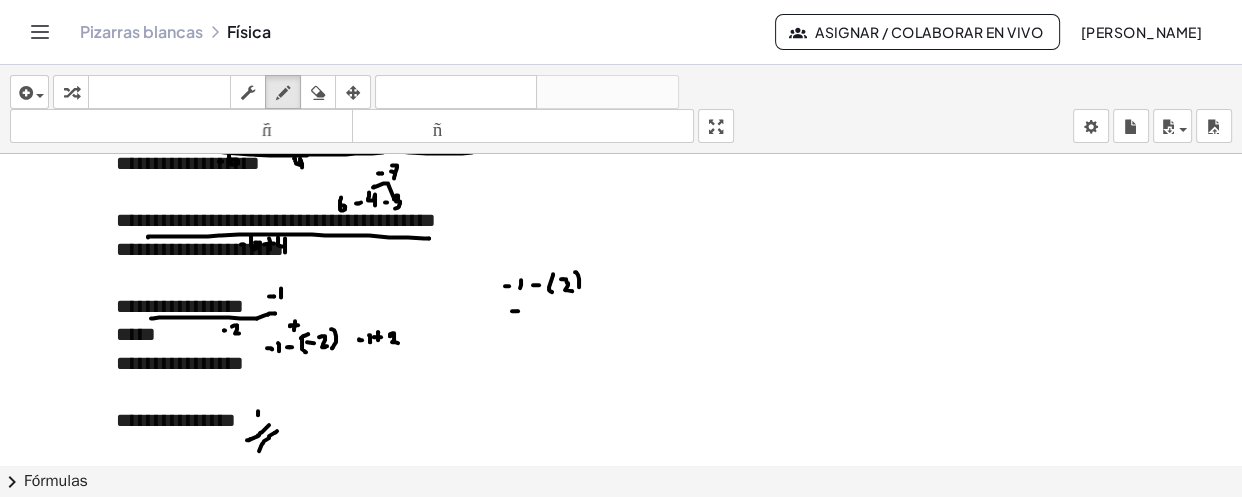 click at bounding box center (621, -2009) 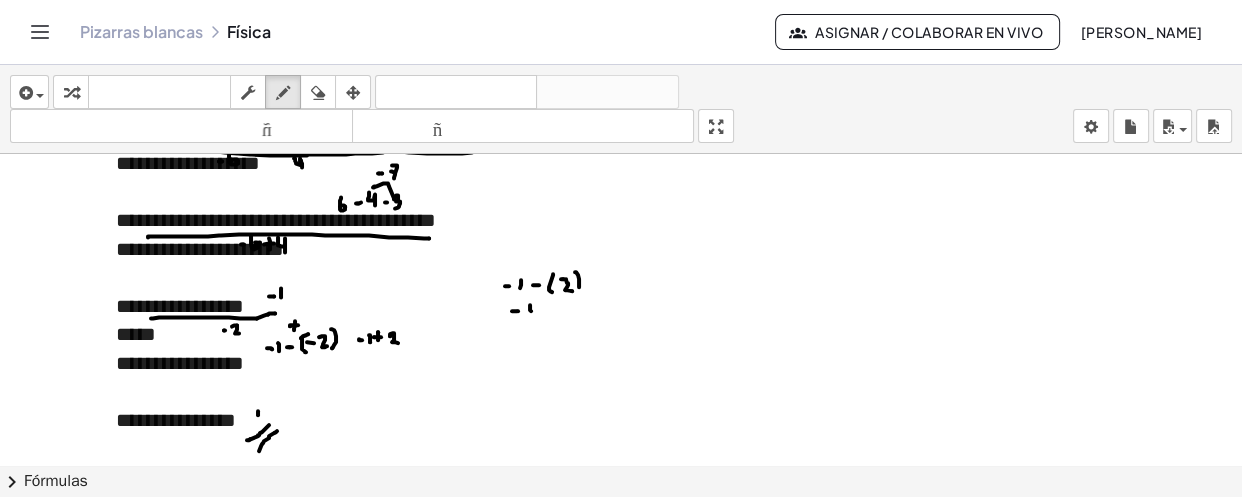 click at bounding box center [621, -2009] 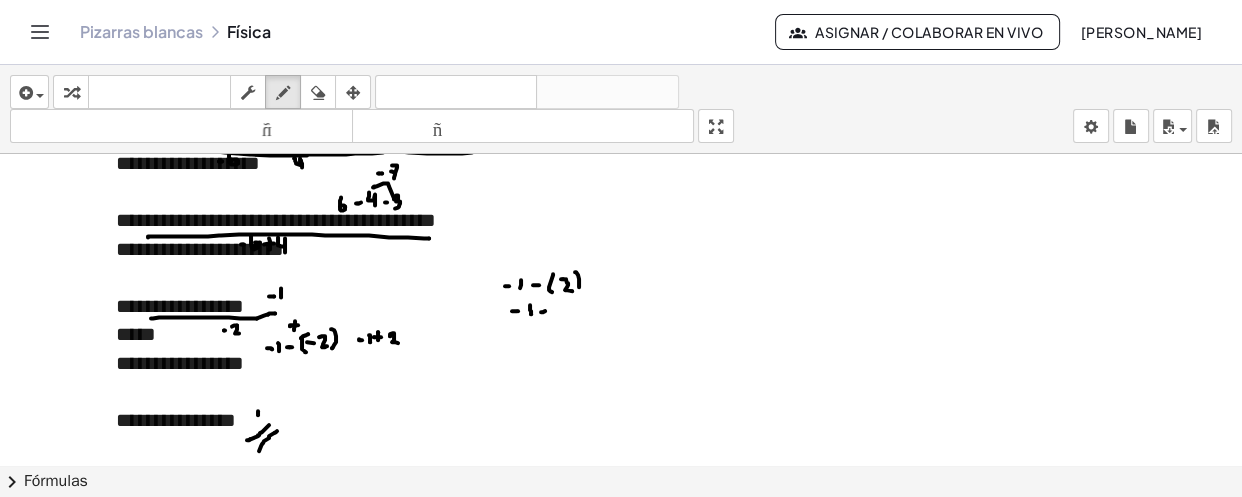 click at bounding box center (621, -2009) 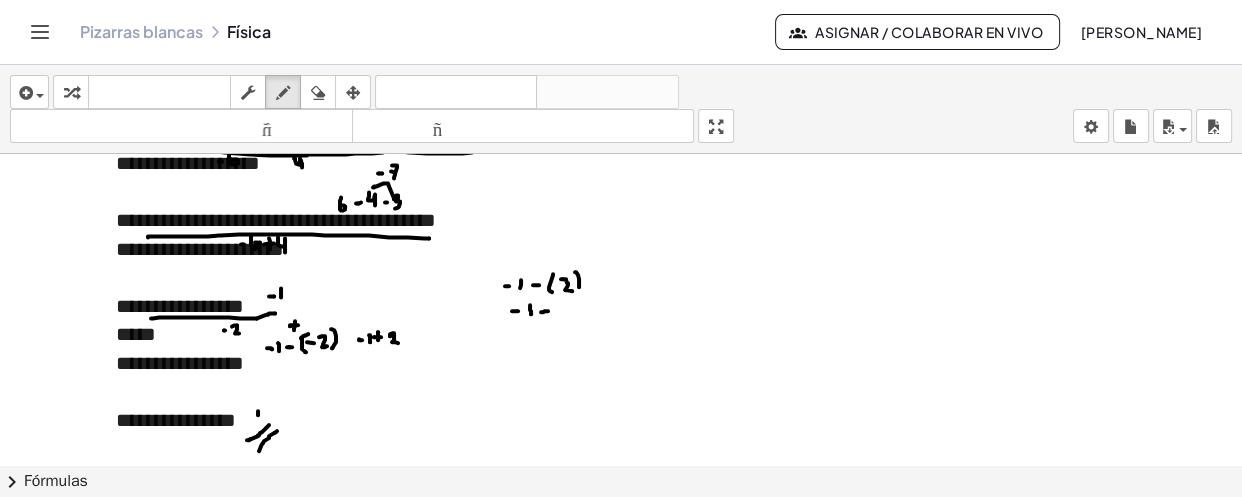 click at bounding box center [621, -2009] 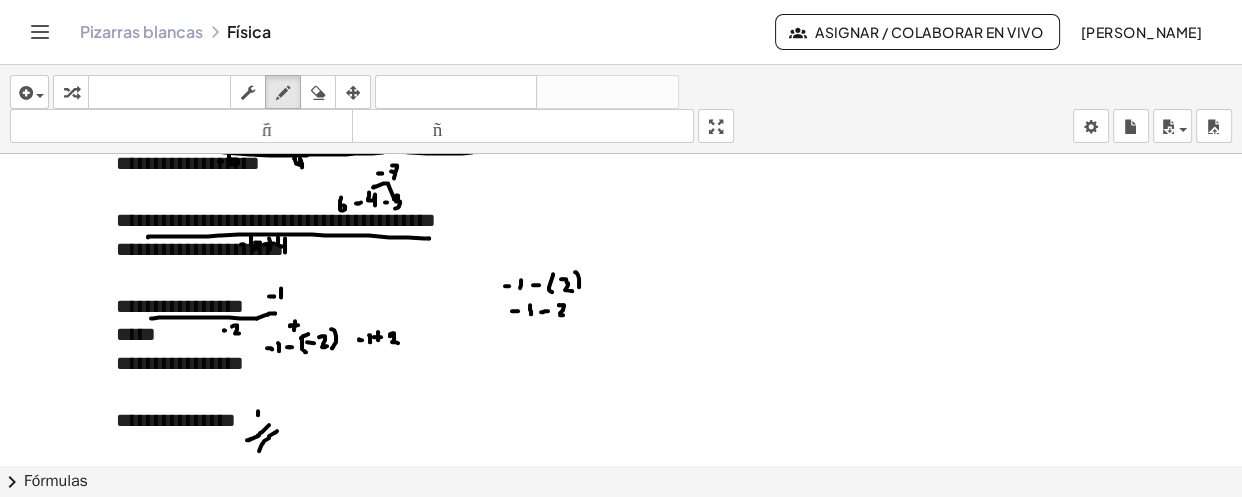 drag, startPoint x: 564, startPoint y: 303, endPoint x: 566, endPoint y: 313, distance: 10.198039 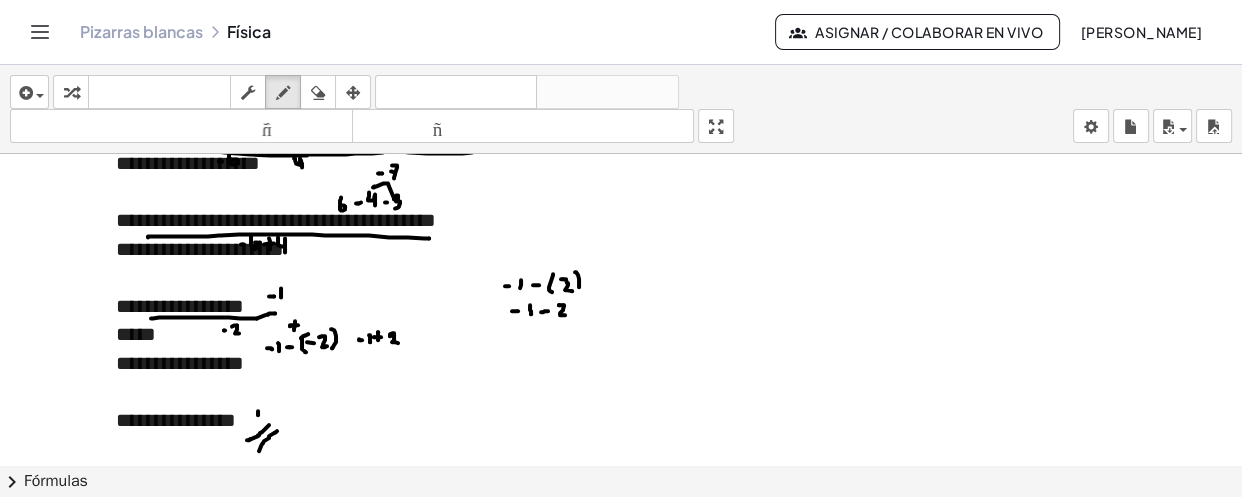 click at bounding box center [621, -2009] 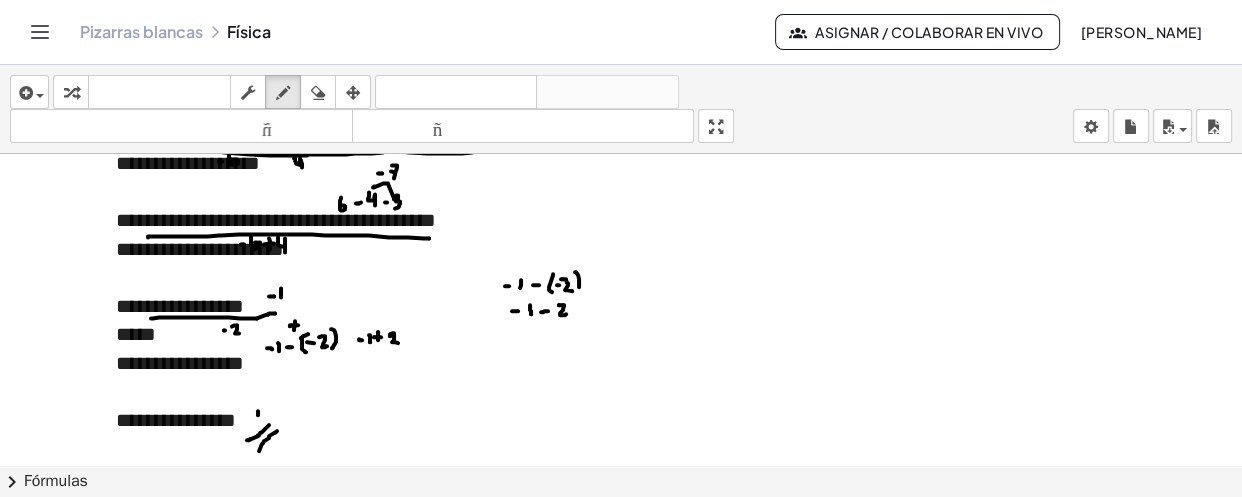 click at bounding box center (621, -2009) 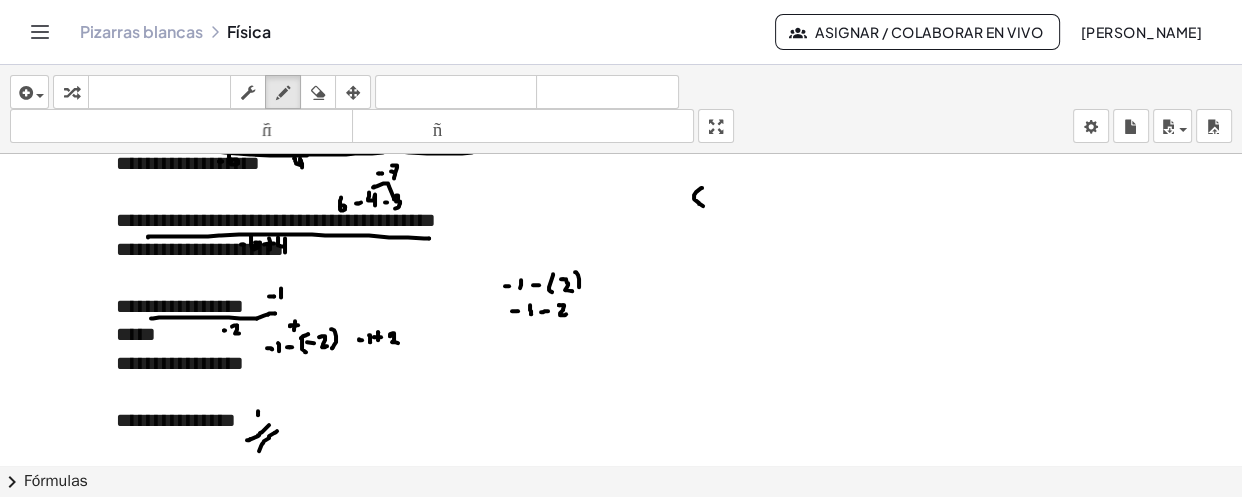 click at bounding box center [621, -2009] 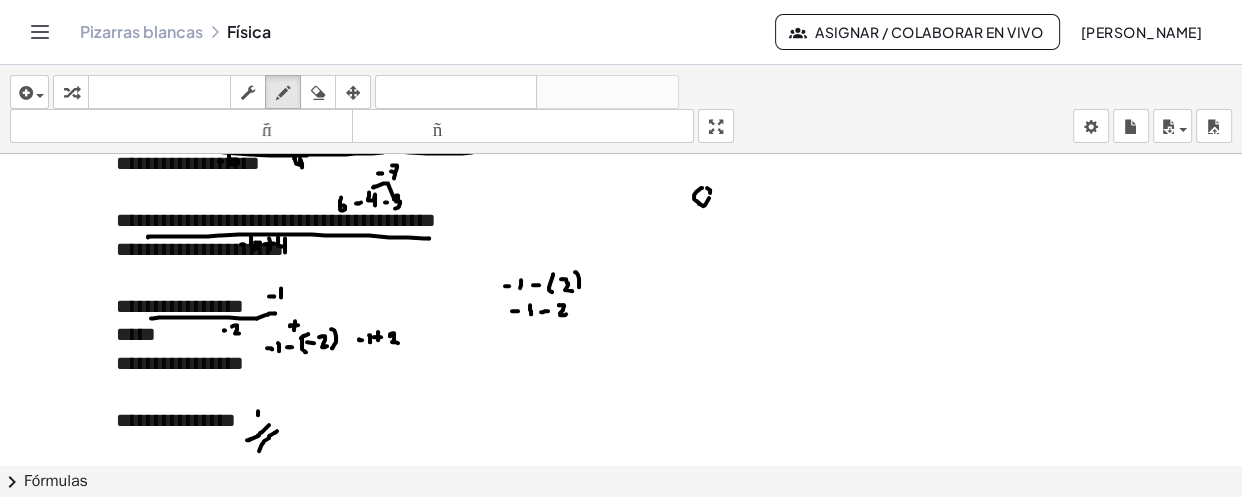 click at bounding box center (621, -2009) 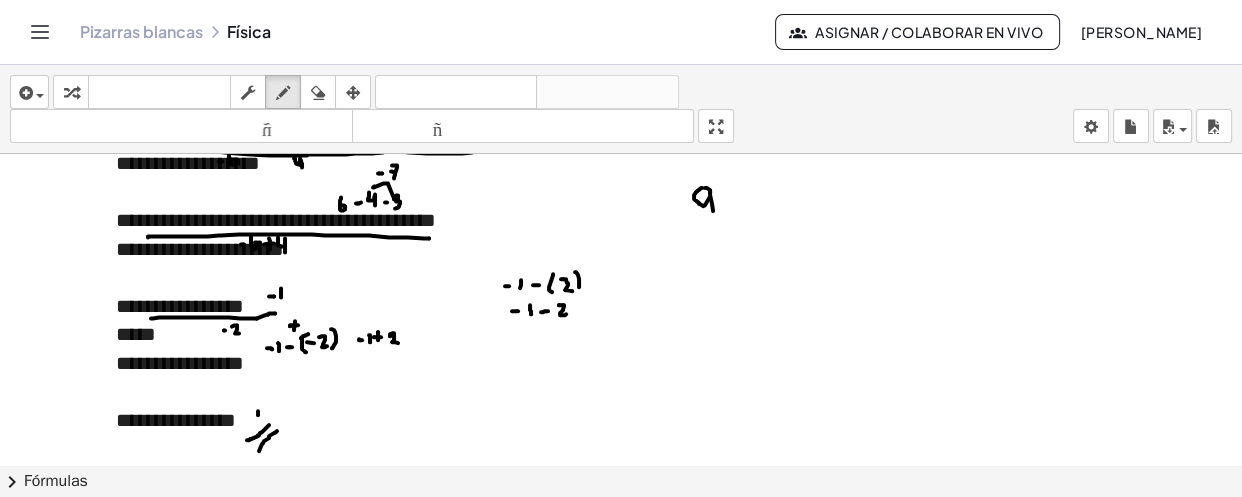 drag, startPoint x: 710, startPoint y: 189, endPoint x: 713, endPoint y: 209, distance: 20.22375 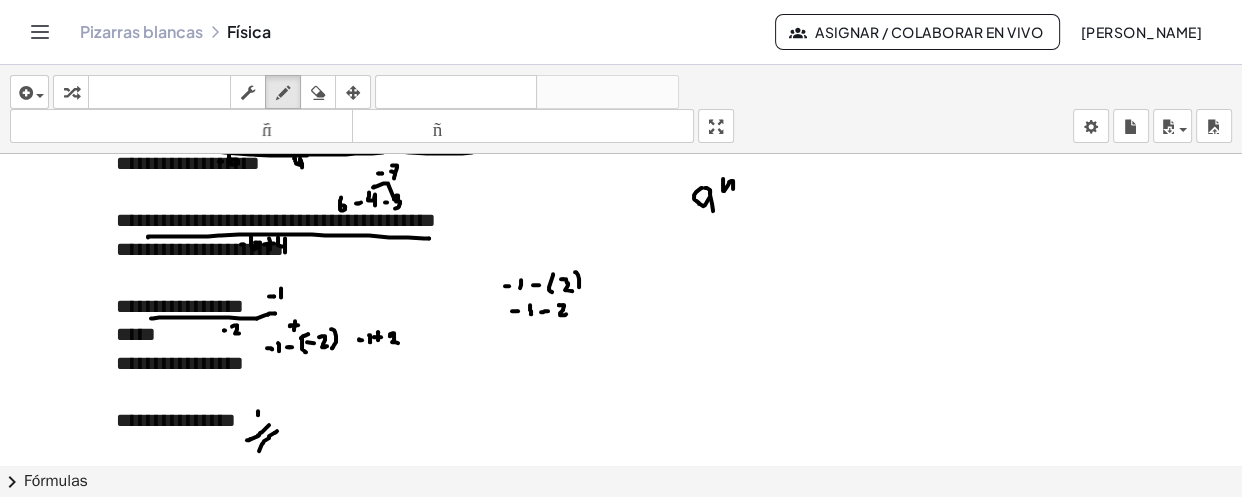 drag, startPoint x: 723, startPoint y: 177, endPoint x: 733, endPoint y: 187, distance: 14.142136 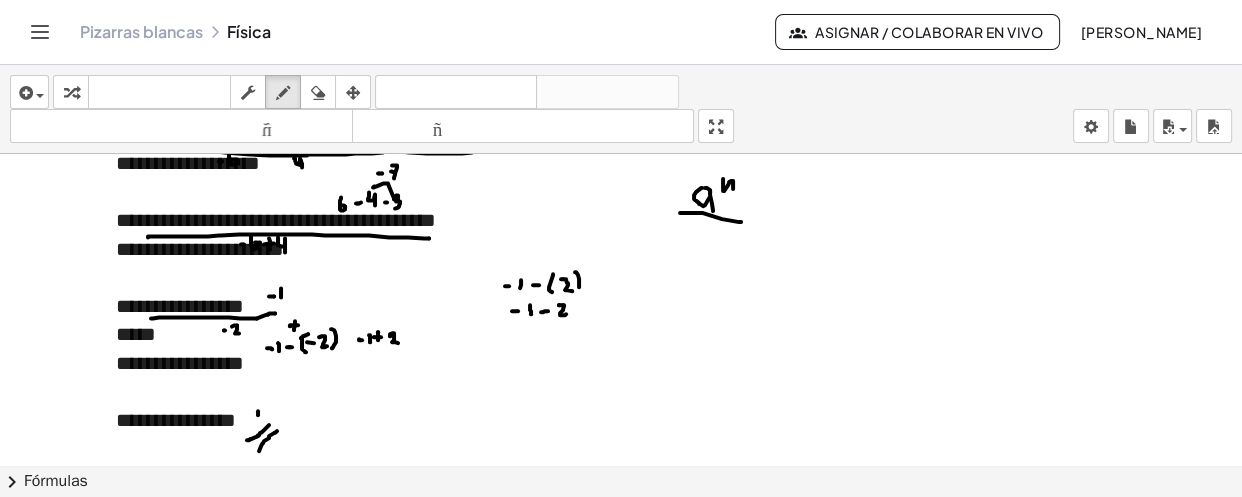 drag, startPoint x: 680, startPoint y: 211, endPoint x: 741, endPoint y: 220, distance: 61.66036 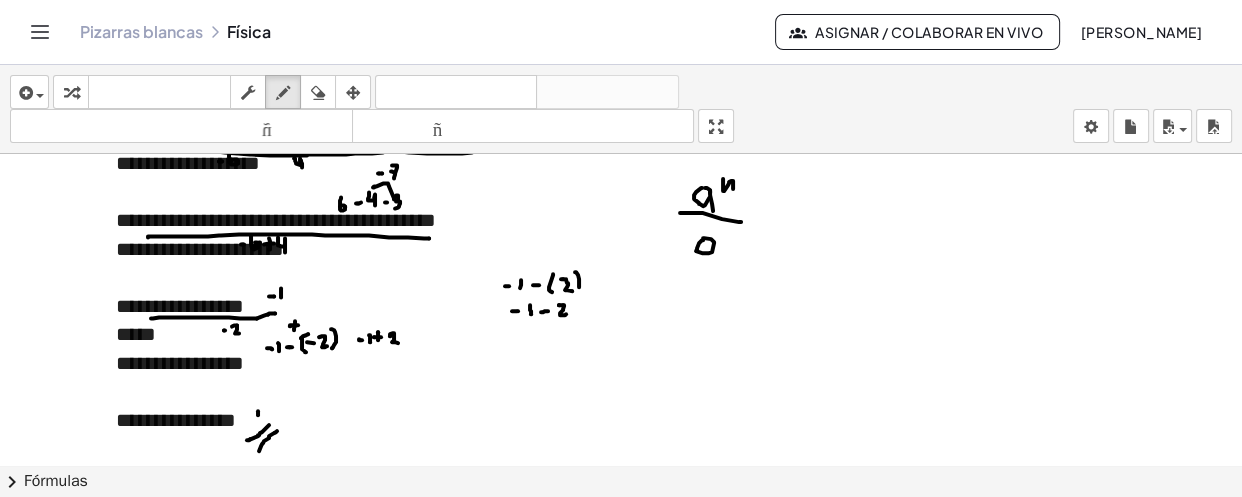click at bounding box center (621, -2009) 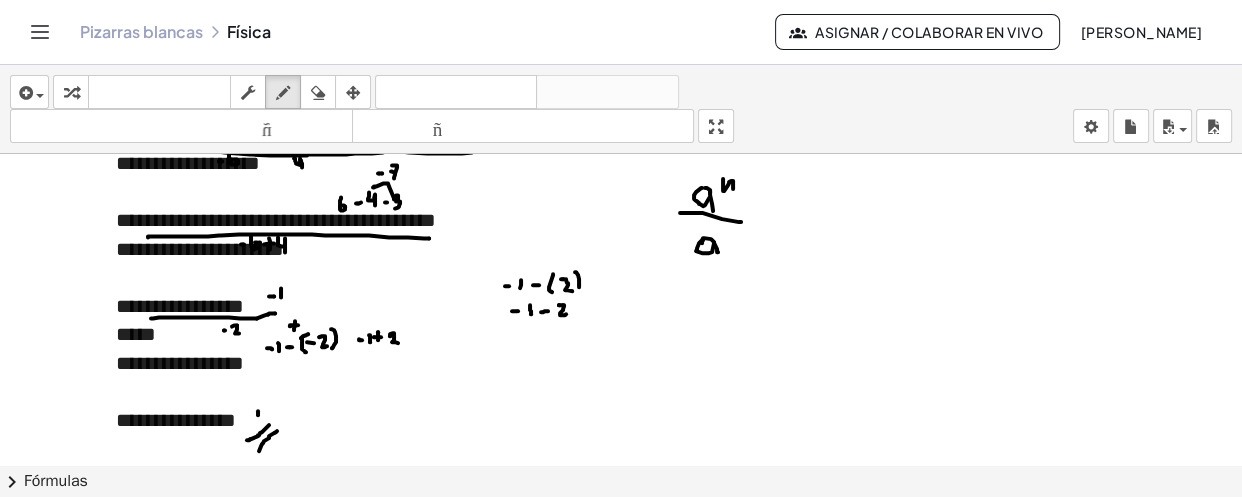 click at bounding box center [621, -2009] 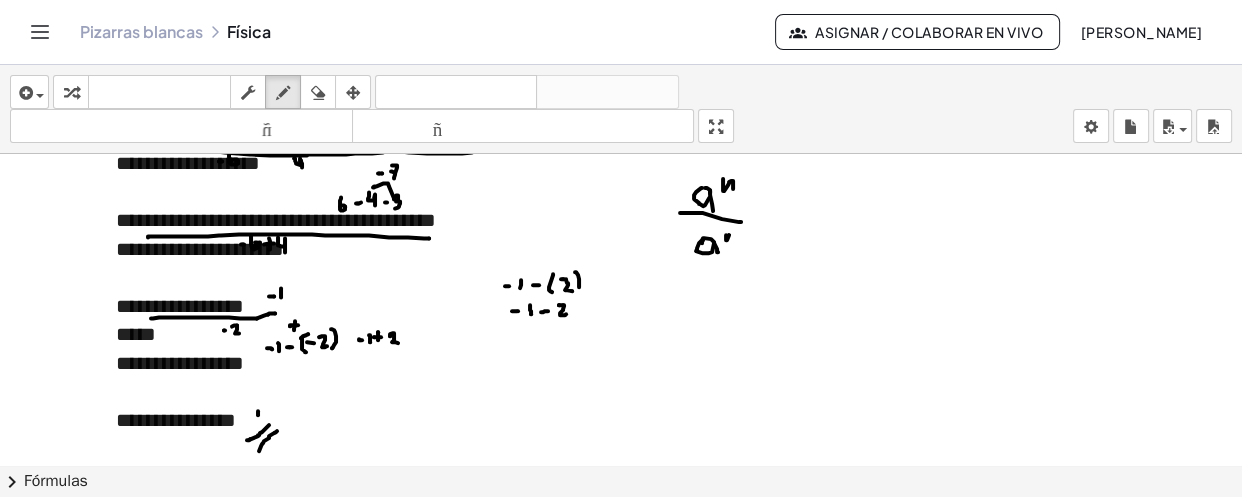 click at bounding box center (621, -2009) 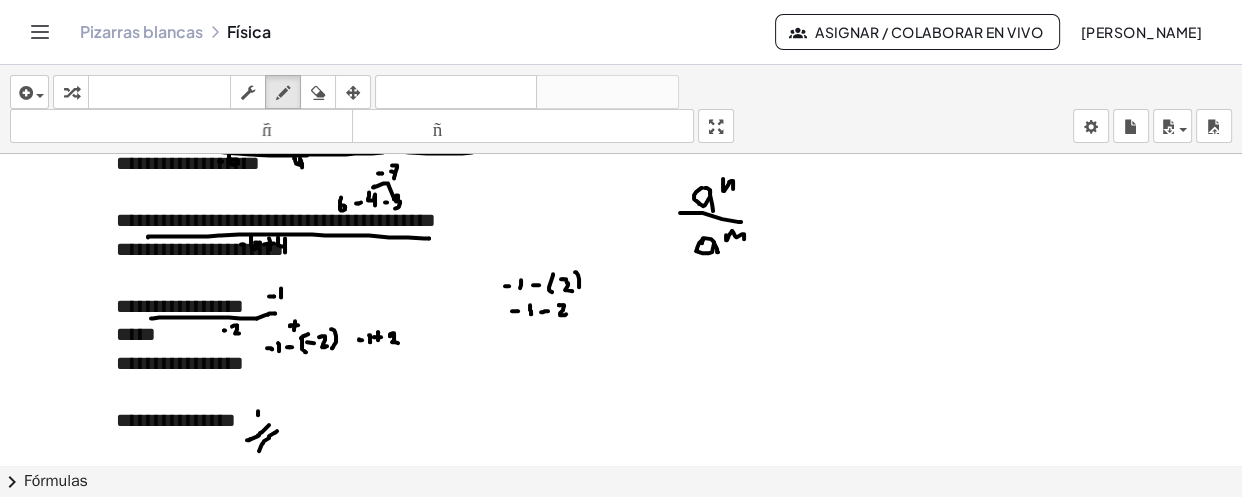 click at bounding box center [621, -2009] 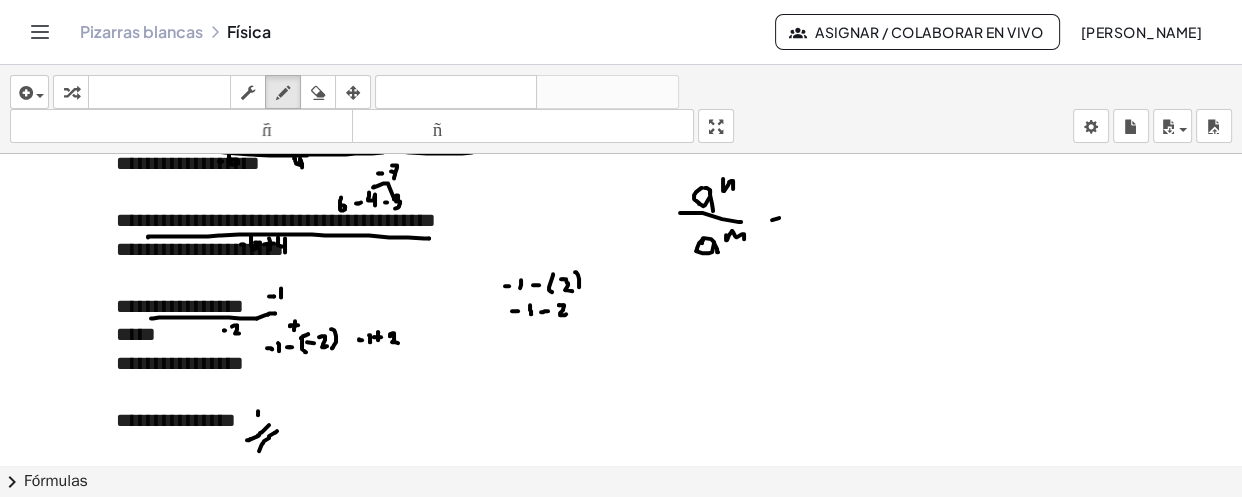 click at bounding box center (621, -2009) 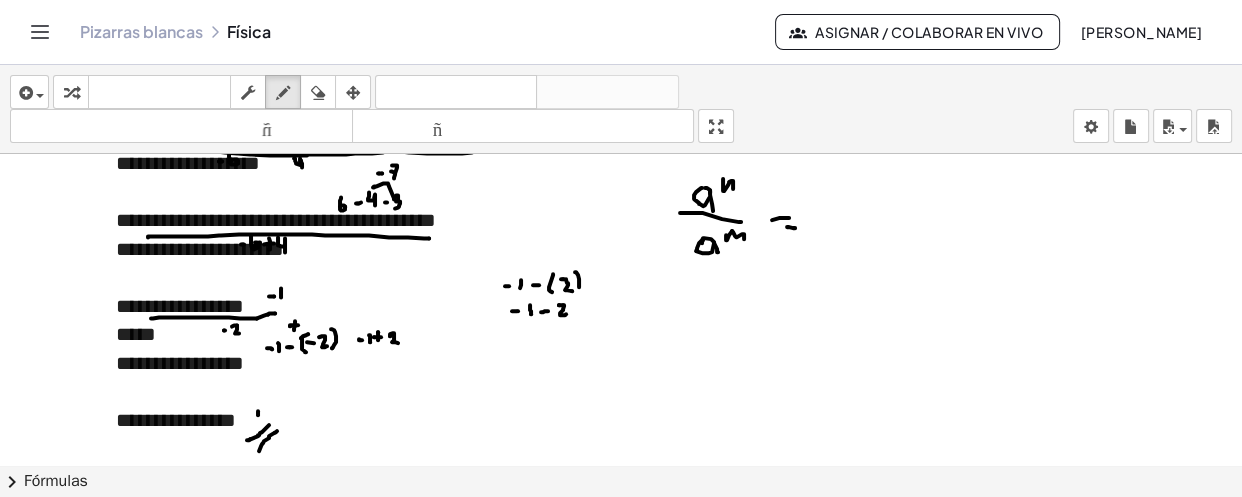 click at bounding box center [621, -2009] 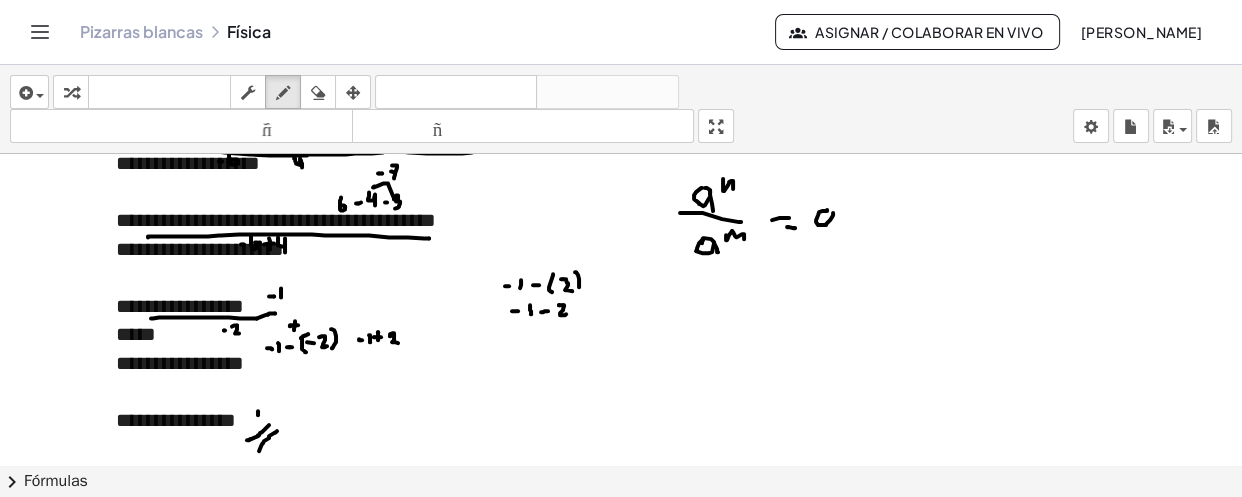 click at bounding box center [621, -2009] 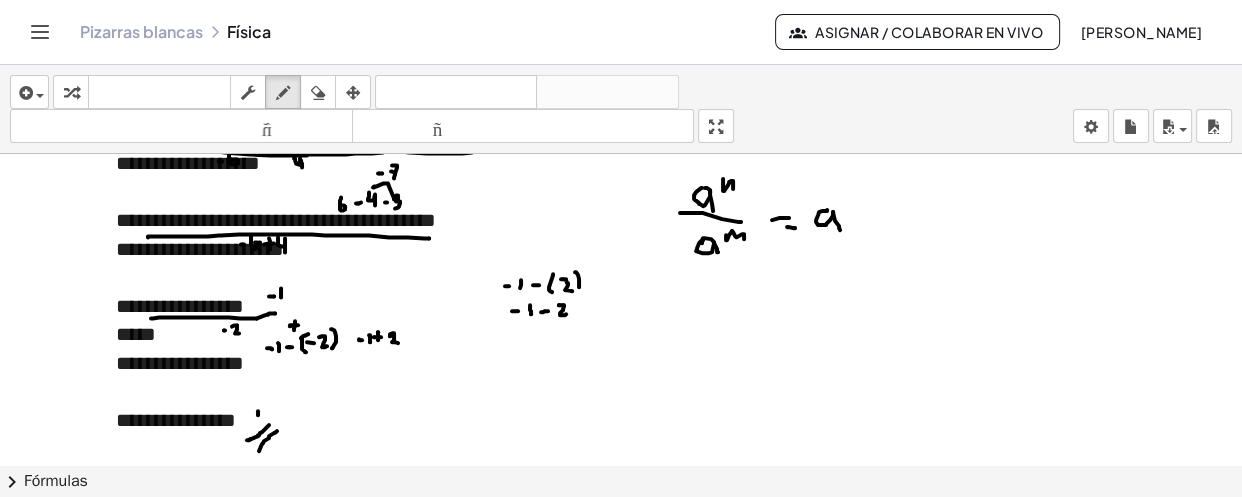 drag, startPoint x: 833, startPoint y: 210, endPoint x: 840, endPoint y: 228, distance: 19.313208 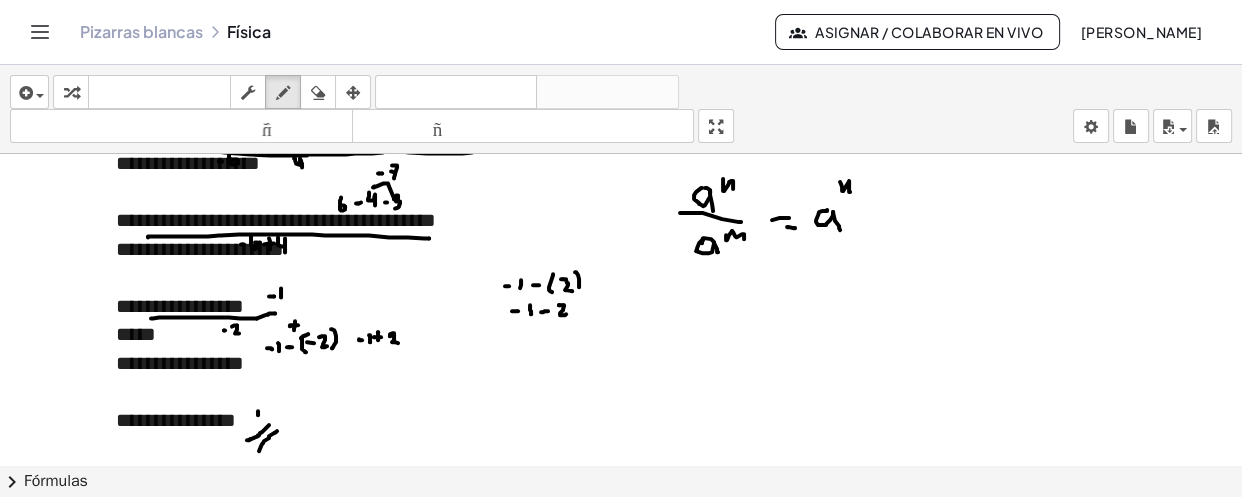 drag, startPoint x: 840, startPoint y: 180, endPoint x: 850, endPoint y: 190, distance: 14.142136 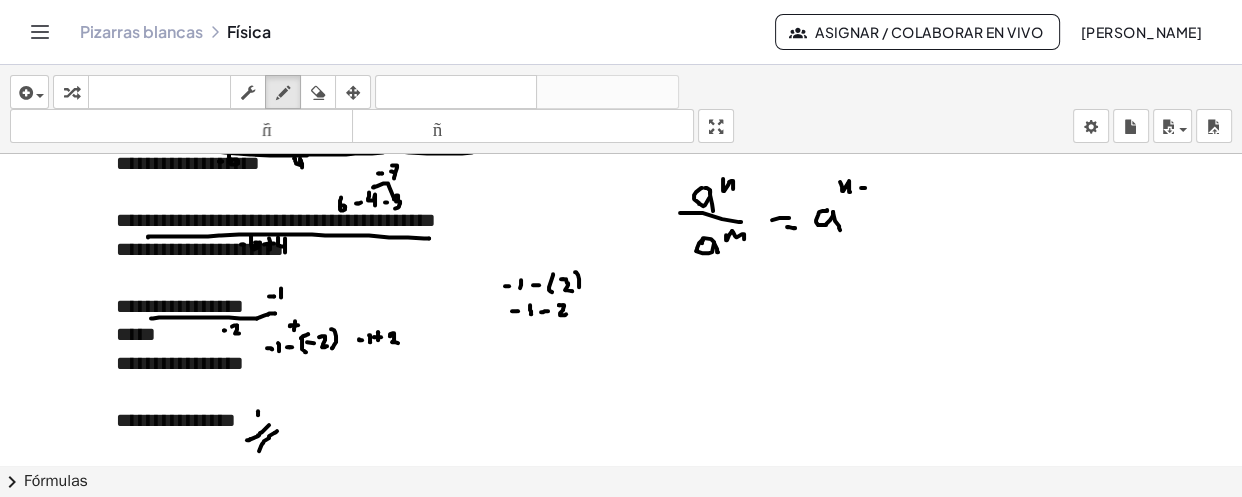 click at bounding box center (621, -2009) 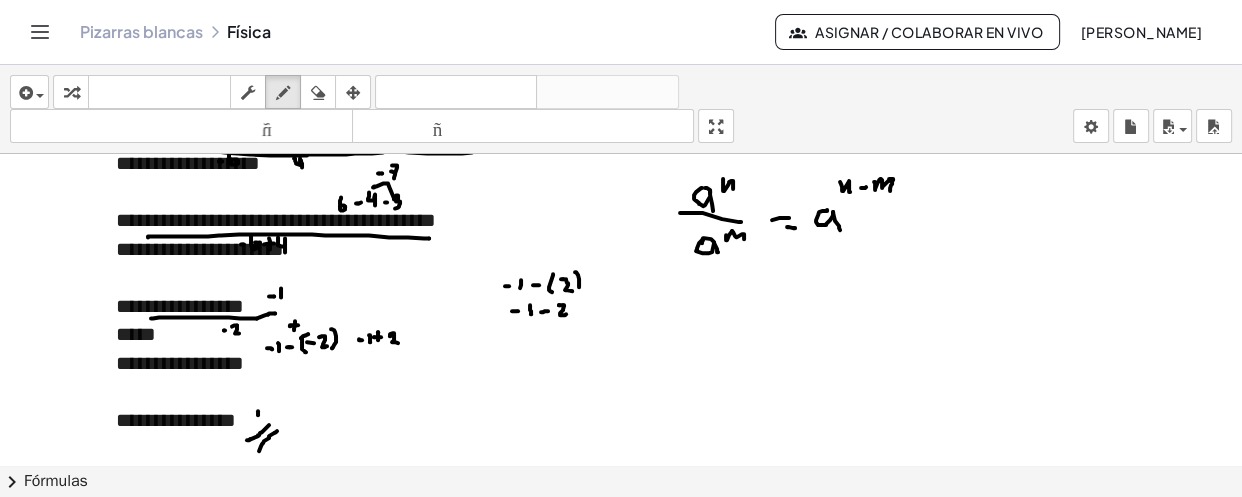 drag, startPoint x: 874, startPoint y: 180, endPoint x: 890, endPoint y: 189, distance: 18.35756 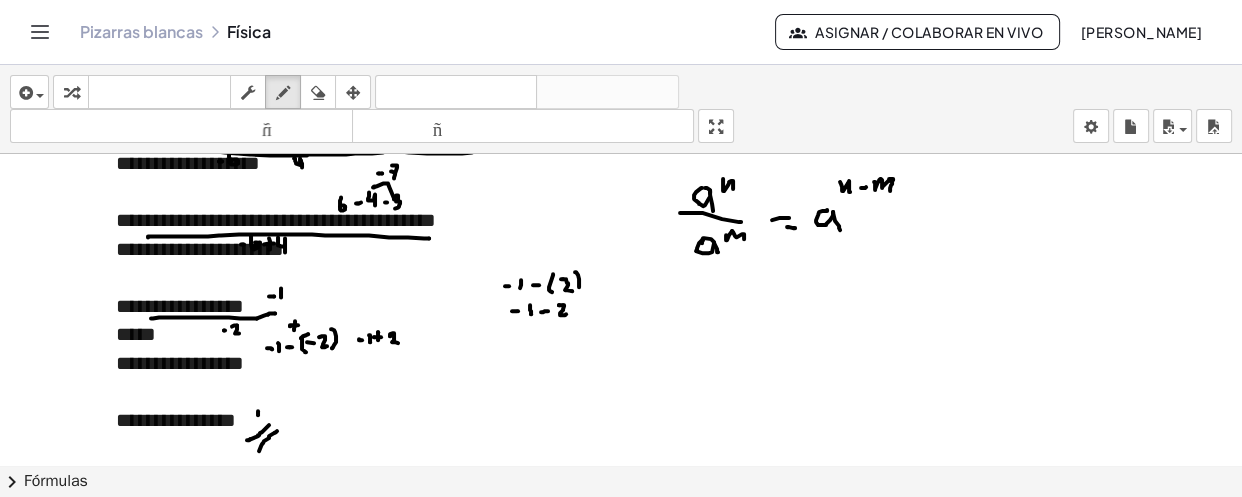 click at bounding box center (621, -2009) 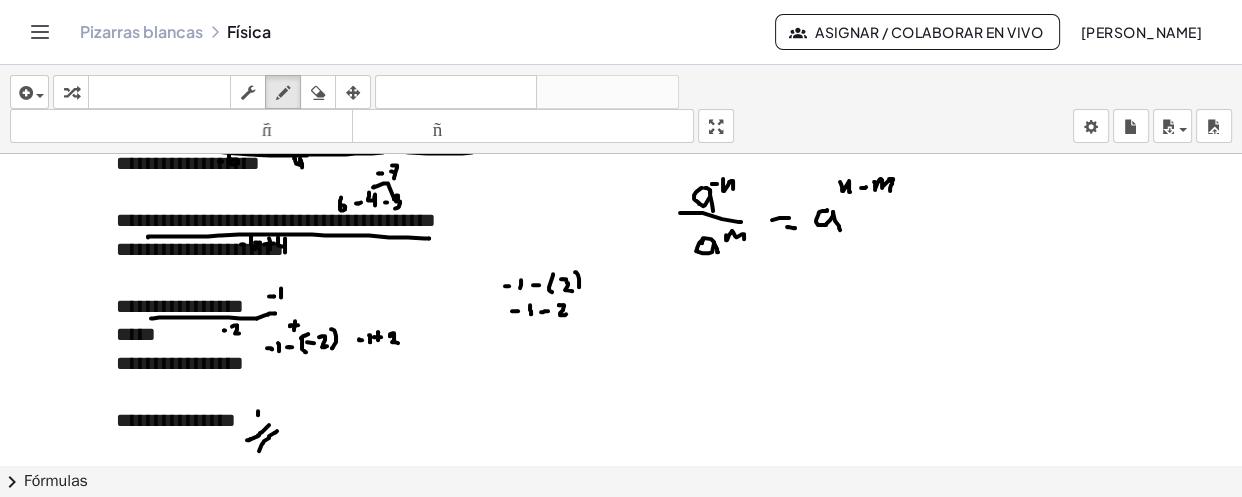 click at bounding box center (621, -2009) 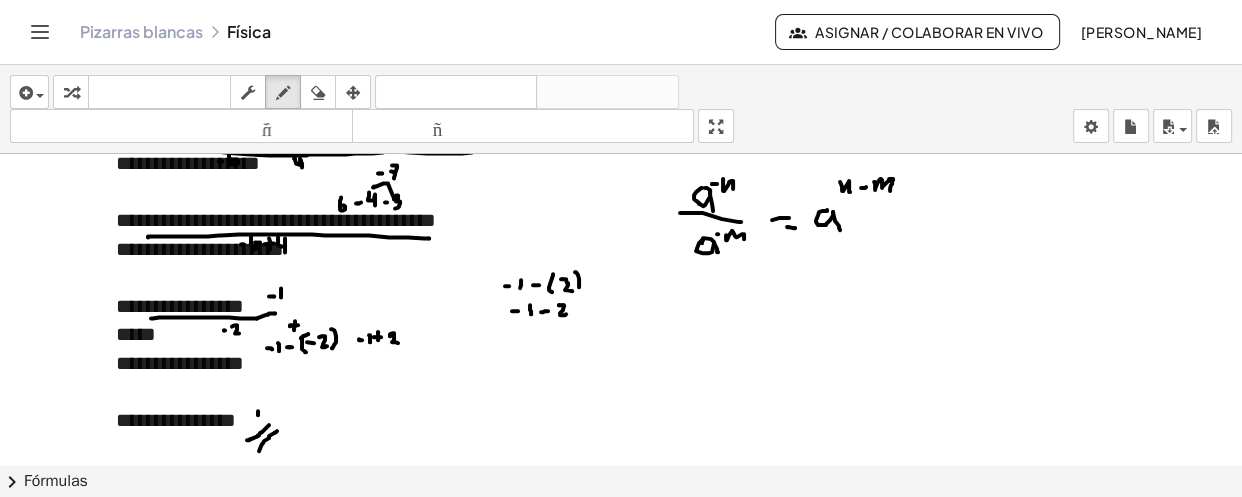 click at bounding box center [621, -2009] 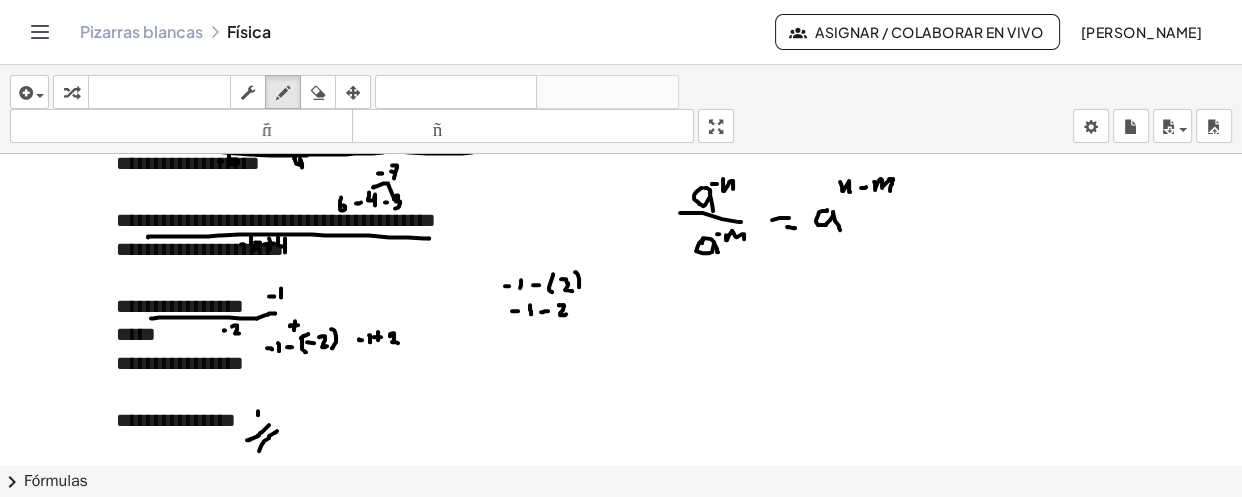 click at bounding box center (621, -2009) 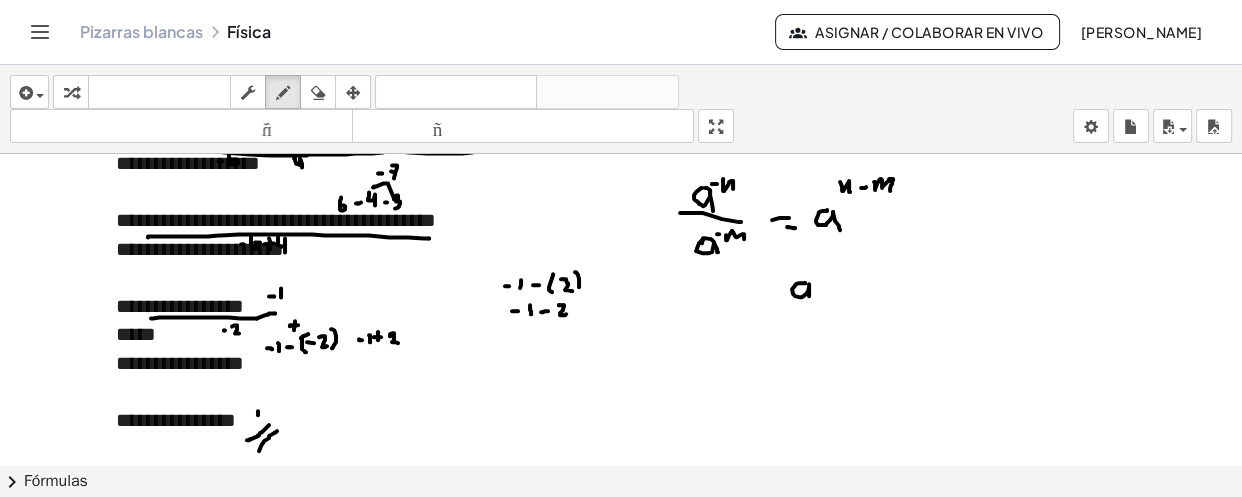 drag, startPoint x: 805, startPoint y: 281, endPoint x: 815, endPoint y: 290, distance: 13.453624 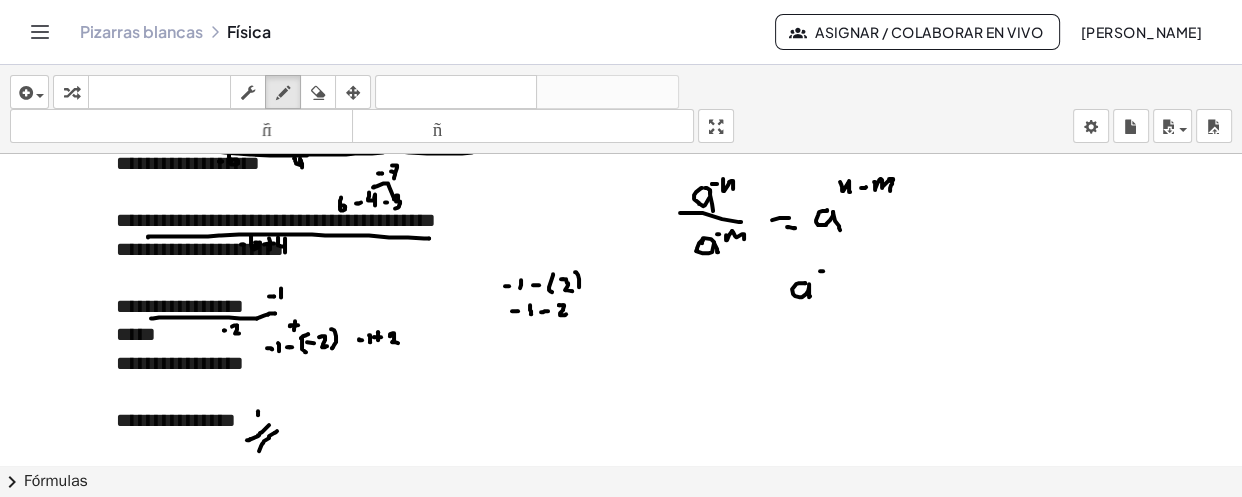 click at bounding box center (621, -2009) 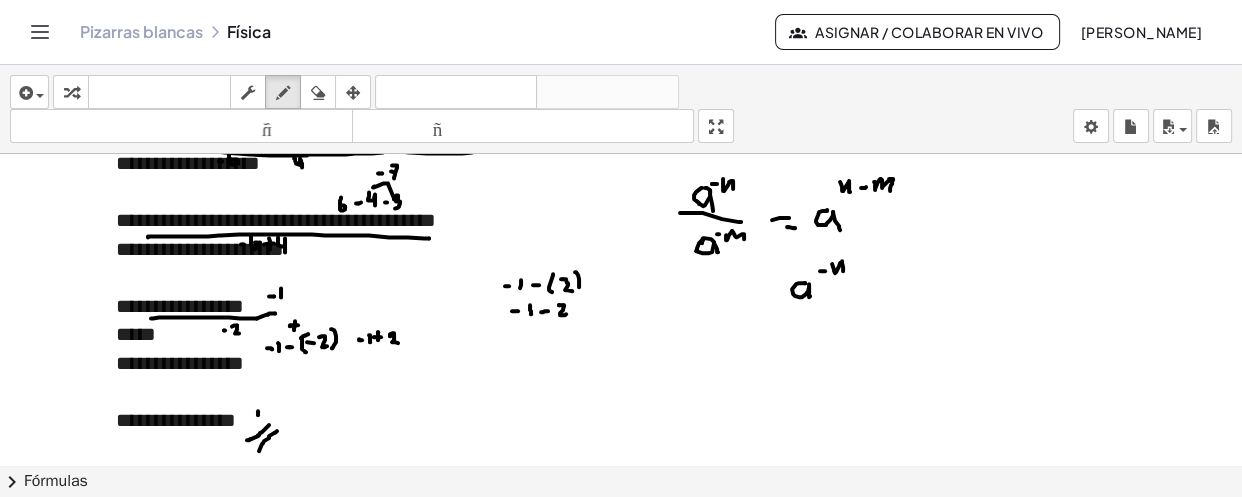 click at bounding box center [621, -2009] 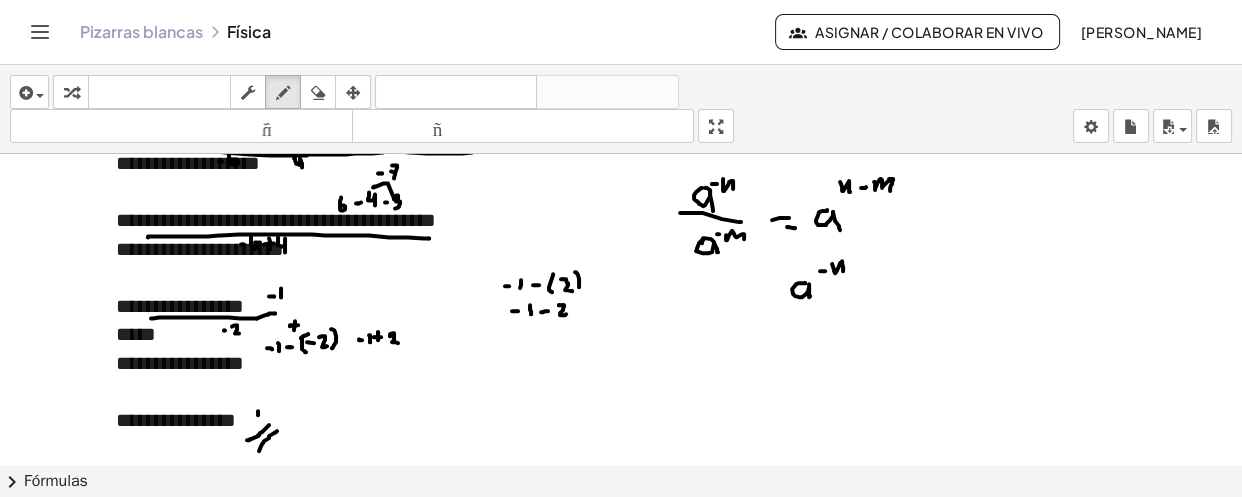 click at bounding box center [621, -2009] 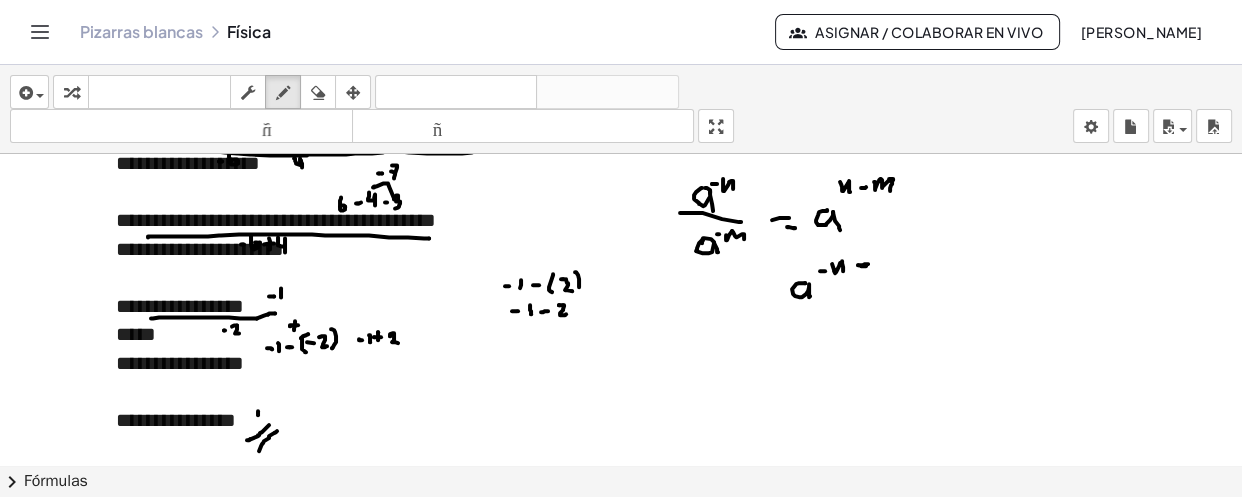 click at bounding box center [621, -2009] 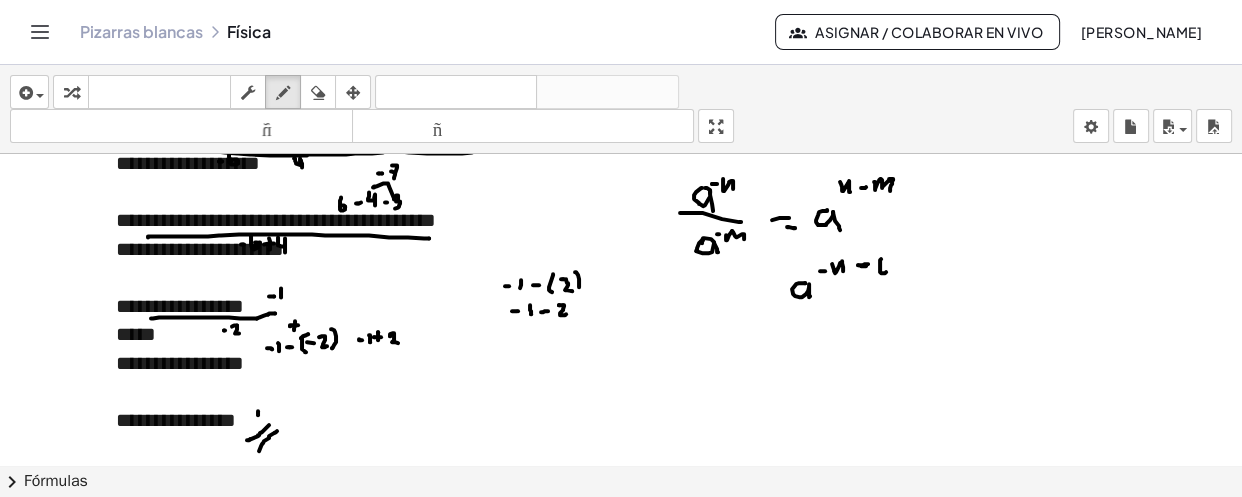 drag, startPoint x: 881, startPoint y: 257, endPoint x: 886, endPoint y: 270, distance: 13.928389 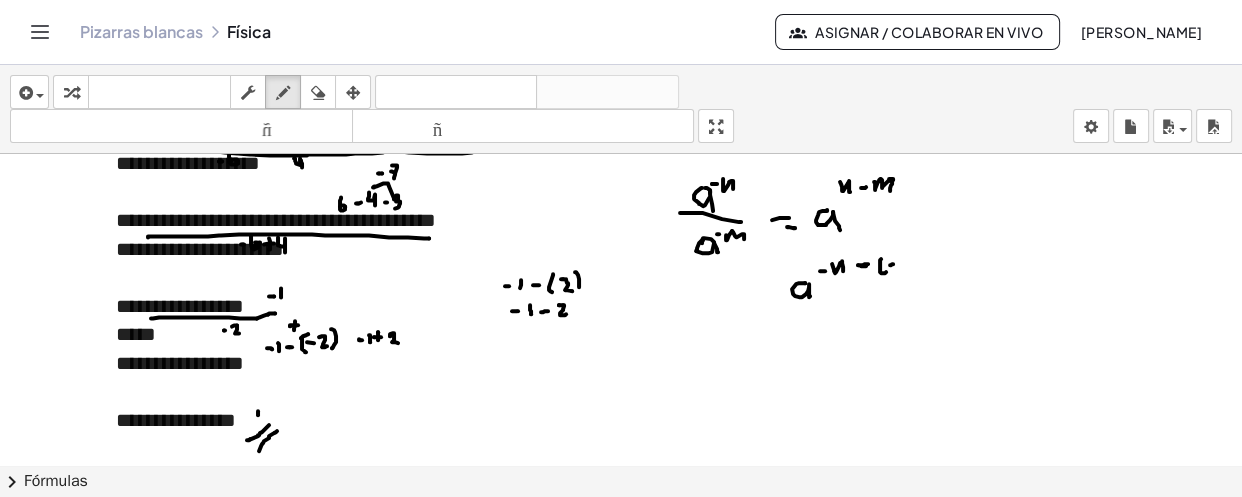 click at bounding box center (621, -2009) 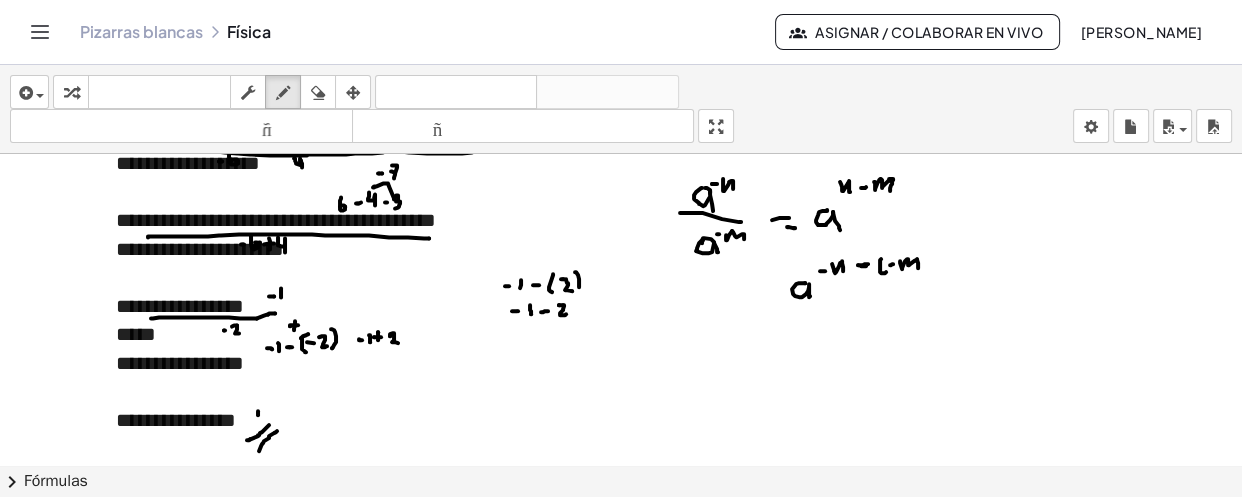 drag, startPoint x: 900, startPoint y: 259, endPoint x: 918, endPoint y: 266, distance: 19.313208 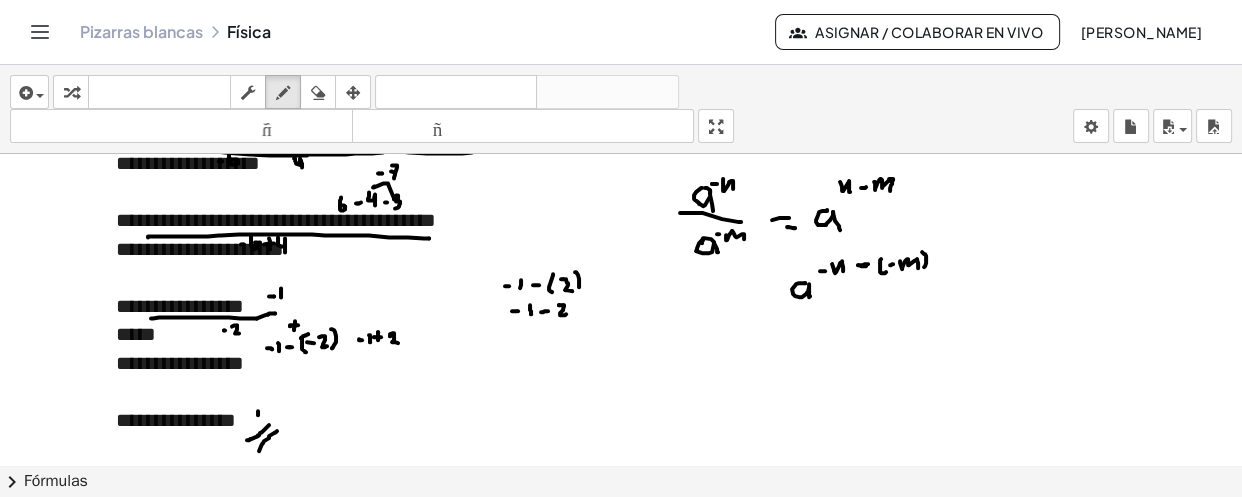 drag, startPoint x: 924, startPoint y: 252, endPoint x: 924, endPoint y: 265, distance: 13 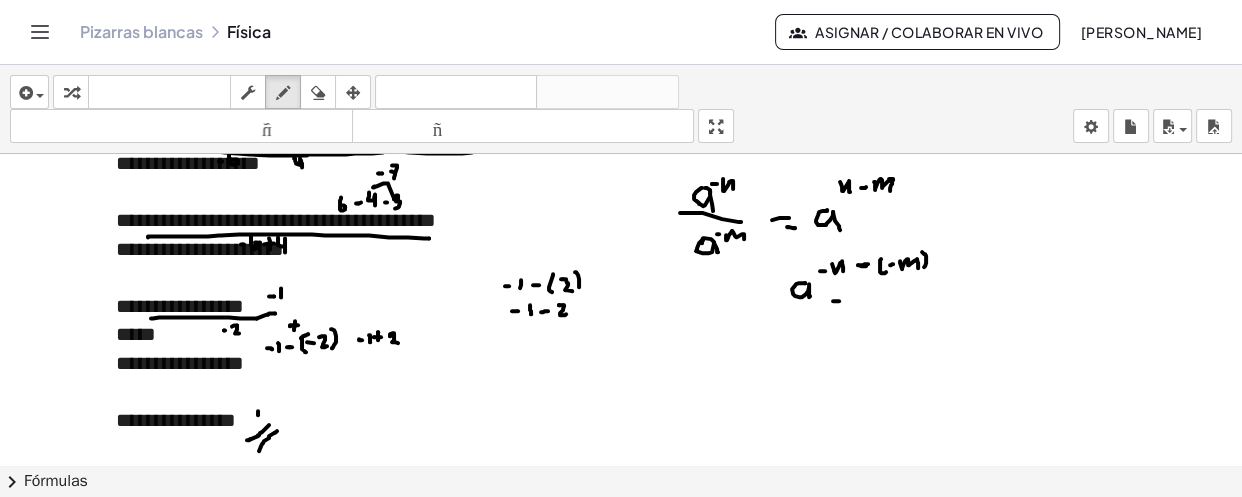click at bounding box center (621, -2009) 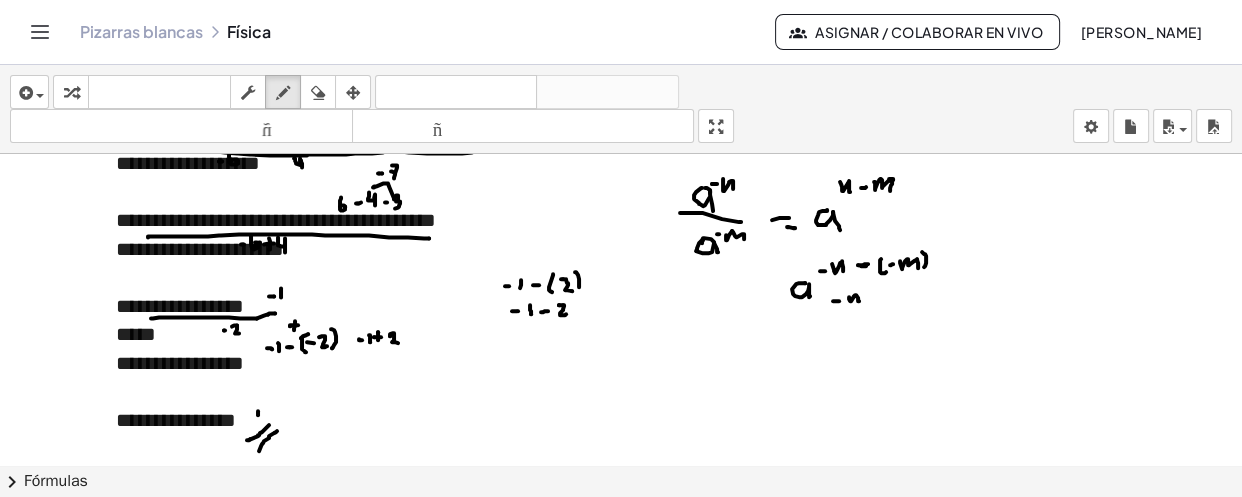 drag, startPoint x: 849, startPoint y: 295, endPoint x: 859, endPoint y: 299, distance: 10.770329 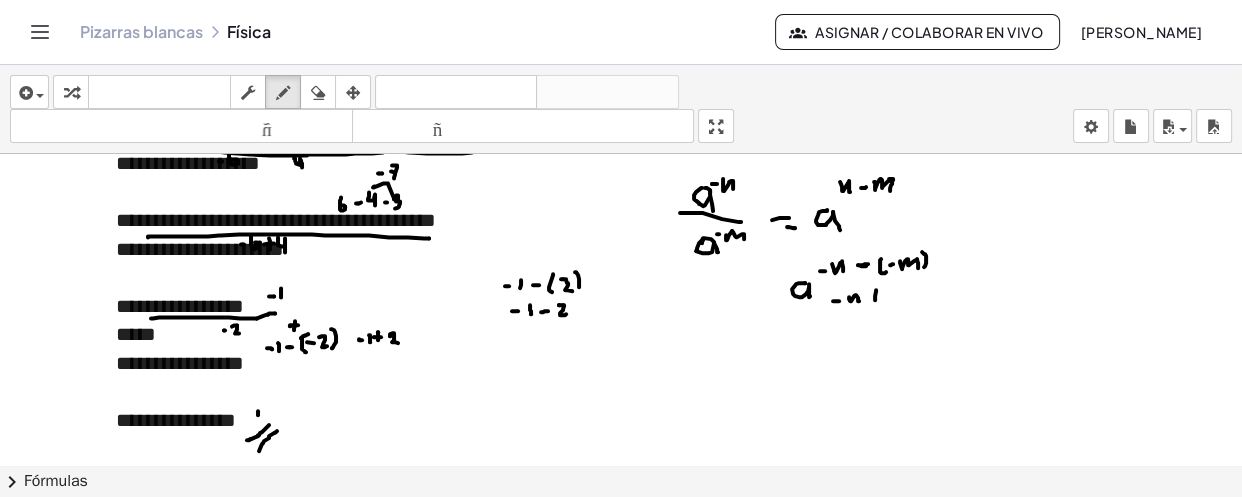 drag, startPoint x: 876, startPoint y: 288, endPoint x: 875, endPoint y: 298, distance: 10.049875 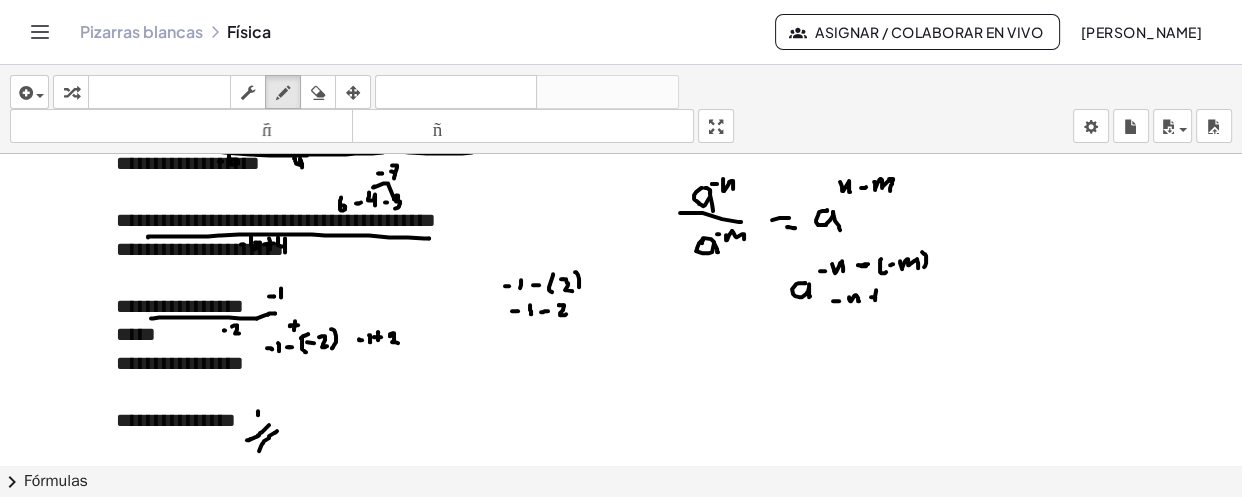click at bounding box center (621, -2009) 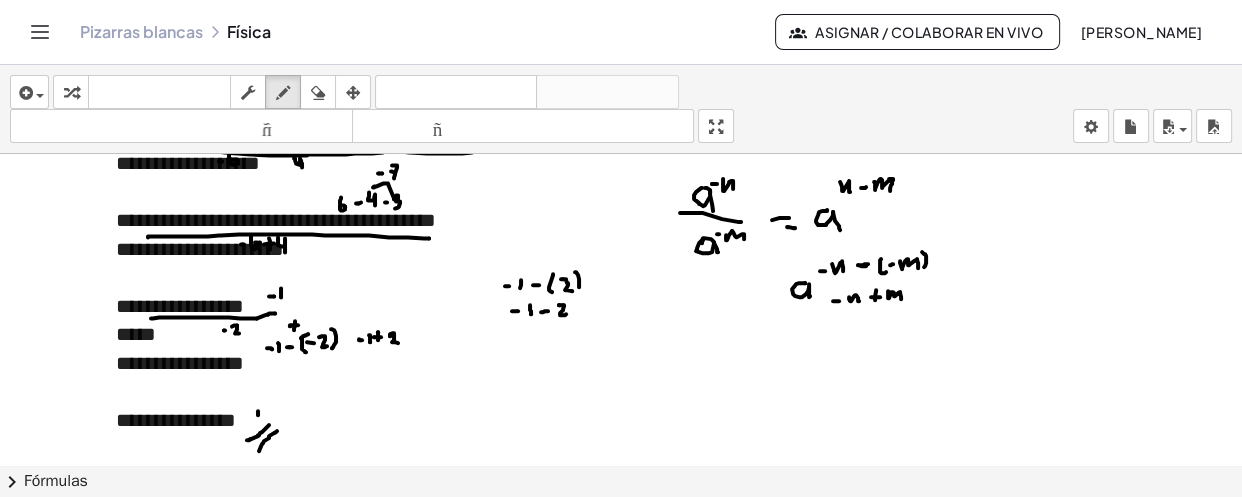 drag, startPoint x: 888, startPoint y: 289, endPoint x: 901, endPoint y: 297, distance: 15.264338 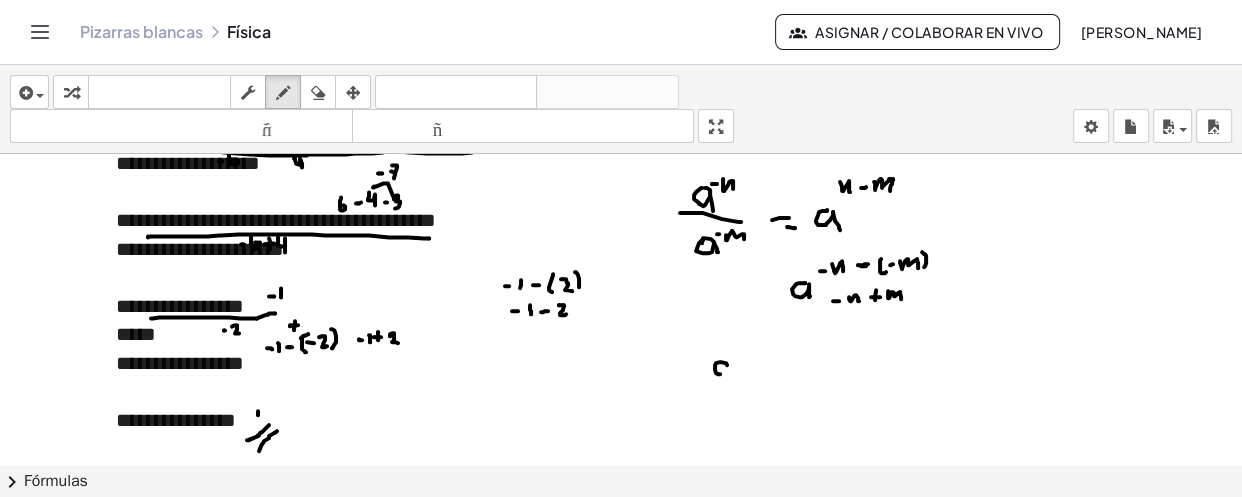 click at bounding box center (621, -2009) 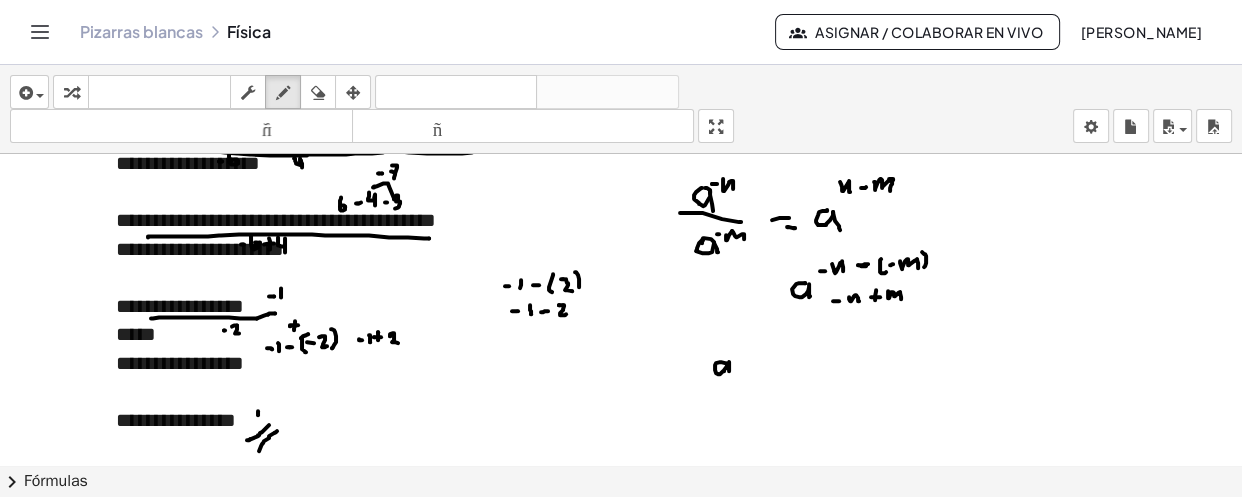 click at bounding box center (621, -2009) 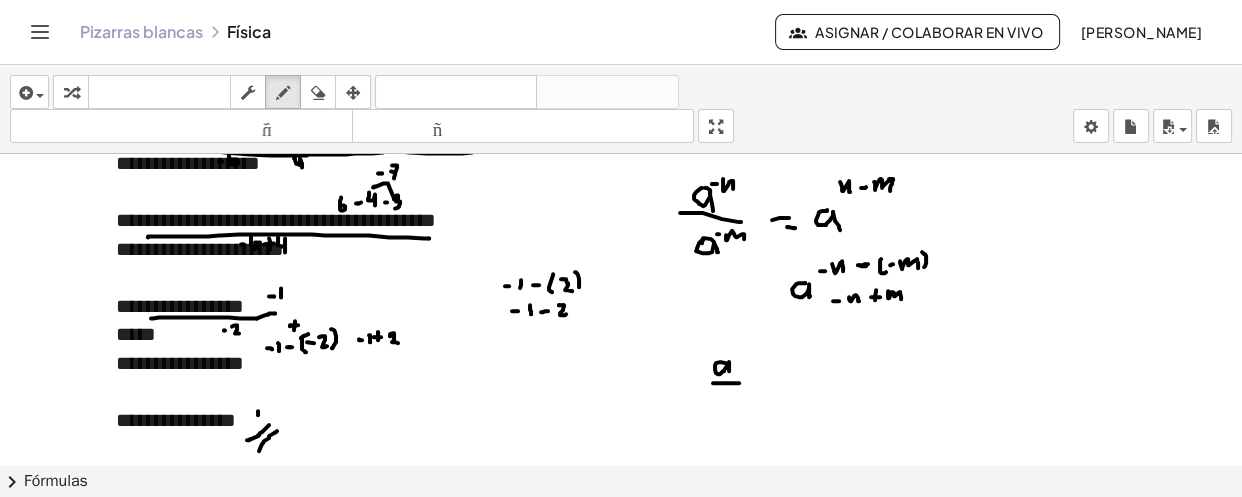 click at bounding box center [621, -2009] 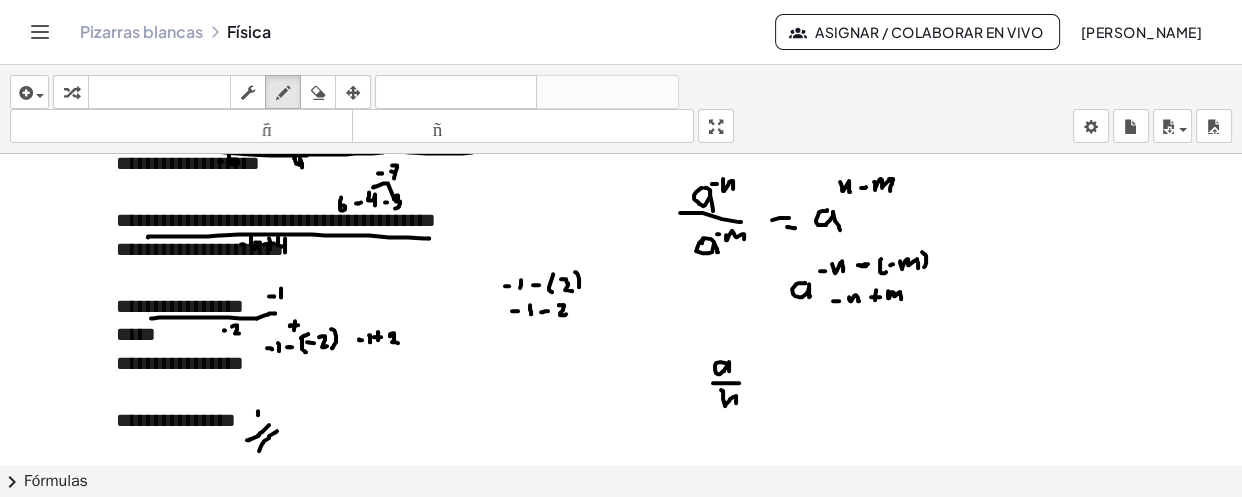 drag, startPoint x: 721, startPoint y: 388, endPoint x: 736, endPoint y: 401, distance: 19.849434 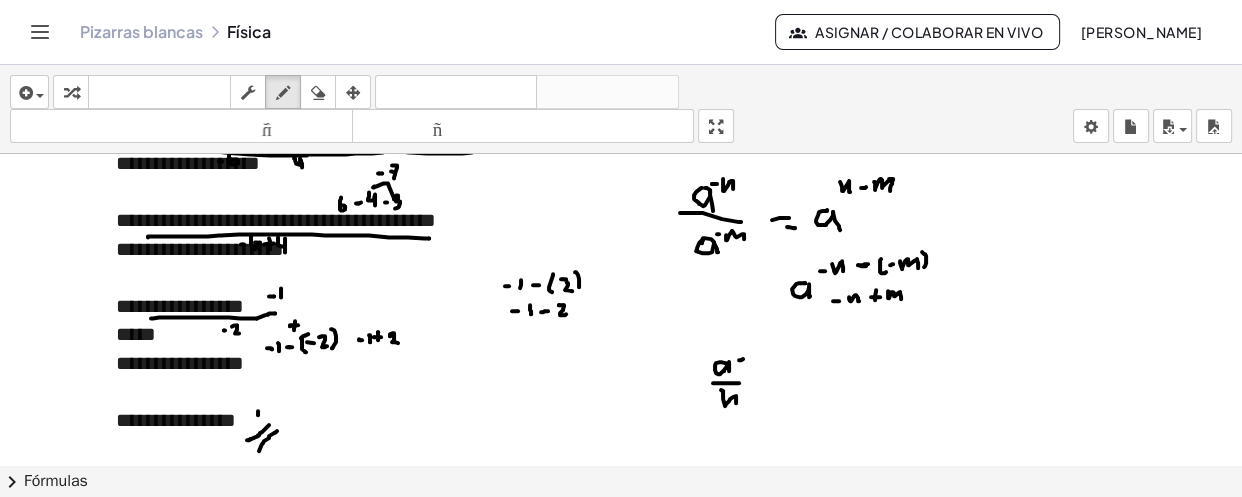 click at bounding box center (621, -2009) 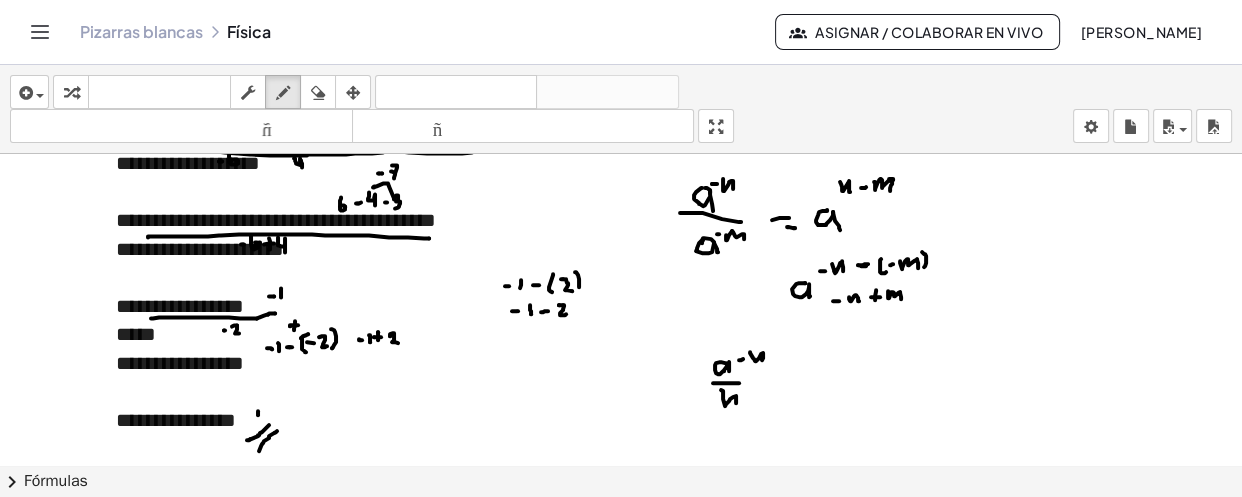 drag, startPoint x: 750, startPoint y: 350, endPoint x: 769, endPoint y: 387, distance: 41.59327 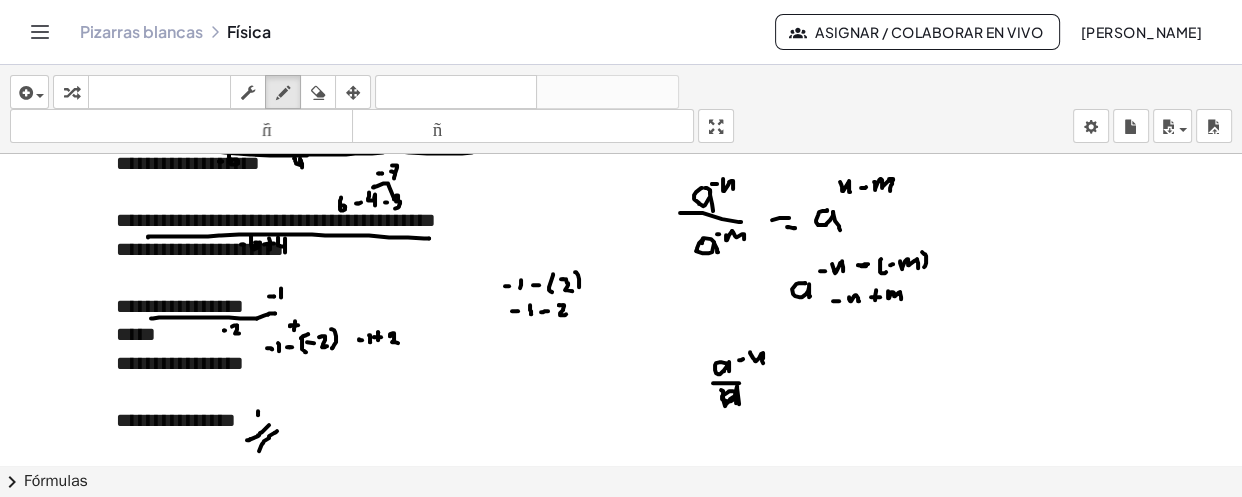 drag, startPoint x: 733, startPoint y: 389, endPoint x: 739, endPoint y: 402, distance: 14.3178215 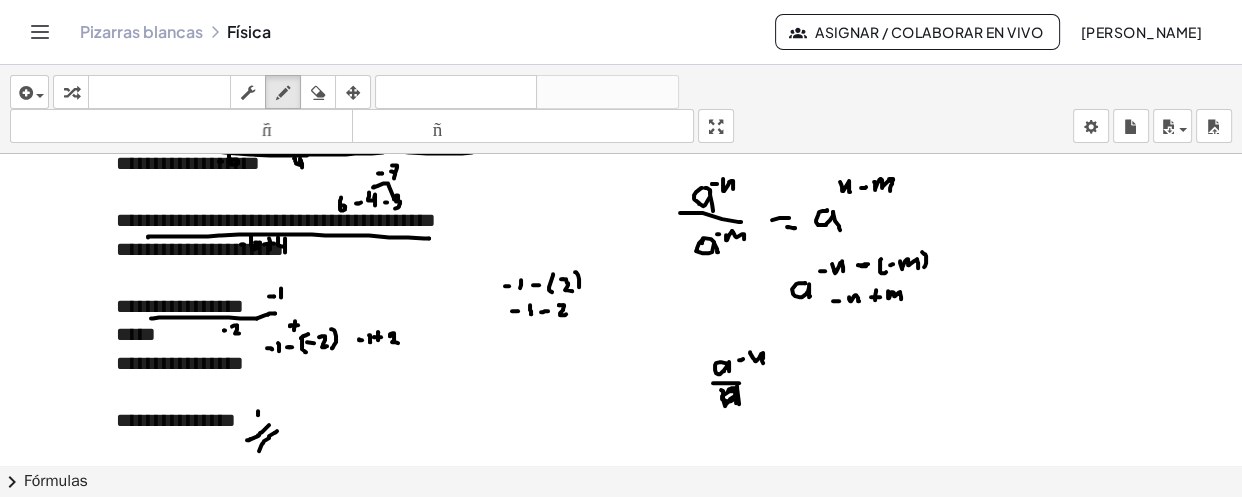 click at bounding box center (621, -2009) 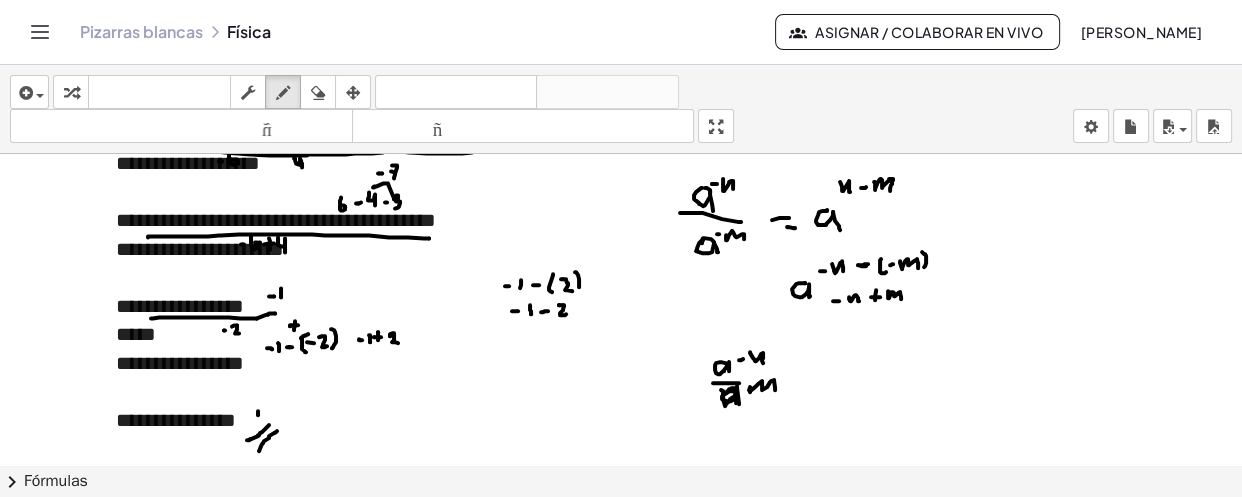 drag, startPoint x: 750, startPoint y: 385, endPoint x: 775, endPoint y: 388, distance: 25.179358 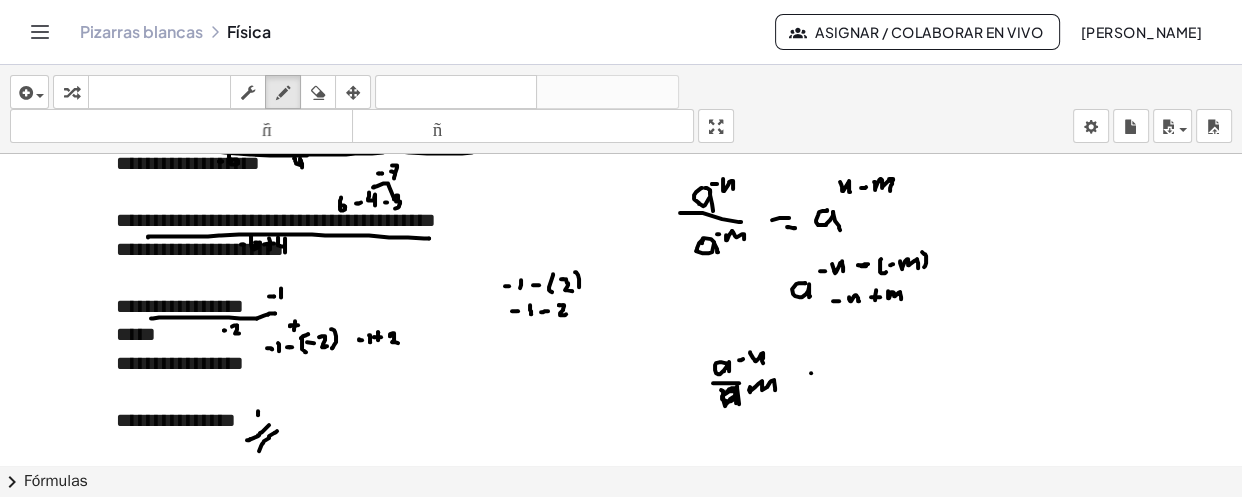 click at bounding box center [621, -2009] 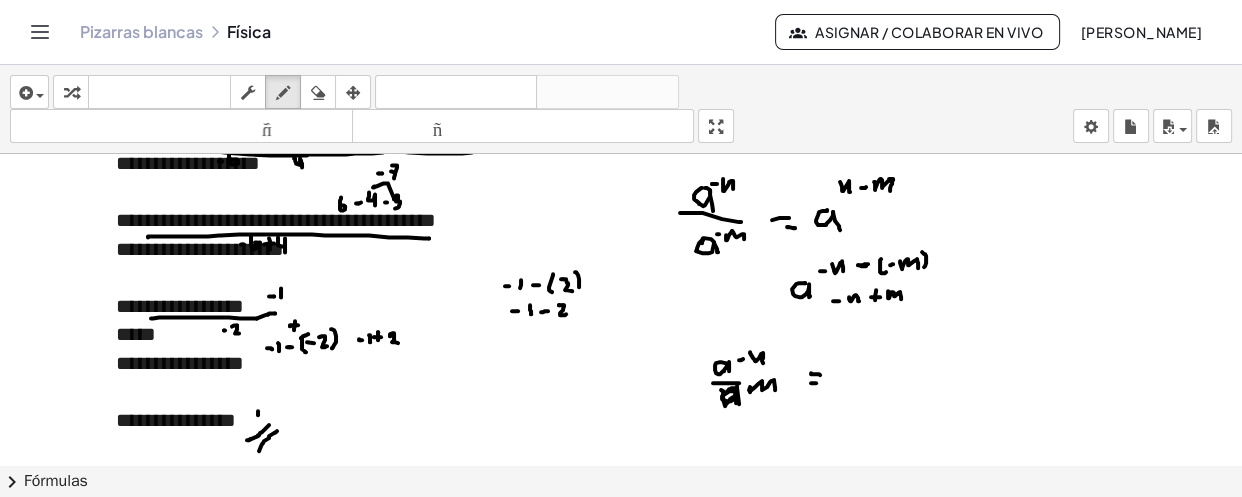 click at bounding box center [621, -2009] 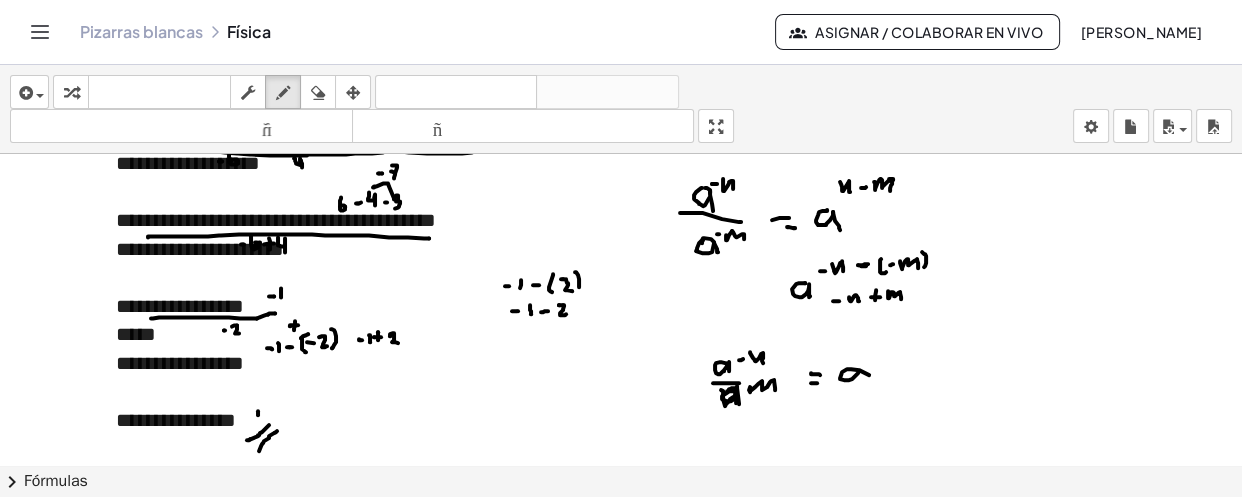 drag, startPoint x: 869, startPoint y: 373, endPoint x: 858, endPoint y: 371, distance: 11.18034 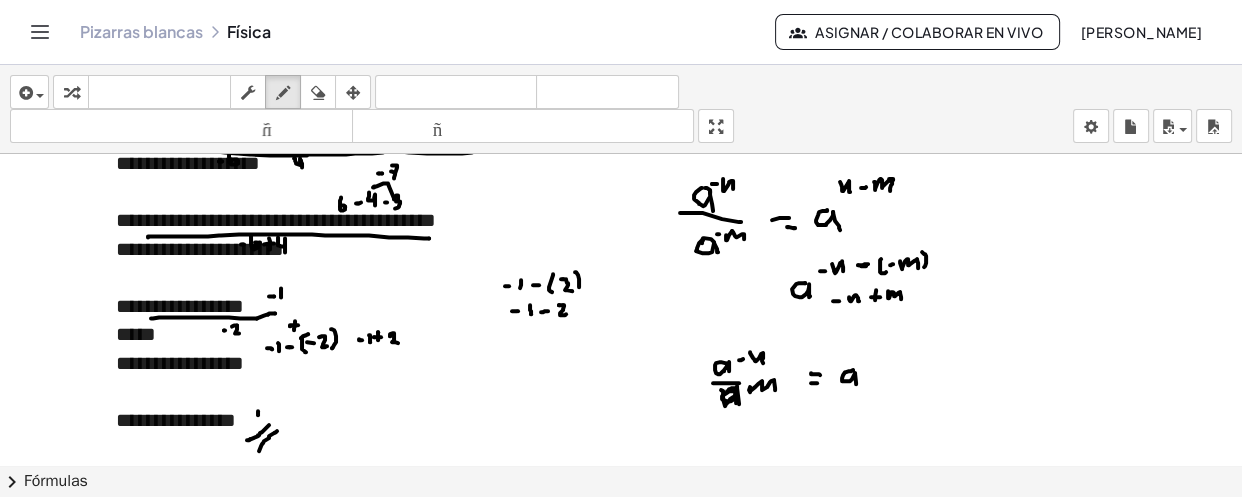drag, startPoint x: 853, startPoint y: 368, endPoint x: 856, endPoint y: 382, distance: 14.3178215 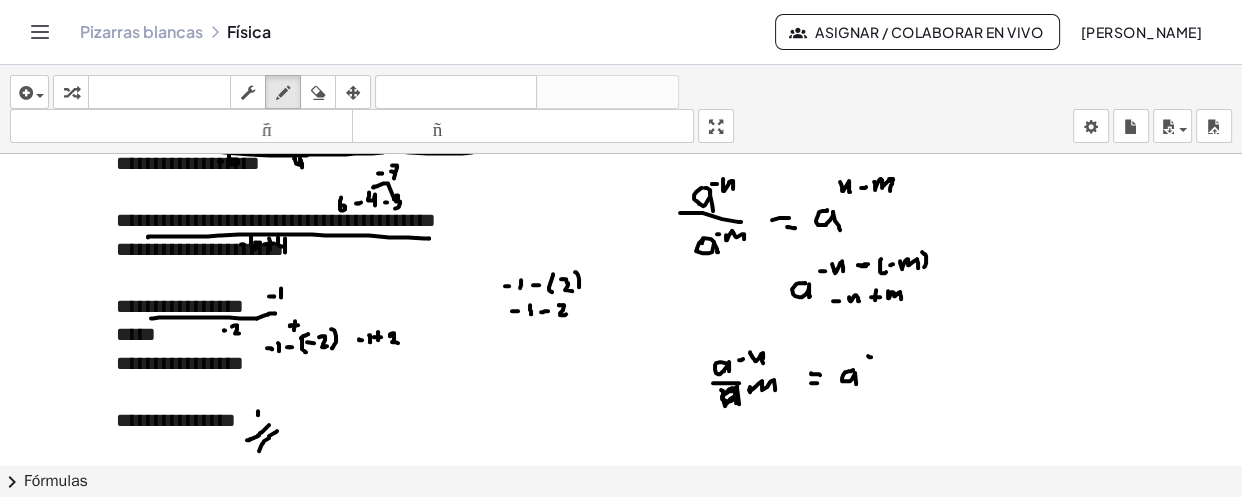 click at bounding box center (621, -2009) 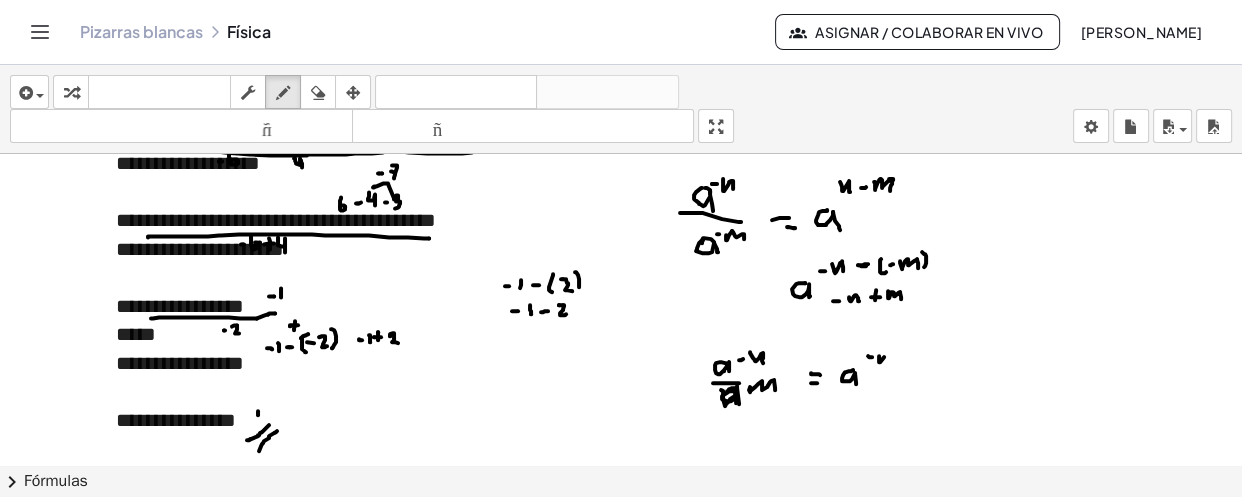click at bounding box center (621, -2009) 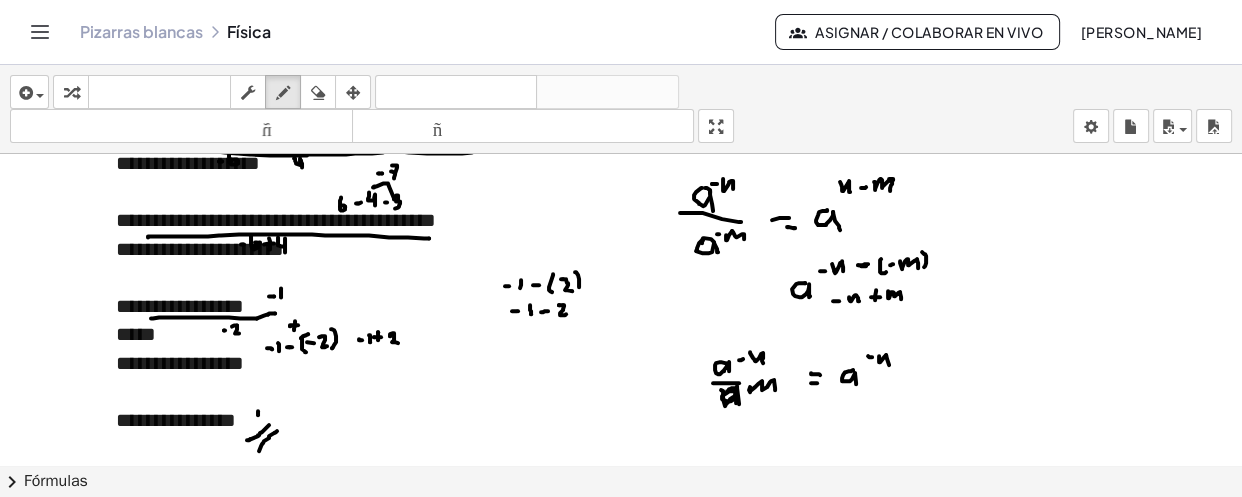 click at bounding box center (621, -2009) 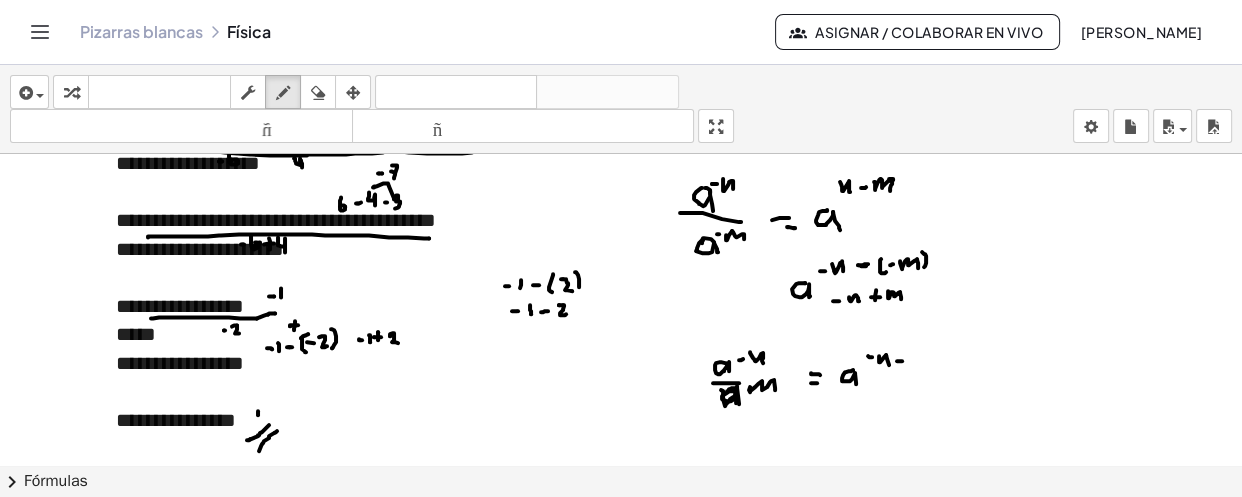 click at bounding box center [621, -2009] 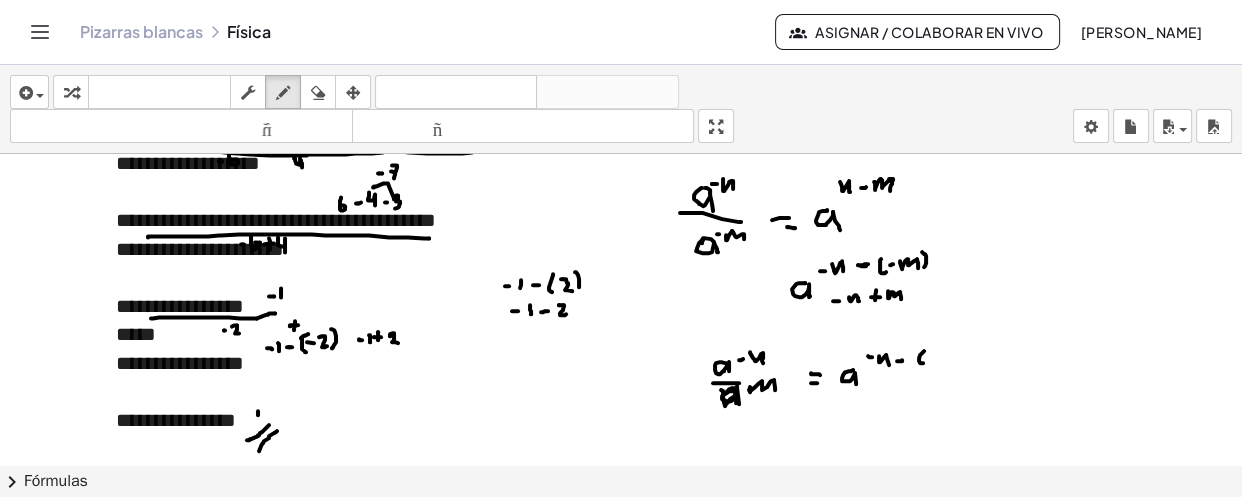 drag, startPoint x: 923, startPoint y: 350, endPoint x: 923, endPoint y: 361, distance: 11 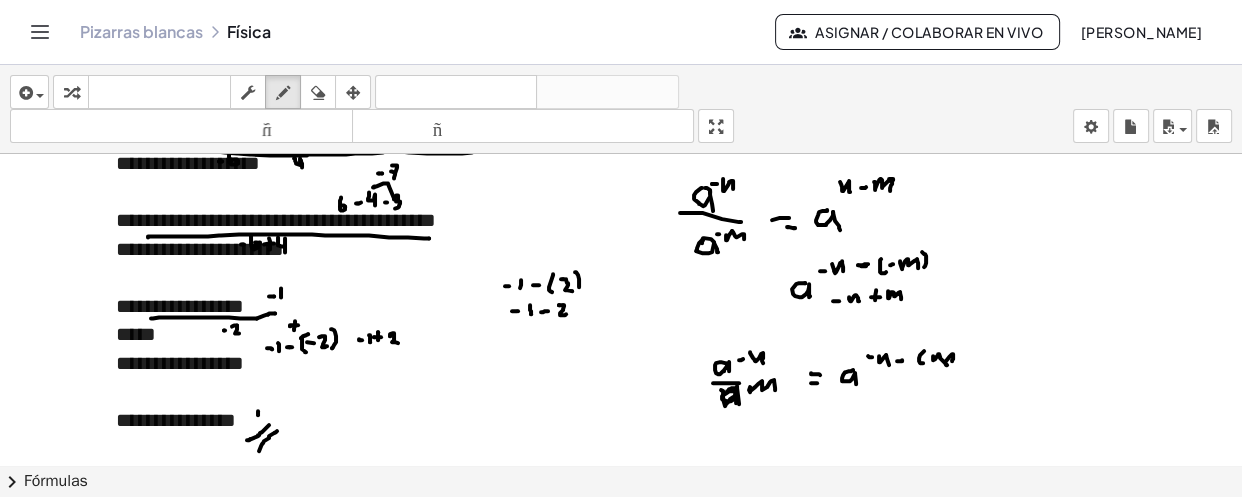 drag, startPoint x: 933, startPoint y: 354, endPoint x: 952, endPoint y: 359, distance: 19.646883 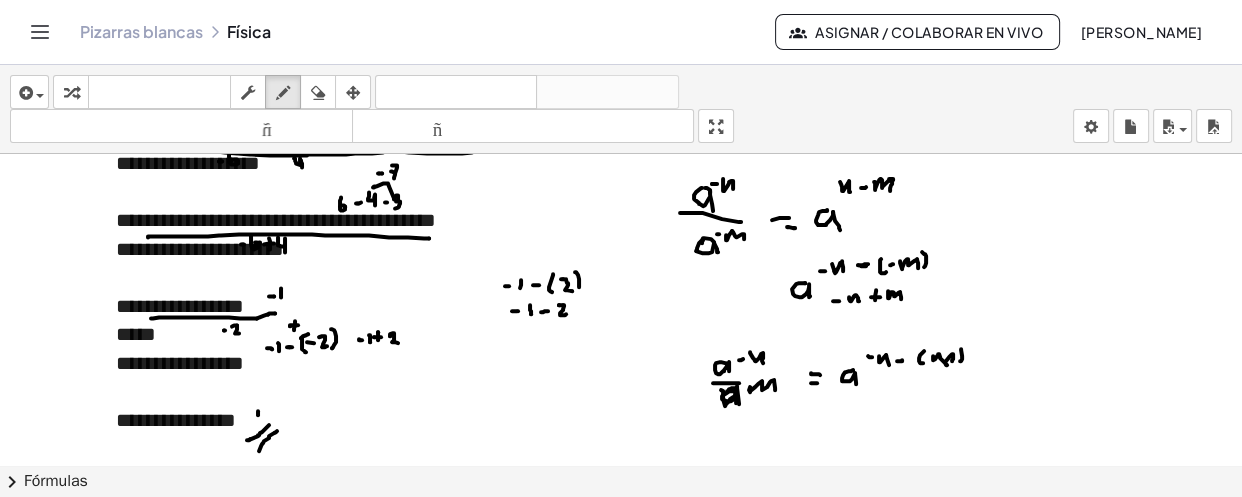 drag, startPoint x: 961, startPoint y: 347, endPoint x: 944, endPoint y: 375, distance: 32.75668 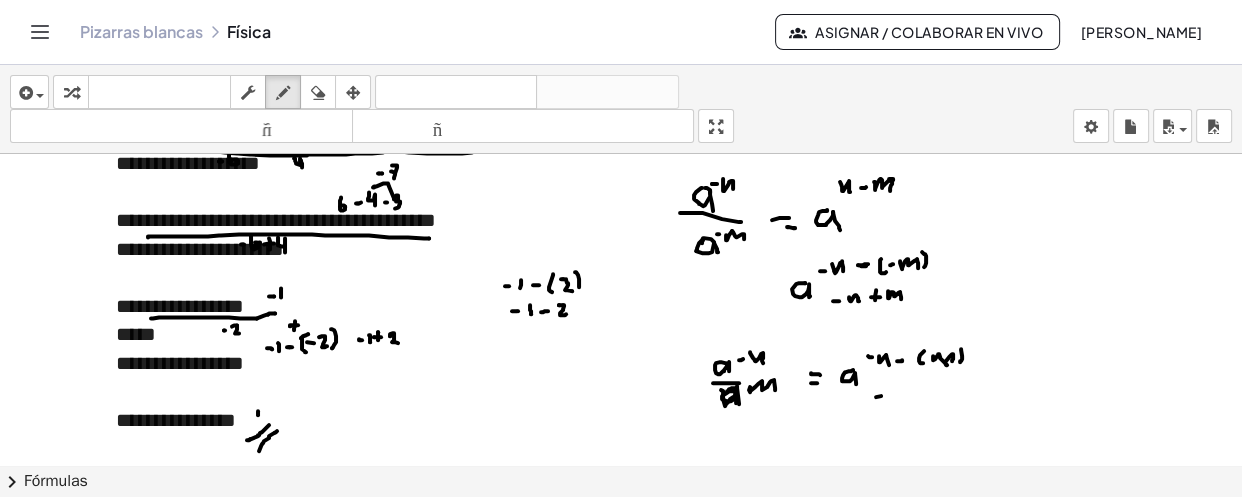 drag, startPoint x: 876, startPoint y: 395, endPoint x: 886, endPoint y: 393, distance: 10.198039 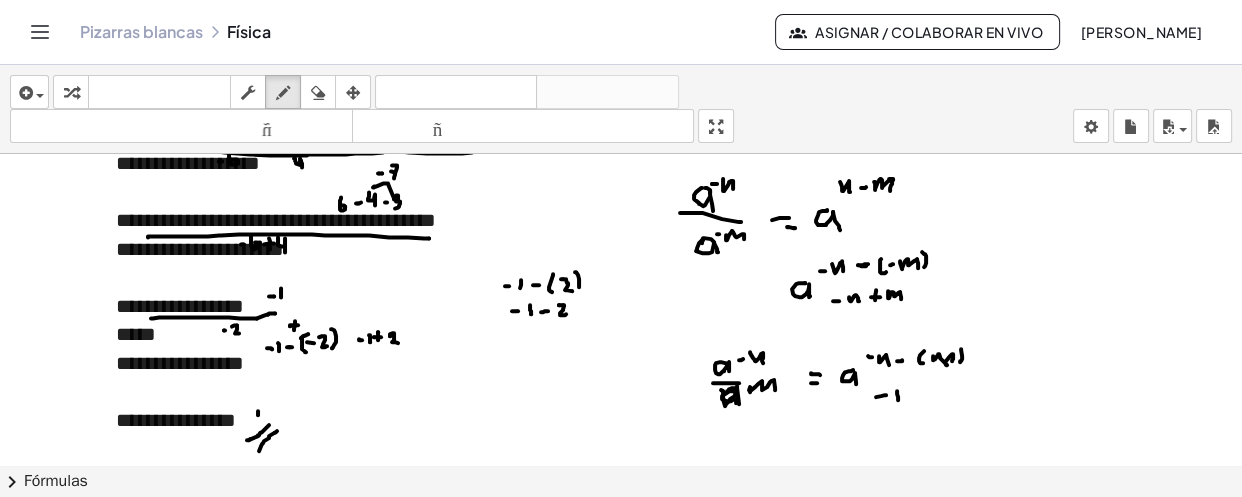 click at bounding box center (621, -2009) 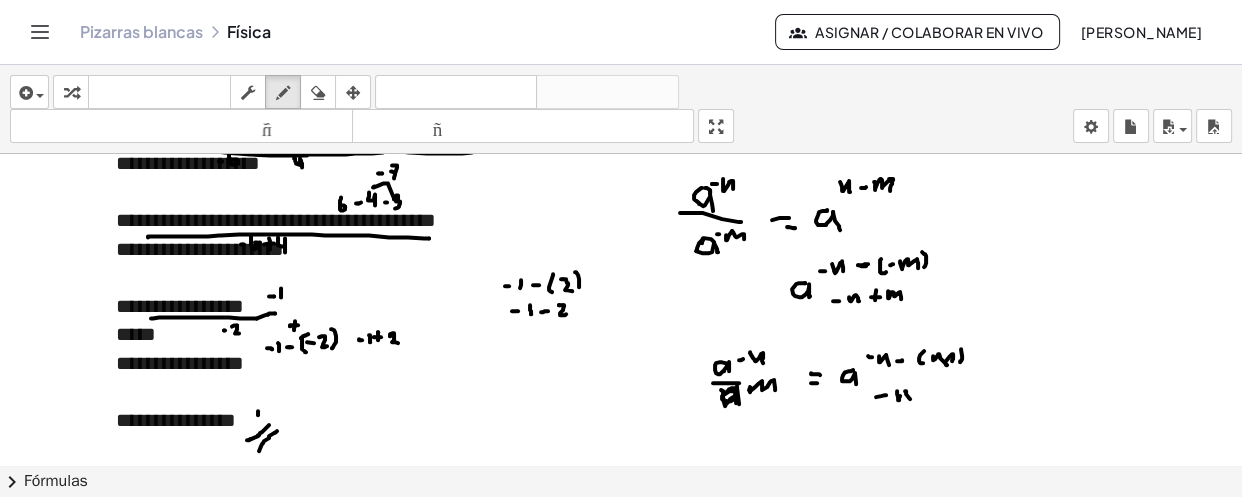 drag, startPoint x: 906, startPoint y: 389, endPoint x: 899, endPoint y: 399, distance: 12.206555 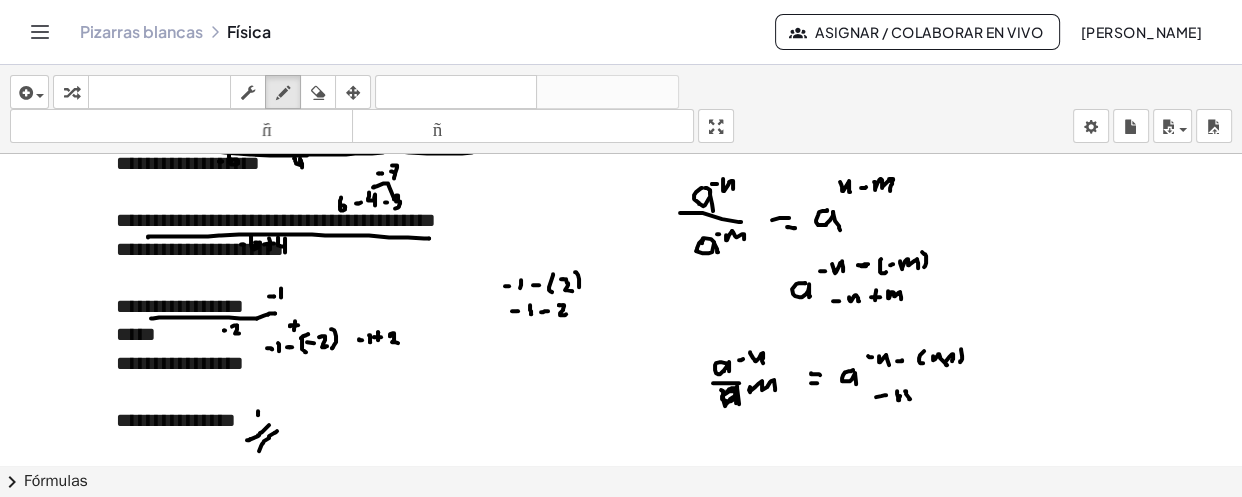 click at bounding box center [621, -2009] 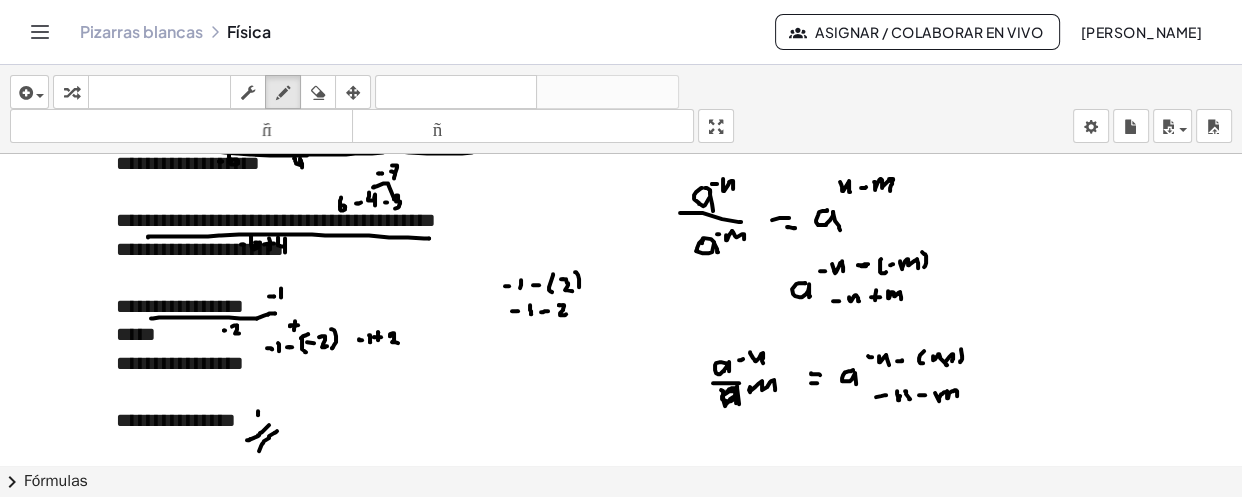 drag, startPoint x: 935, startPoint y: 391, endPoint x: 957, endPoint y: 394, distance: 22.203604 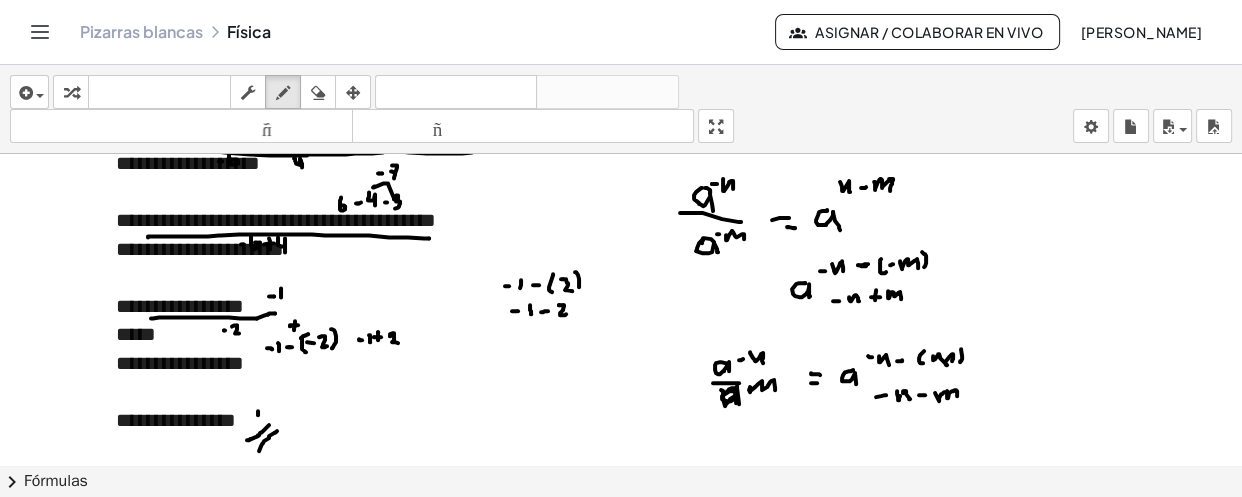 click at bounding box center [621, -2009] 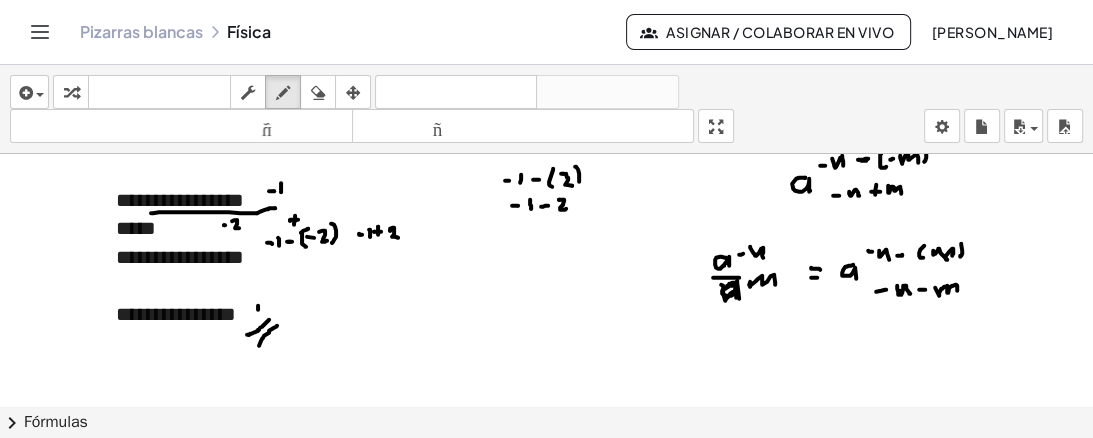 scroll, scrollTop: 5021, scrollLeft: 0, axis: vertical 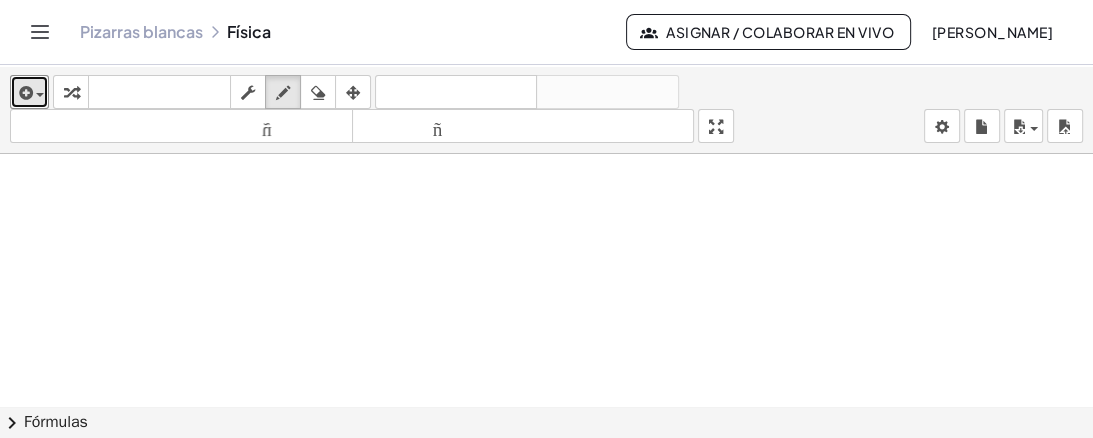 drag, startPoint x: 40, startPoint y: 96, endPoint x: 44, endPoint y: 116, distance: 20.396078 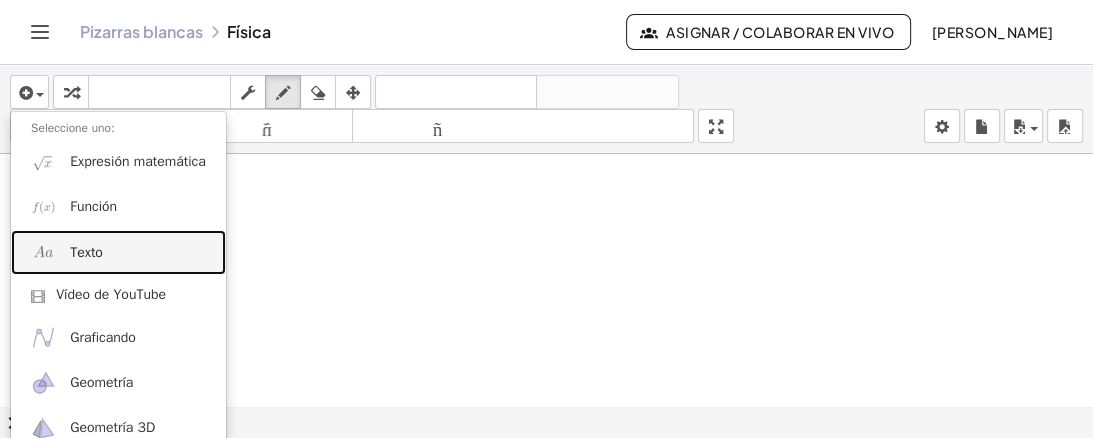 click on "Texto" at bounding box center [86, 252] 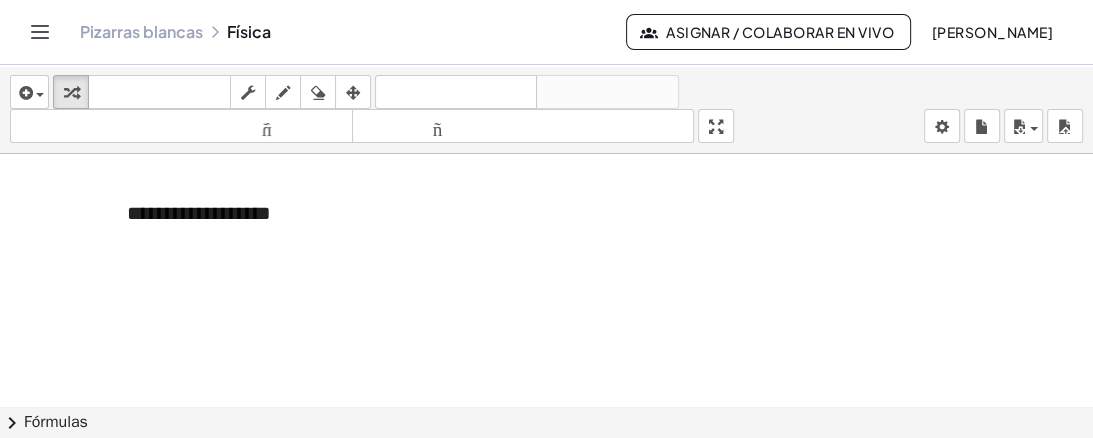 type 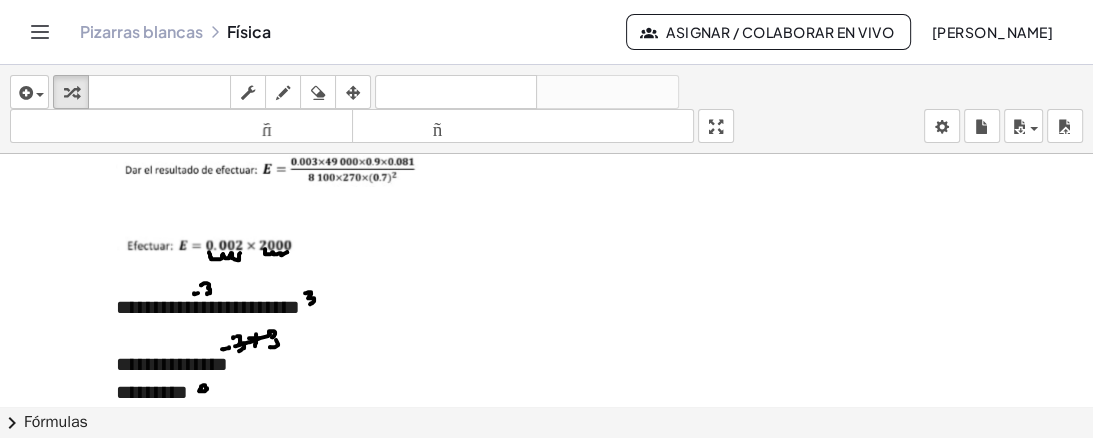 scroll, scrollTop: 4061, scrollLeft: 0, axis: vertical 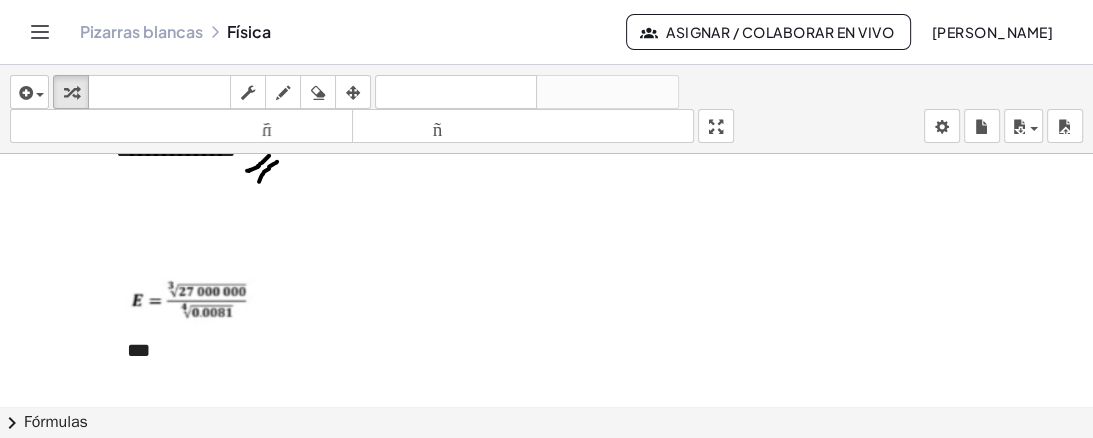 click at bounding box center [283, 93] 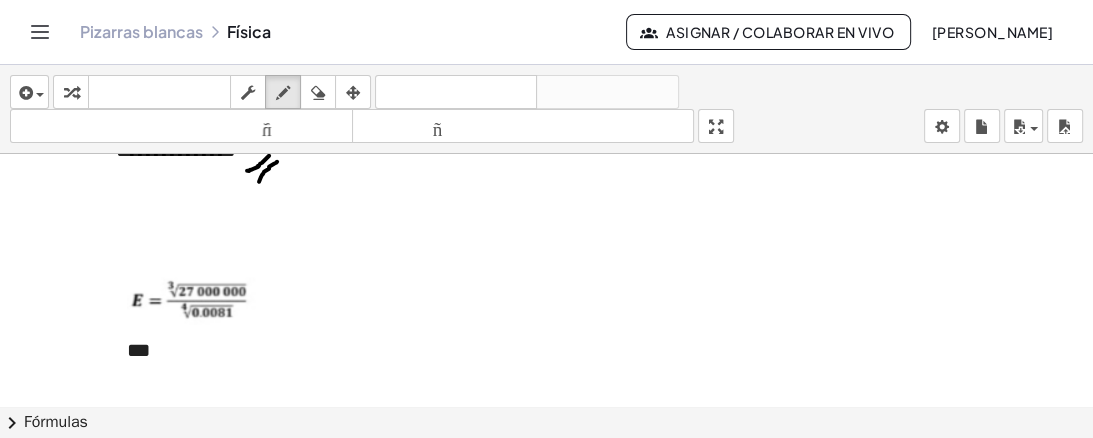 click at bounding box center (572, -2117) 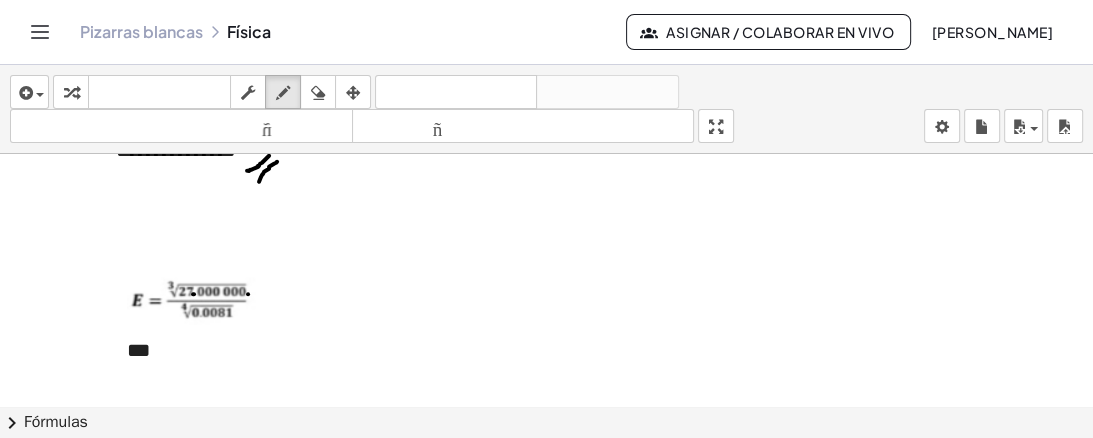 click at bounding box center (572, -2117) 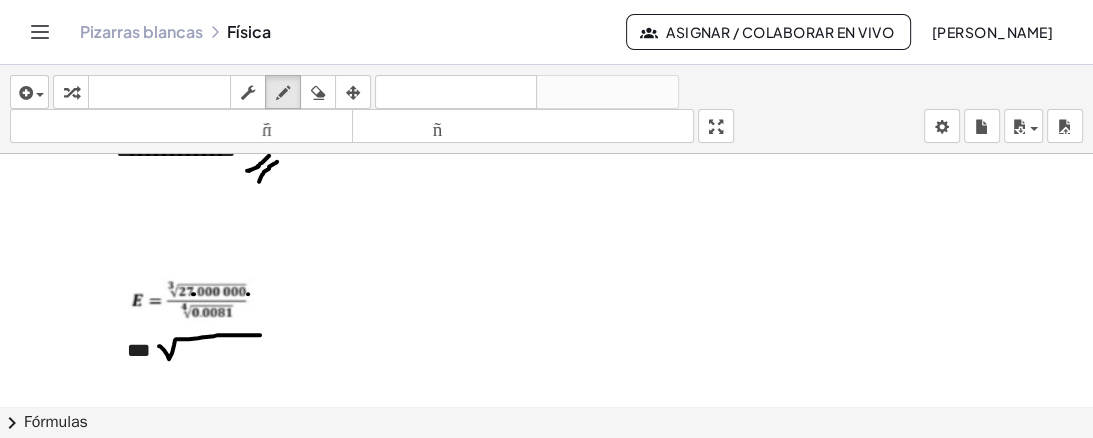 drag, startPoint x: 159, startPoint y: 343, endPoint x: 269, endPoint y: 332, distance: 110.54863 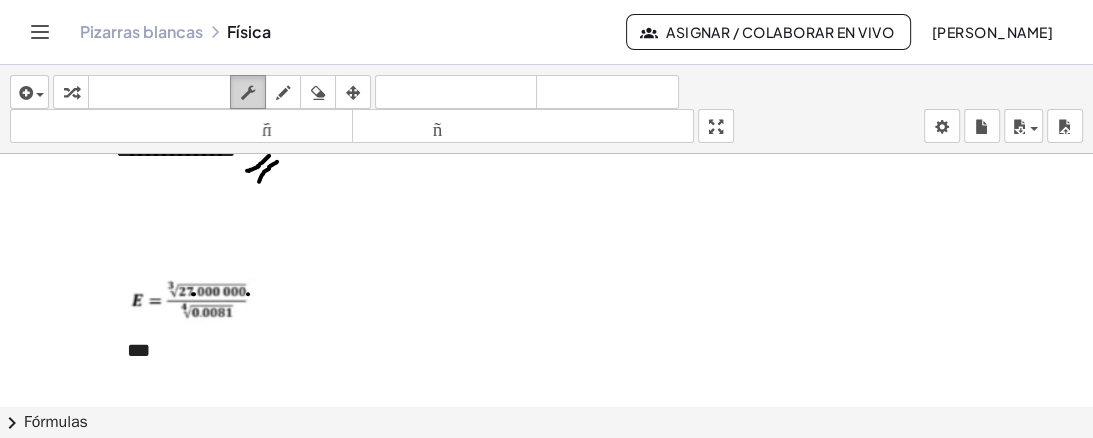 click at bounding box center [248, 93] 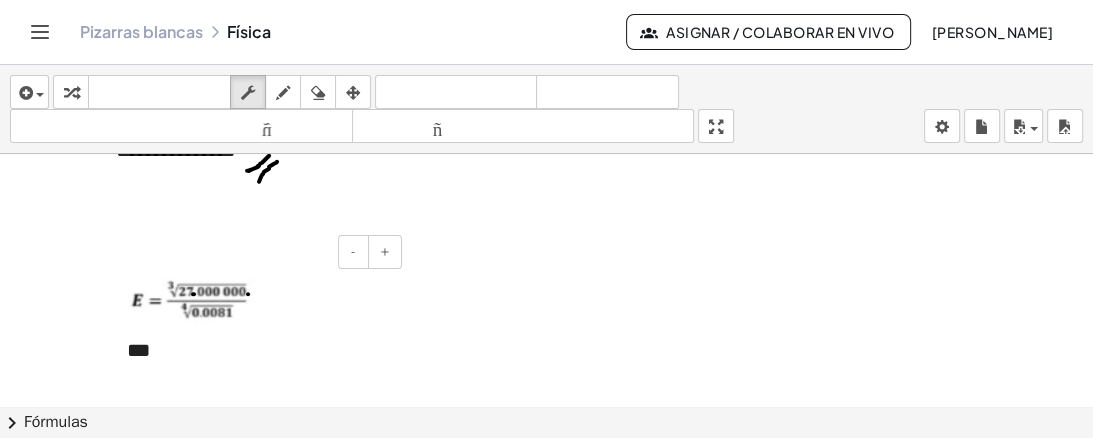click on "***" at bounding box center [257, 350] 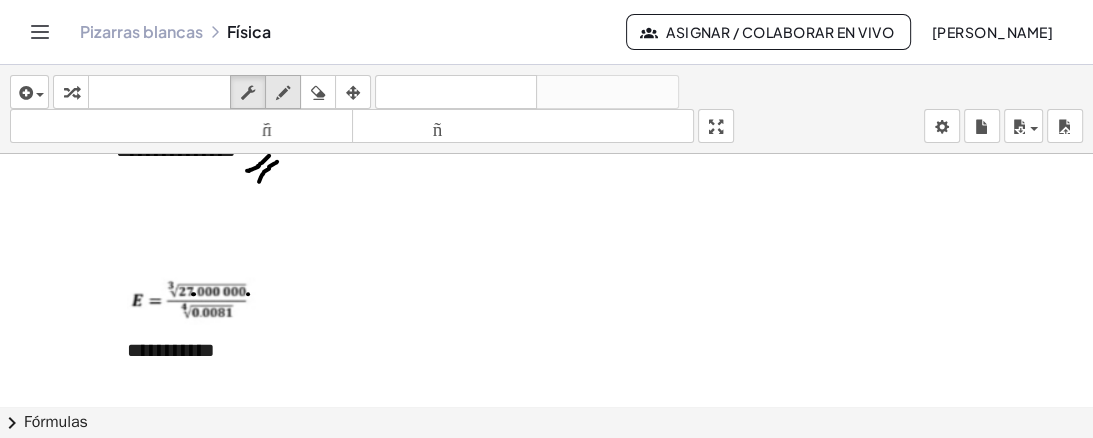 click at bounding box center [283, 93] 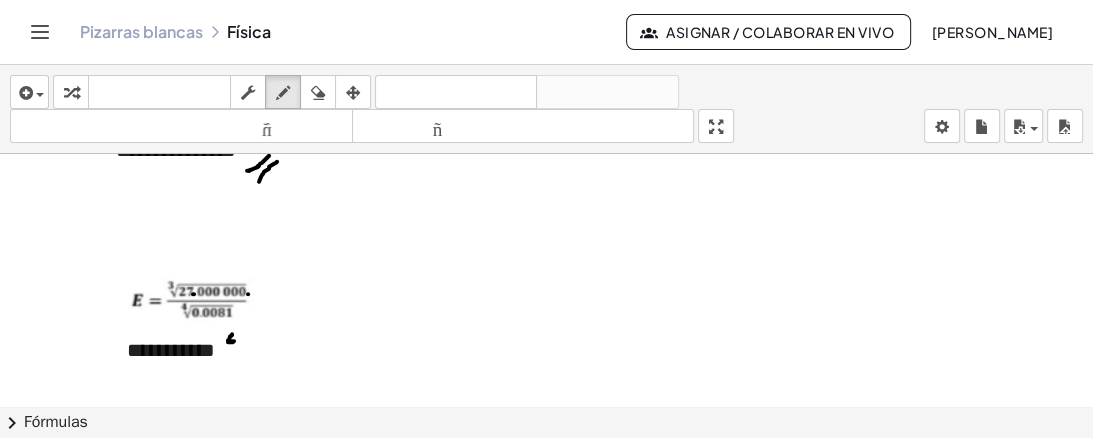 click at bounding box center [572, -2117] 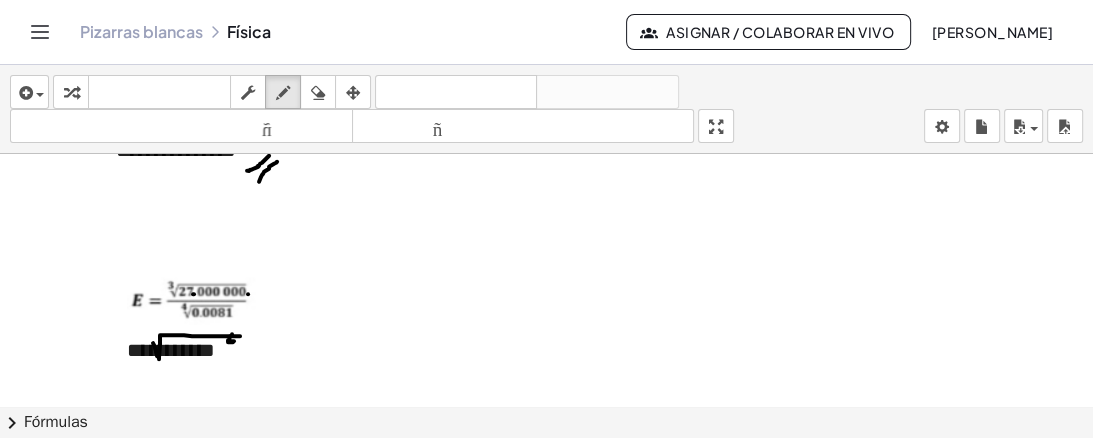 drag, startPoint x: 154, startPoint y: 342, endPoint x: 240, endPoint y: 333, distance: 86.46965 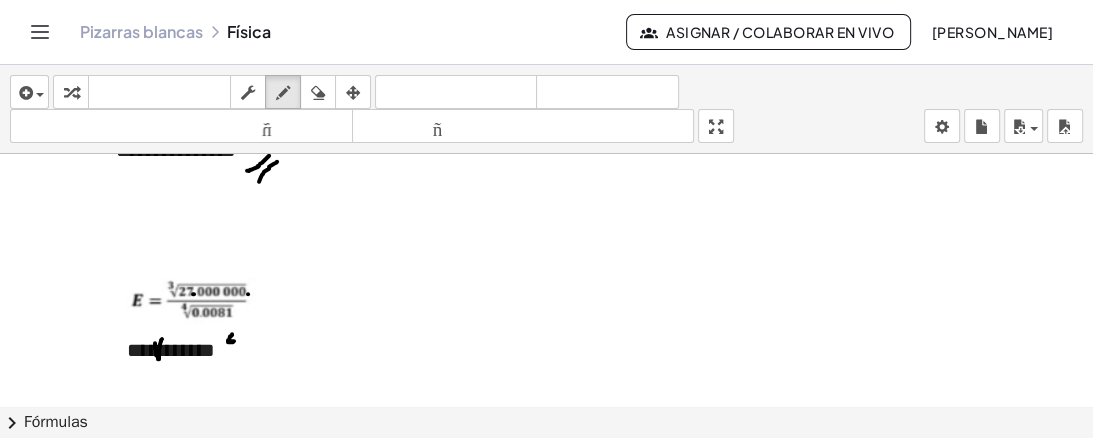 click at bounding box center (572, -2117) 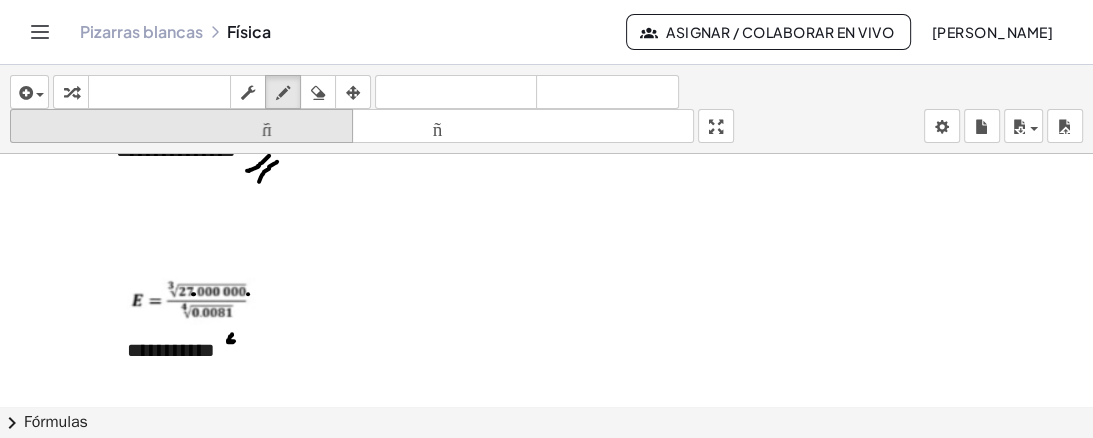 click on "tamaño_del_formato menor" at bounding box center [181, 126] 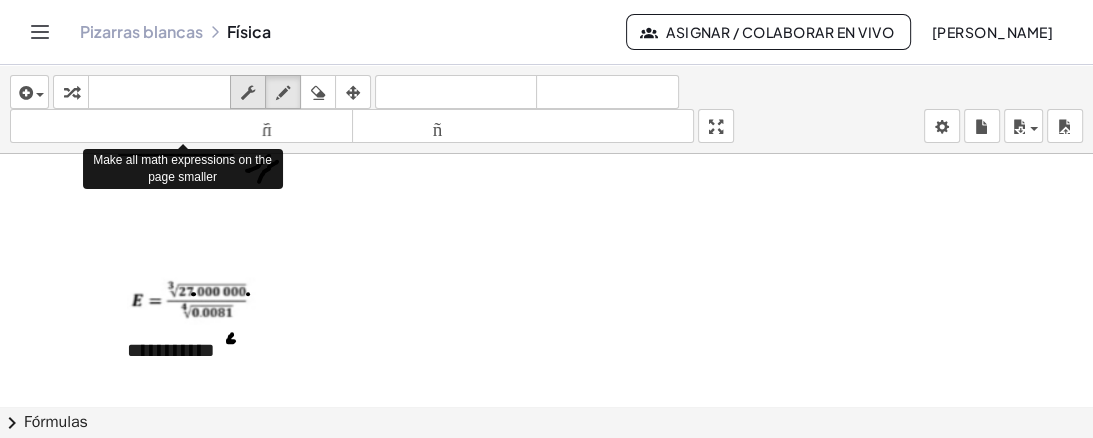 drag, startPoint x: 243, startPoint y: 88, endPoint x: 222, endPoint y: 123, distance: 40.81666 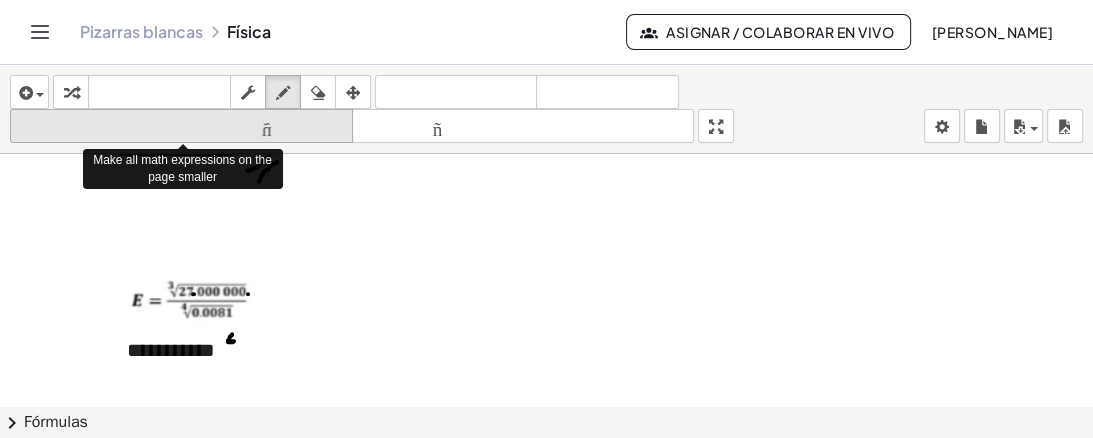 click at bounding box center [248, 93] 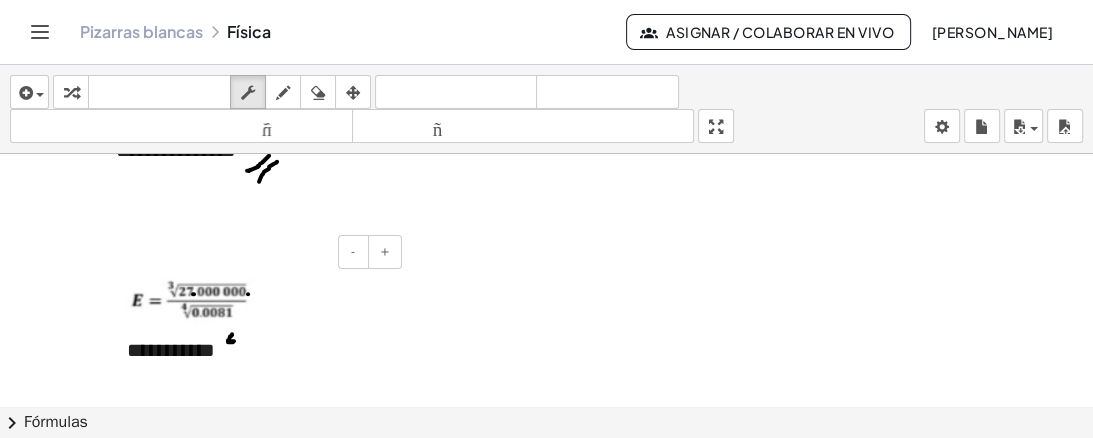 click on "**********" at bounding box center (171, 350) 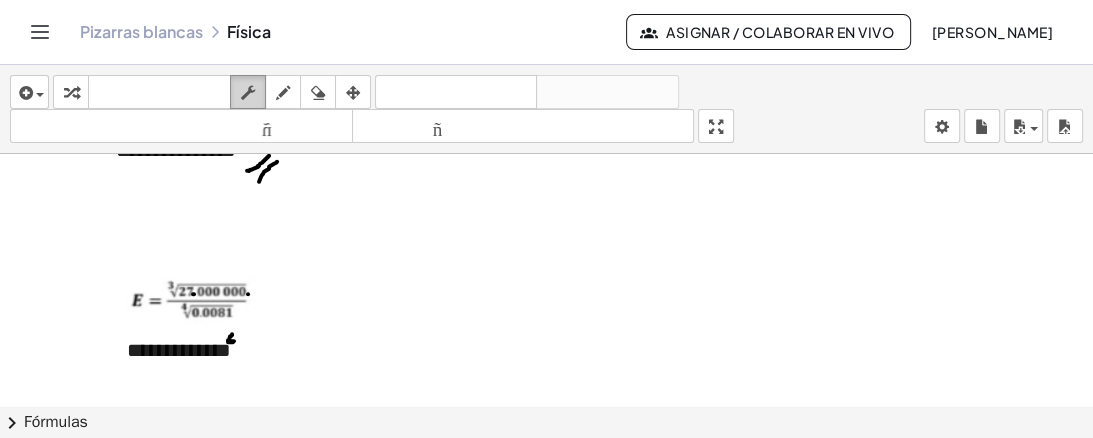 click at bounding box center [248, 93] 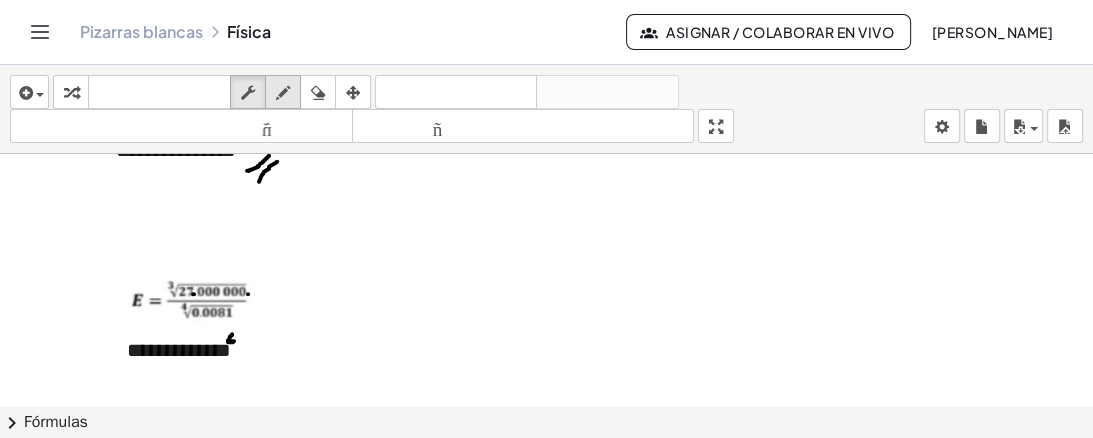 click at bounding box center (283, 93) 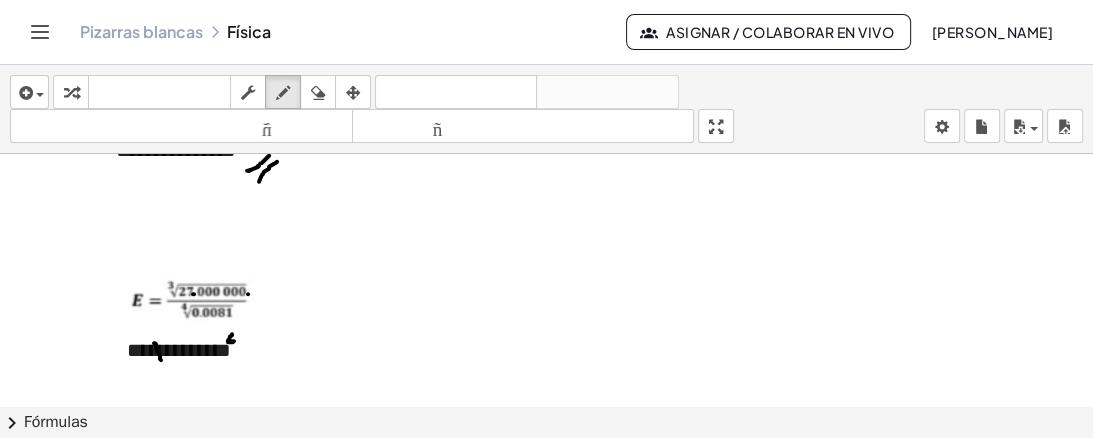 drag, startPoint x: 154, startPoint y: 340, endPoint x: 161, endPoint y: 357, distance: 18.384777 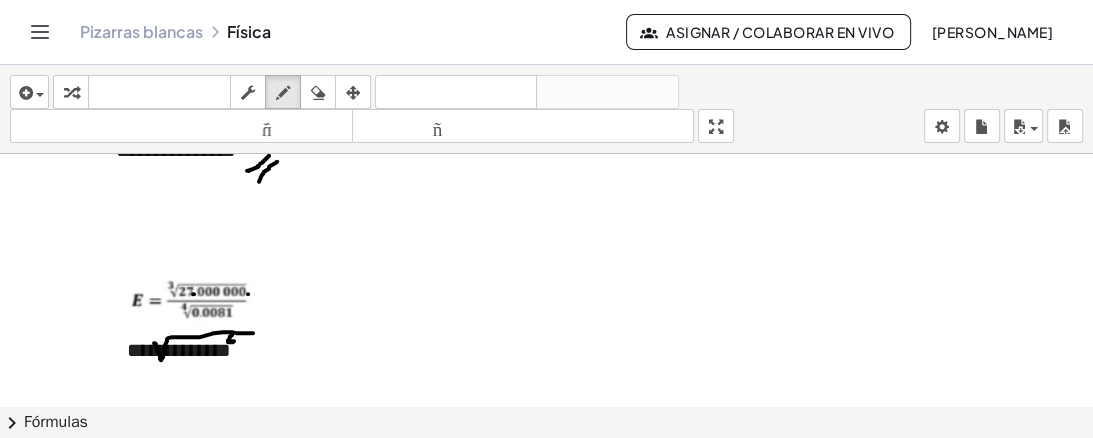 drag, startPoint x: 163, startPoint y: 354, endPoint x: 253, endPoint y: 330, distance: 93.14505 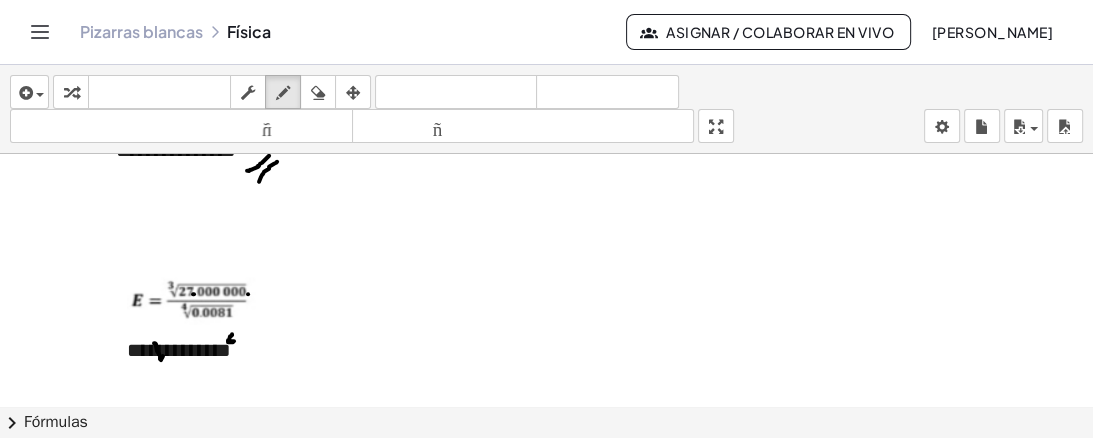 drag, startPoint x: 162, startPoint y: 355, endPoint x: 172, endPoint y: 336, distance: 21.470911 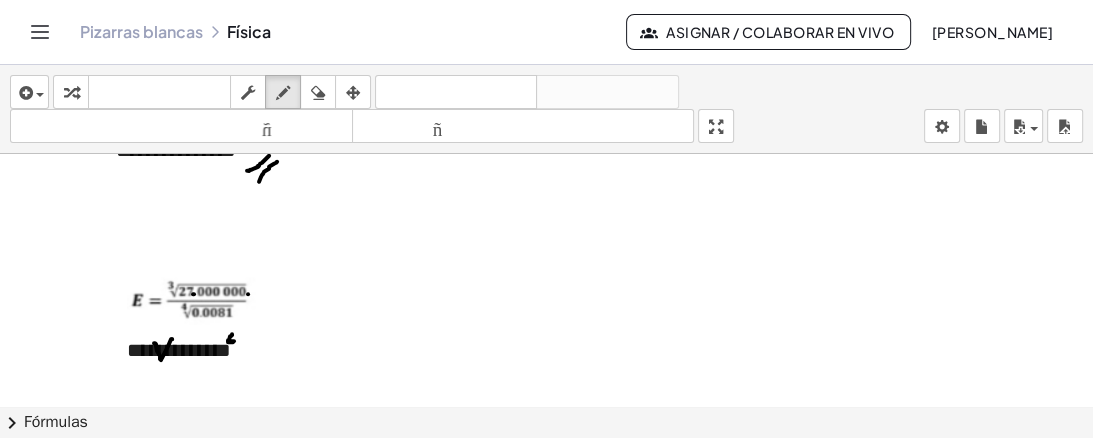 click at bounding box center [572, -2117] 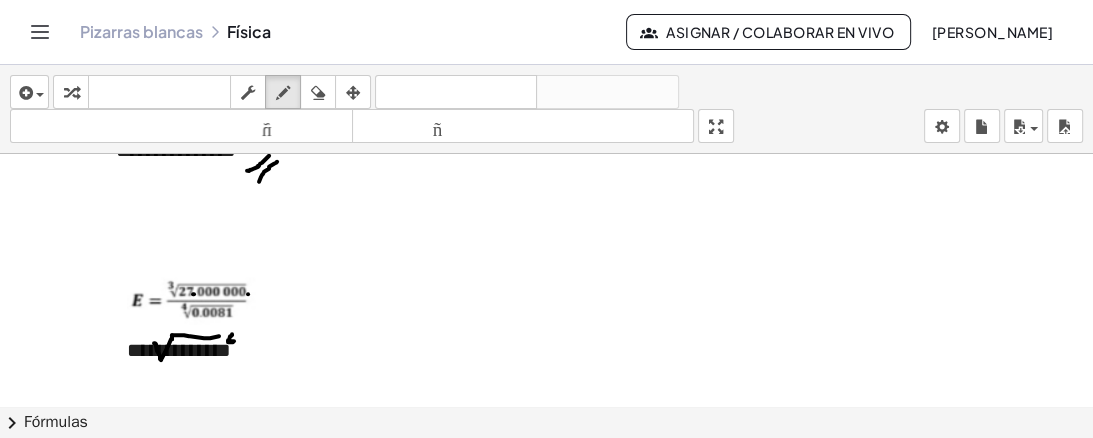 drag, startPoint x: 172, startPoint y: 332, endPoint x: 224, endPoint y: 333, distance: 52.009613 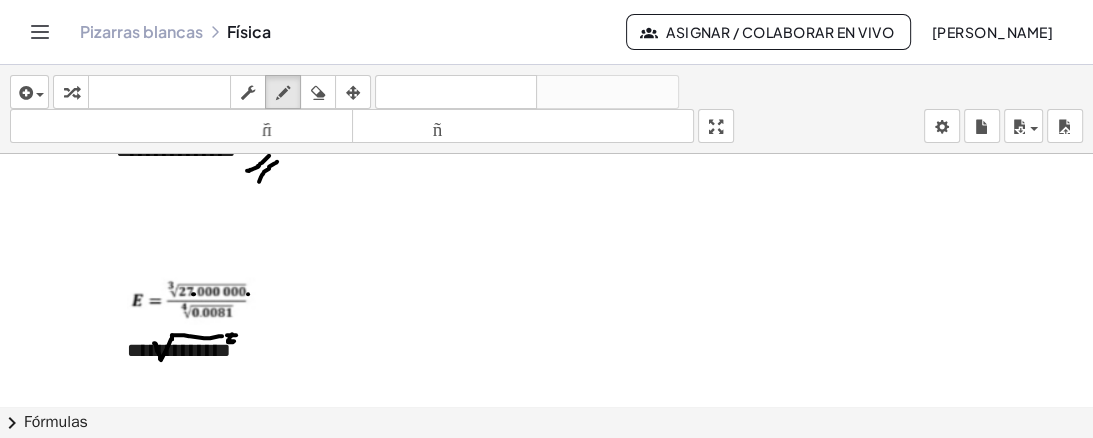 click at bounding box center [572, -2117] 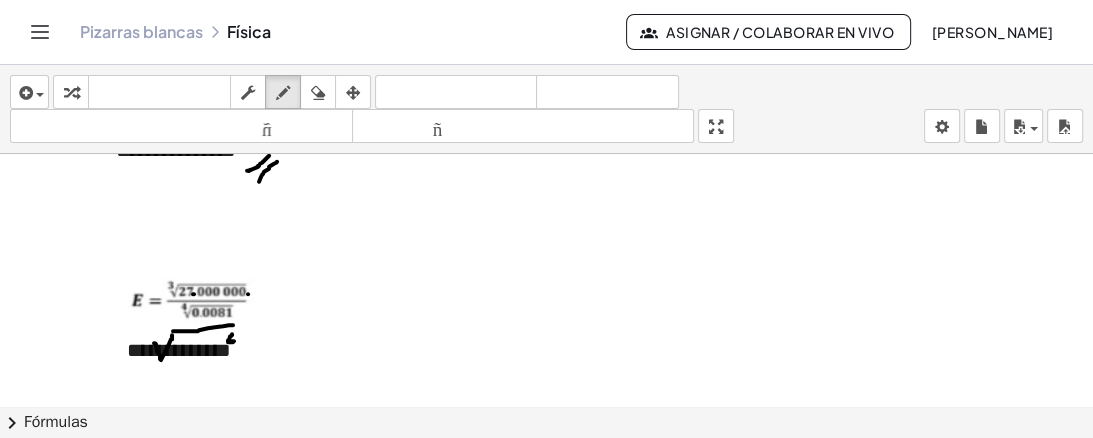 drag, startPoint x: 173, startPoint y: 328, endPoint x: 244, endPoint y: 323, distance: 71.17584 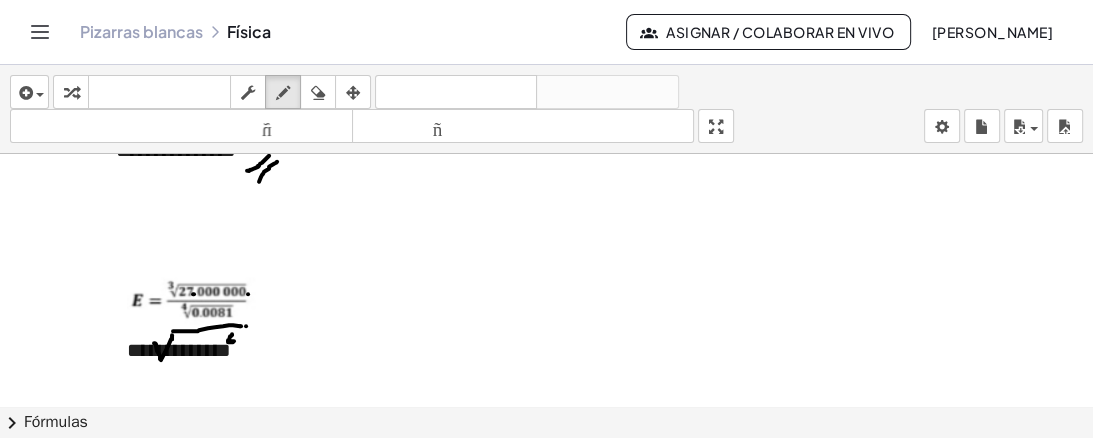 click at bounding box center (572, -2117) 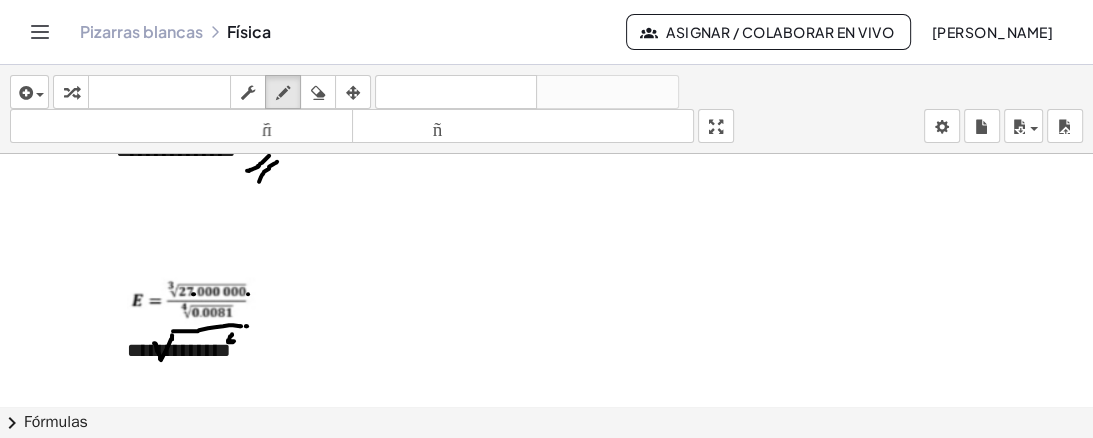 click at bounding box center [572, -2117] 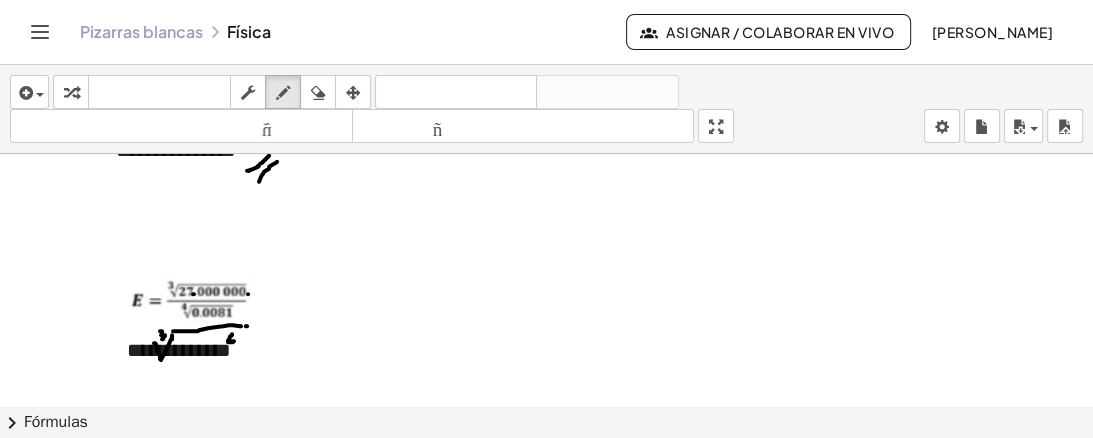 click at bounding box center [572, -2117] 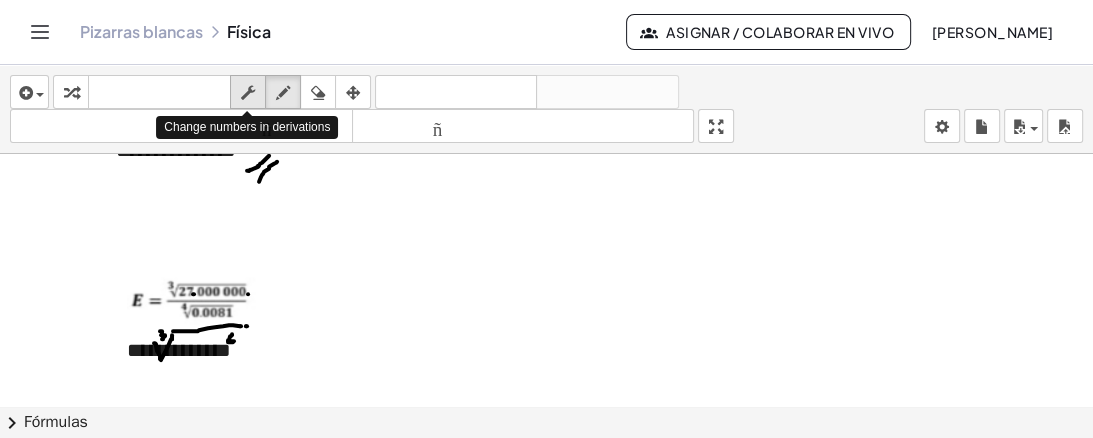 click at bounding box center (248, 93) 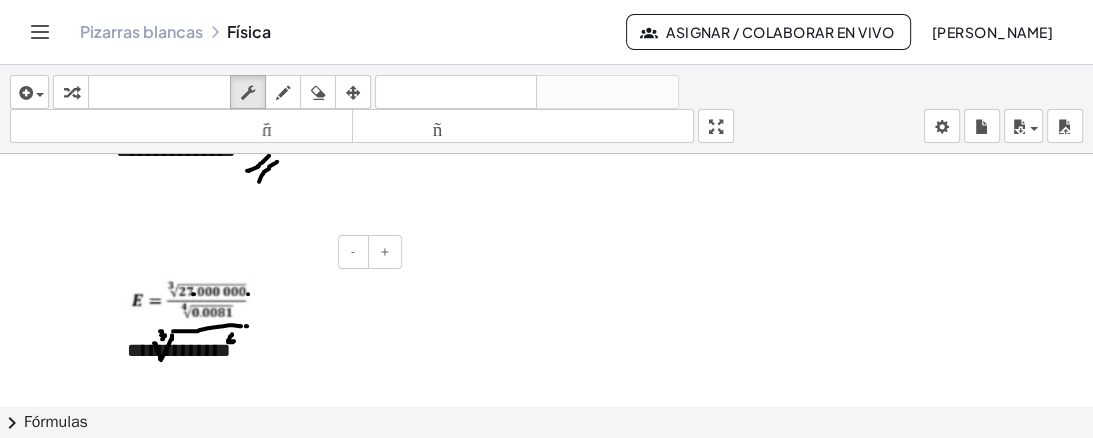 click on "**********" at bounding box center [257, 320] 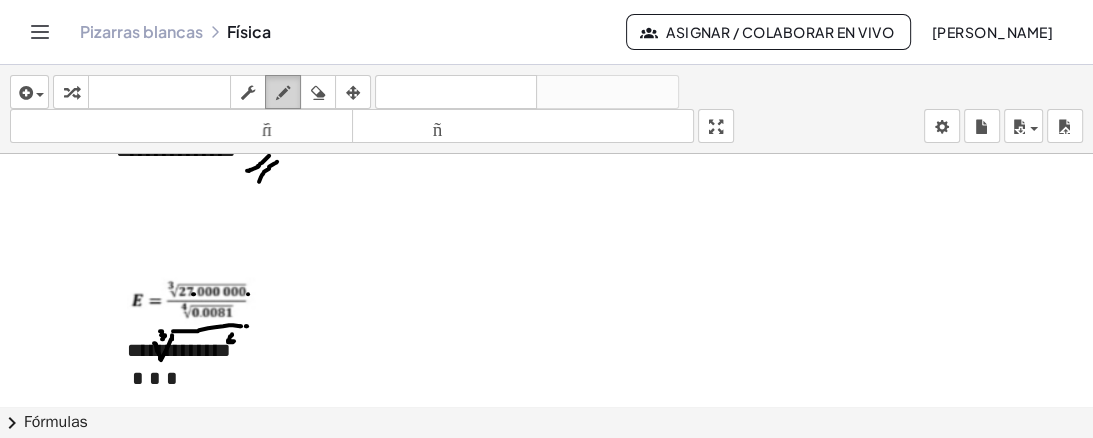 click at bounding box center [283, 93] 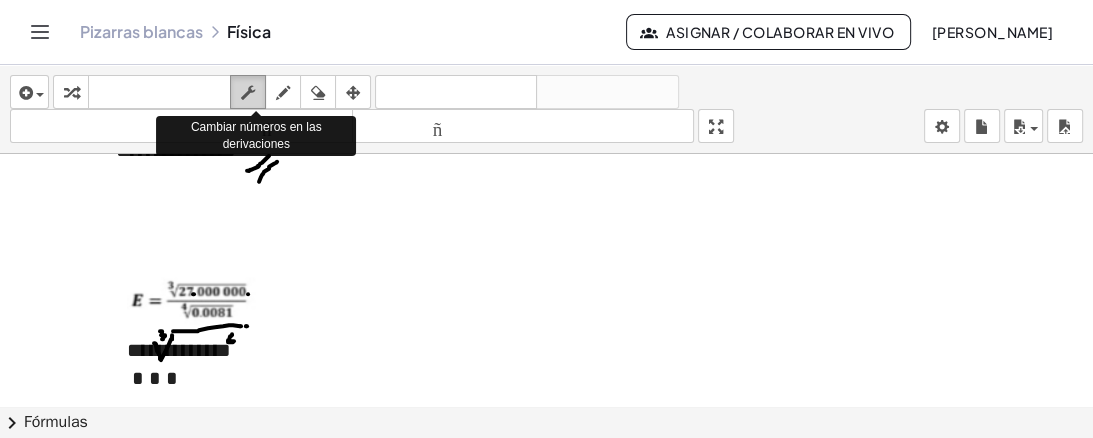click at bounding box center (248, 93) 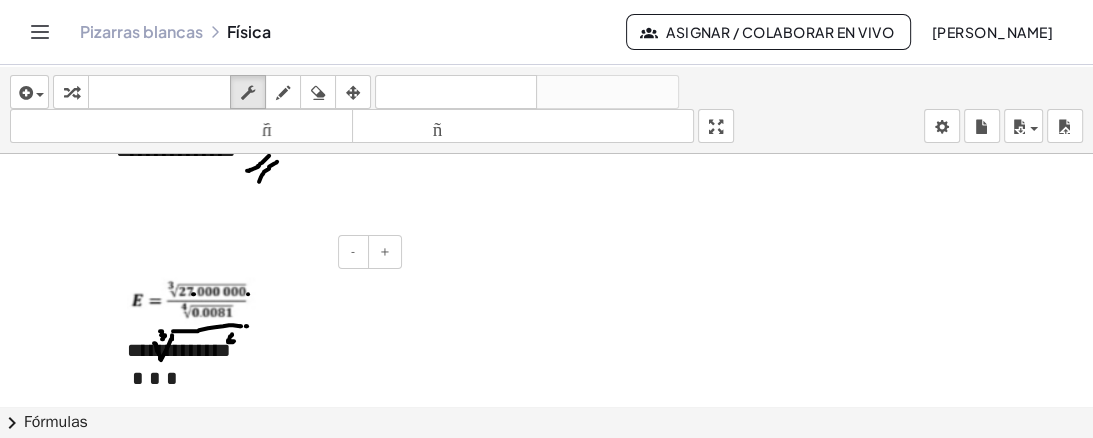 click at bounding box center [257, 378] 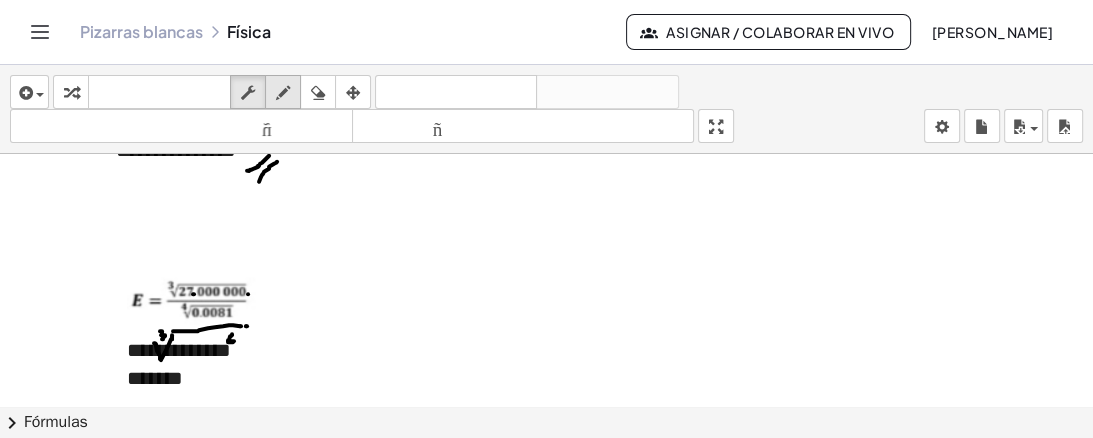 click at bounding box center [283, 92] 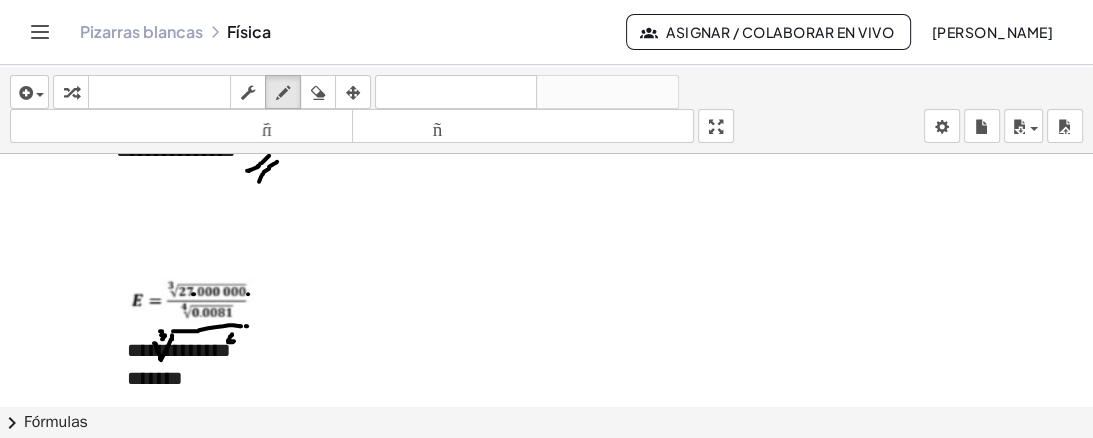 click at bounding box center [572, -2117] 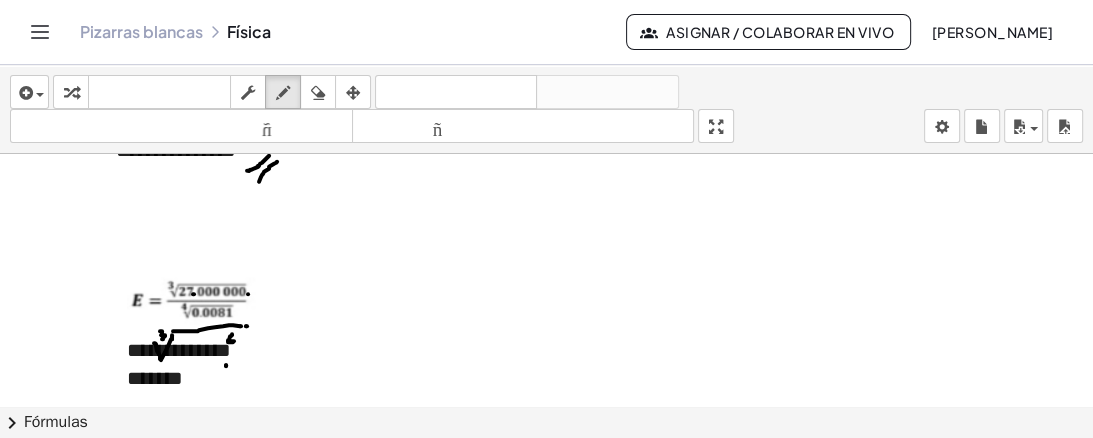 click at bounding box center (572, -2117) 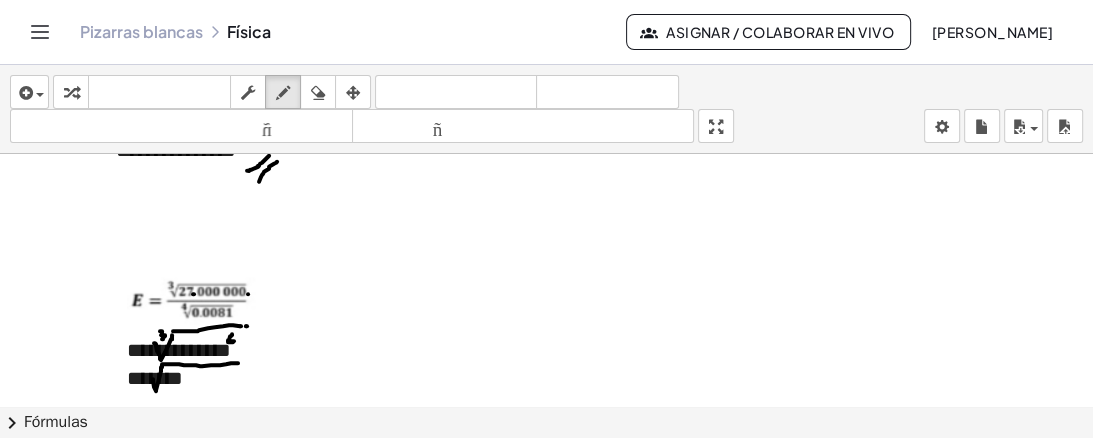 drag, startPoint x: 153, startPoint y: 376, endPoint x: 234, endPoint y: 365, distance: 81.7435 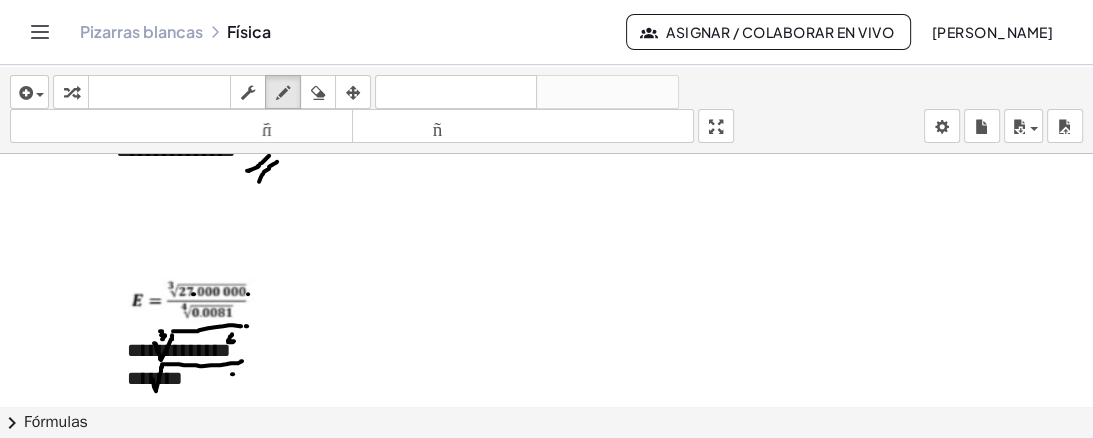 click at bounding box center [572, -2117] 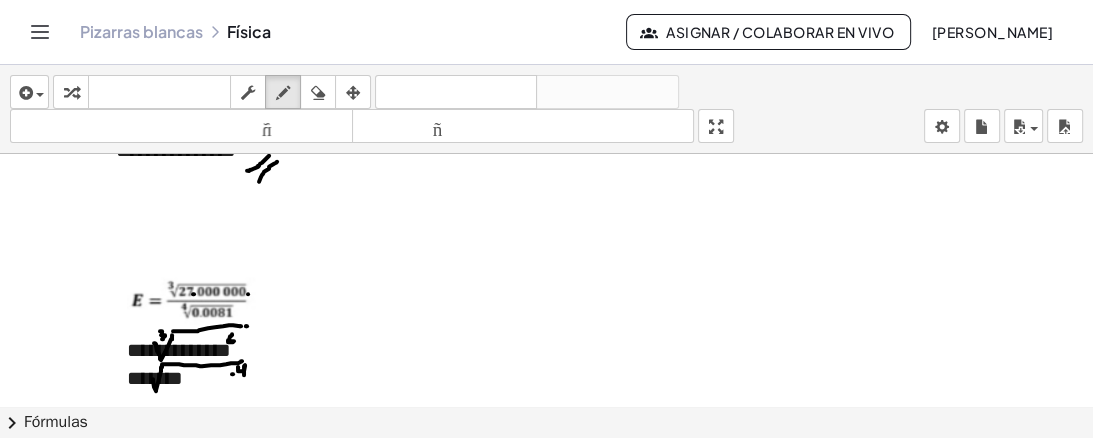 click at bounding box center [572, -2117] 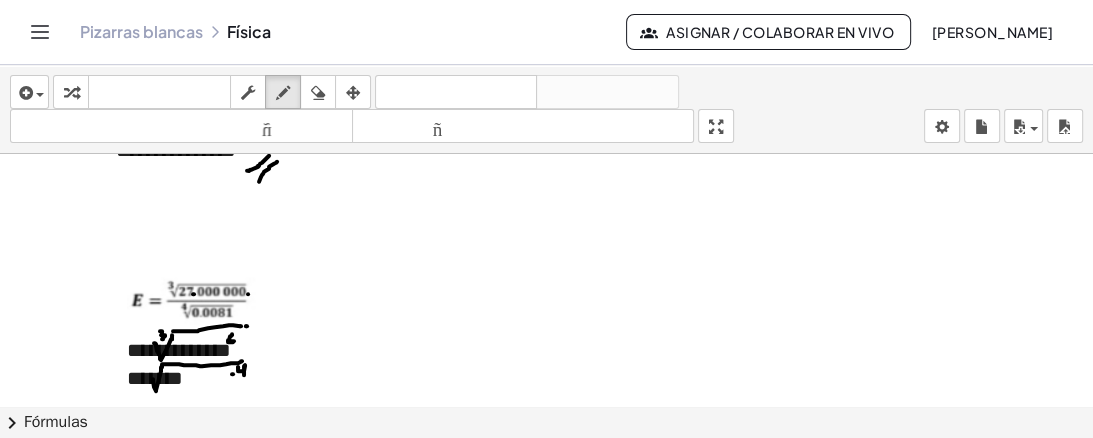 click at bounding box center (572, -2117) 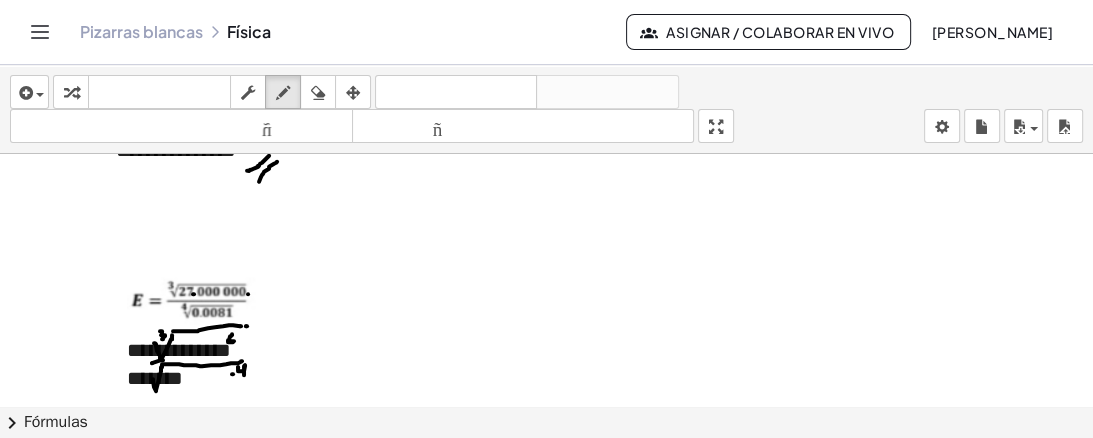 click at bounding box center [572, -2117] 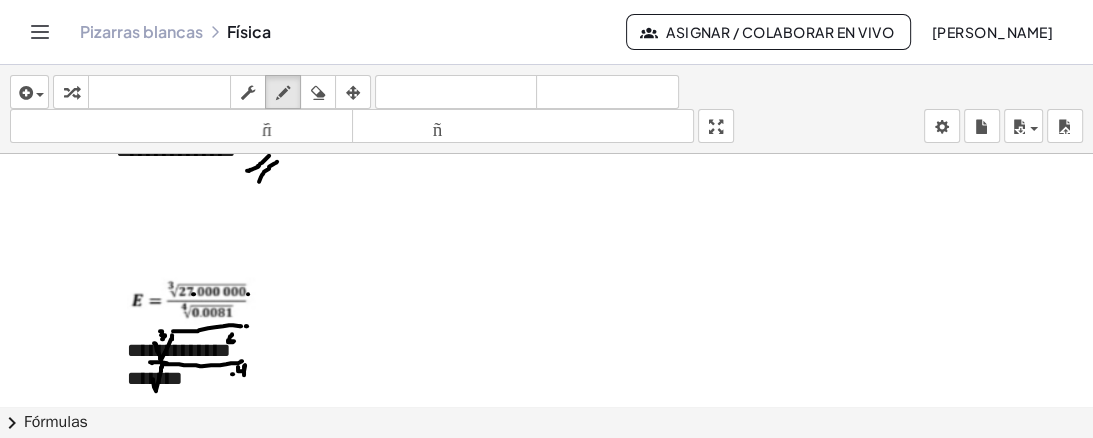 drag, startPoint x: 150, startPoint y: 359, endPoint x: 167, endPoint y: 360, distance: 17.029387 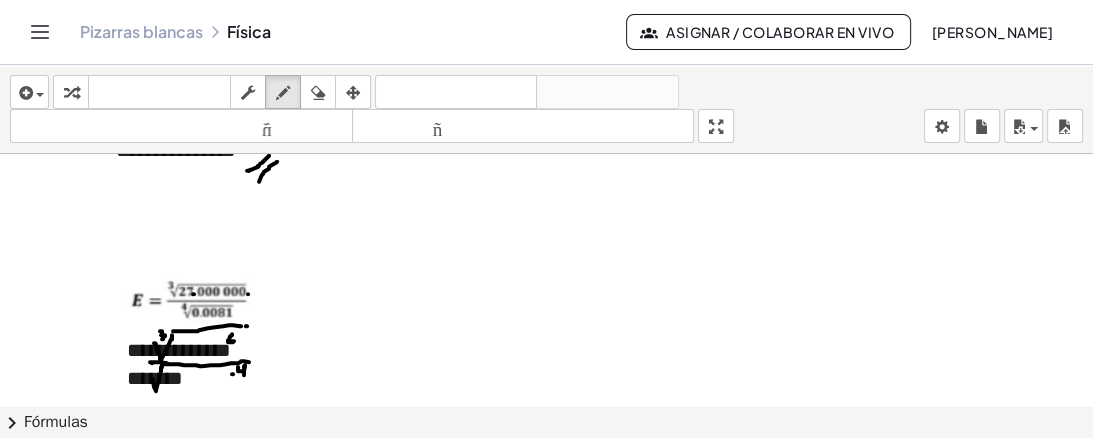 click at bounding box center [572, -2117] 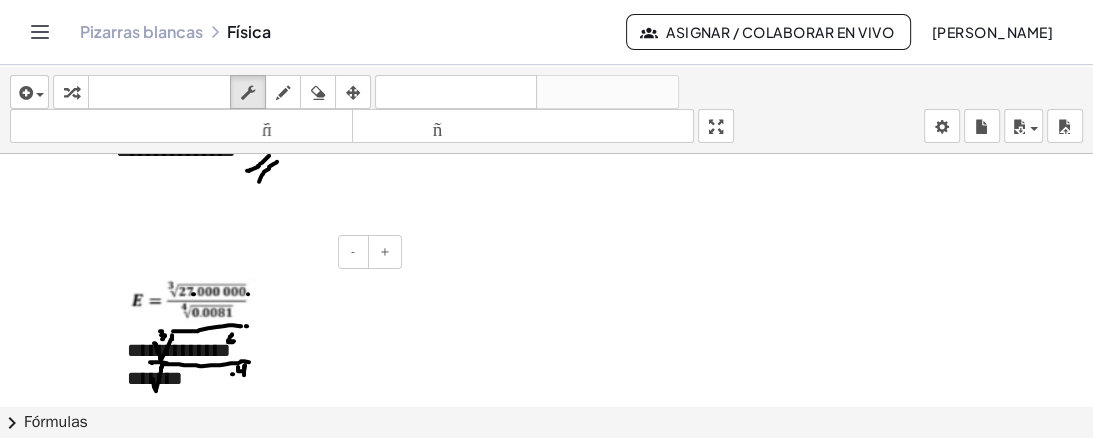click on "*******" at bounding box center [257, 378] 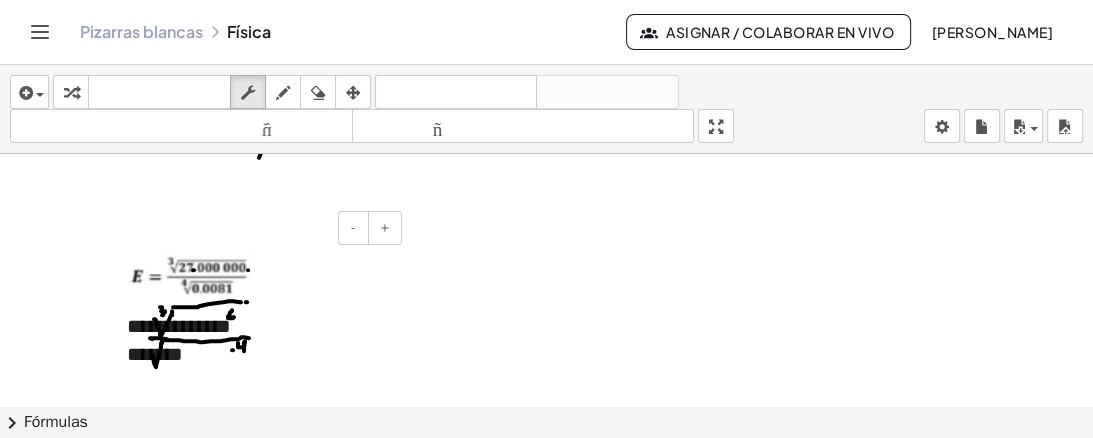 scroll, scrollTop: 4997, scrollLeft: 0, axis: vertical 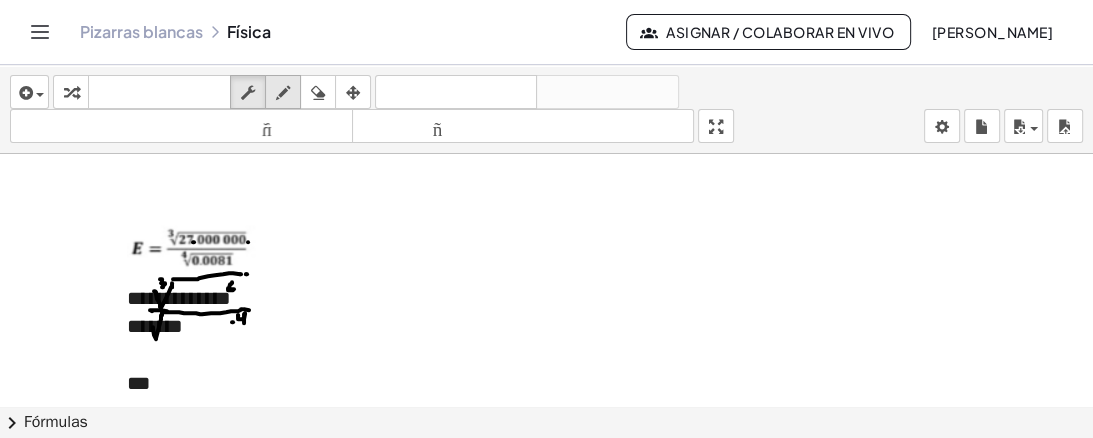 click at bounding box center [283, 93] 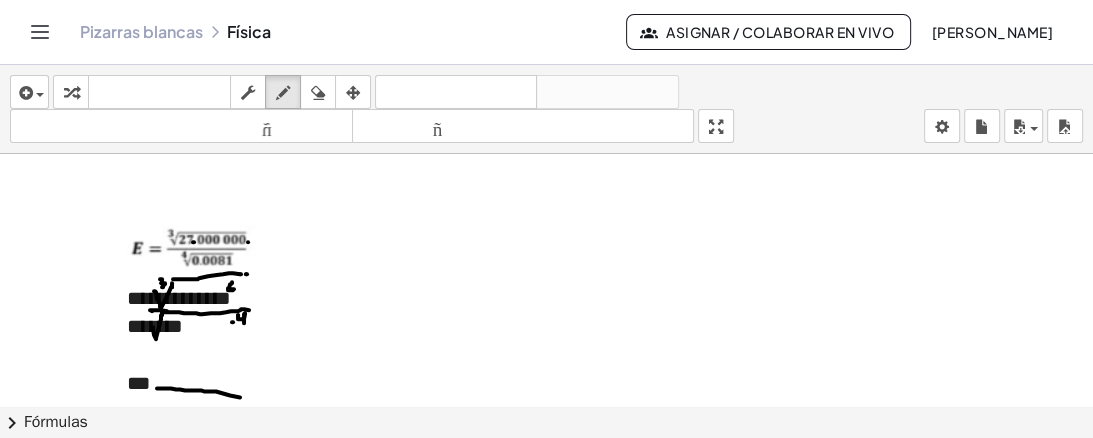 drag, startPoint x: 158, startPoint y: 385, endPoint x: 252, endPoint y: 389, distance: 94.08507 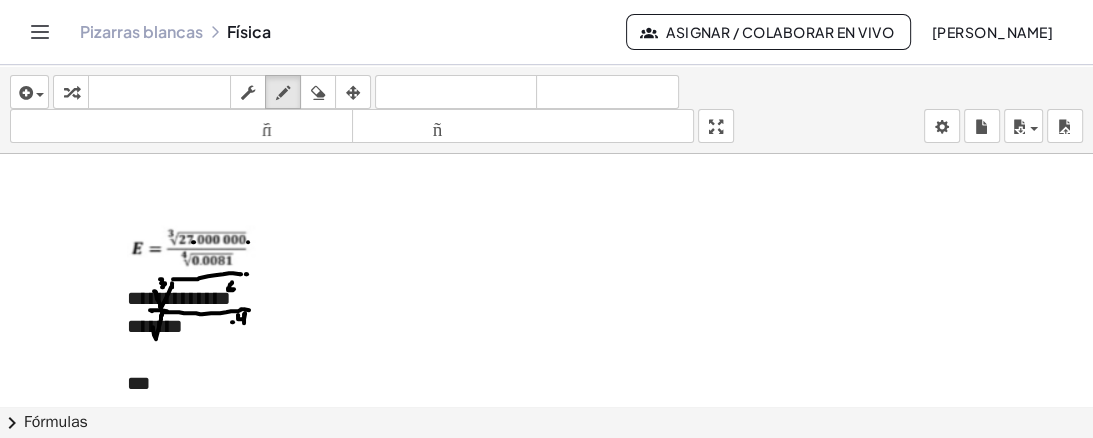 scroll, scrollTop: 5077, scrollLeft: 0, axis: vertical 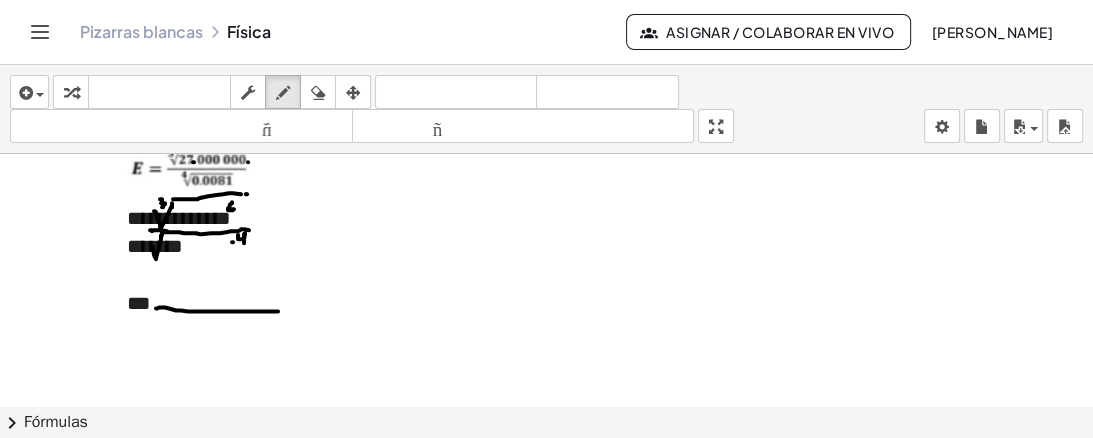 drag, startPoint x: 156, startPoint y: 305, endPoint x: 283, endPoint y: 308, distance: 127.03543 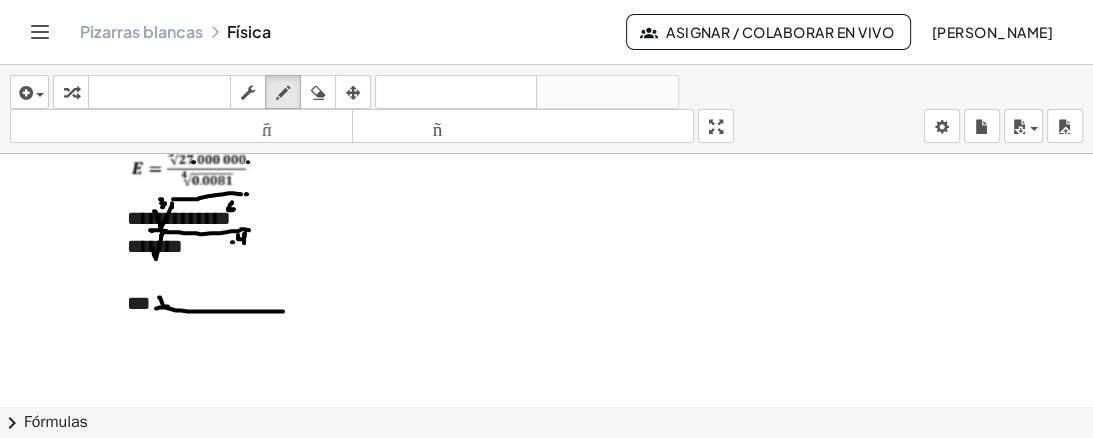 click at bounding box center (572, -2249) 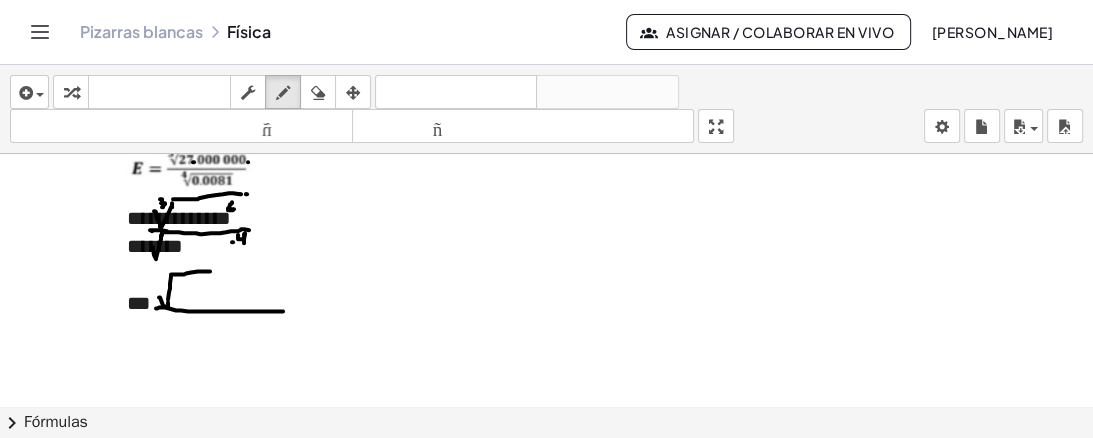 drag, startPoint x: 169, startPoint y: 289, endPoint x: 210, endPoint y: 268, distance: 46.06517 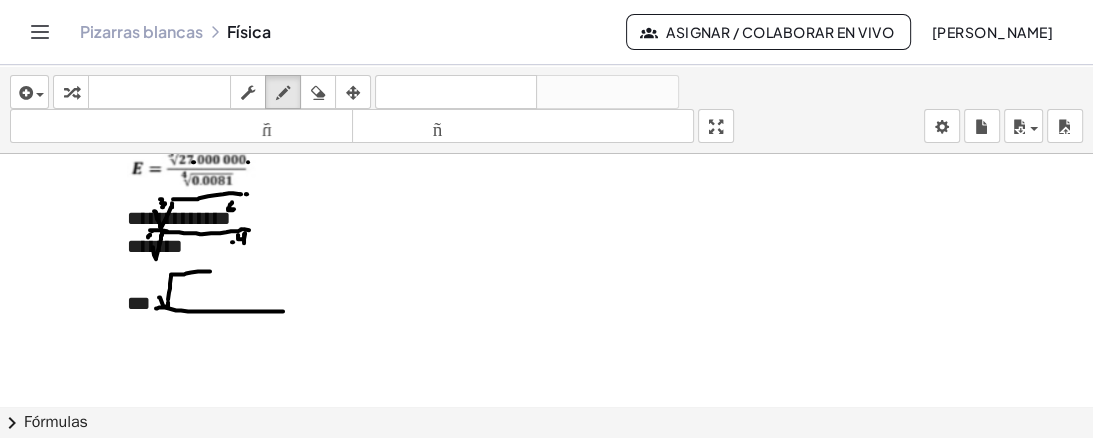 click at bounding box center (572, -2249) 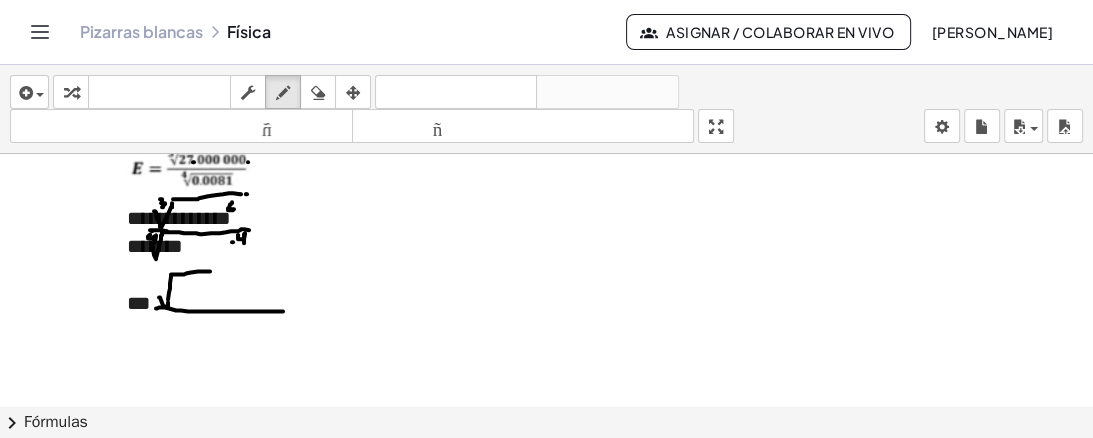 click at bounding box center (572, -2249) 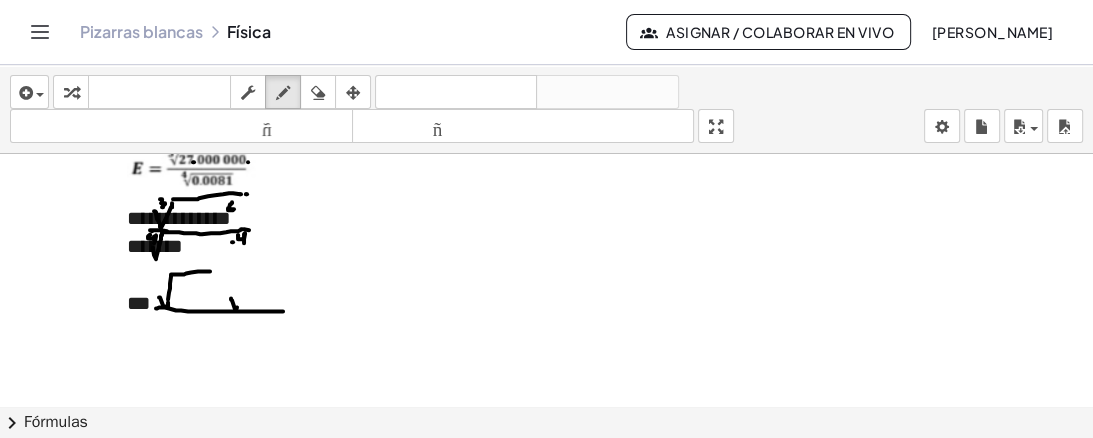 drag, startPoint x: 231, startPoint y: 295, endPoint x: 240, endPoint y: 284, distance: 14.21267 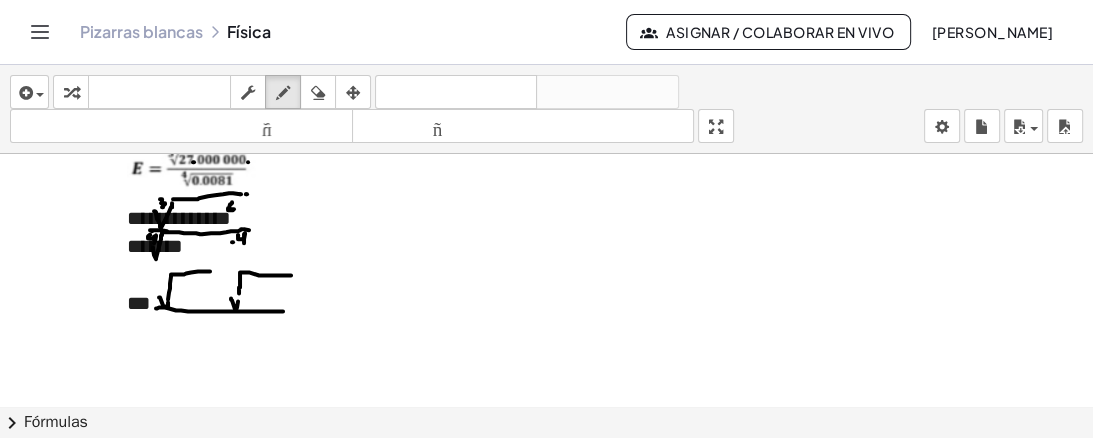drag, startPoint x: 240, startPoint y: 284, endPoint x: 291, endPoint y: 272, distance: 52.392746 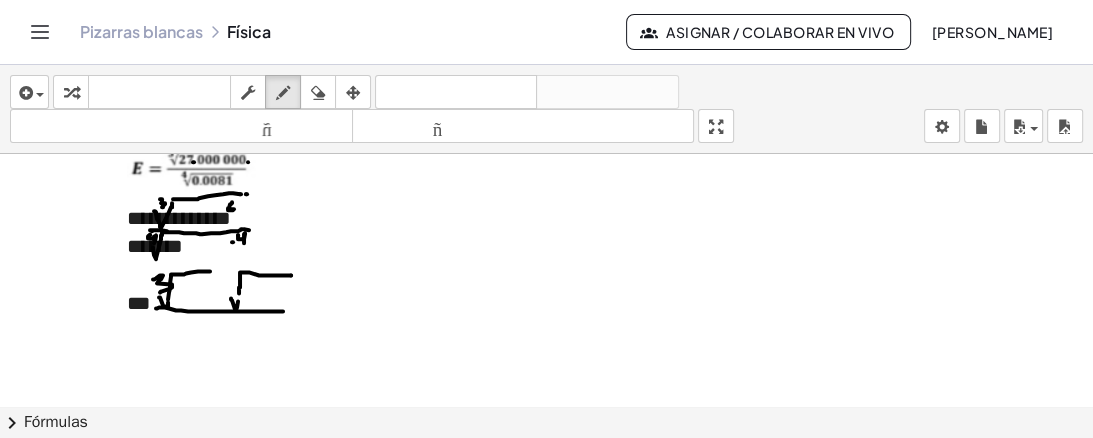 drag, startPoint x: 153, startPoint y: 276, endPoint x: 160, endPoint y: 289, distance: 14.764823 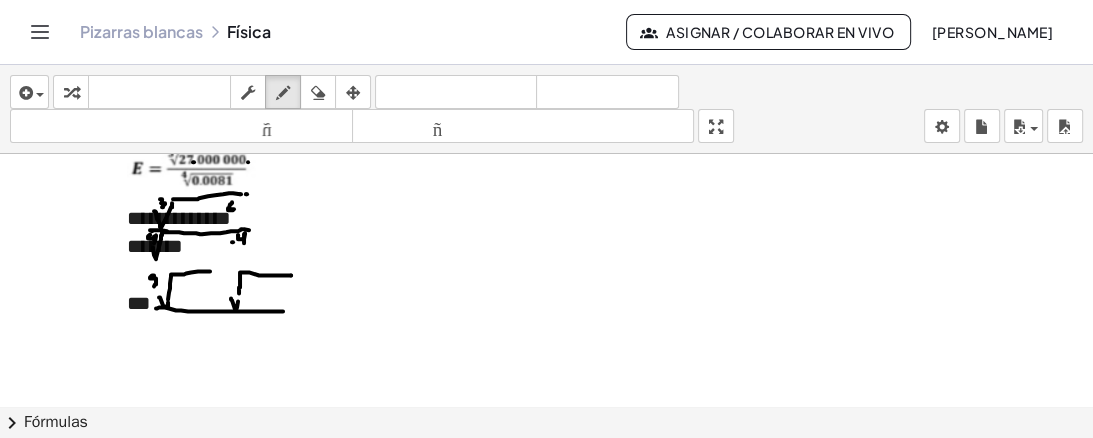 click at bounding box center (572, -2249) 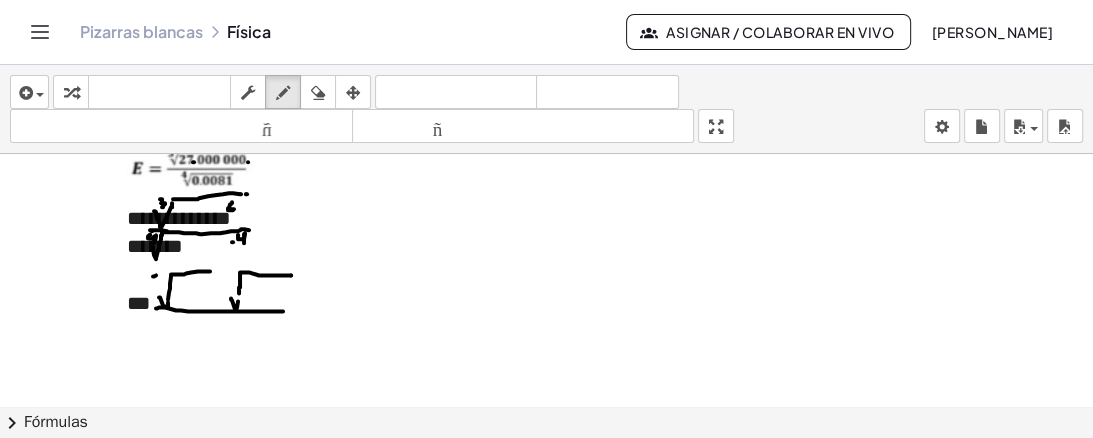 click at bounding box center [572, -2249] 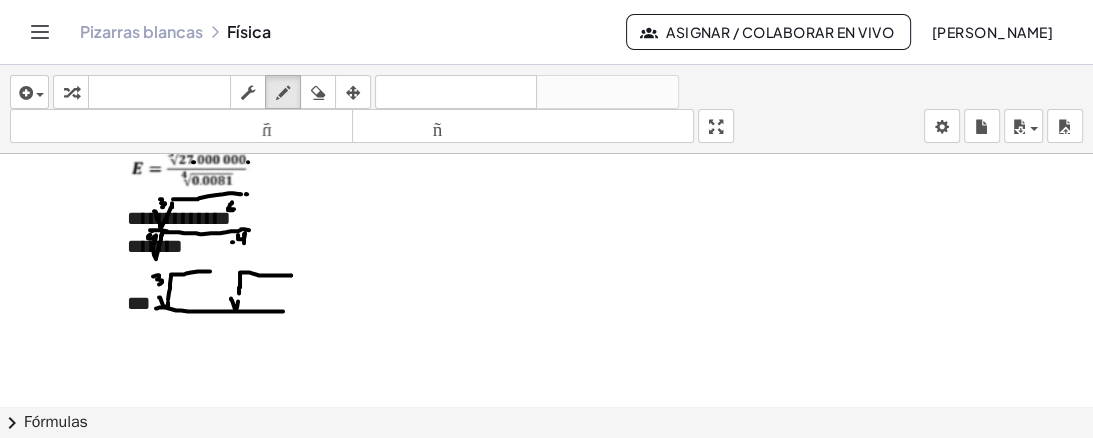 click at bounding box center [572, -2249] 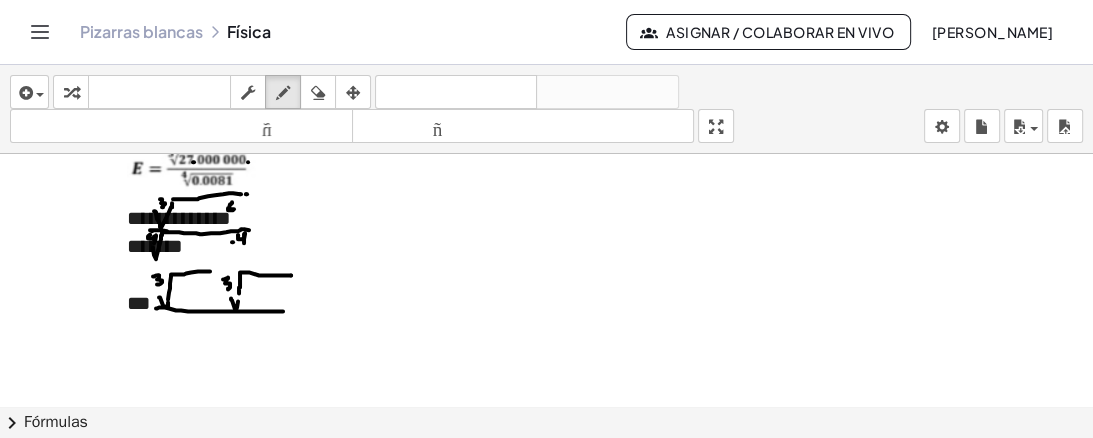 drag, startPoint x: 223, startPoint y: 276, endPoint x: 227, endPoint y: 287, distance: 11.7046995 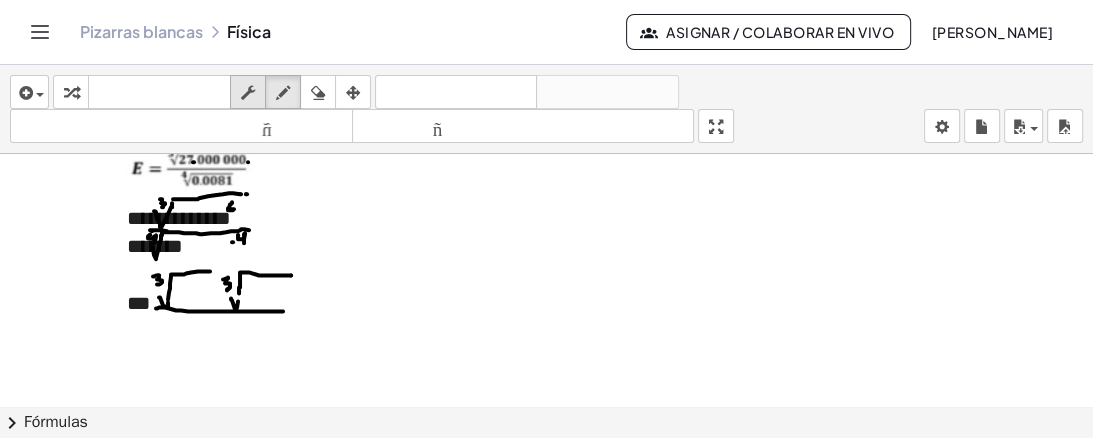 click at bounding box center [248, 93] 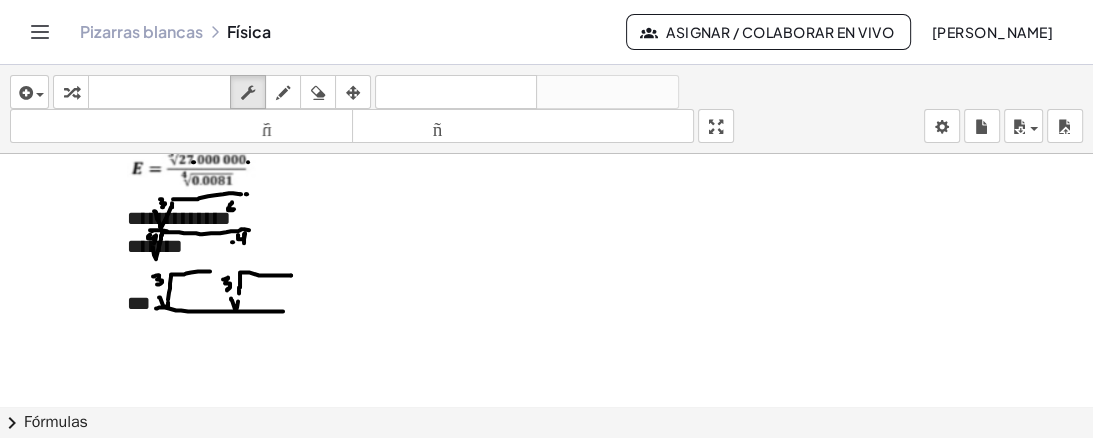click on "***" at bounding box center [257, 303] 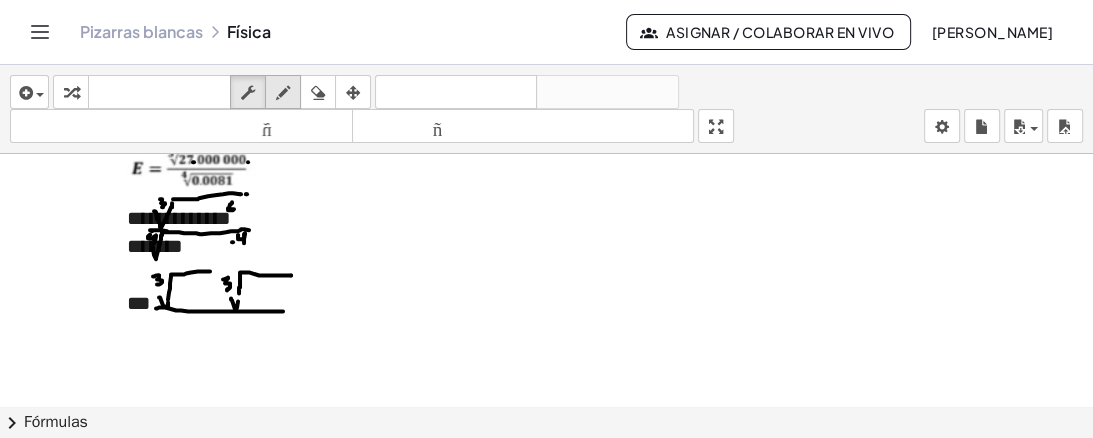 click at bounding box center [283, 93] 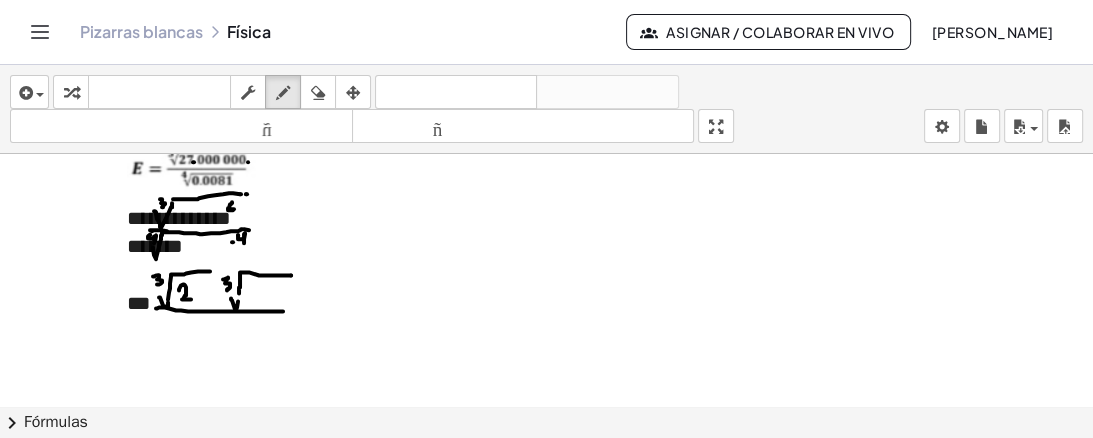 drag, startPoint x: 179, startPoint y: 287, endPoint x: 191, endPoint y: 296, distance: 15 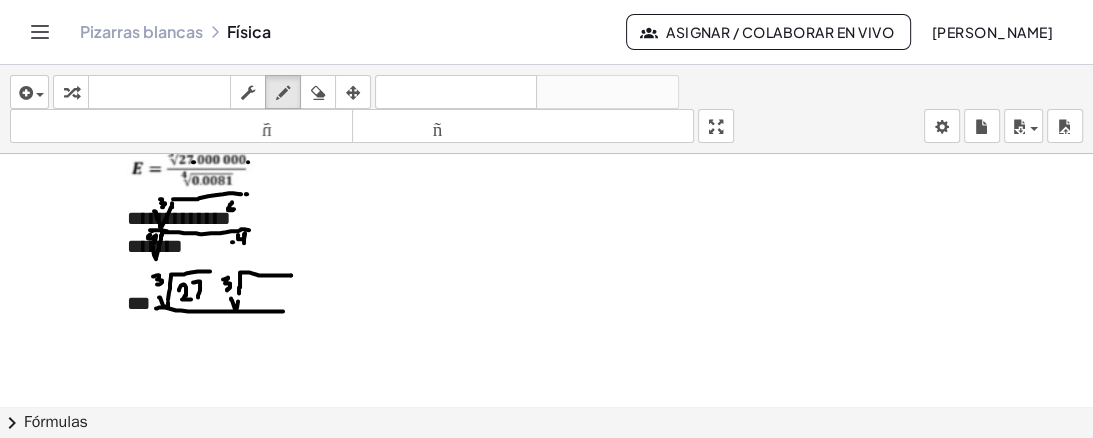 drag, startPoint x: 193, startPoint y: 279, endPoint x: 198, endPoint y: 294, distance: 15.811388 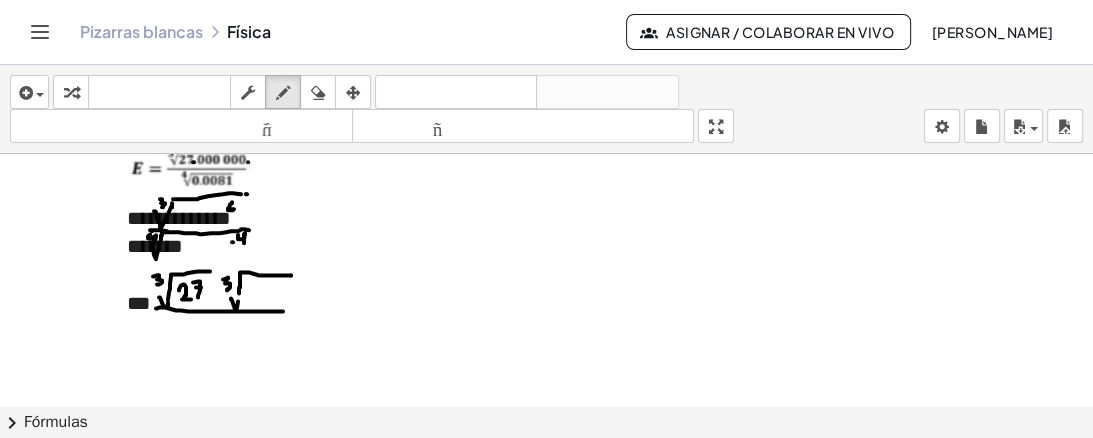 click at bounding box center (572, -2249) 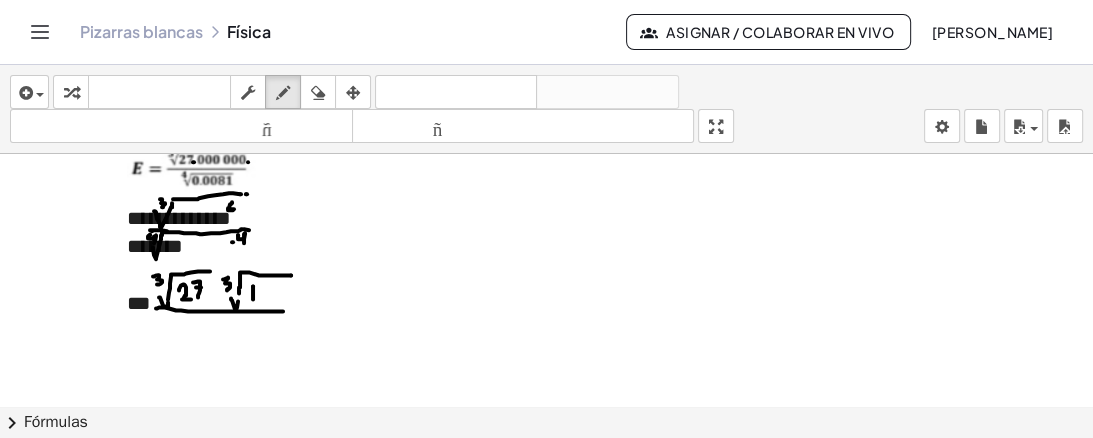 drag, startPoint x: 253, startPoint y: 283, endPoint x: 253, endPoint y: 297, distance: 14 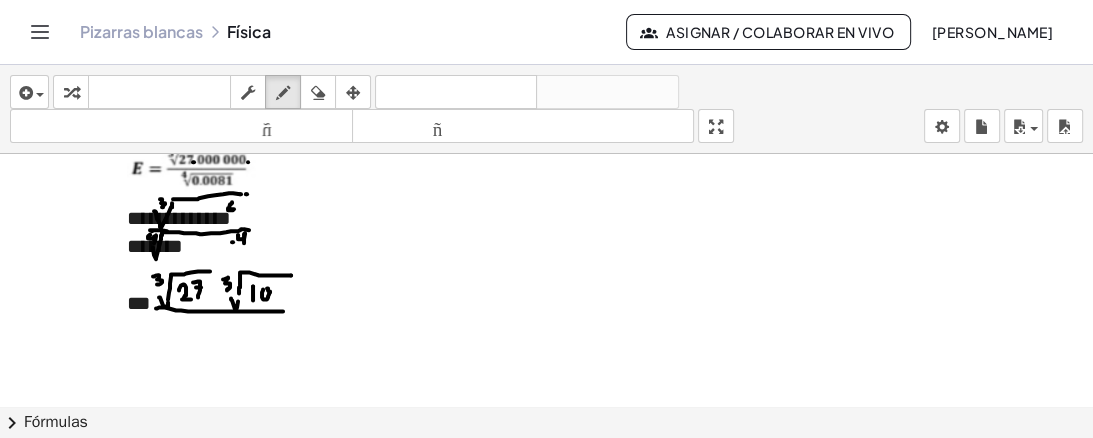 click at bounding box center [572, -2249] 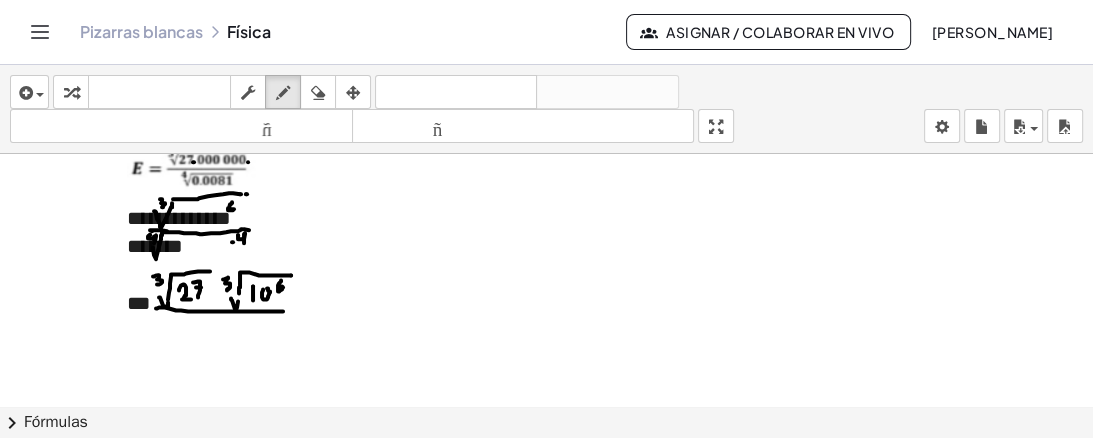 click at bounding box center (572, -2249) 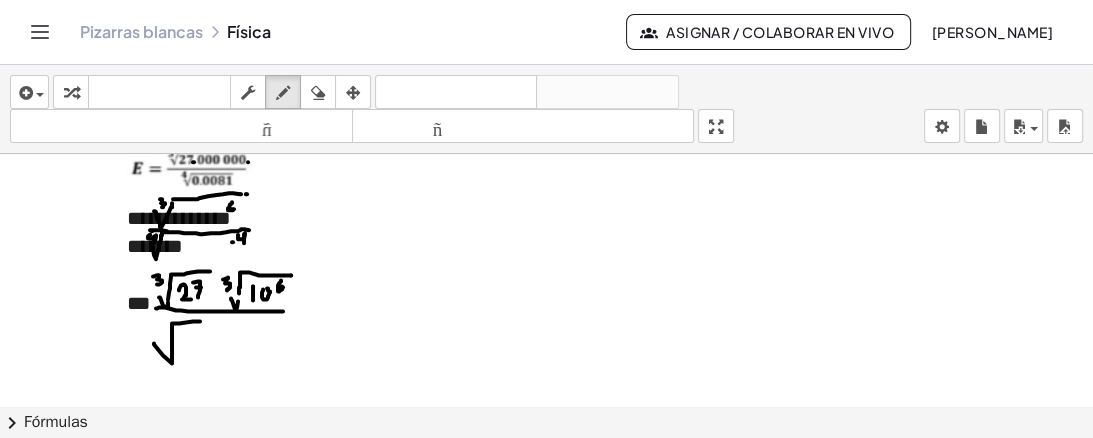 drag, startPoint x: 154, startPoint y: 340, endPoint x: 200, endPoint y: 318, distance: 50.990196 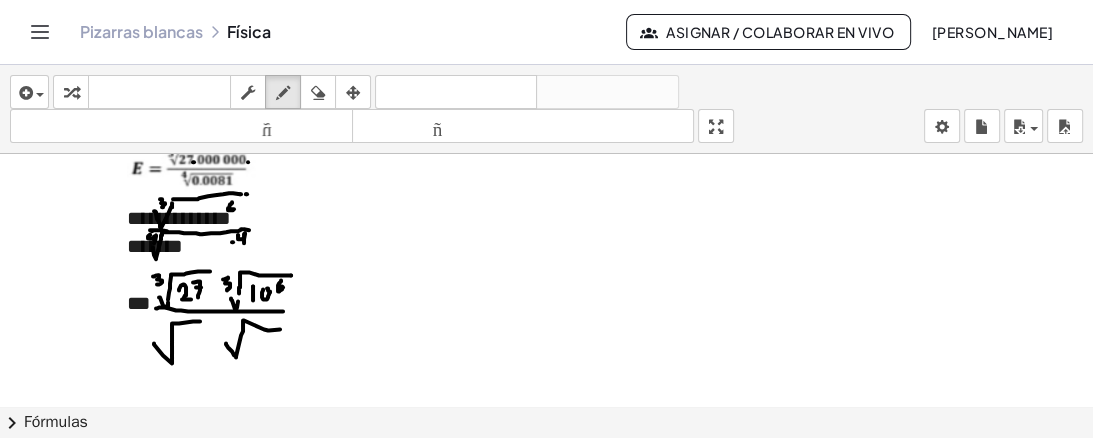 drag, startPoint x: 226, startPoint y: 340, endPoint x: 280, endPoint y: 326, distance: 55.7853 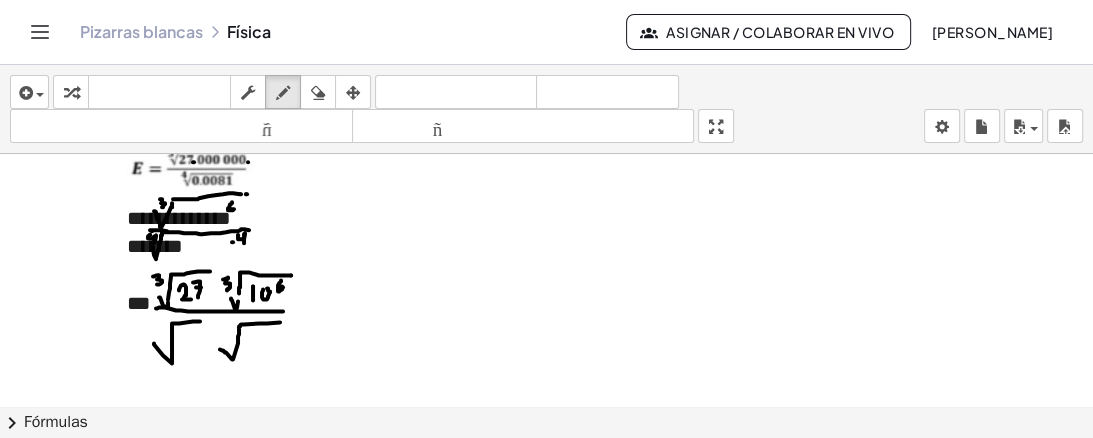 drag, startPoint x: 220, startPoint y: 346, endPoint x: 280, endPoint y: 319, distance: 65.795135 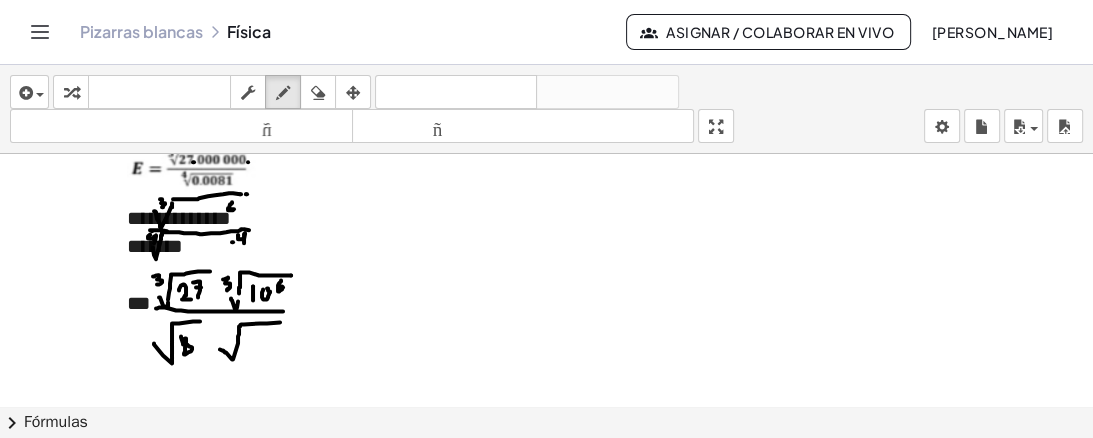 click at bounding box center [572, -2249] 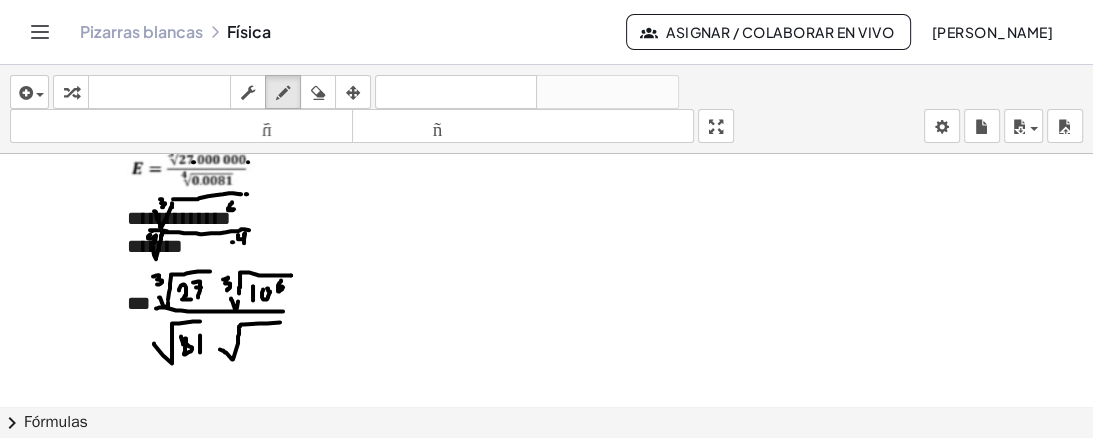 drag, startPoint x: 200, startPoint y: 332, endPoint x: 200, endPoint y: 349, distance: 17 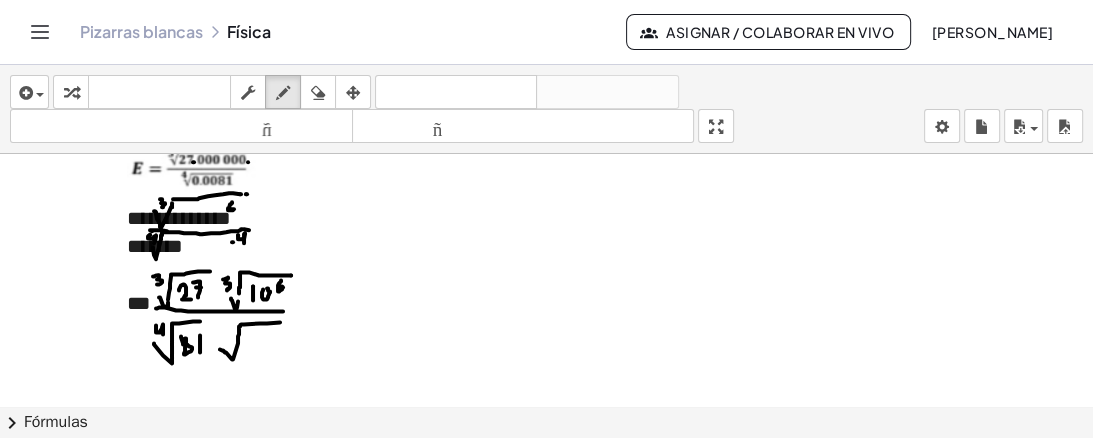 drag, startPoint x: 156, startPoint y: 322, endPoint x: 163, endPoint y: 333, distance: 13.038404 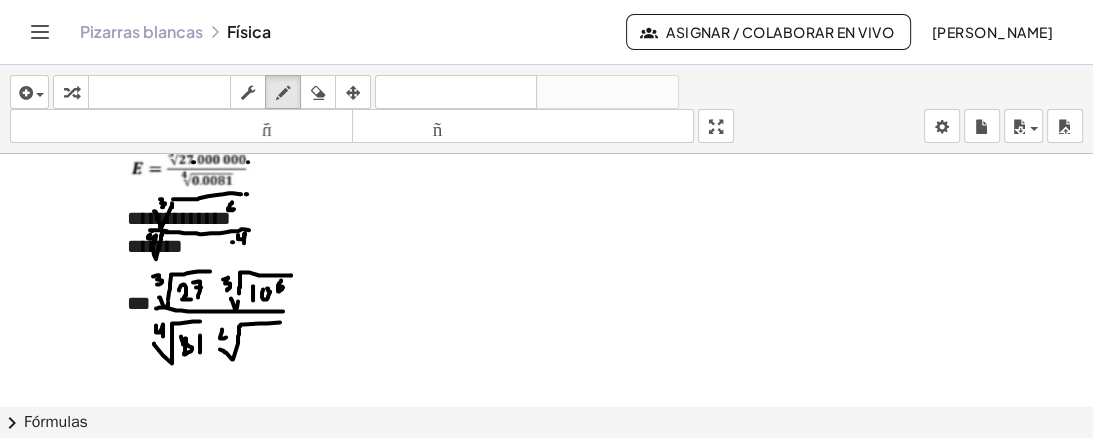 click at bounding box center [572, -2249] 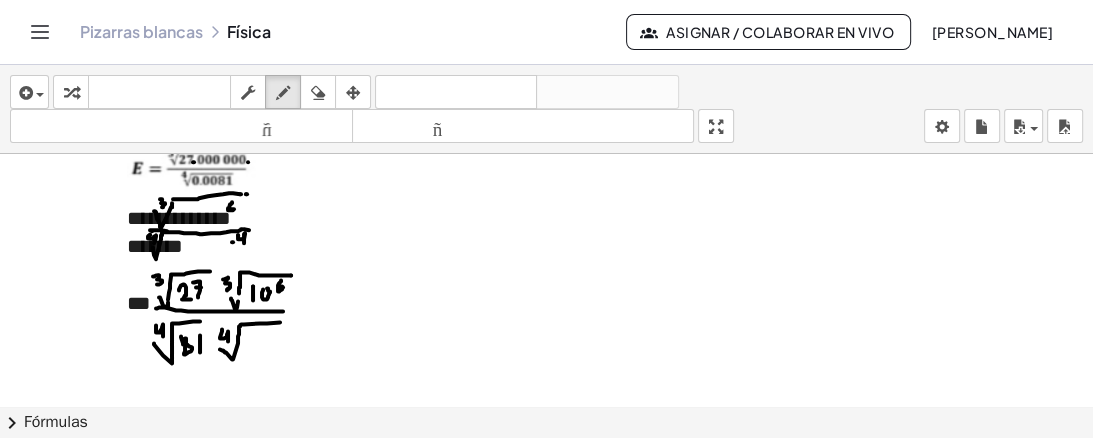click at bounding box center (572, -2249) 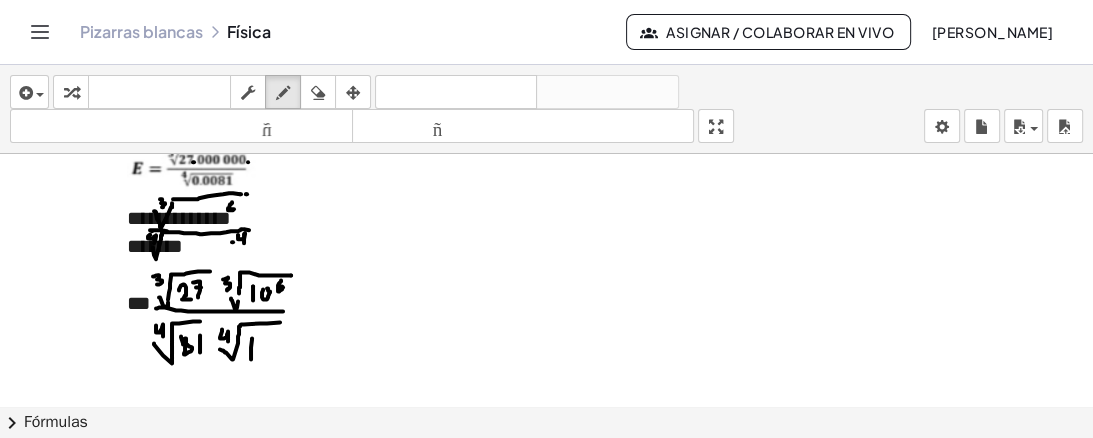 click at bounding box center [572, -2249] 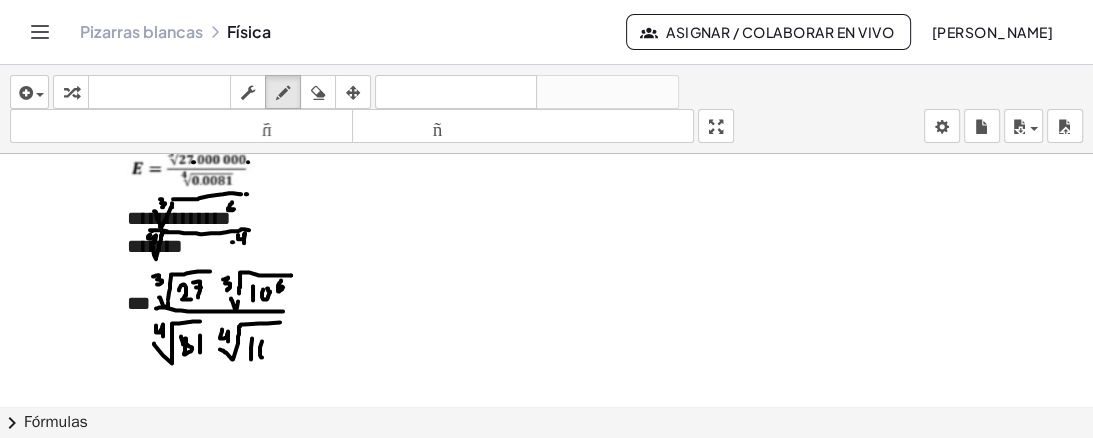 drag, startPoint x: 262, startPoint y: 338, endPoint x: 264, endPoint y: 352, distance: 14.142136 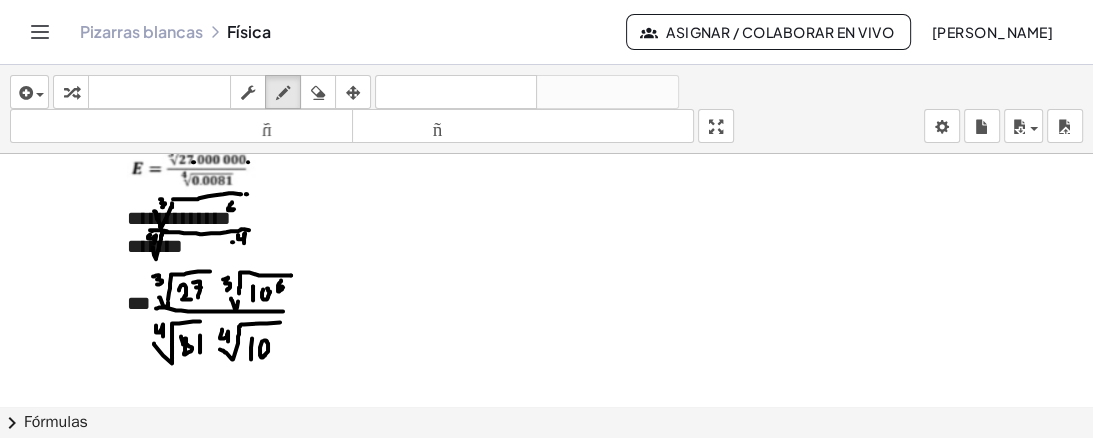 drag, startPoint x: 268, startPoint y: 348, endPoint x: 264, endPoint y: 338, distance: 10.770329 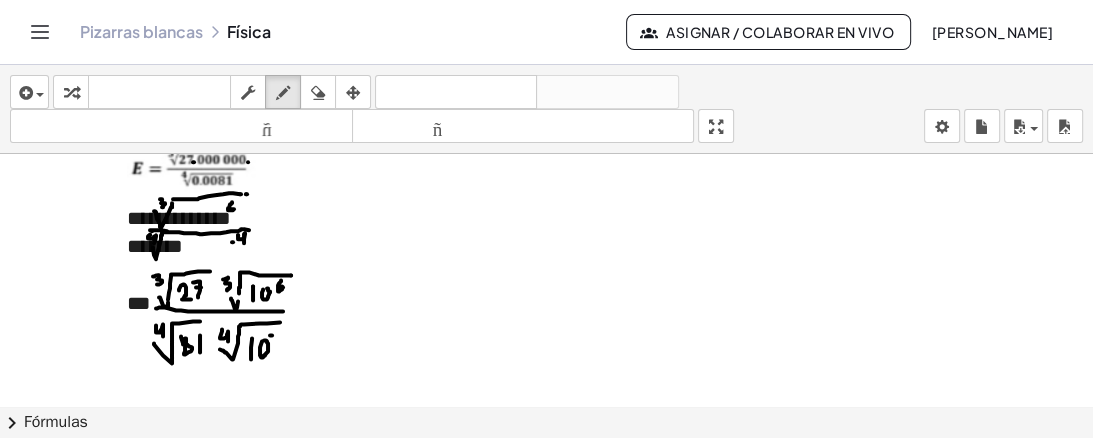click at bounding box center [572, -2249] 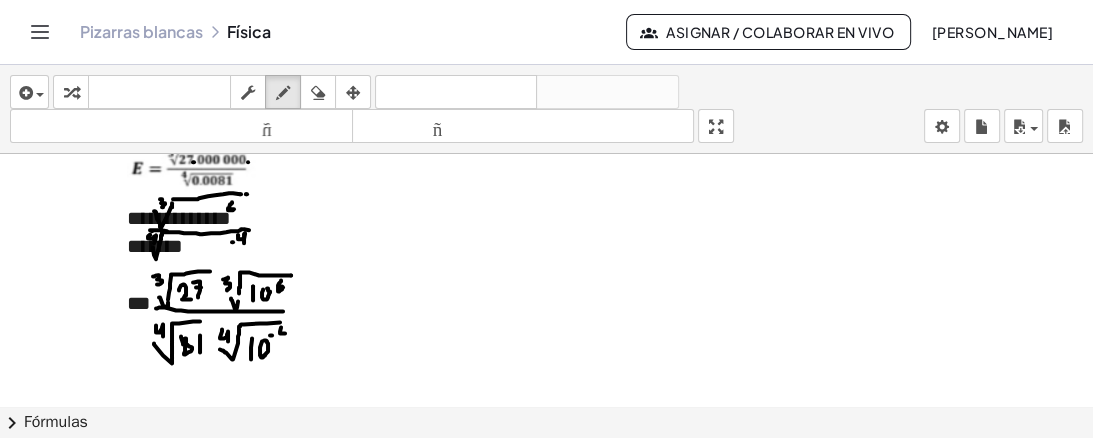 click at bounding box center (572, -2249) 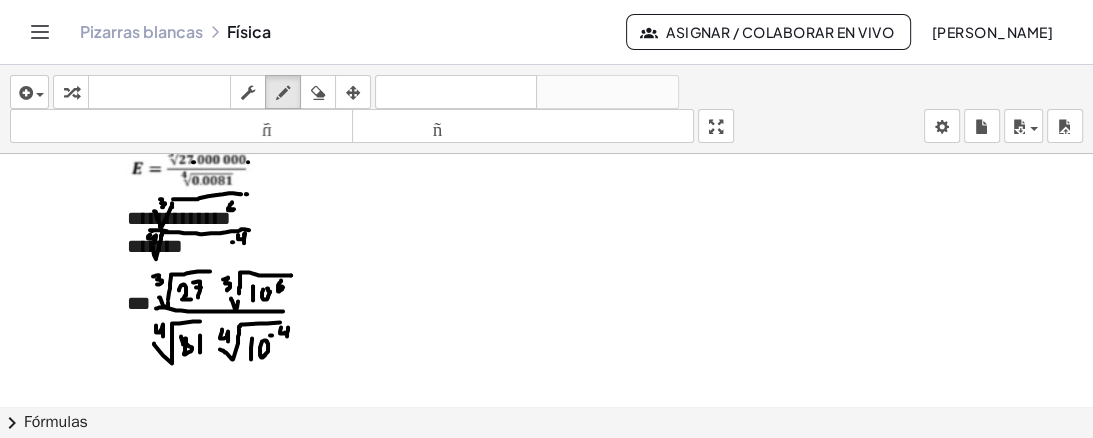 click at bounding box center (572, -2249) 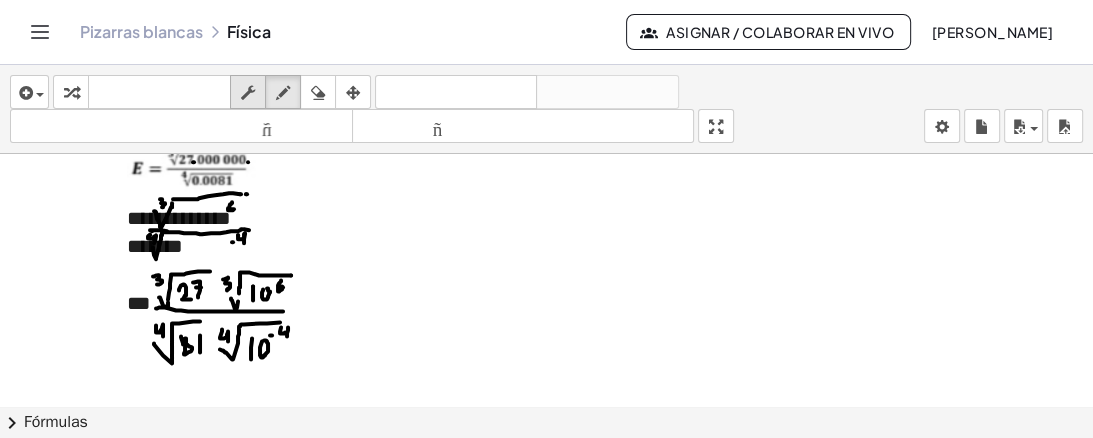 click at bounding box center [248, 93] 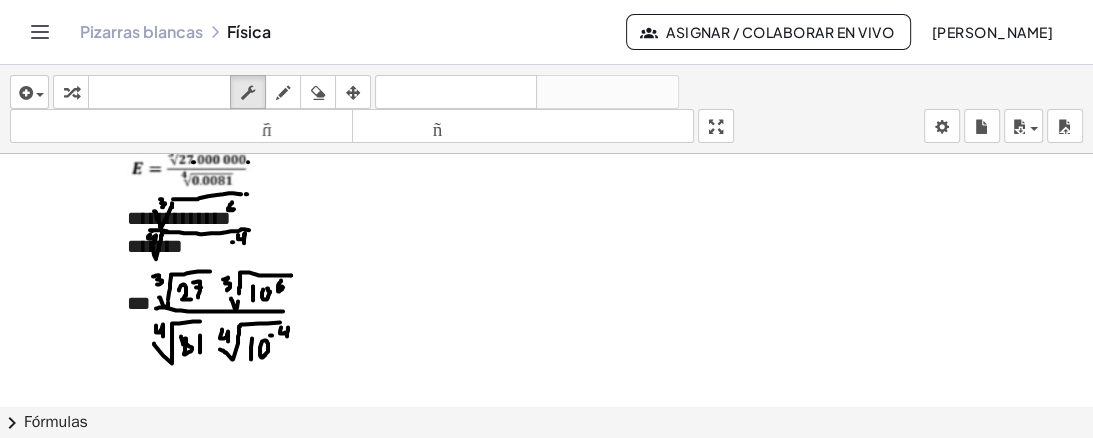 click at bounding box center (572, -2249) 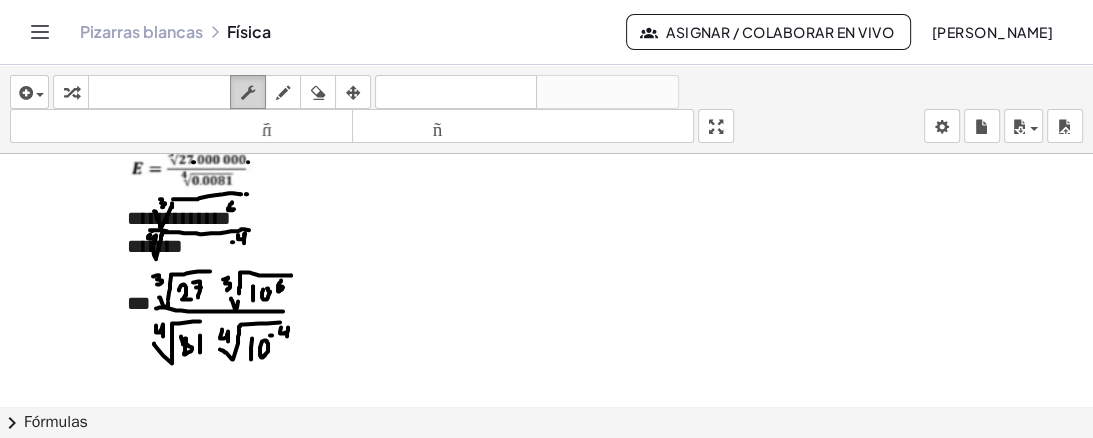 click at bounding box center [248, 92] 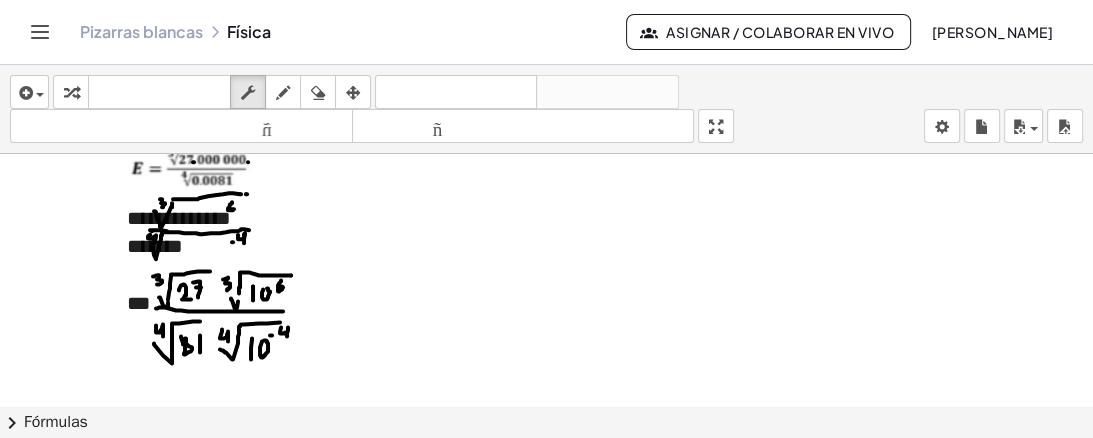 click at bounding box center [572, -2249] 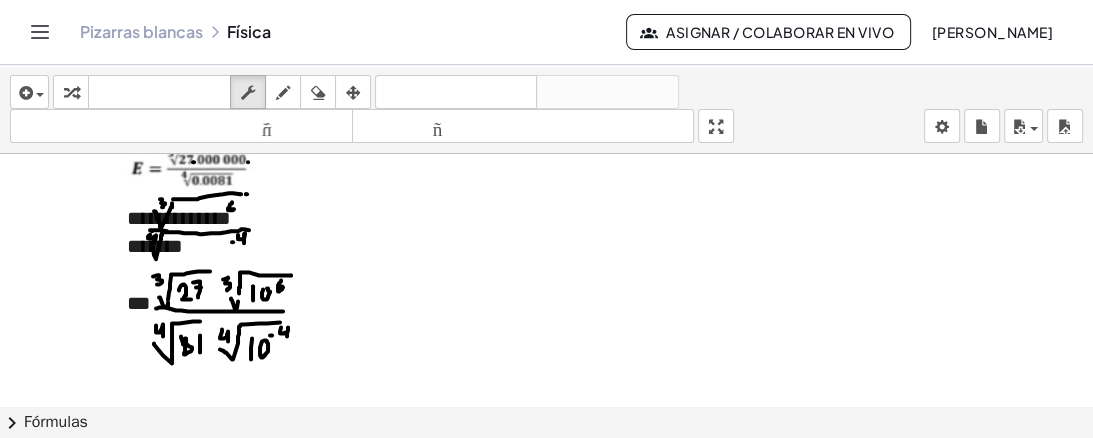 click on "***" at bounding box center [138, 303] 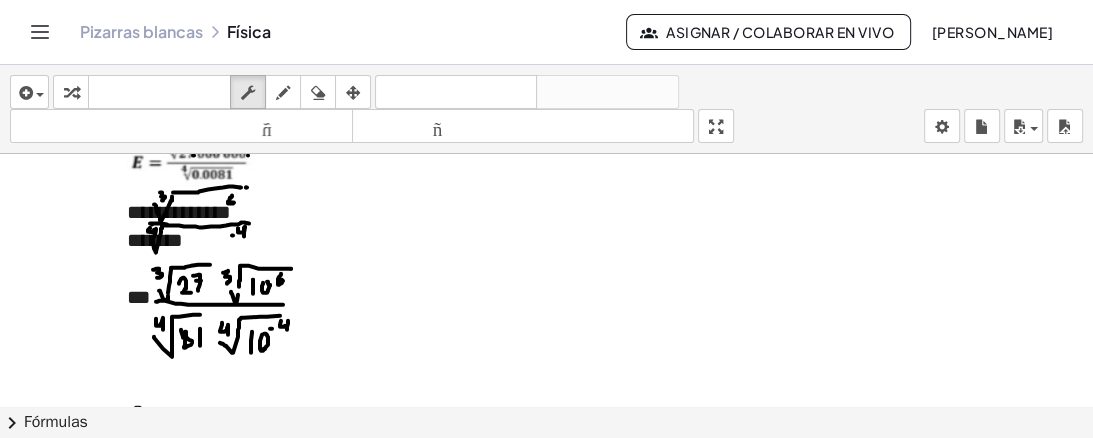 scroll, scrollTop: 5112, scrollLeft: 0, axis: vertical 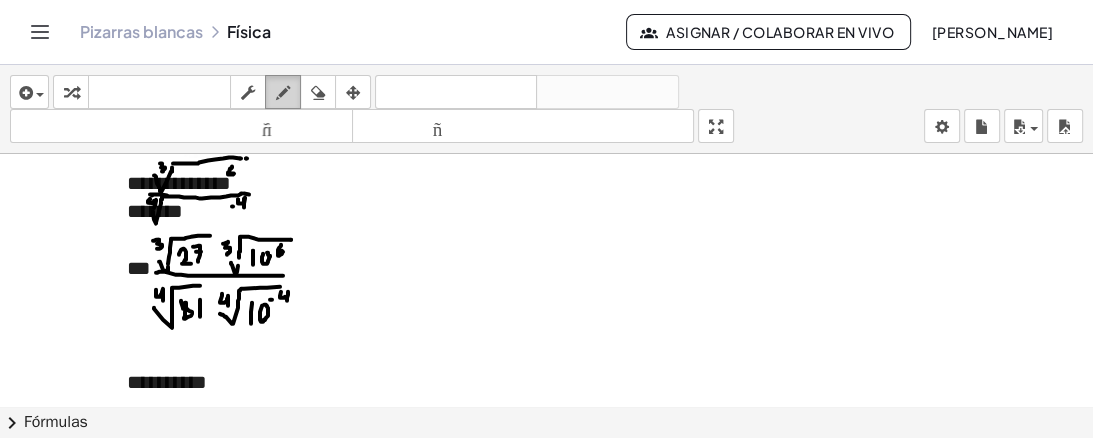 click at bounding box center [283, 93] 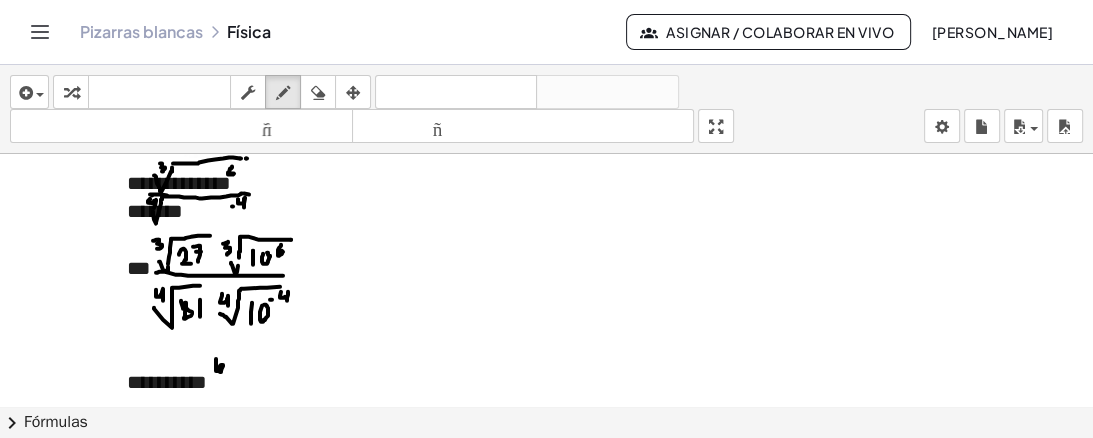 click at bounding box center [572, -2157] 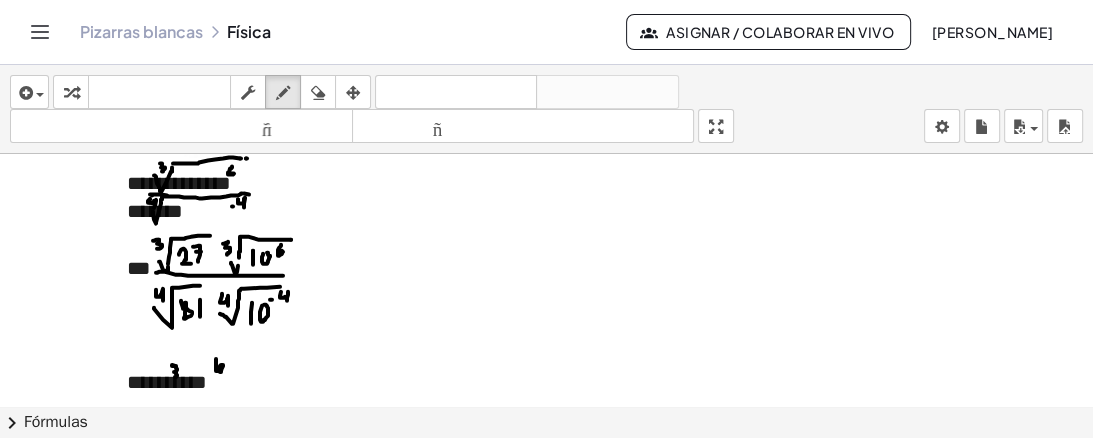 drag, startPoint x: 172, startPoint y: 364, endPoint x: 172, endPoint y: 375, distance: 11 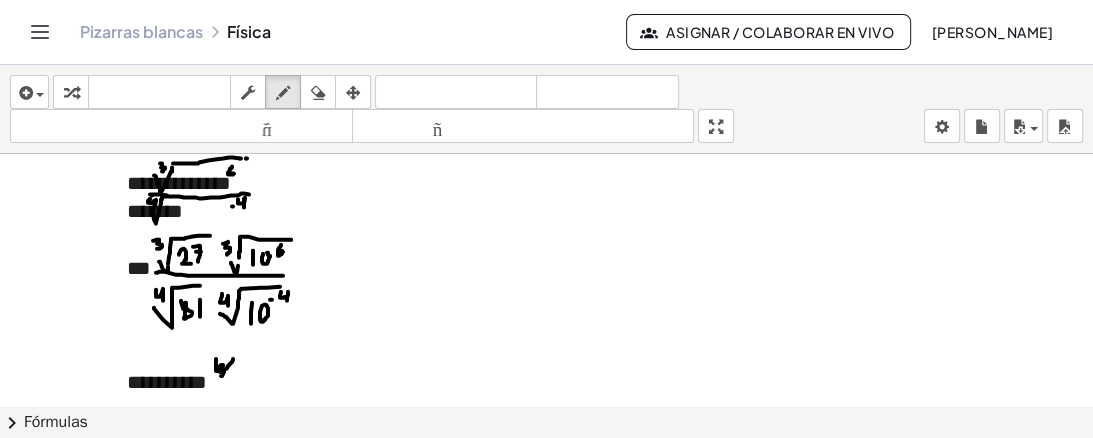drag, startPoint x: 233, startPoint y: 357, endPoint x: 221, endPoint y: 374, distance: 20.808653 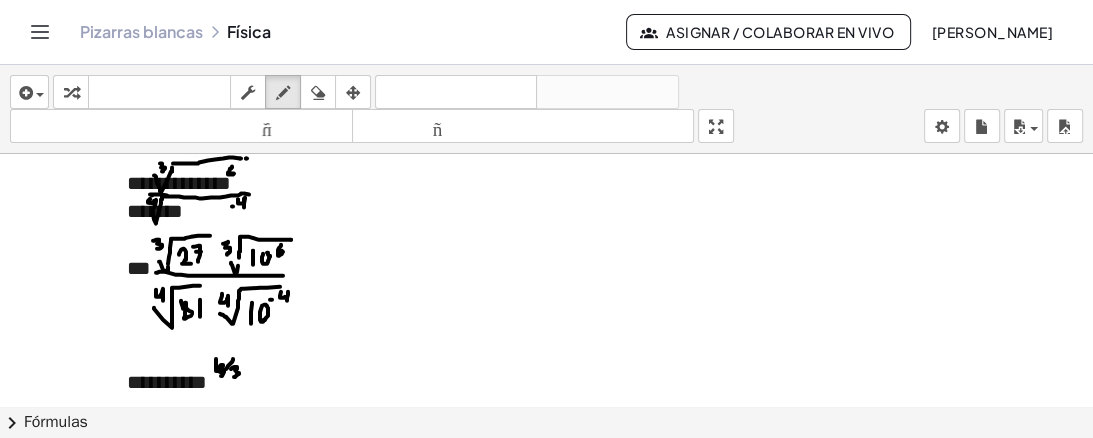 click at bounding box center [572, -2157] 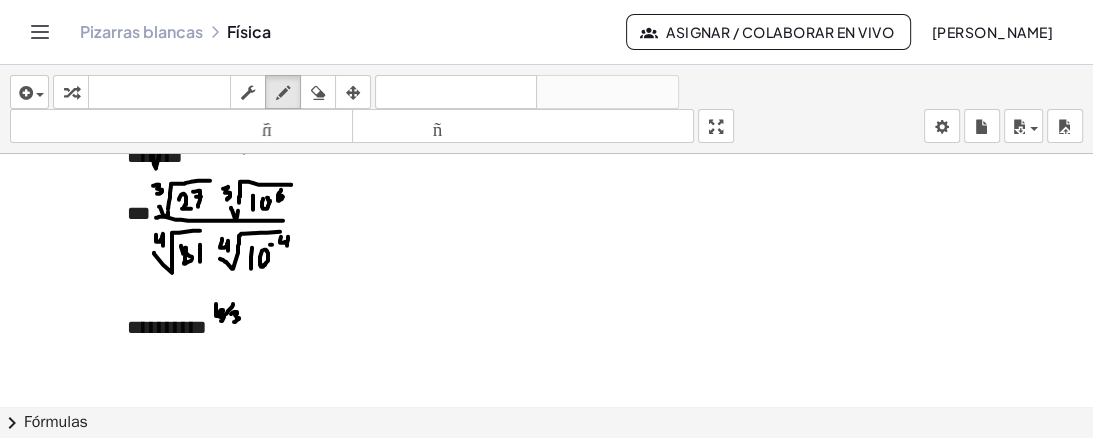 scroll, scrollTop: 5192, scrollLeft: 0, axis: vertical 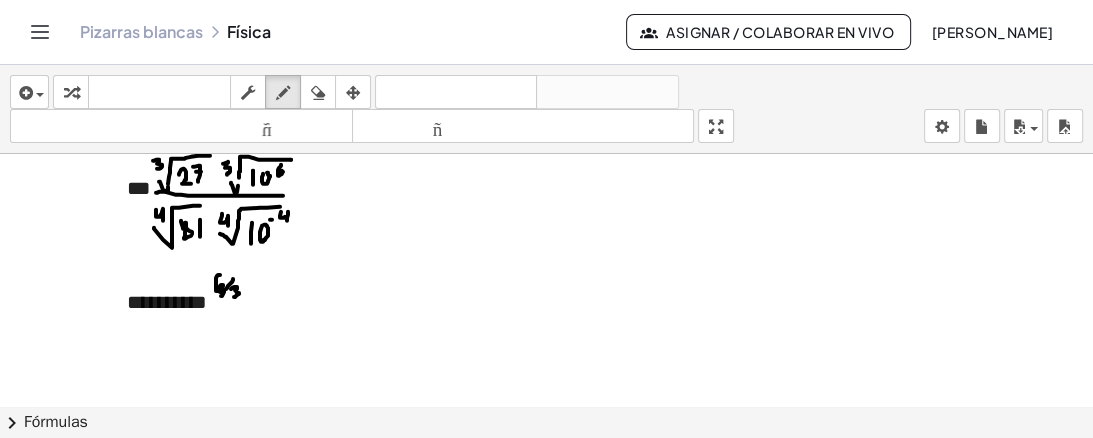 click at bounding box center [572, -2237] 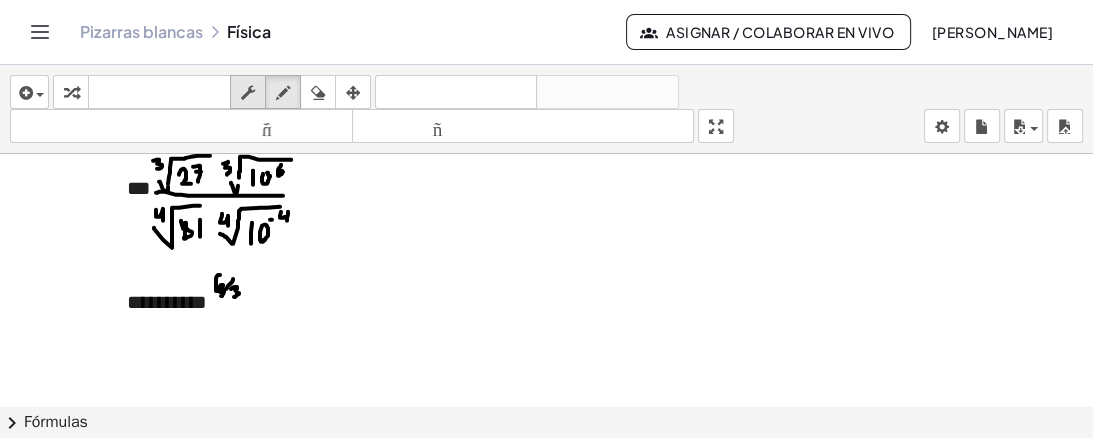 click at bounding box center (248, 93) 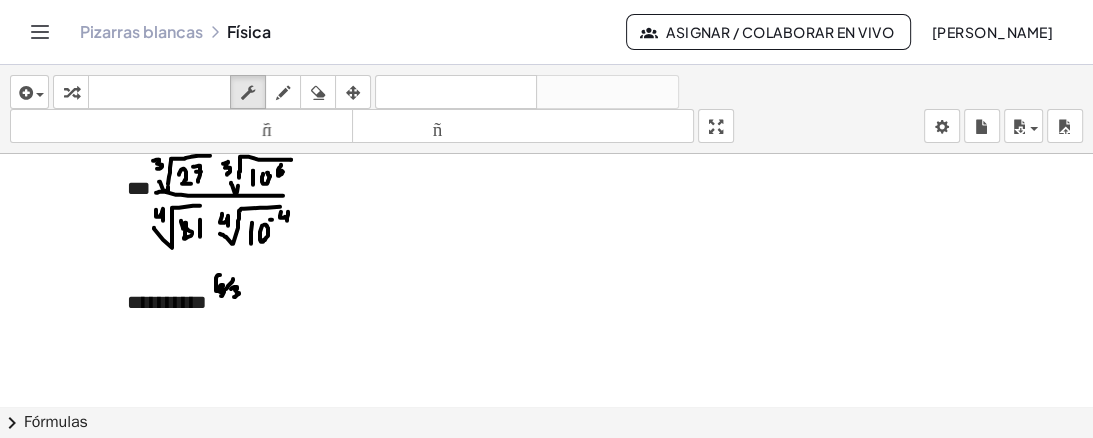 click on "**********" at bounding box center [167, 302] 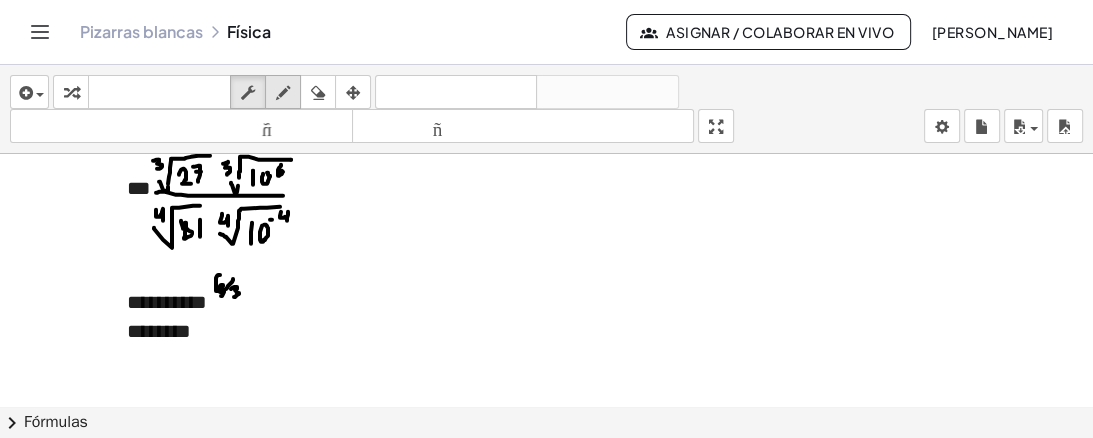 click at bounding box center (283, 93) 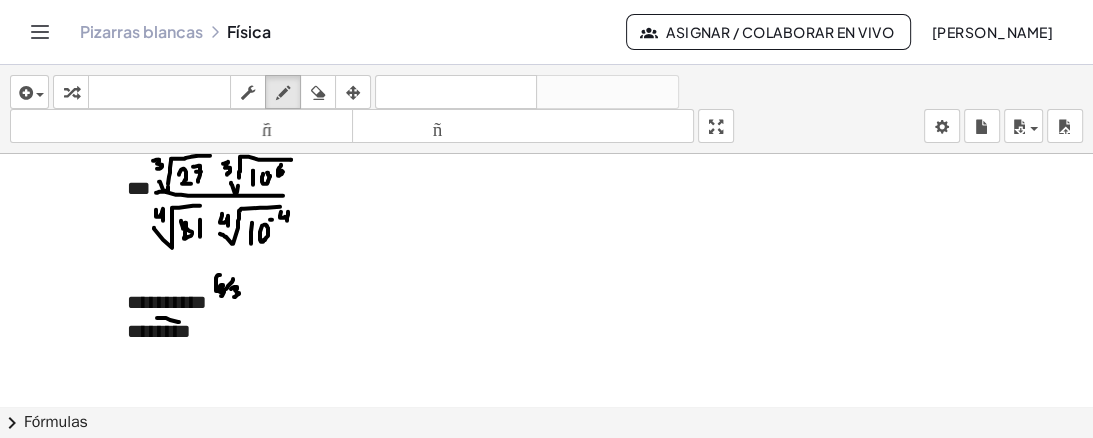 drag, startPoint x: 157, startPoint y: 316, endPoint x: 179, endPoint y: 320, distance: 22.36068 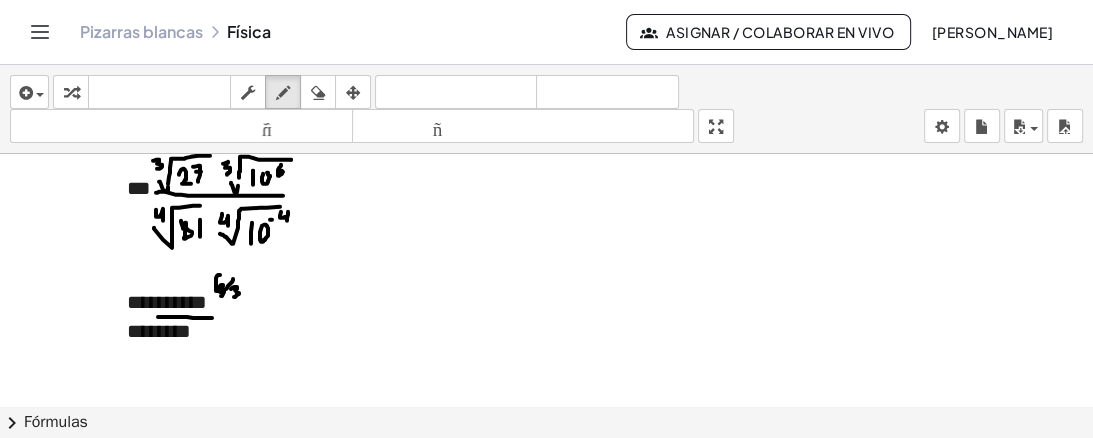 drag, startPoint x: 158, startPoint y: 315, endPoint x: 212, endPoint y: 316, distance: 54.00926 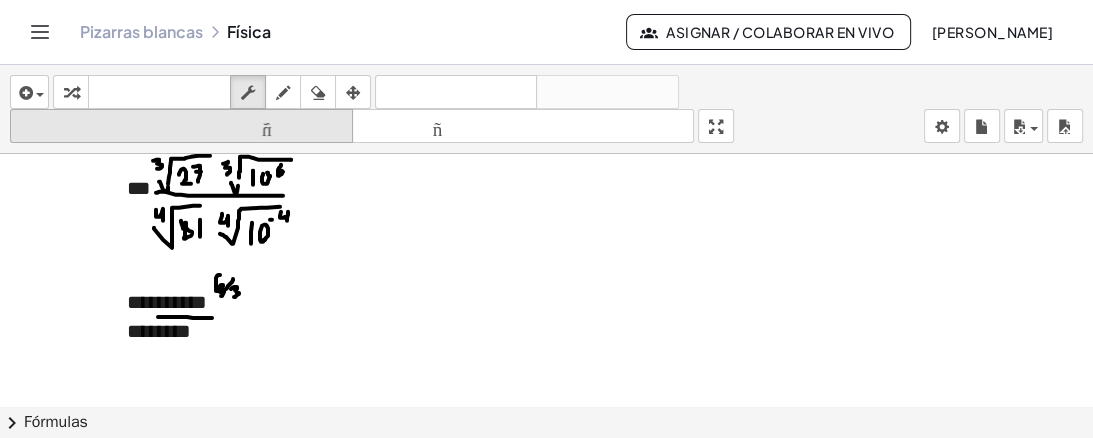 drag, startPoint x: 247, startPoint y: 103, endPoint x: 251, endPoint y: 140, distance: 37.215588 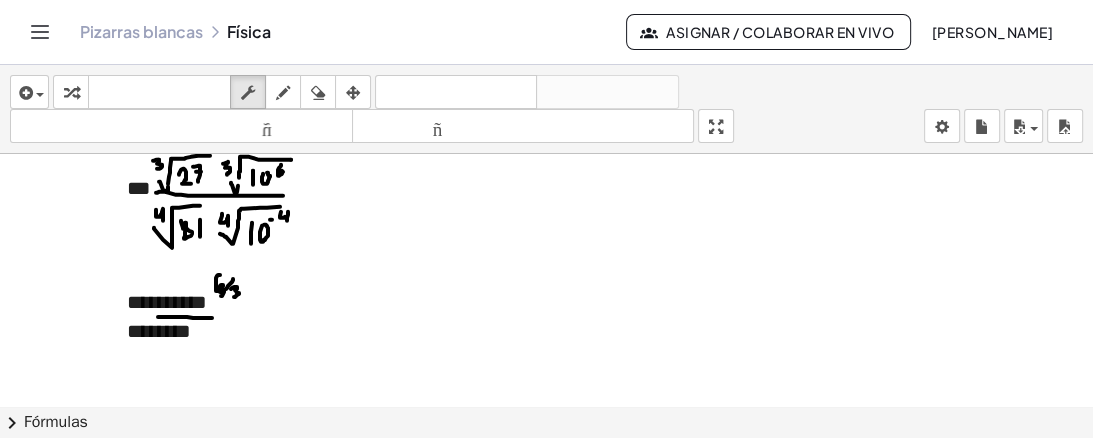 click on "********" at bounding box center [159, 331] 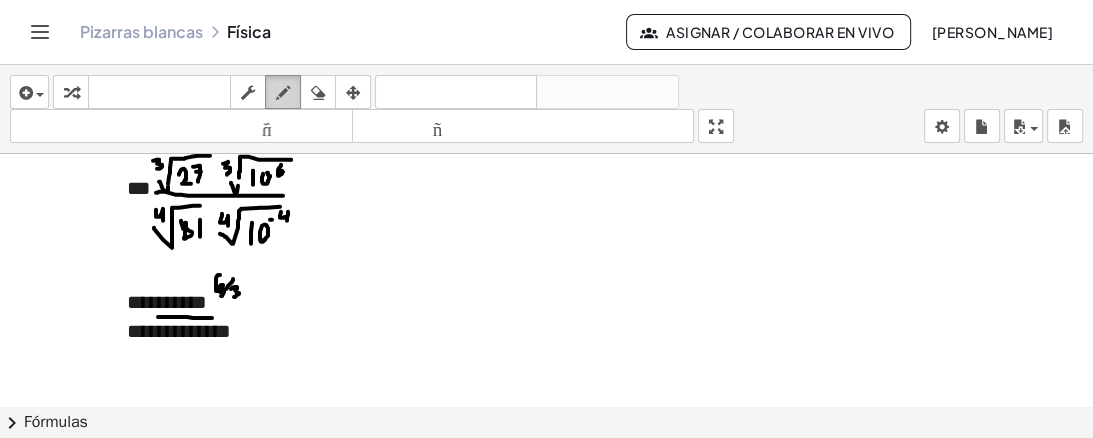 click at bounding box center [283, 92] 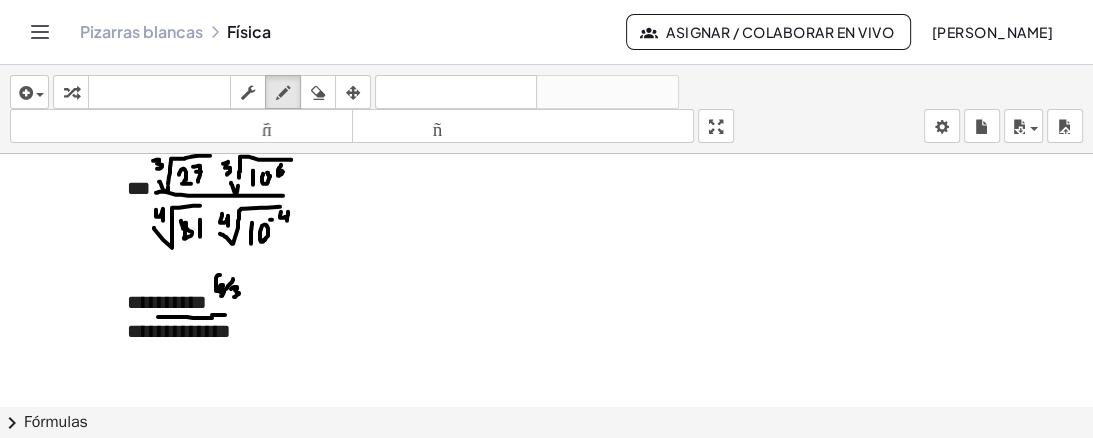 drag, startPoint x: 212, startPoint y: 313, endPoint x: 264, endPoint y: 262, distance: 72.835434 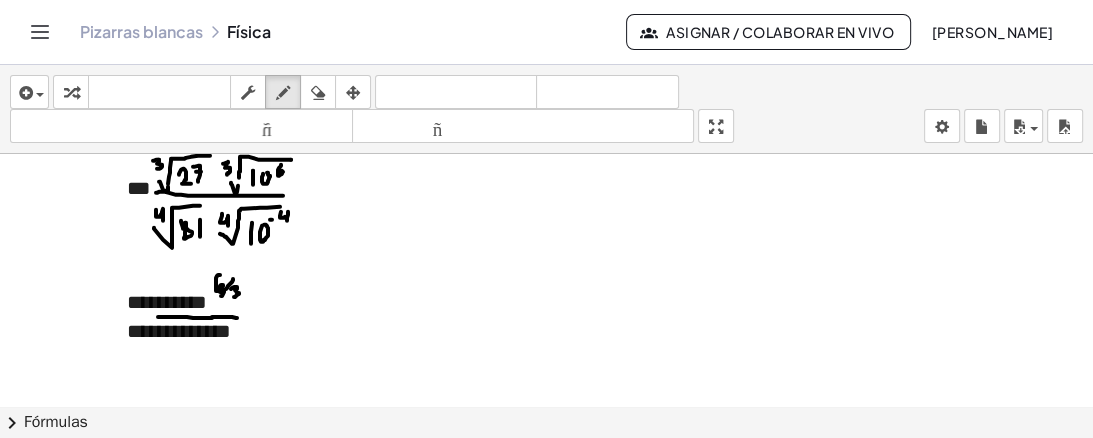 drag, startPoint x: 212, startPoint y: 315, endPoint x: 237, endPoint y: 316, distance: 25.019993 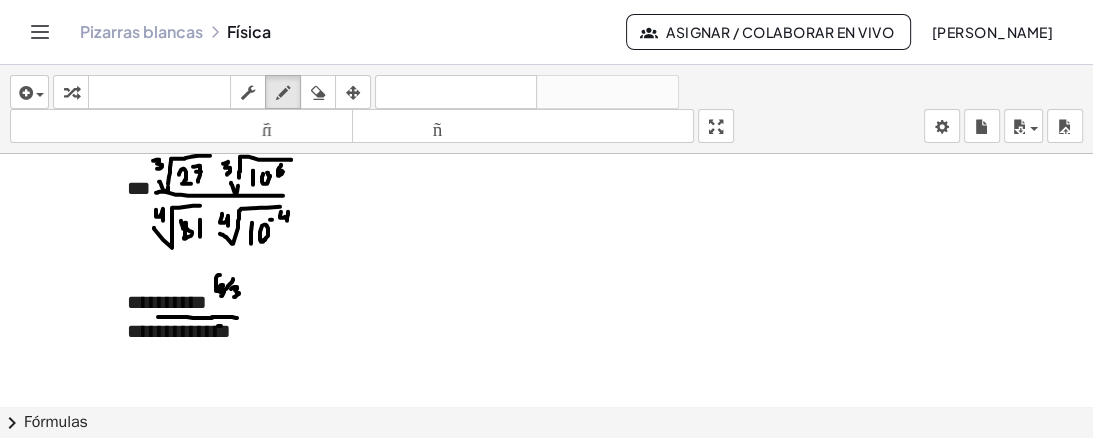 click at bounding box center (572, -2237) 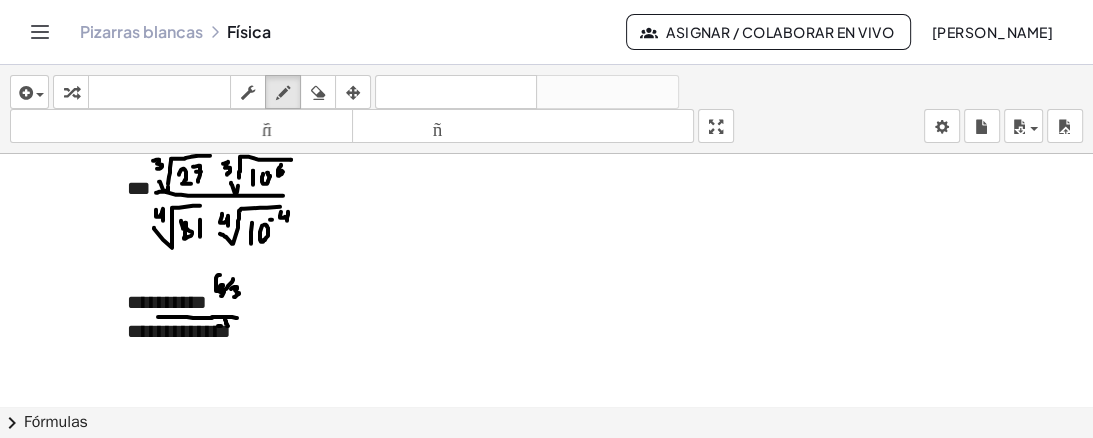 click at bounding box center [572, -2237] 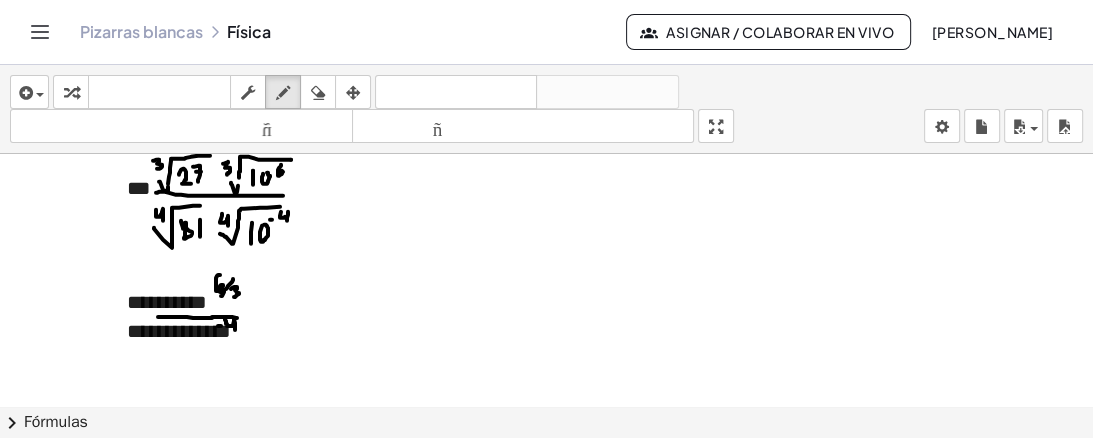 click at bounding box center [572, -2237] 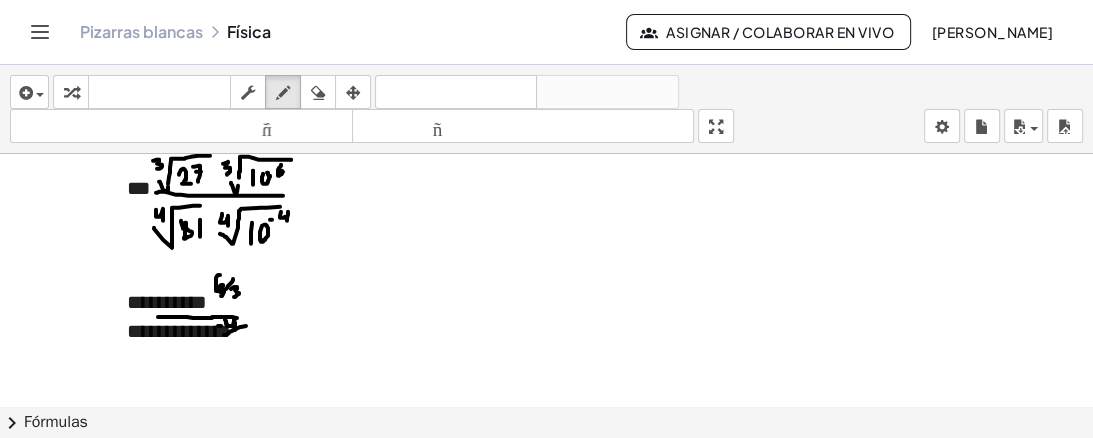 drag, startPoint x: 224, startPoint y: 333, endPoint x: 246, endPoint y: 324, distance: 23.769728 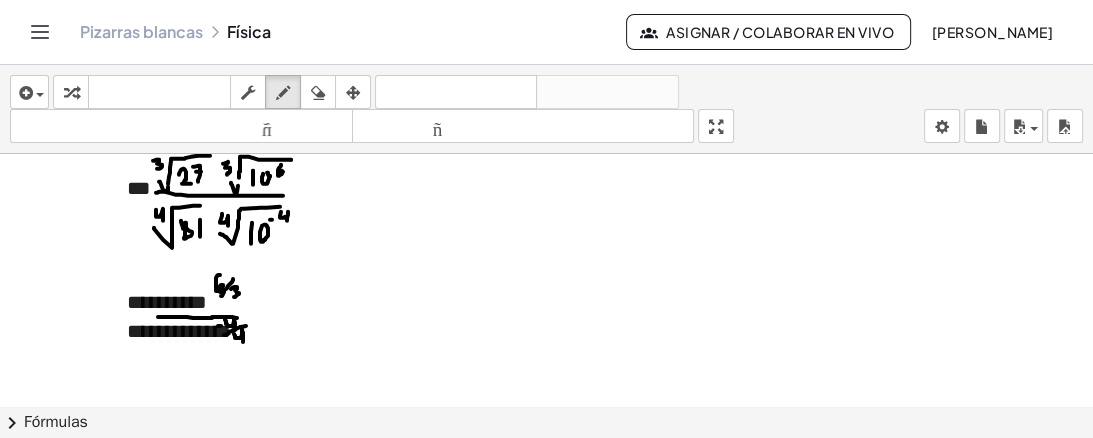 click at bounding box center [572, -2237] 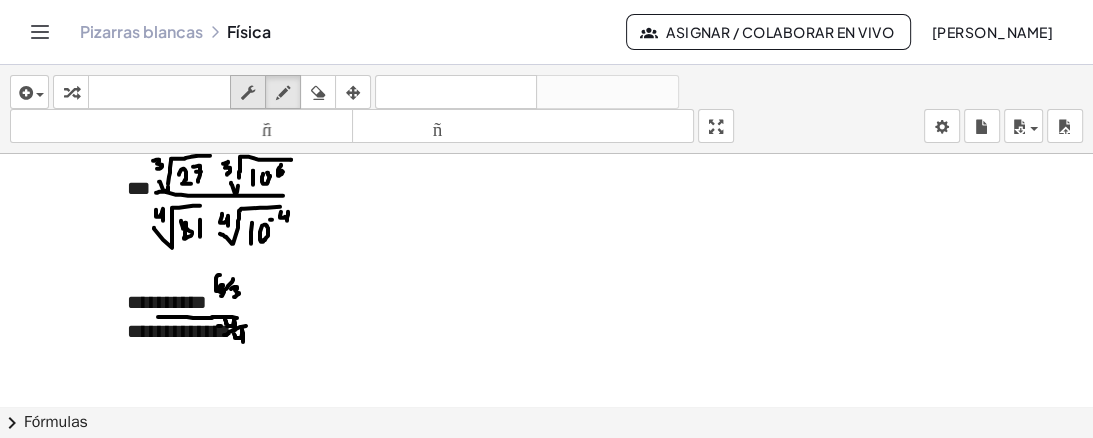 click at bounding box center (248, 93) 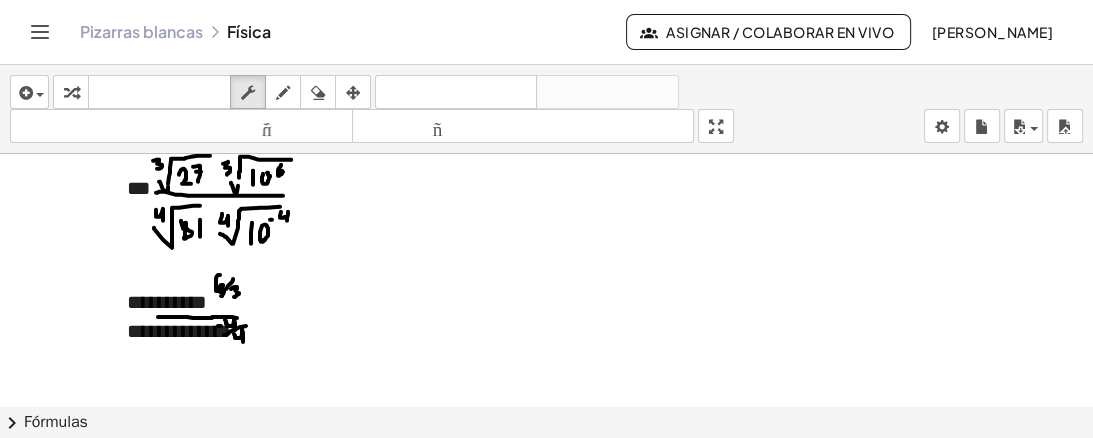 click on "**********" at bounding box center [257, 302] 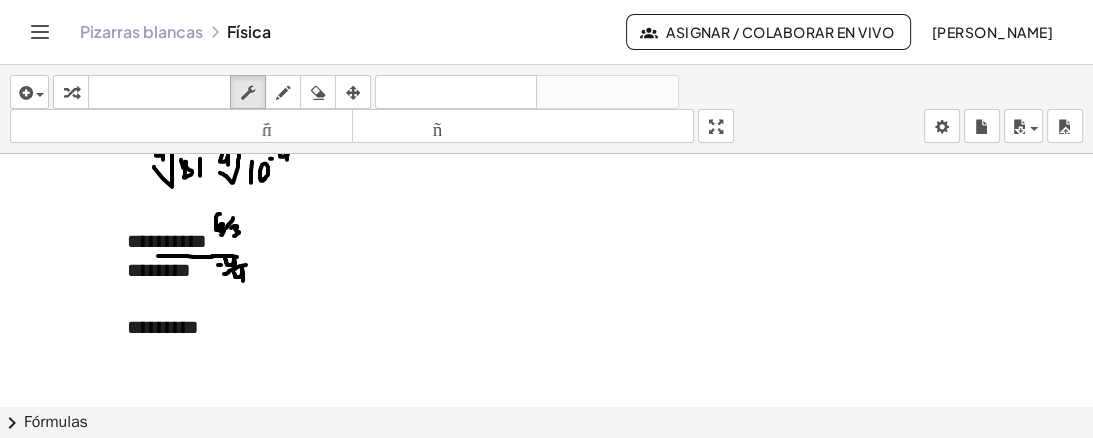 scroll, scrollTop: 5277, scrollLeft: 0, axis: vertical 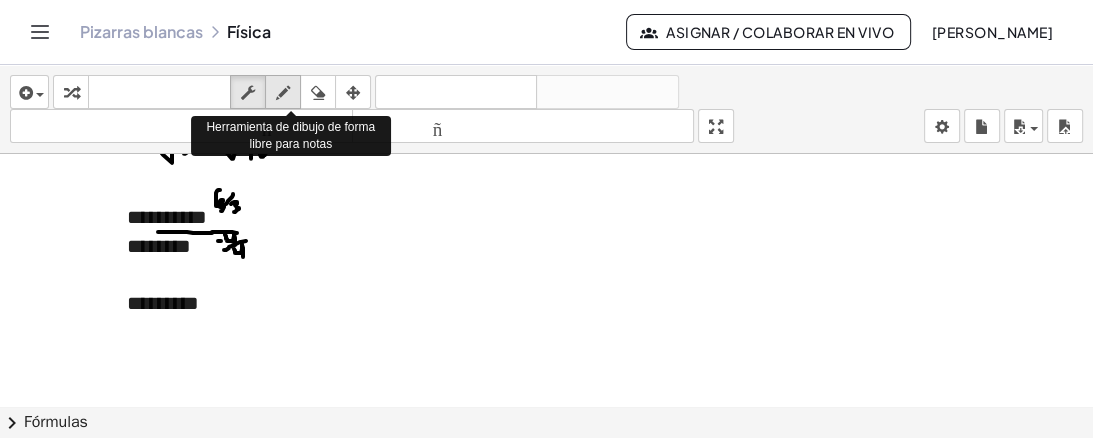 click at bounding box center (283, 93) 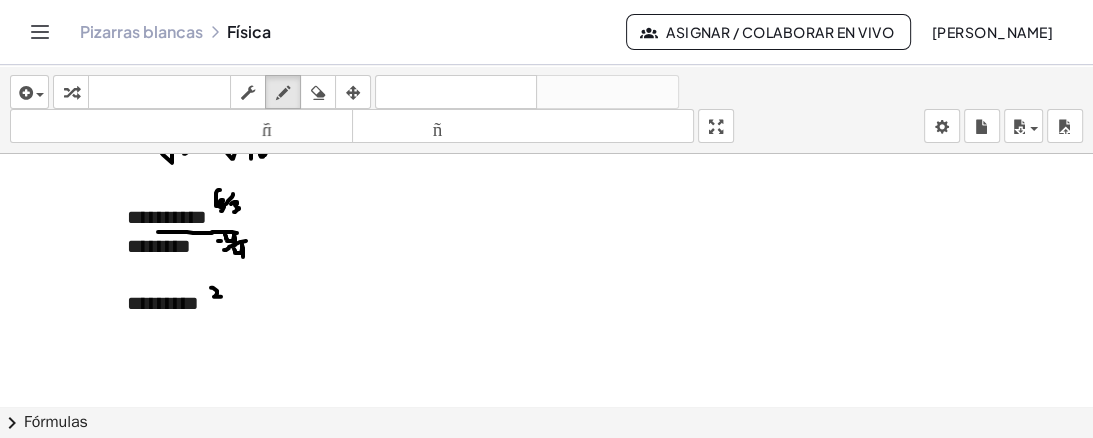 drag, startPoint x: 211, startPoint y: 285, endPoint x: 221, endPoint y: 294, distance: 13.453624 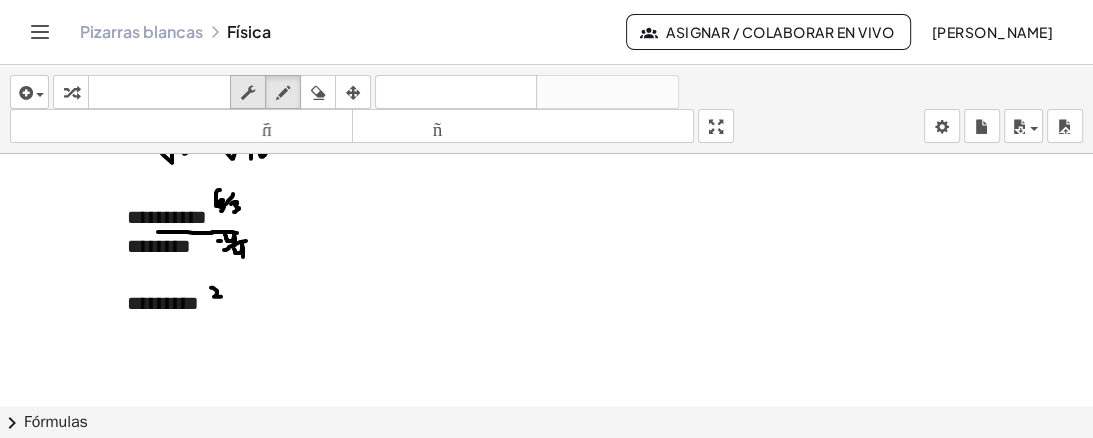 click at bounding box center [248, 93] 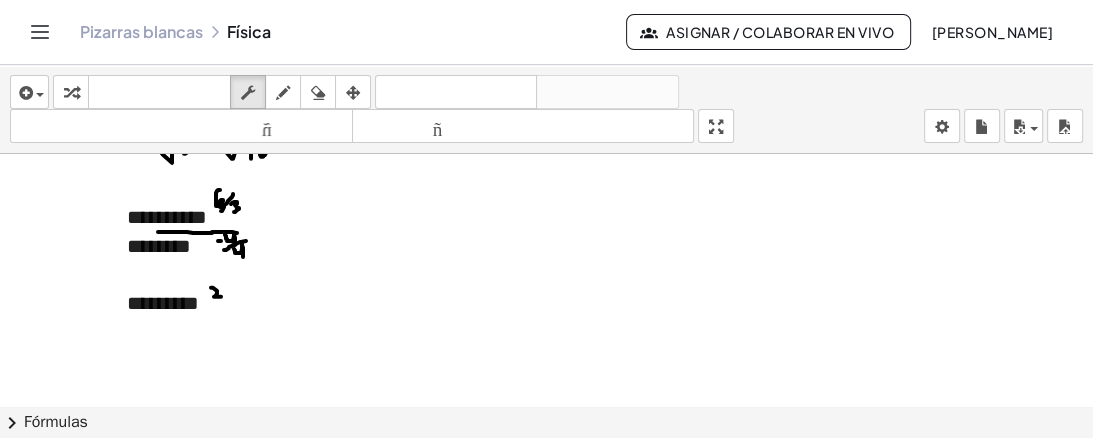 click on "*********" at bounding box center (257, 303) 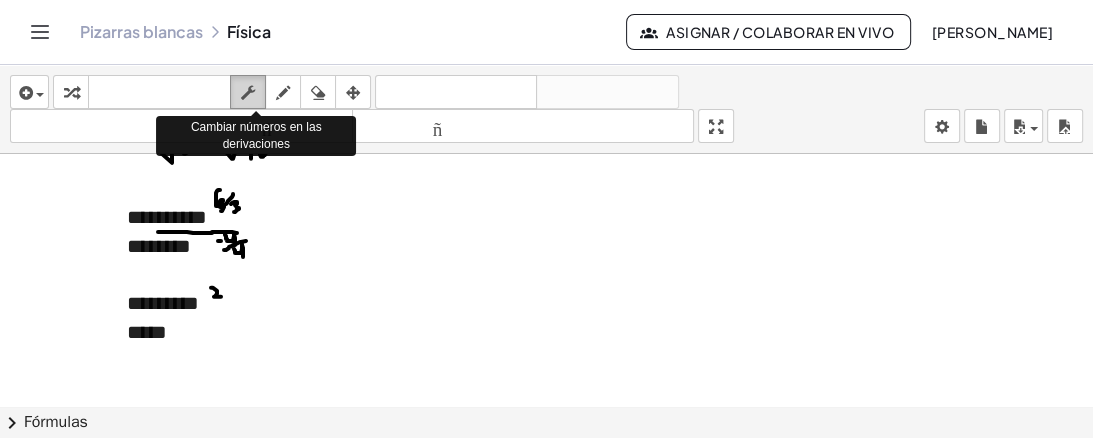 click at bounding box center (248, 93) 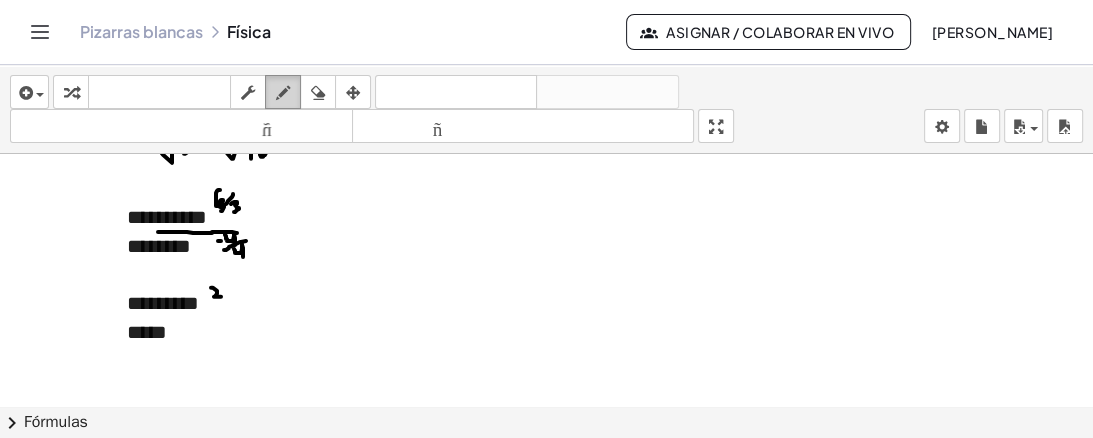 click on "dibujar" at bounding box center [283, 92] 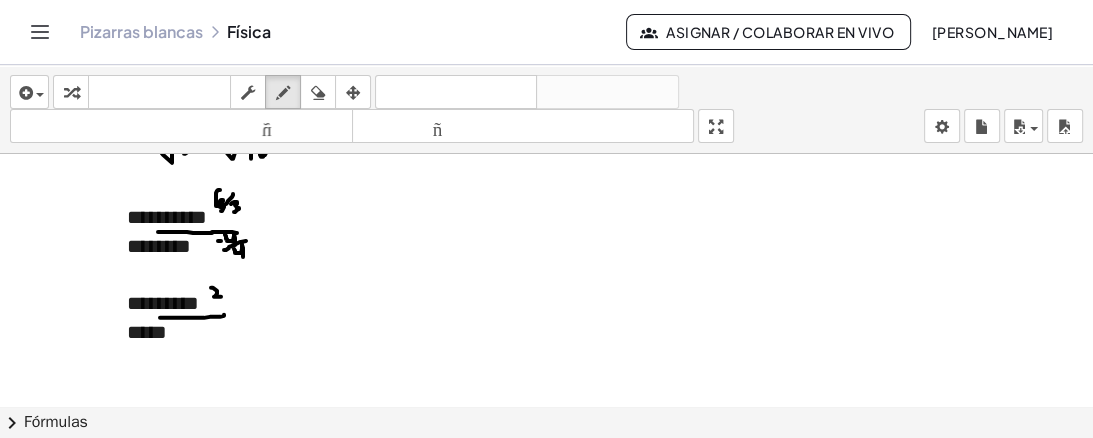 drag, startPoint x: 160, startPoint y: 315, endPoint x: 224, endPoint y: 312, distance: 64.070274 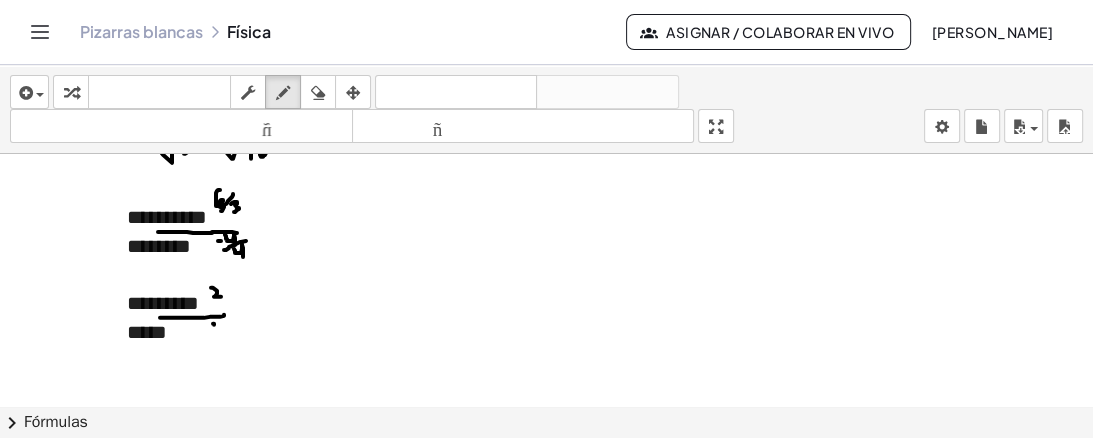 click at bounding box center (572, -2322) 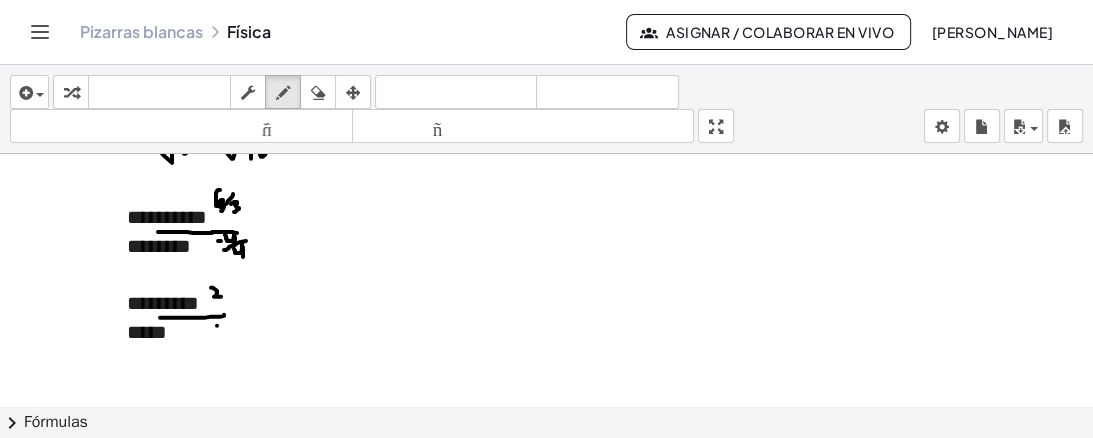 click at bounding box center [572, -2322] 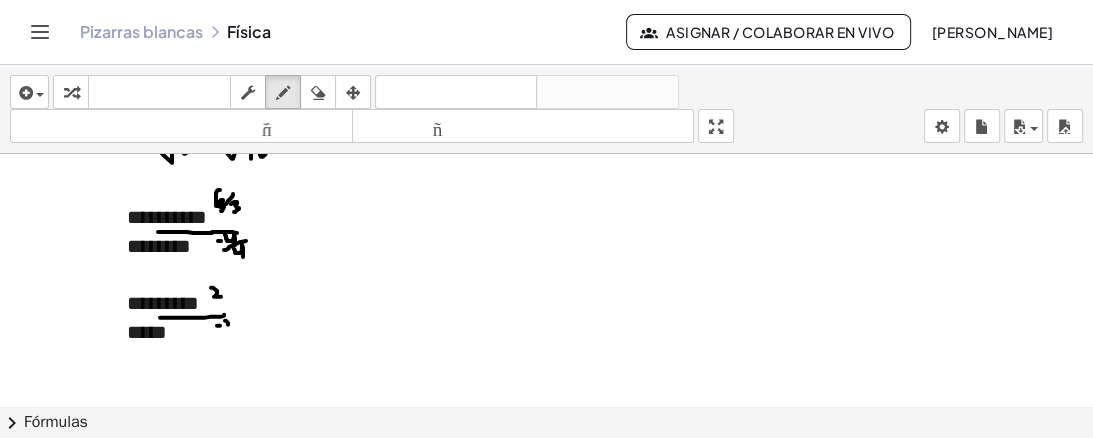 click at bounding box center (572, -2322) 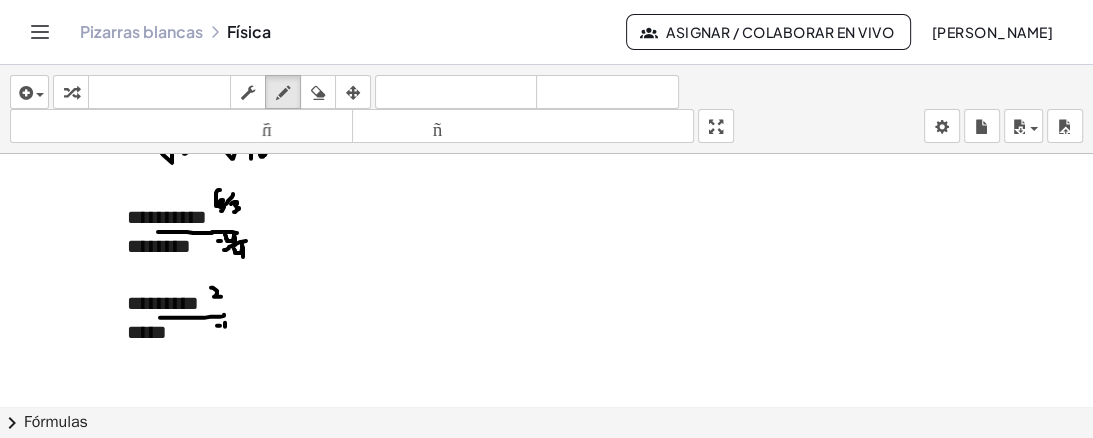 click at bounding box center [572, -2322] 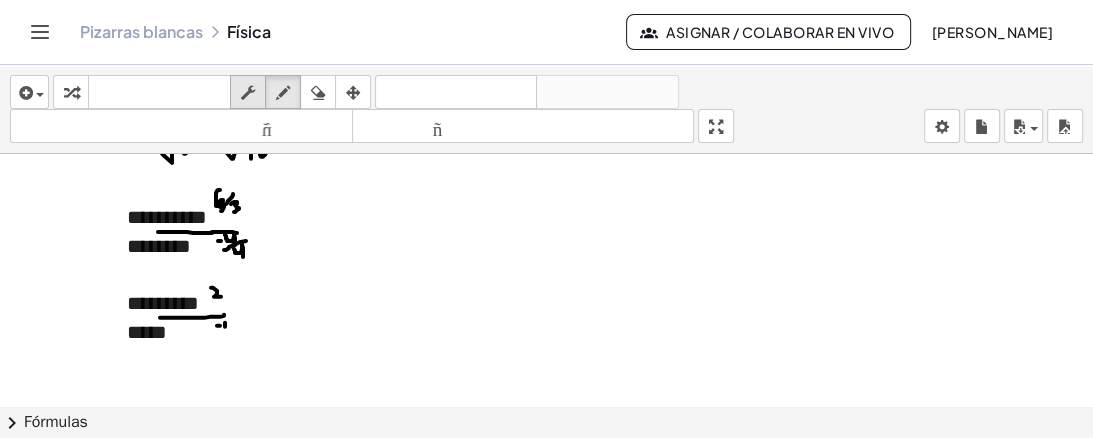 click at bounding box center [248, 93] 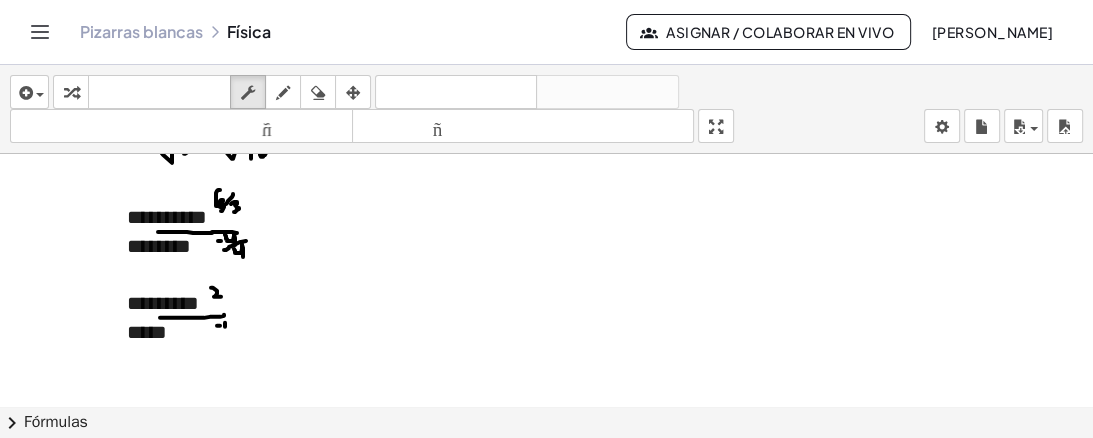 click on "*********" at bounding box center (257, 303) 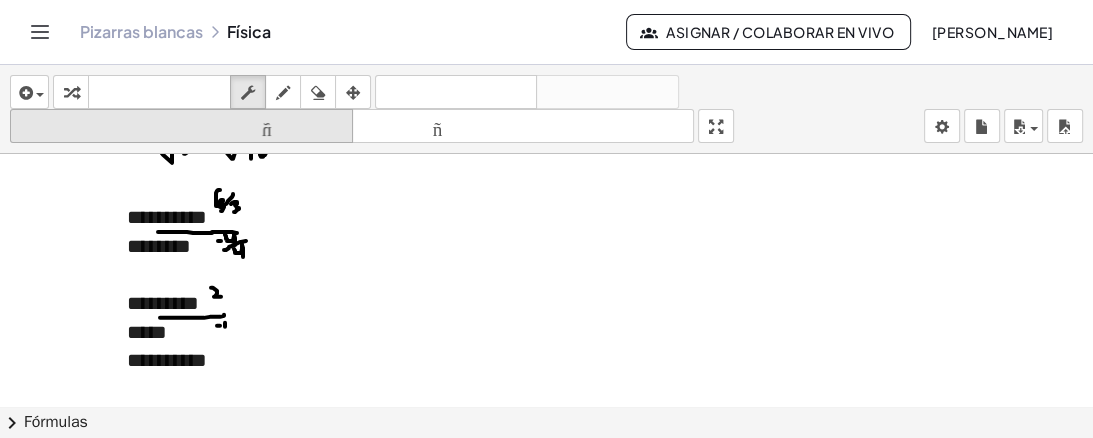 click at bounding box center [283, 93] 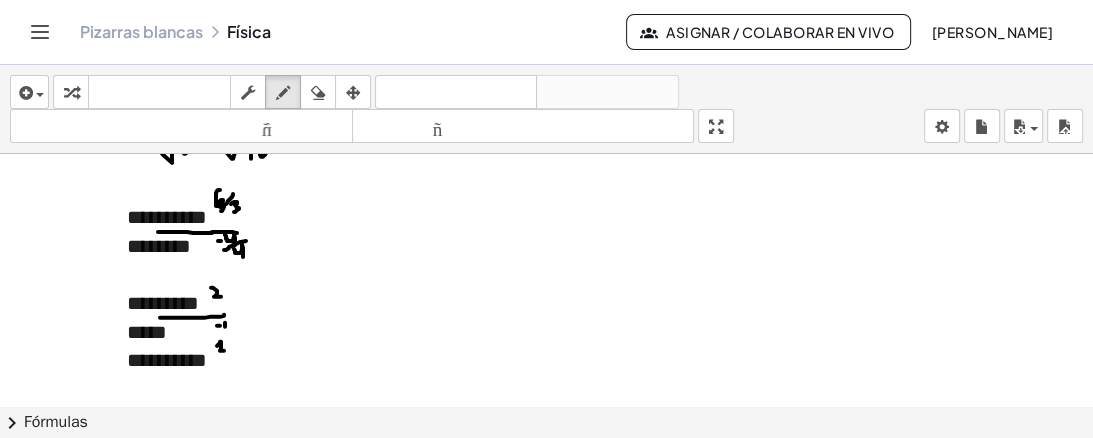 click at bounding box center (572, -2322) 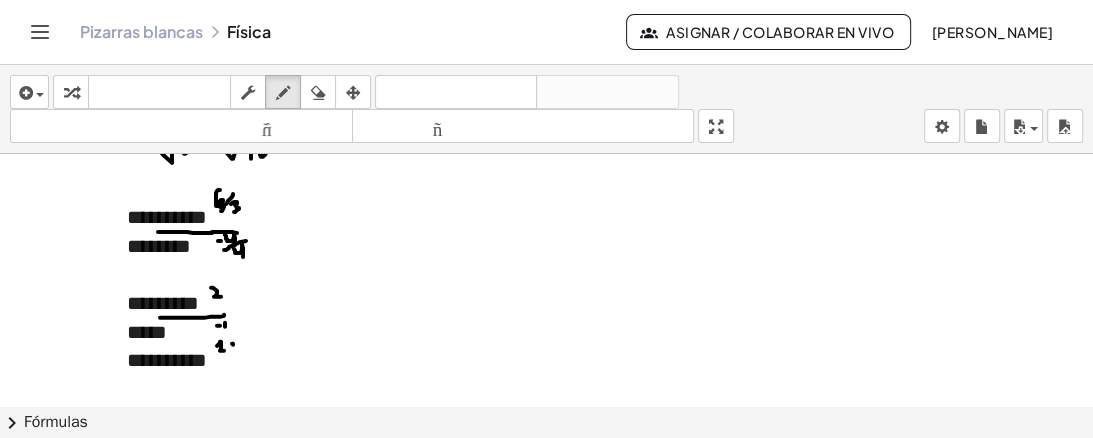 click at bounding box center (572, -2322) 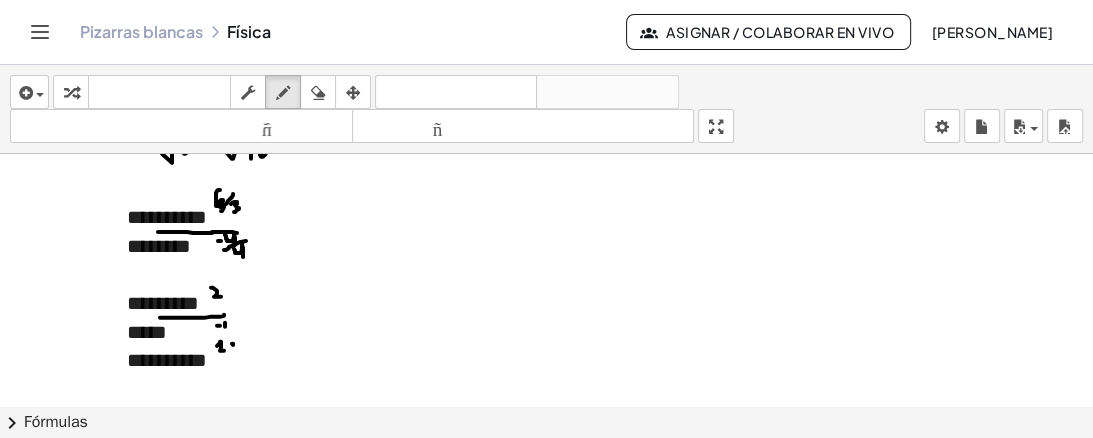 click at bounding box center [572, -2322] 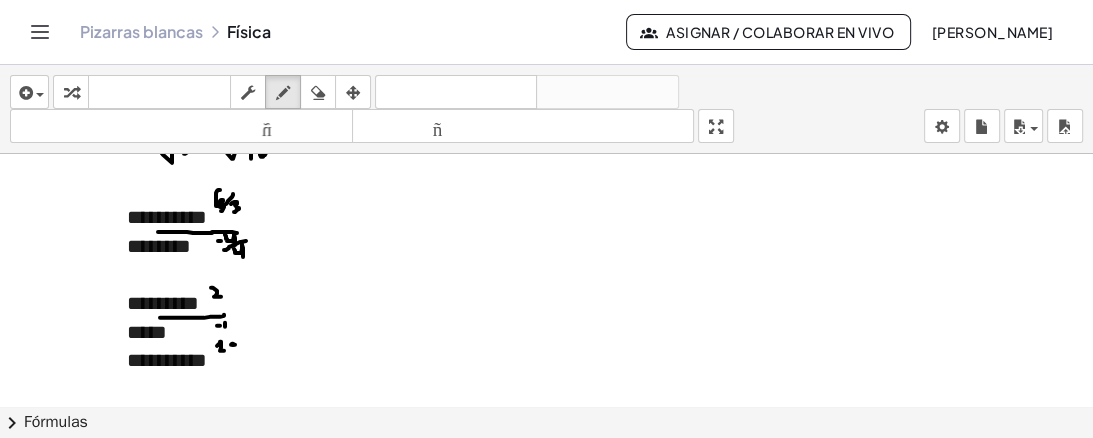 click at bounding box center (572, -2322) 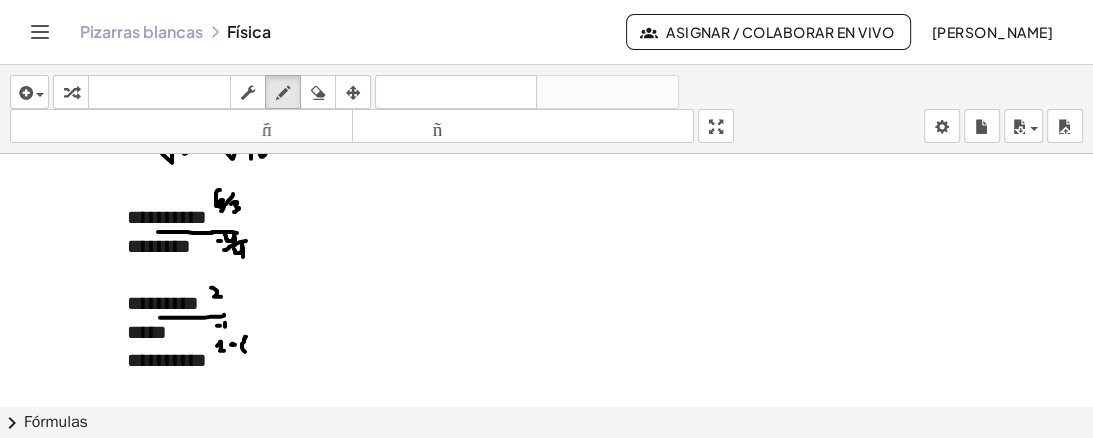 drag, startPoint x: 246, startPoint y: 334, endPoint x: 245, endPoint y: 349, distance: 15.033297 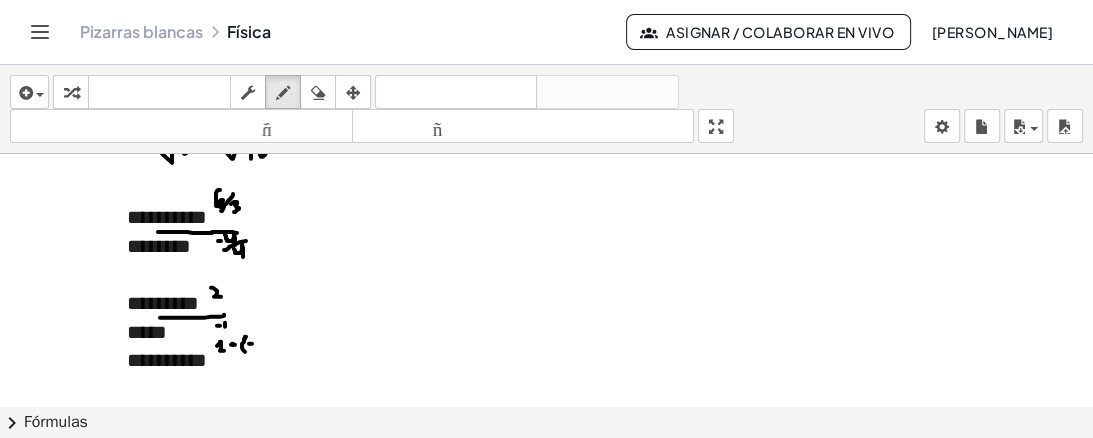 click at bounding box center (572, -2322) 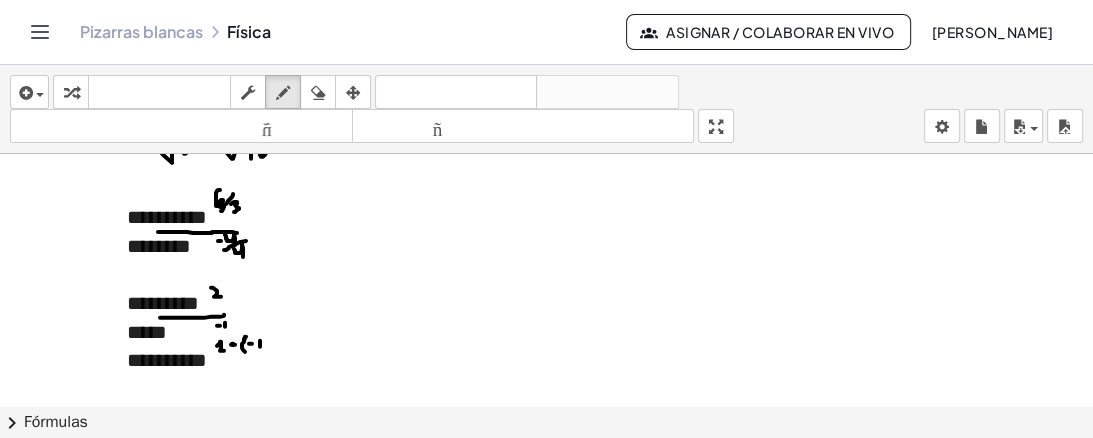 click at bounding box center [572, -2322] 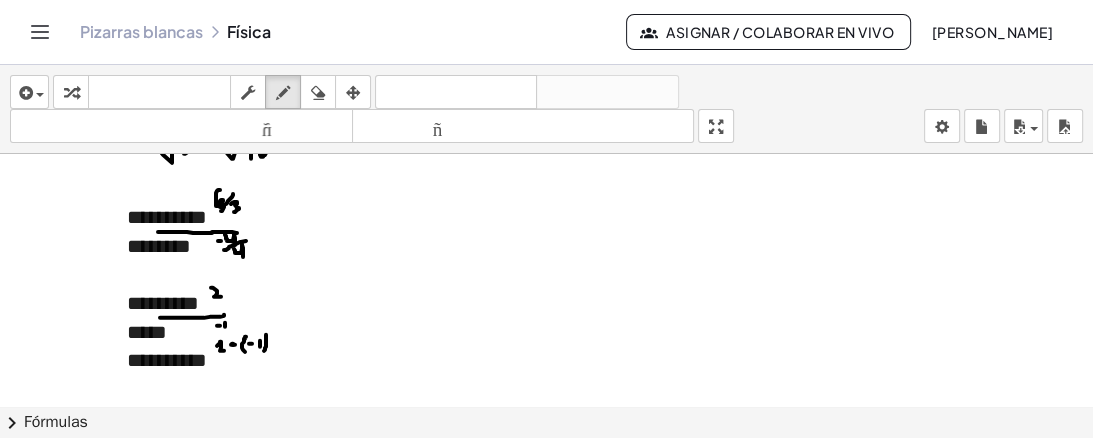 drag, startPoint x: 266, startPoint y: 332, endPoint x: 264, endPoint y: 348, distance: 16.124516 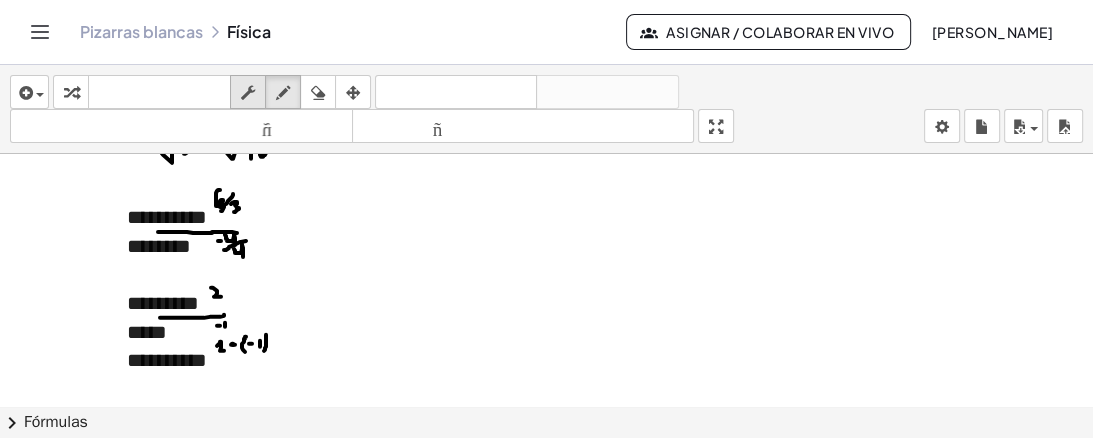 click at bounding box center (248, 93) 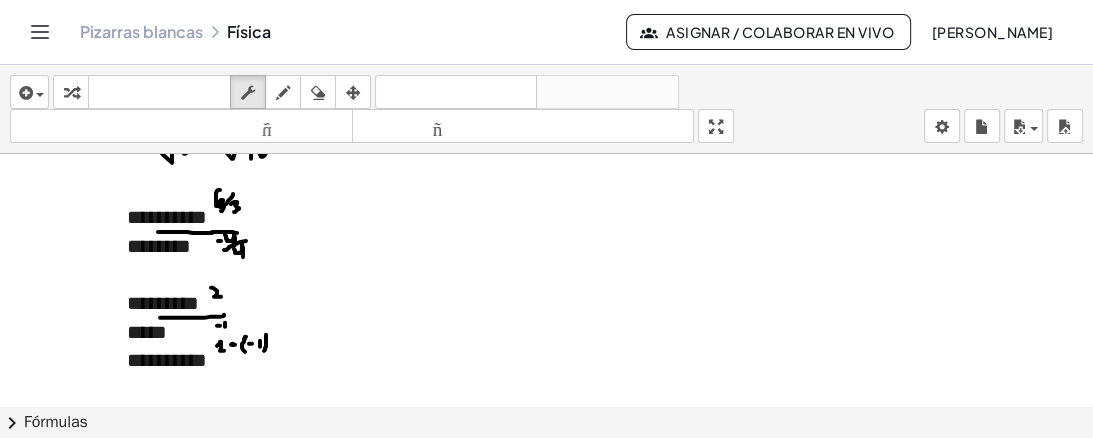 click on "**********" at bounding box center [257, 159] 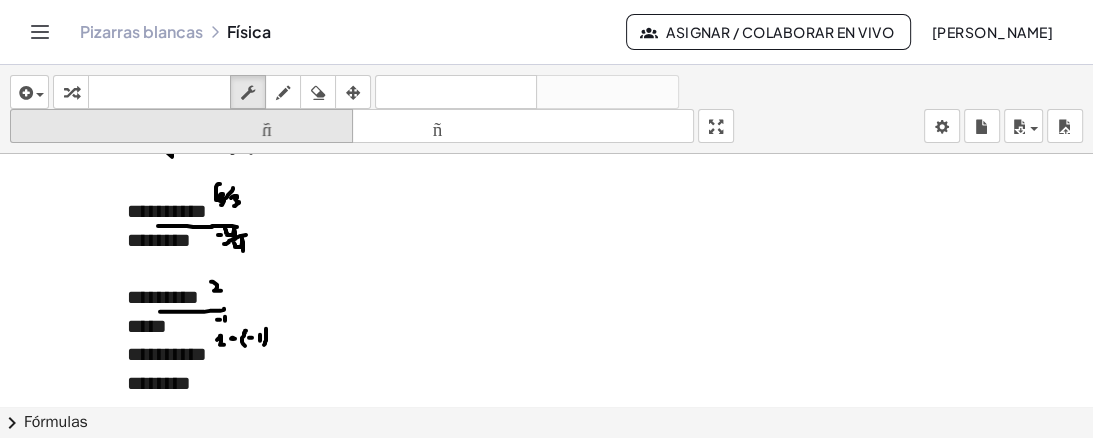 click at bounding box center (283, 93) 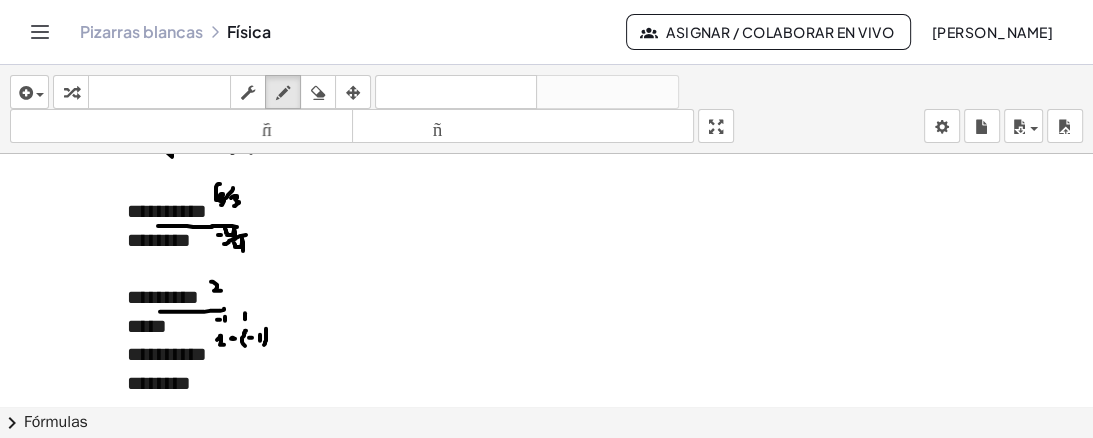 click at bounding box center [572, -2328] 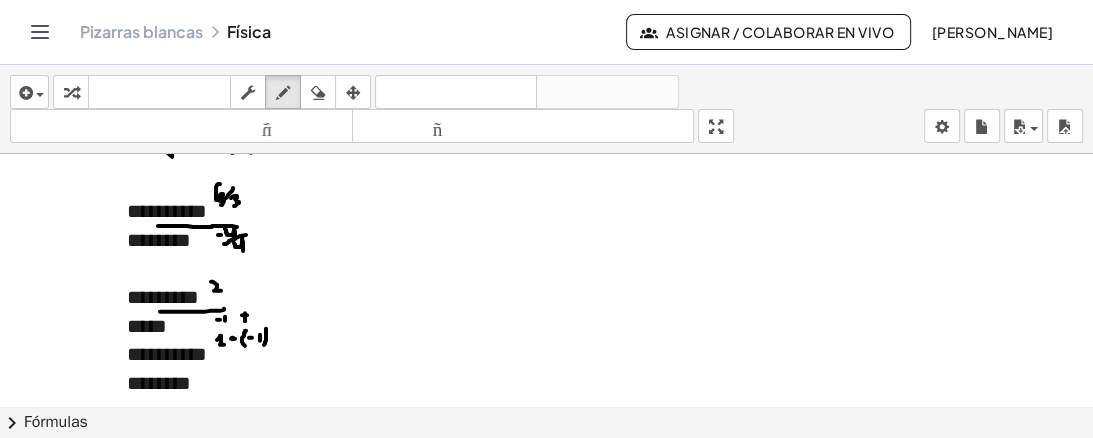 click at bounding box center [572, -2328] 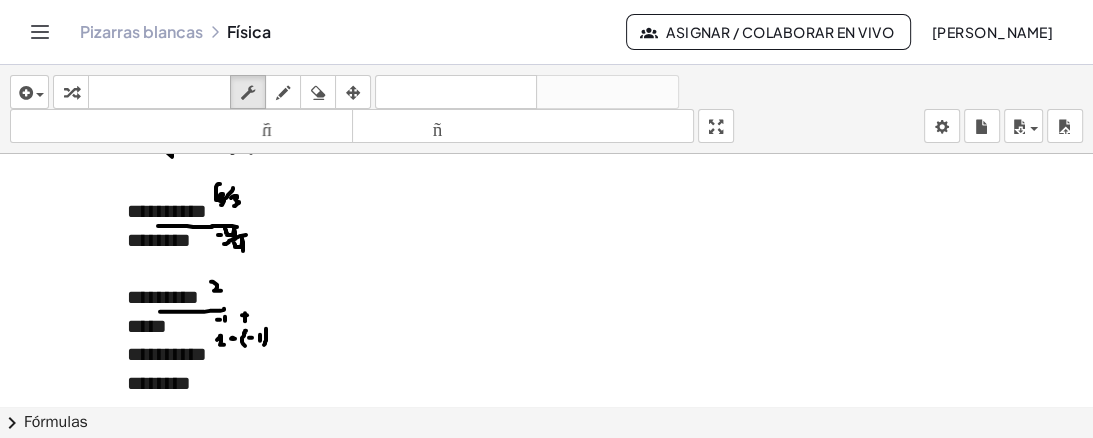 drag, startPoint x: 256, startPoint y: 94, endPoint x: 250, endPoint y: 156, distance: 62.289646 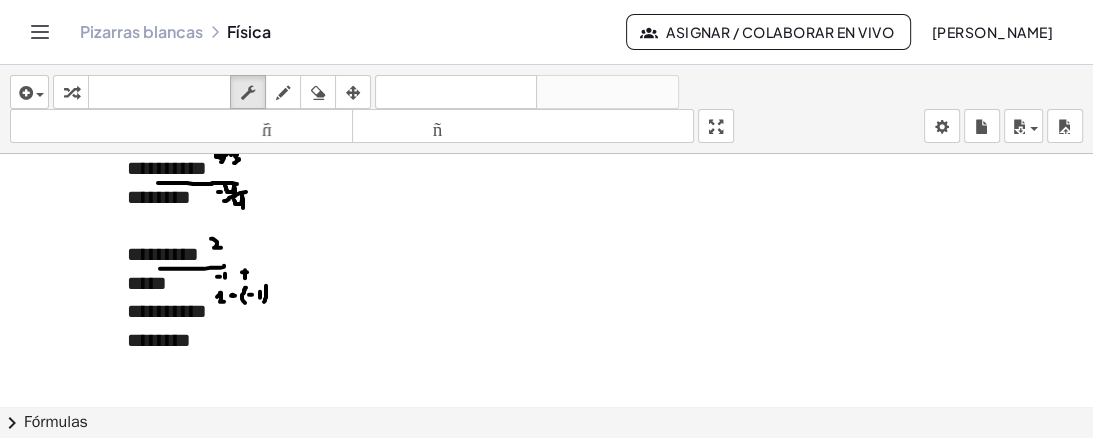 scroll, scrollTop: 5360, scrollLeft: 0, axis: vertical 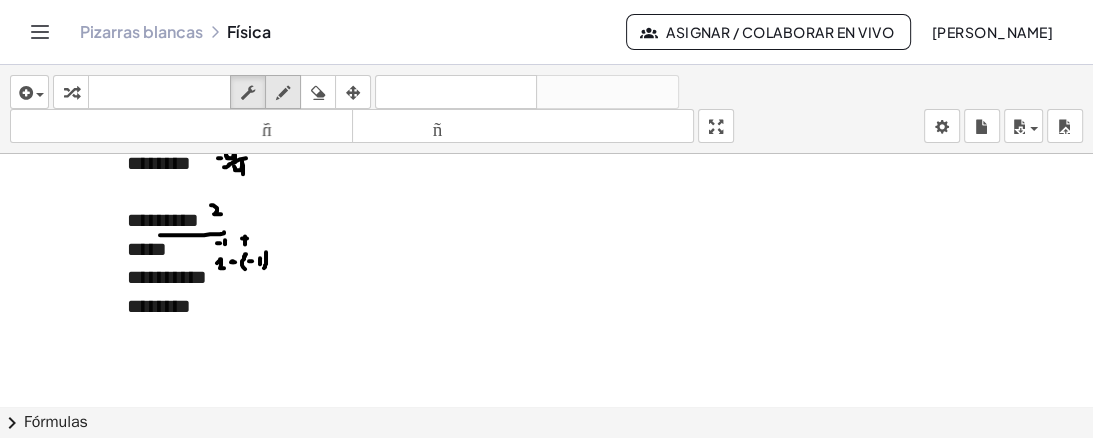 click at bounding box center [283, 93] 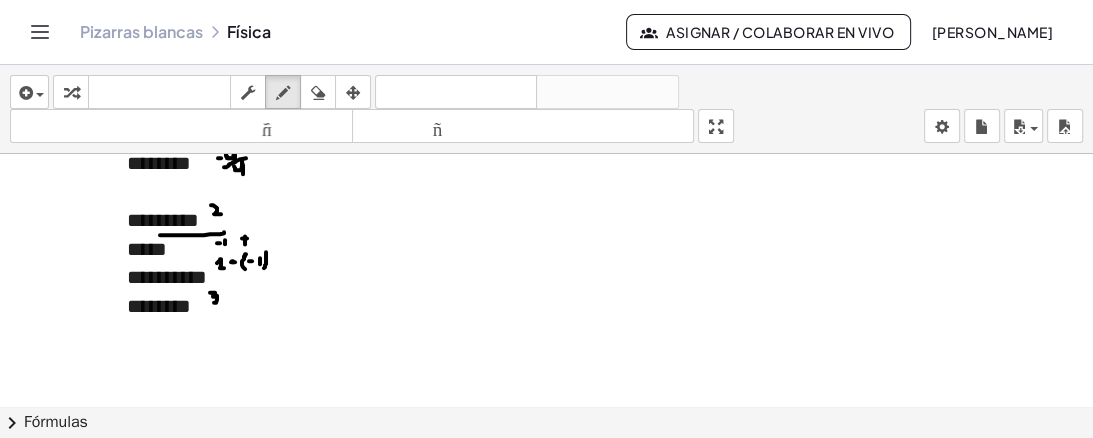 drag, startPoint x: 210, startPoint y: 290, endPoint x: 214, endPoint y: 300, distance: 10.770329 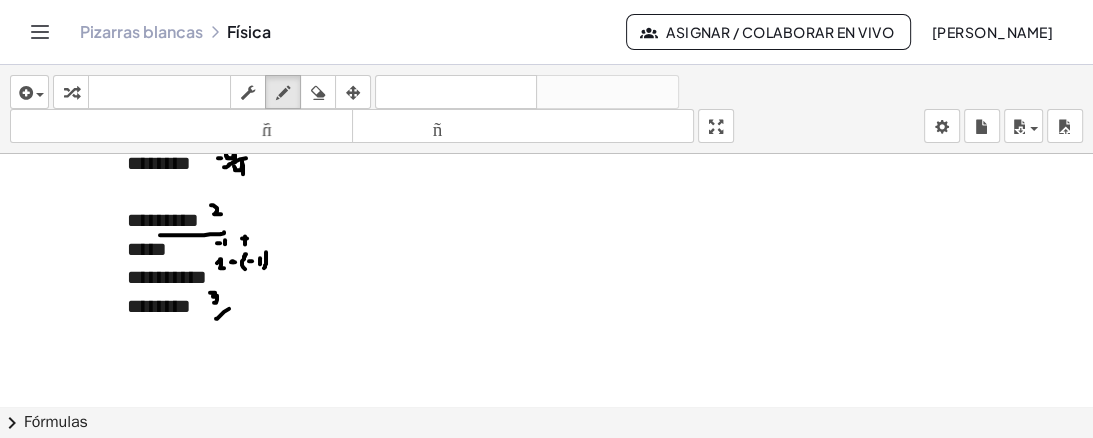 drag, startPoint x: 216, startPoint y: 316, endPoint x: 229, endPoint y: 306, distance: 16.40122 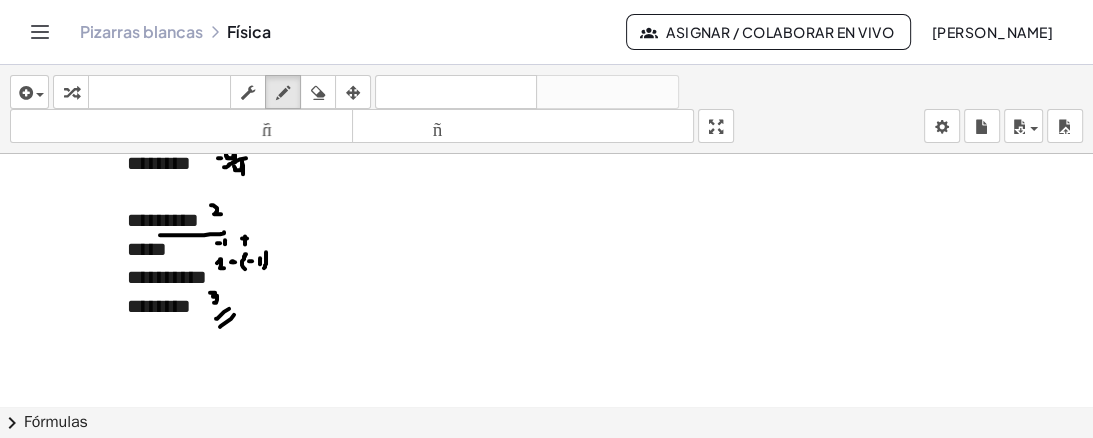 drag, startPoint x: 220, startPoint y: 324, endPoint x: 235, endPoint y: 312, distance: 19.209373 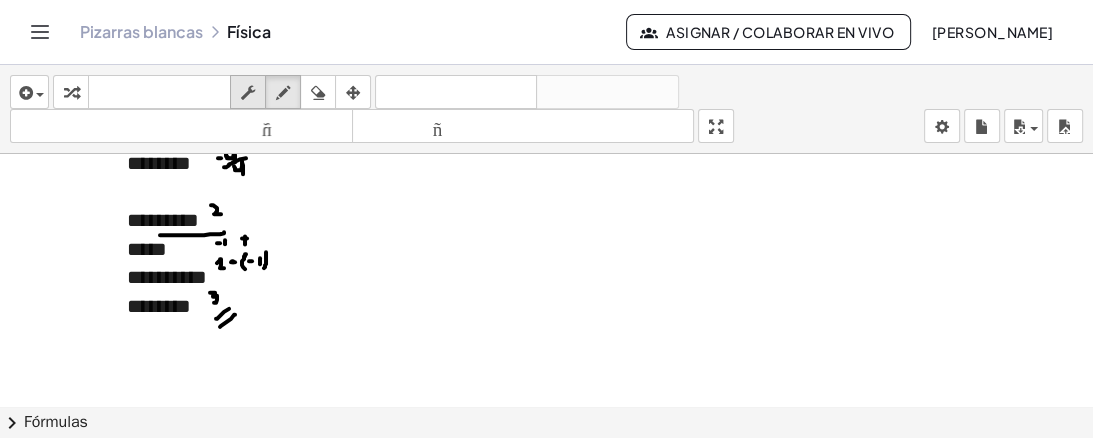 drag, startPoint x: 258, startPoint y: 100, endPoint x: 244, endPoint y: 144, distance: 46.173584 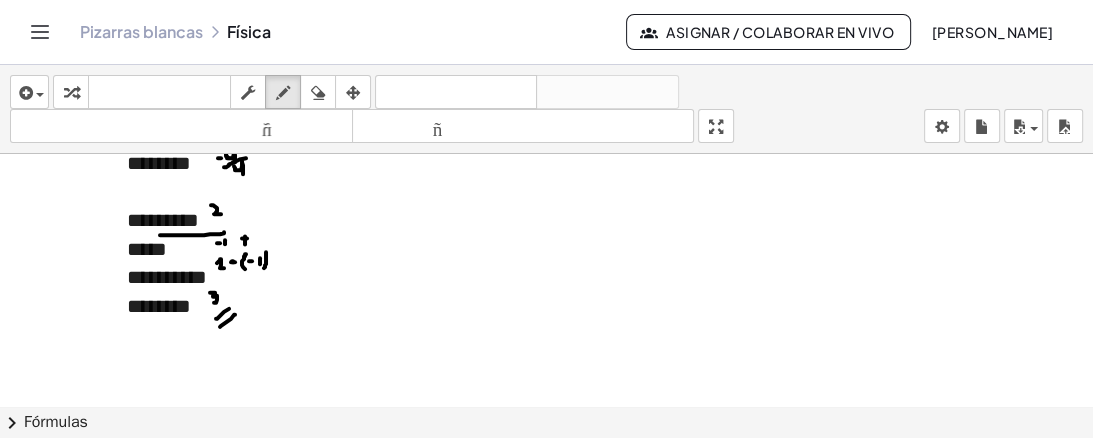 click at bounding box center (248, 92) 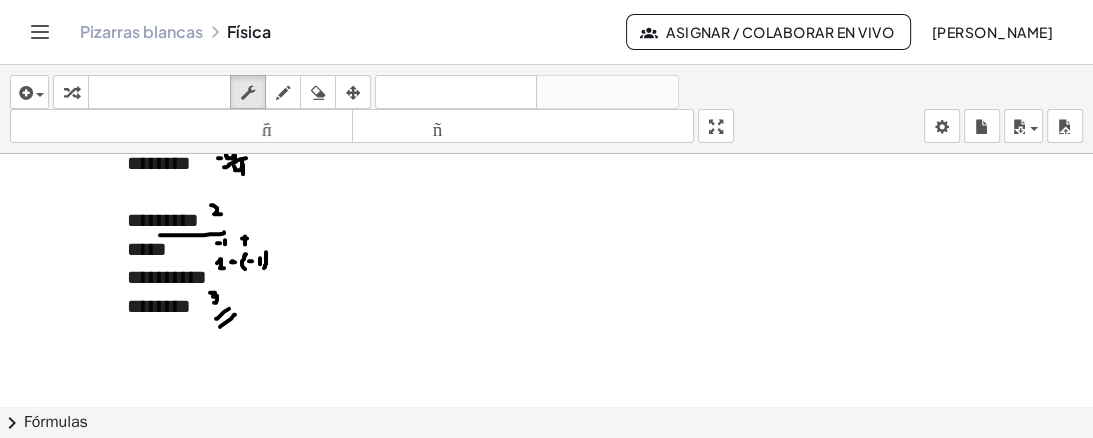 click on "********" at bounding box center (257, 306) 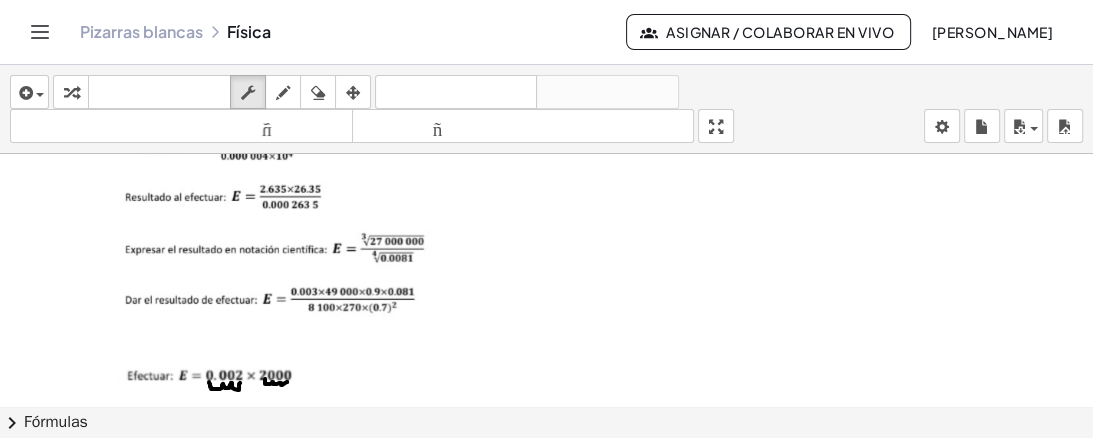 scroll, scrollTop: 4240, scrollLeft: 0, axis: vertical 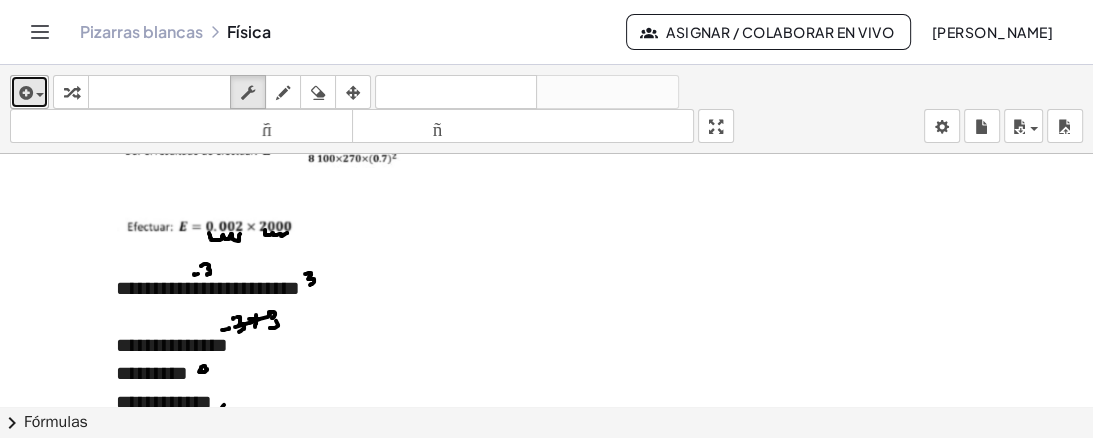click at bounding box center (24, 93) 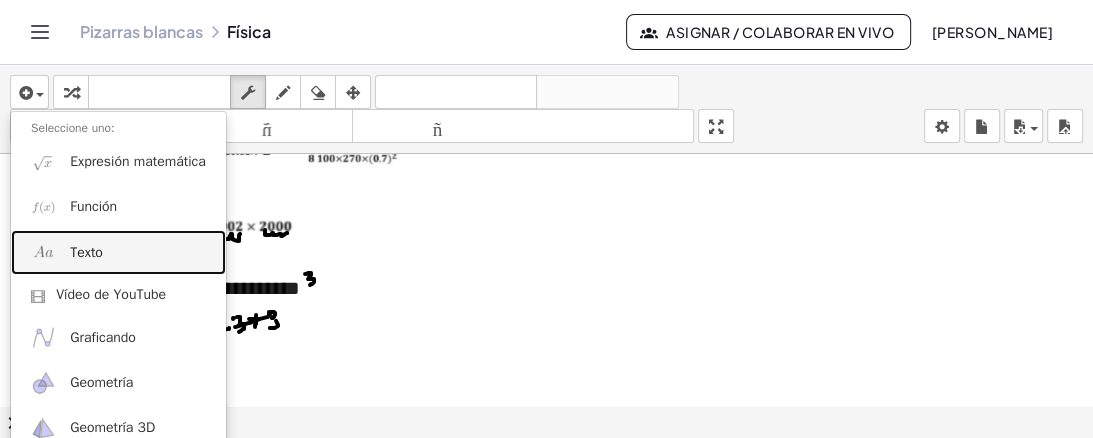 click on "Texto" at bounding box center (118, 252) 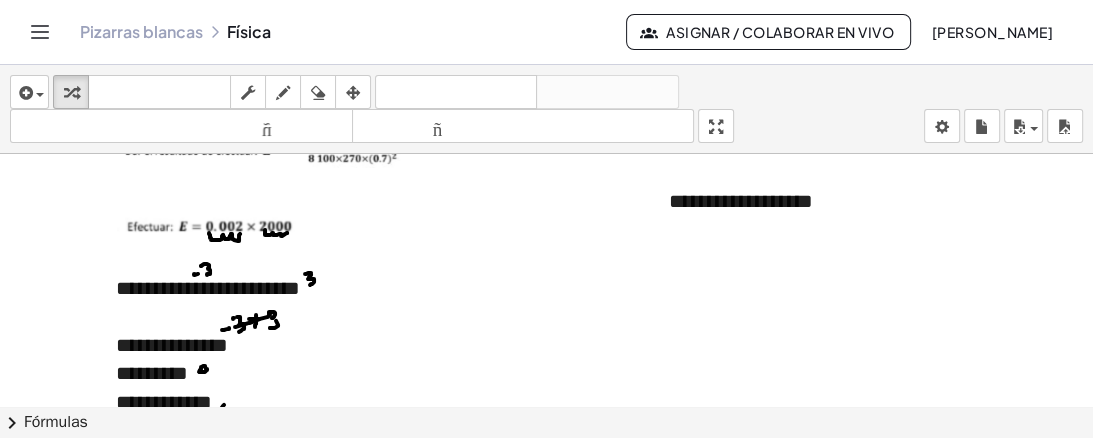 type 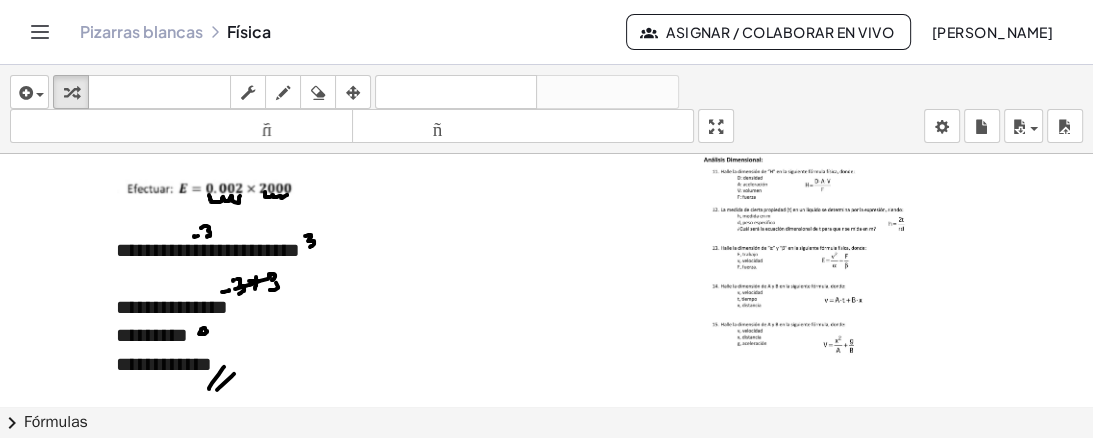 scroll, scrollTop: 4326, scrollLeft: 0, axis: vertical 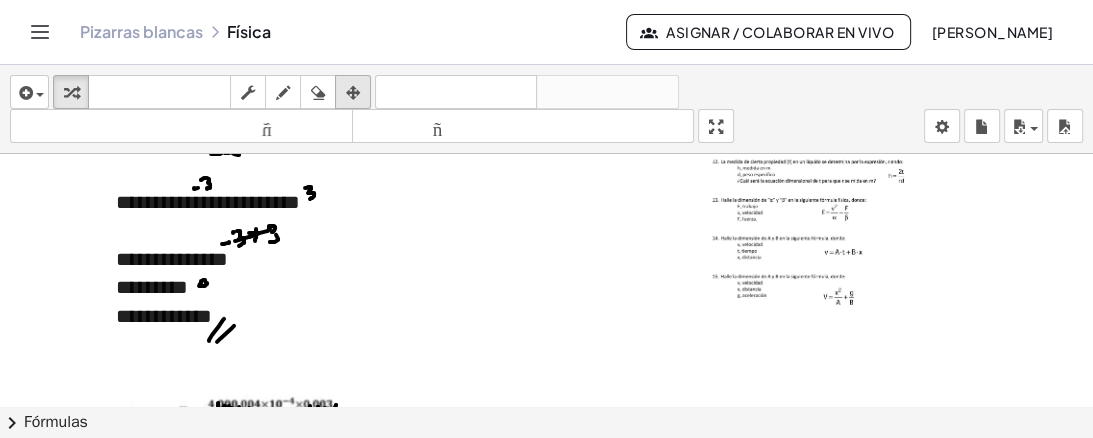 click at bounding box center [353, 93] 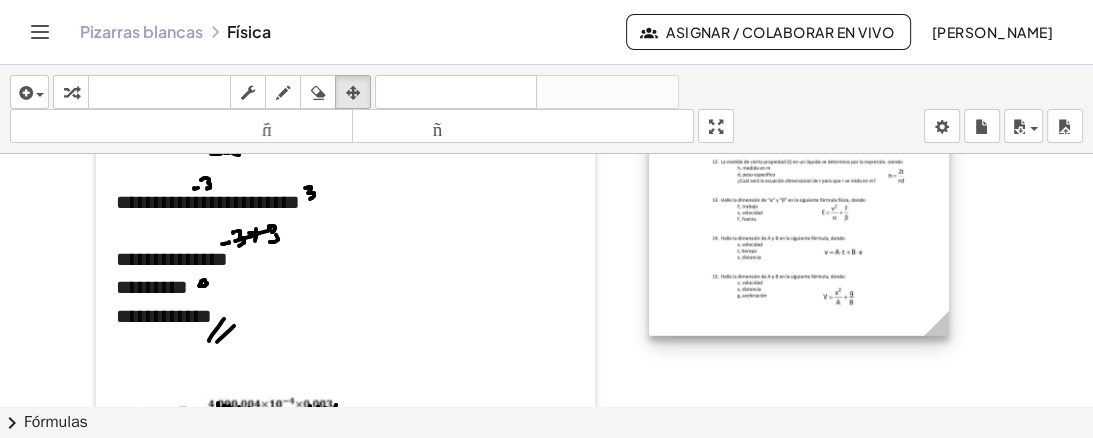 click at bounding box center [799, 208] 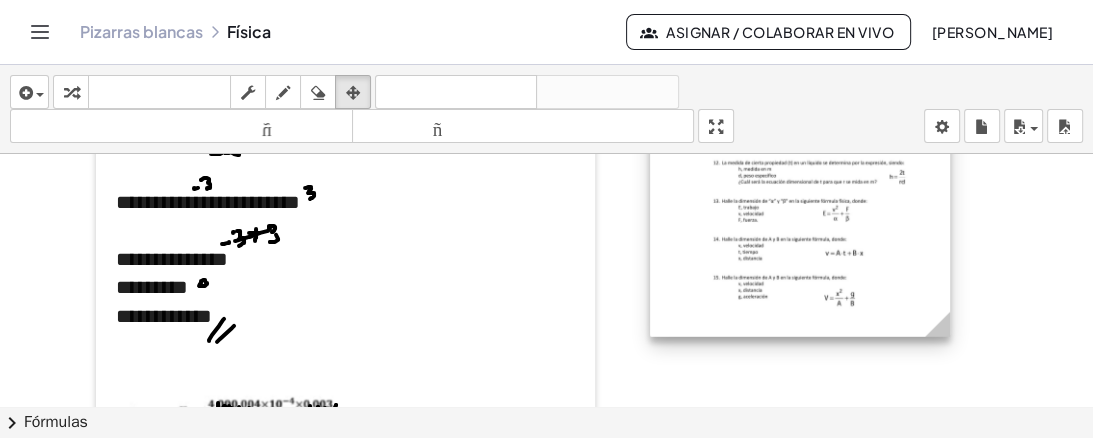 click at bounding box center [800, 209] 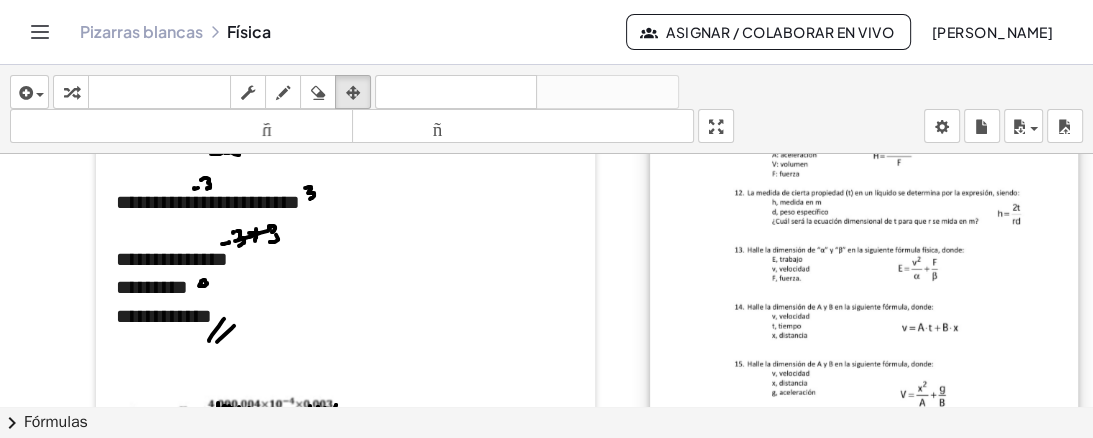 drag, startPoint x: 948, startPoint y: 332, endPoint x: 1076, endPoint y: 392, distance: 141.36478 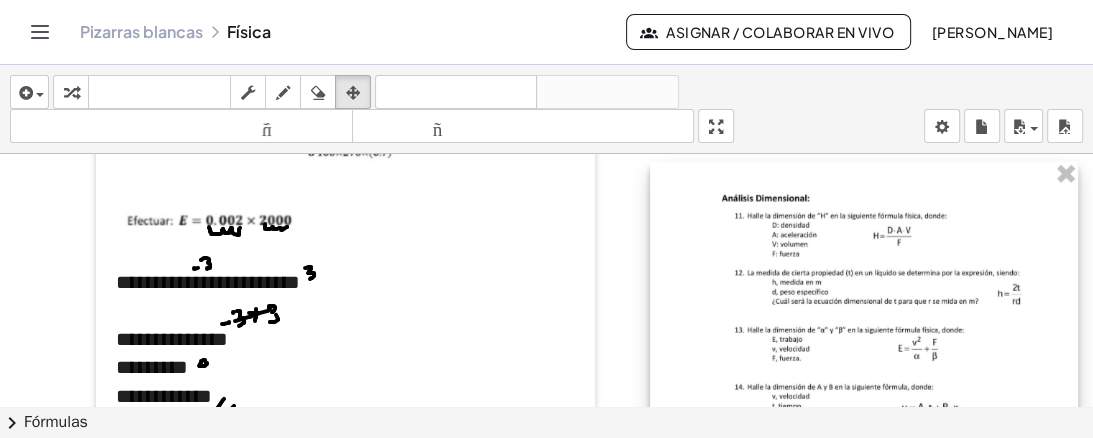 scroll, scrollTop: 4166, scrollLeft: 0, axis: vertical 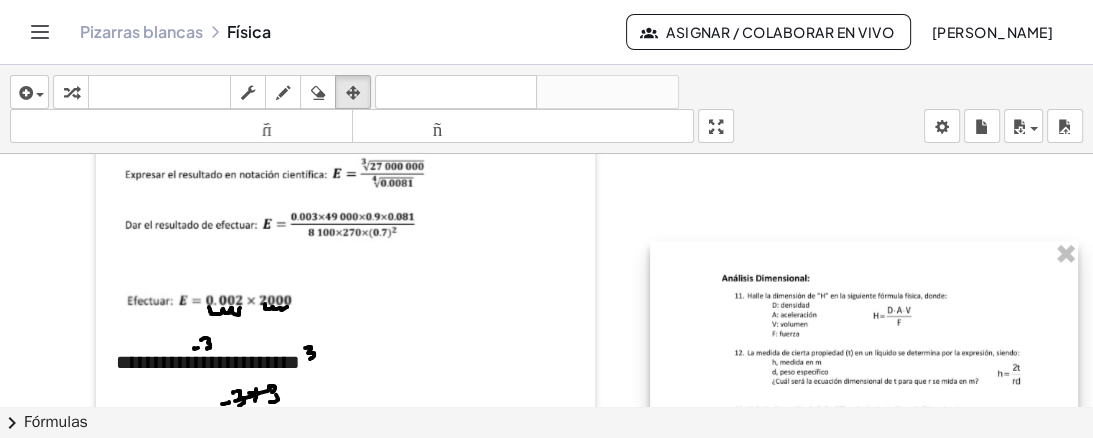 click at bounding box center (864, 423) 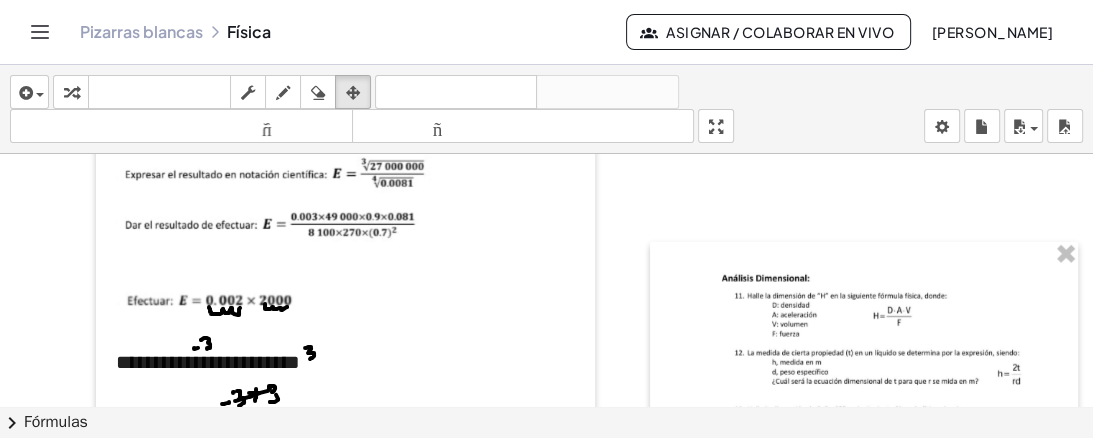 click at bounding box center [572, -1083] 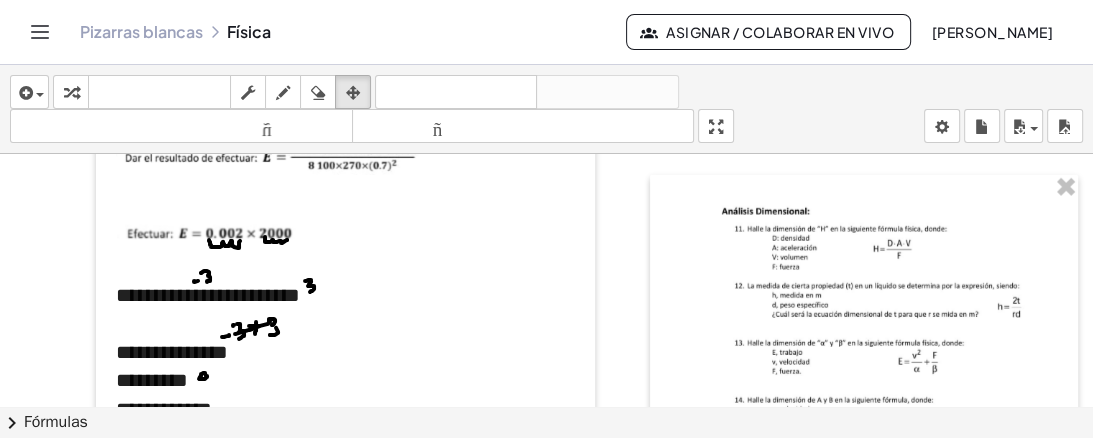 scroll, scrollTop: 4248, scrollLeft: 0, axis: vertical 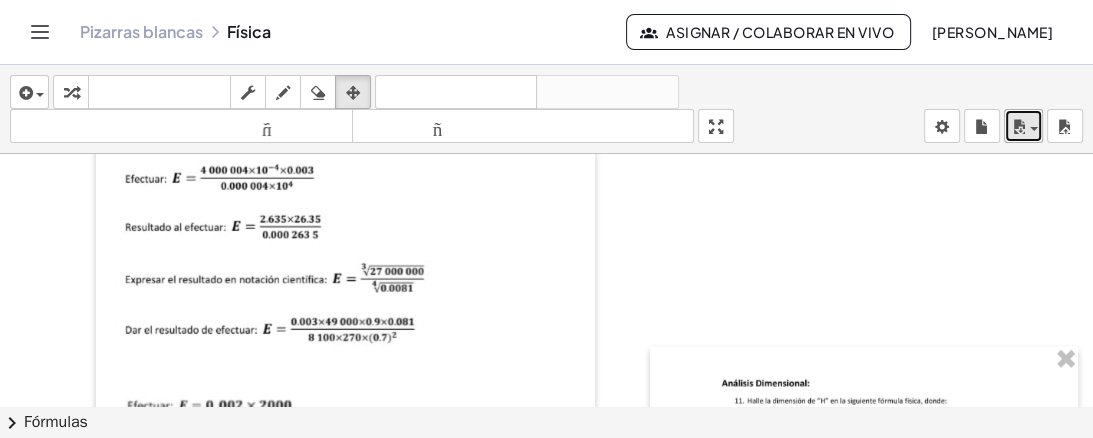 click at bounding box center [1018, 127] 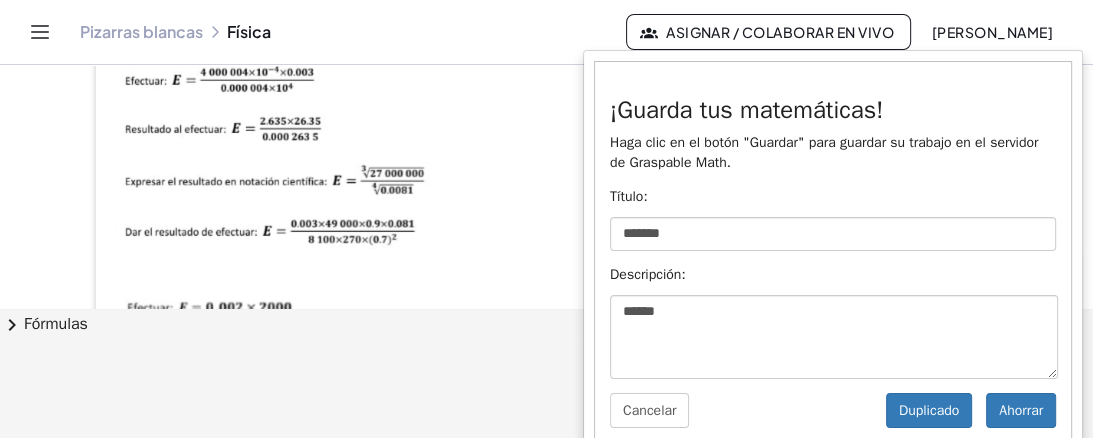 scroll, scrollTop: 112, scrollLeft: 0, axis: vertical 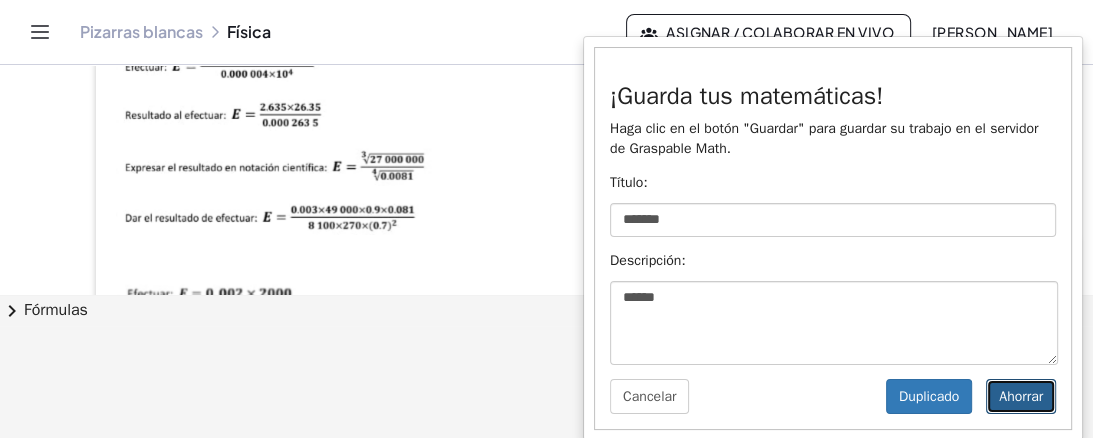 click on "Ahorrar" at bounding box center [1021, 396] 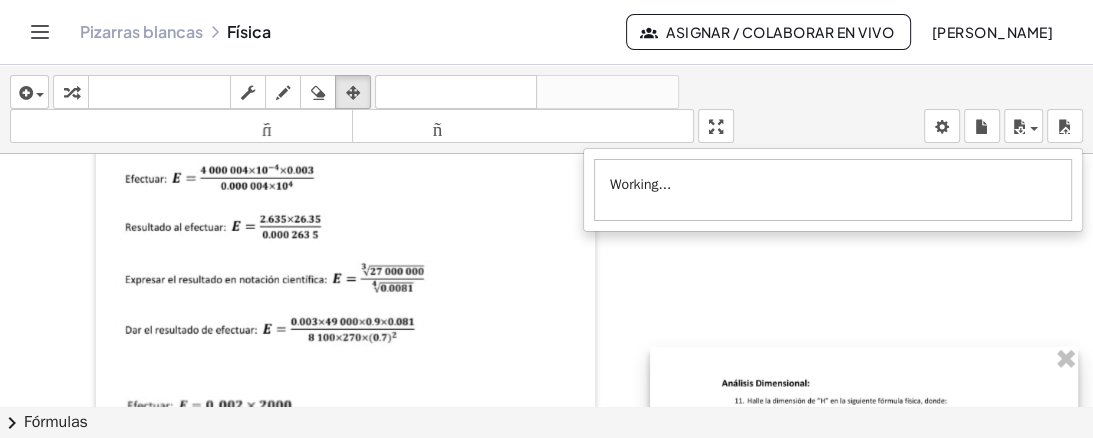 scroll, scrollTop: 0, scrollLeft: 0, axis: both 